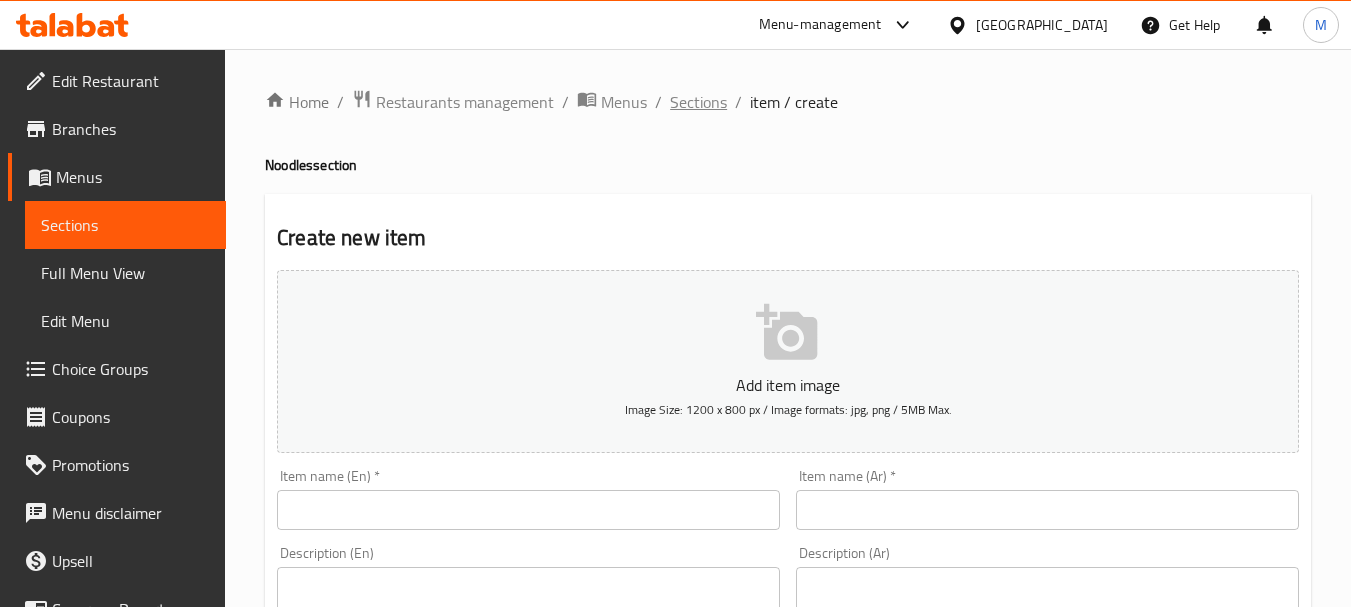 scroll, scrollTop: 0, scrollLeft: 0, axis: both 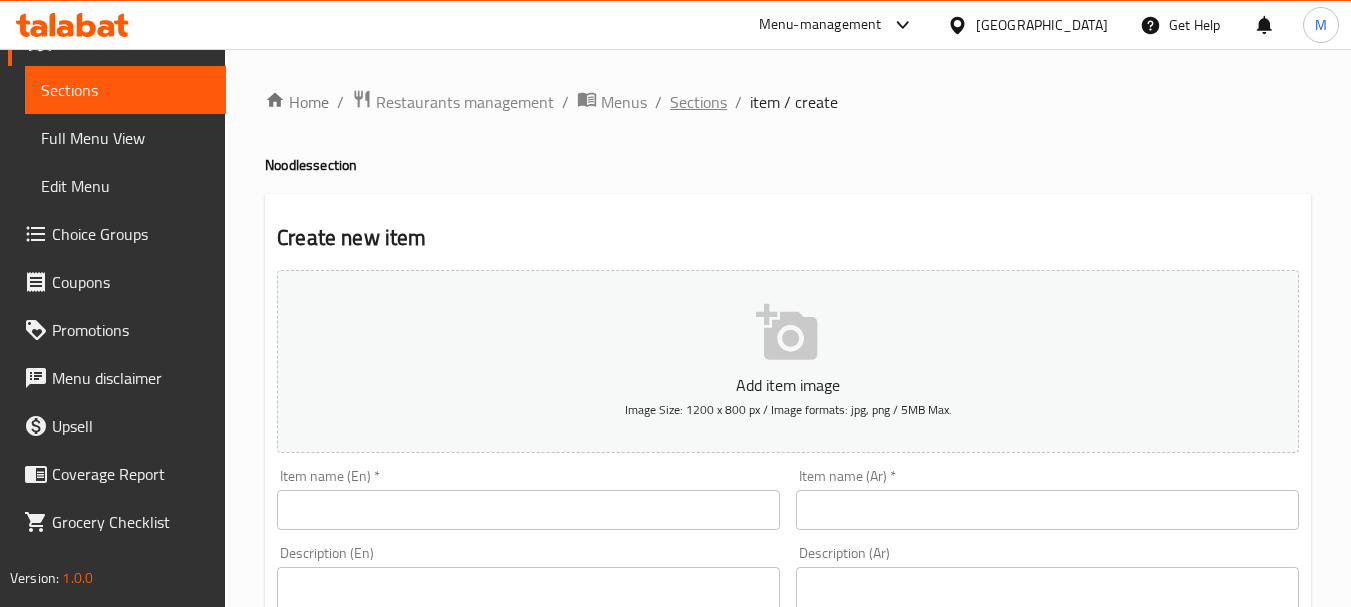 click on "Sections" at bounding box center [698, 102] 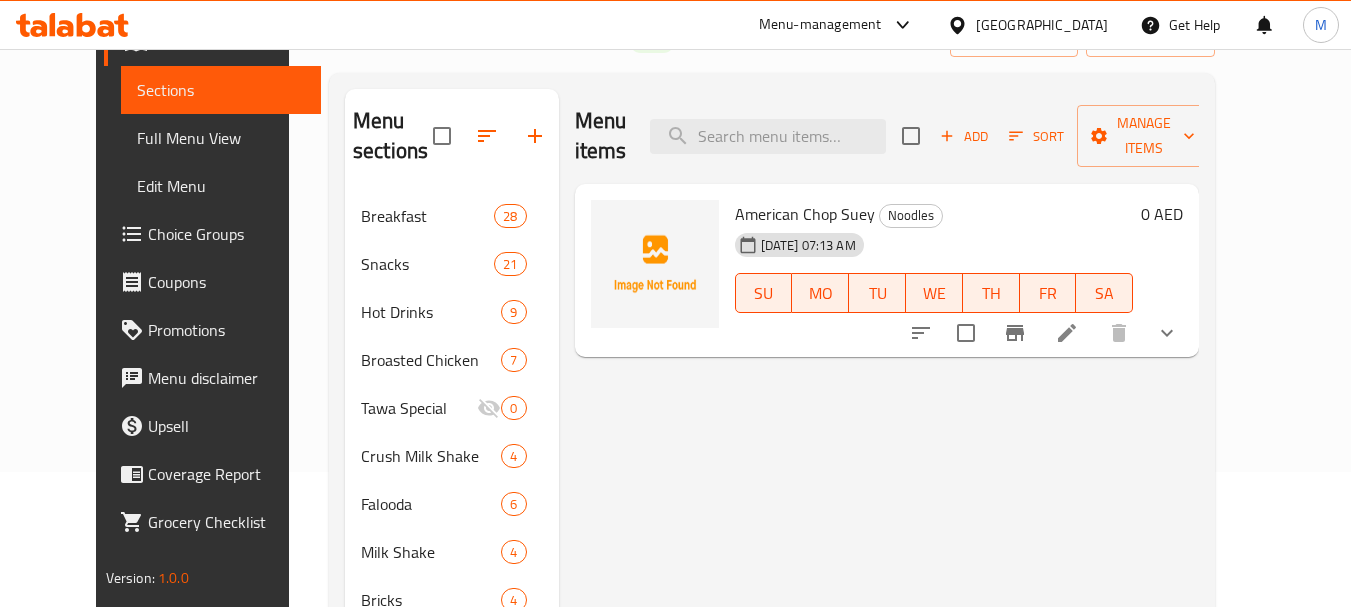 scroll, scrollTop: 100, scrollLeft: 0, axis: vertical 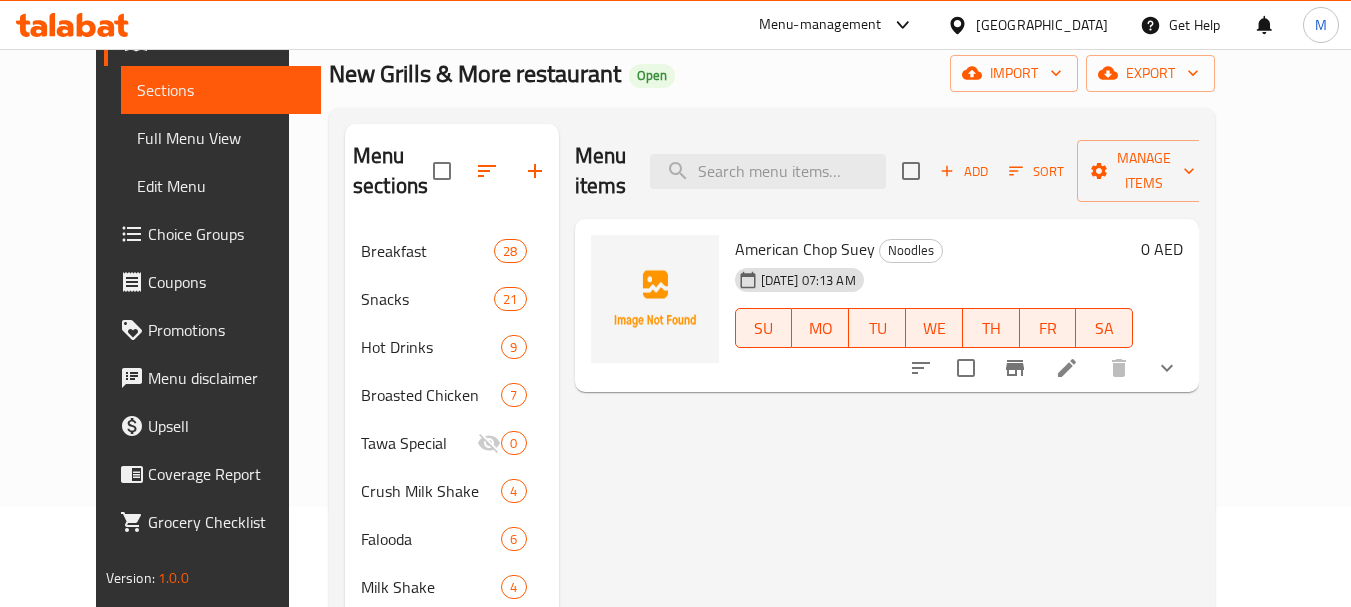click 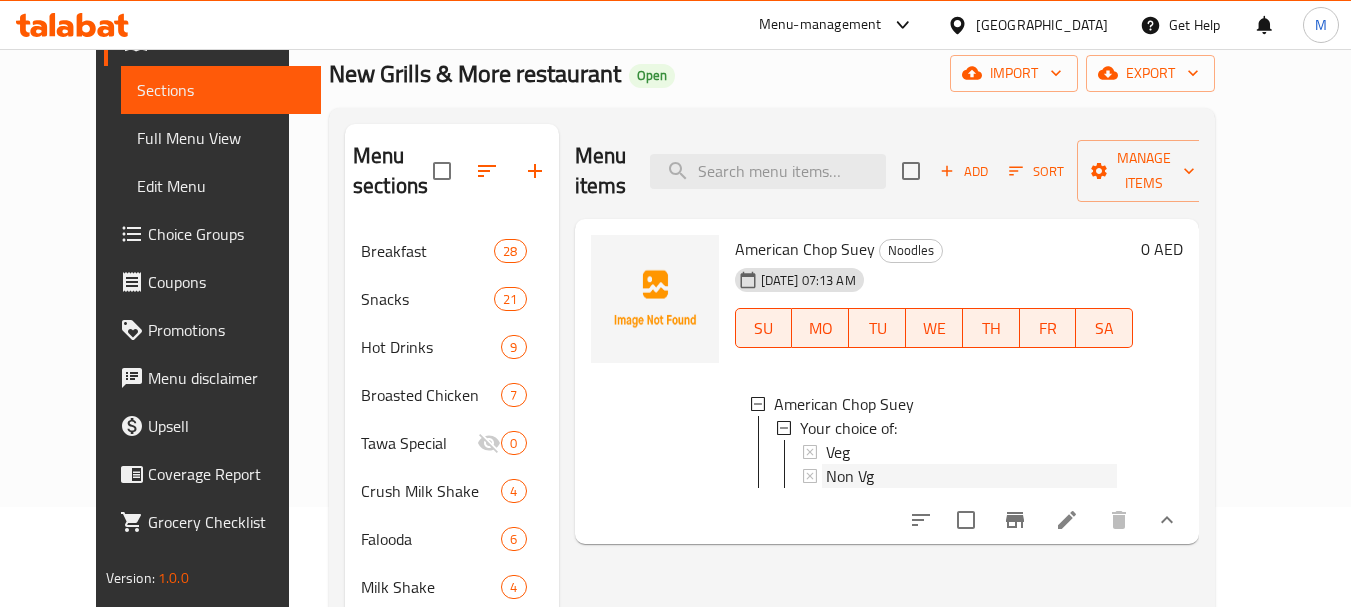 click on "Non Vg" at bounding box center (972, 476) 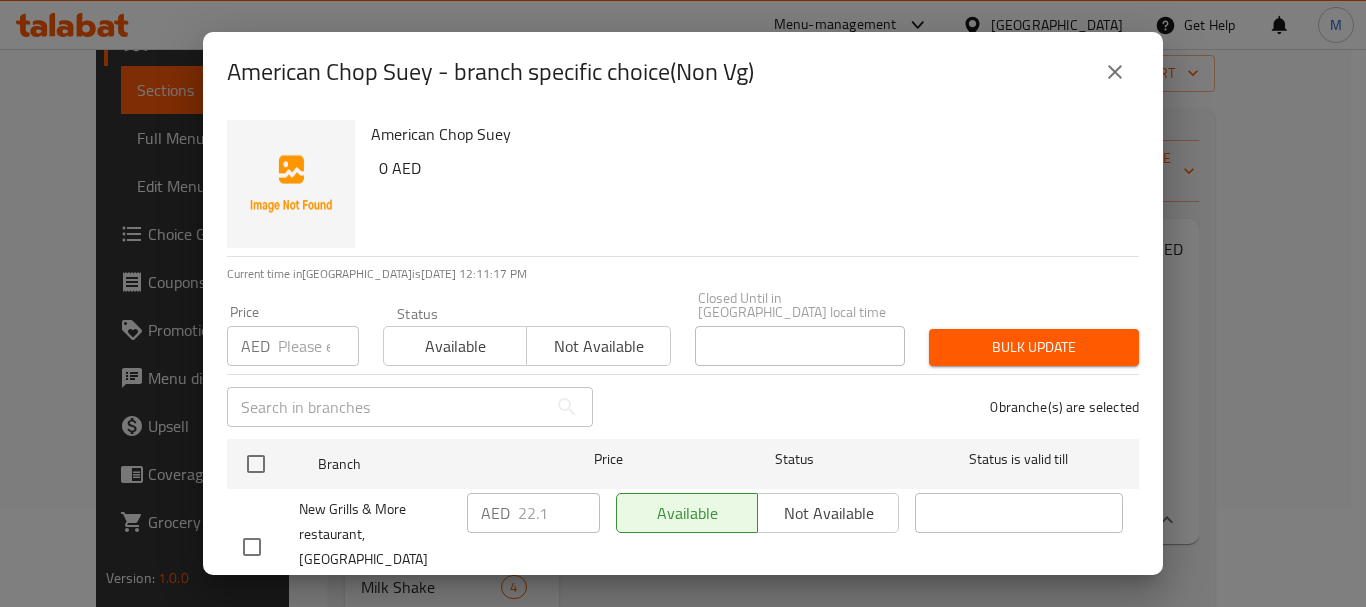 click at bounding box center [1115, 72] 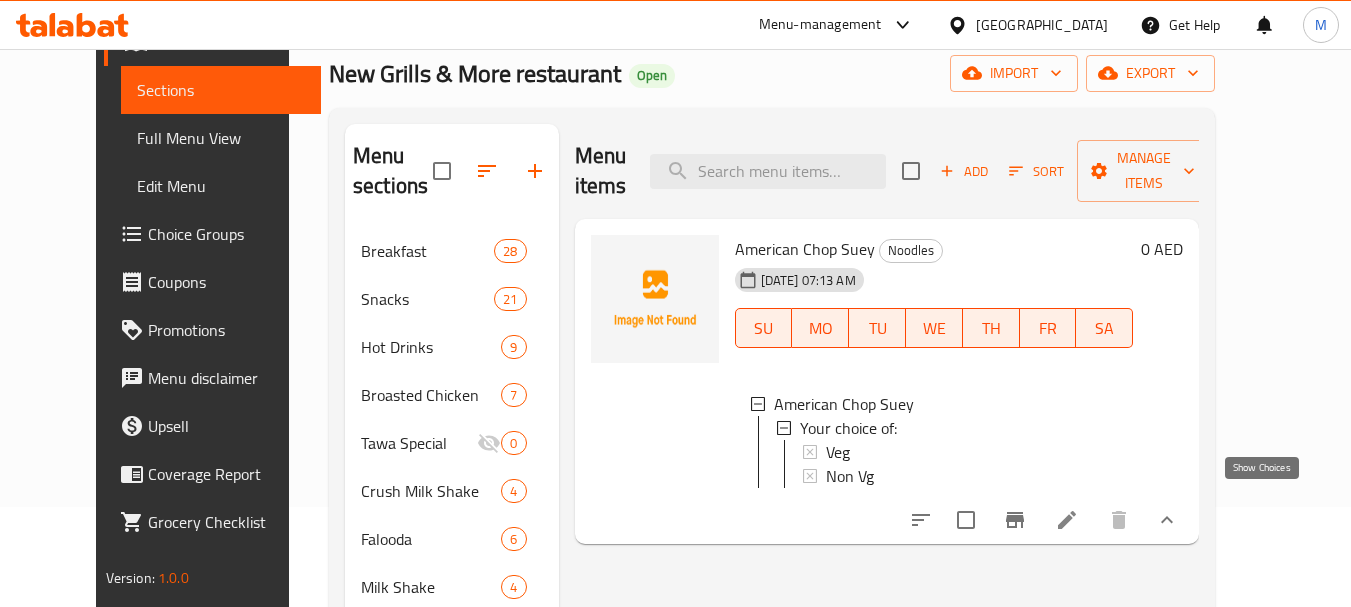 click 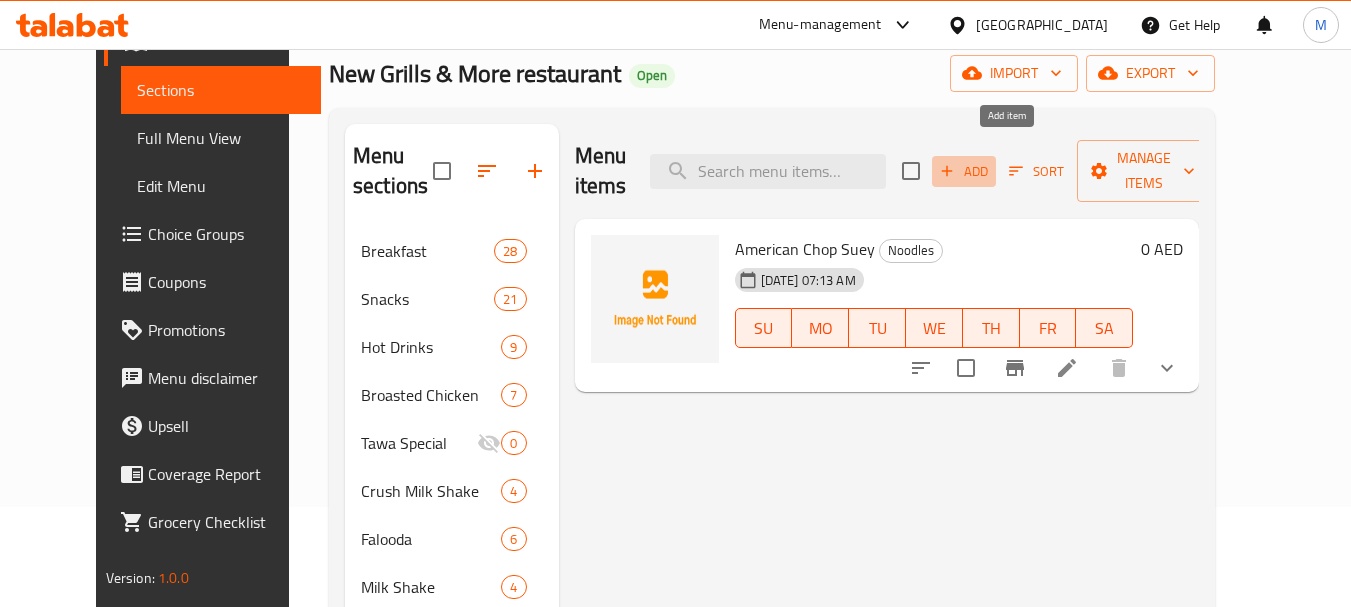 click 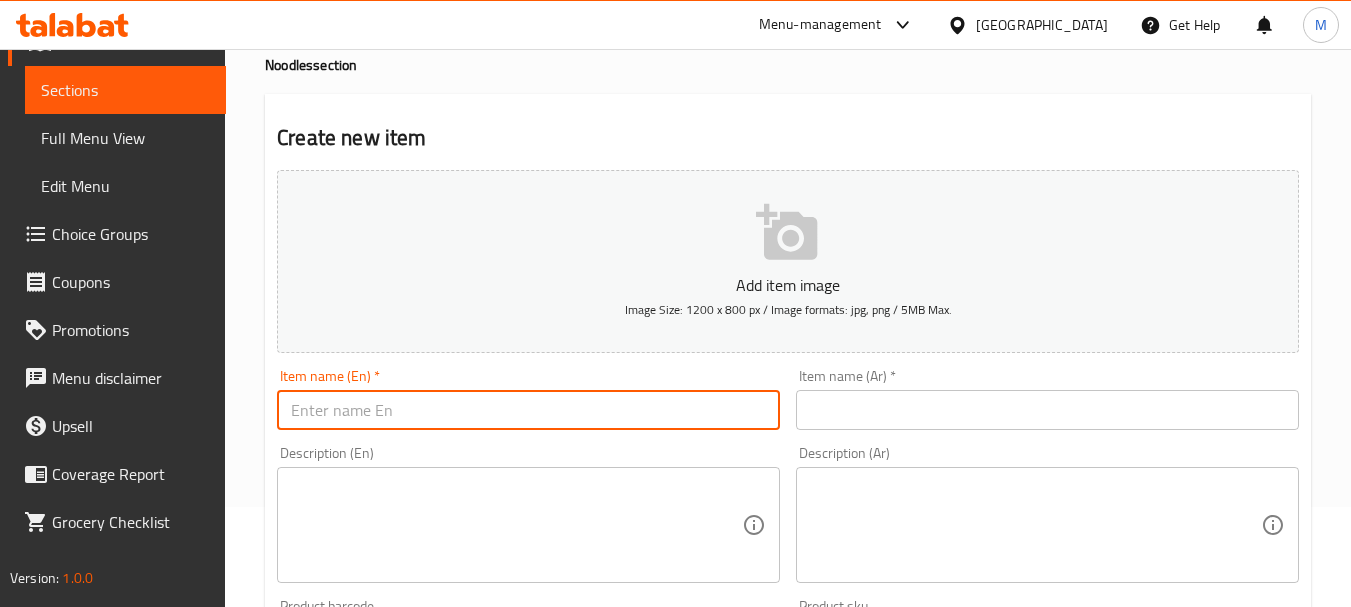 click at bounding box center [528, 410] 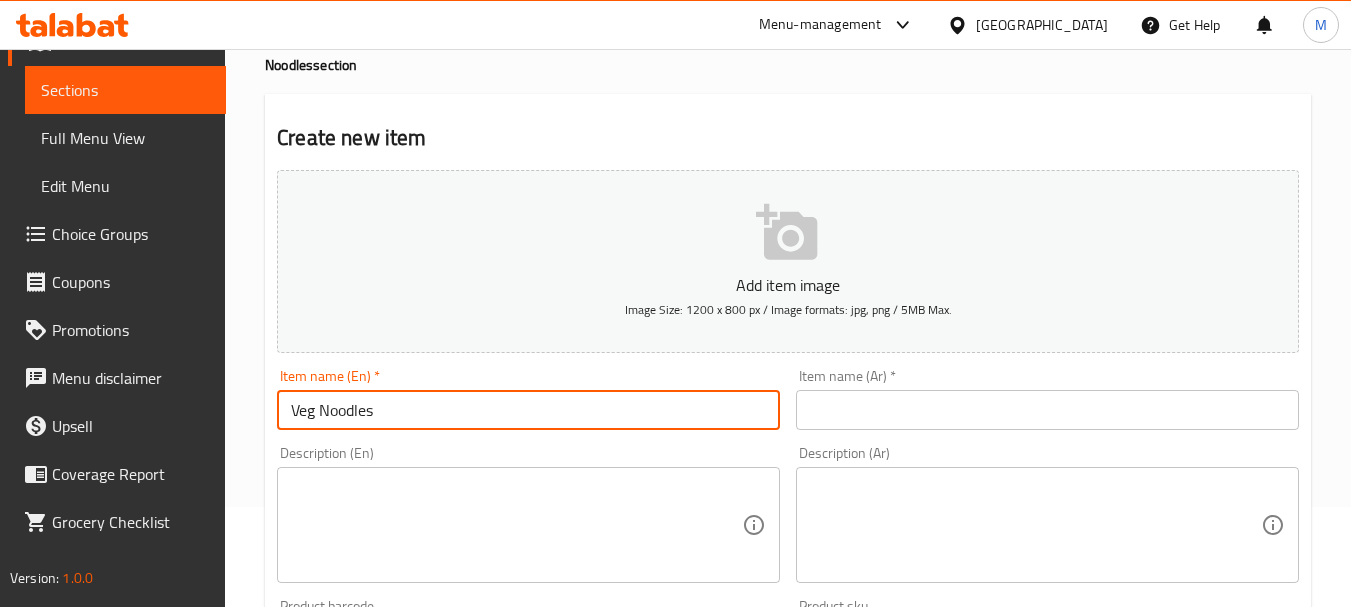 type on "Veg Noodles" 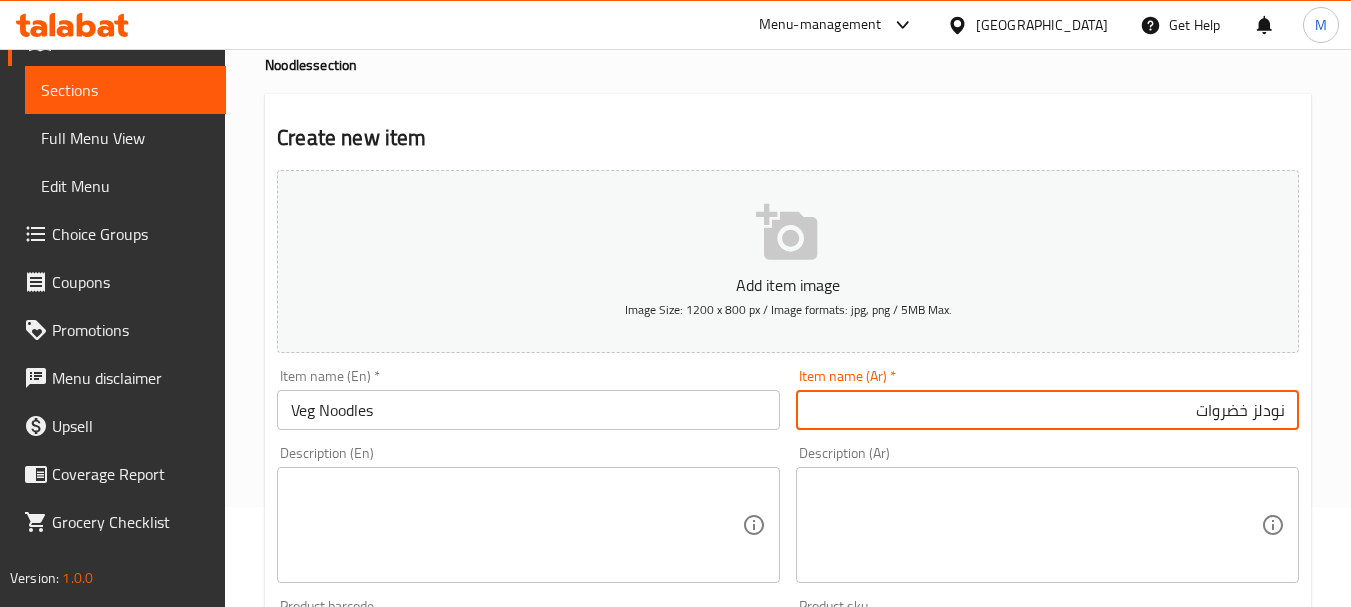 click on "نودلز خضروات" at bounding box center [1047, 410] 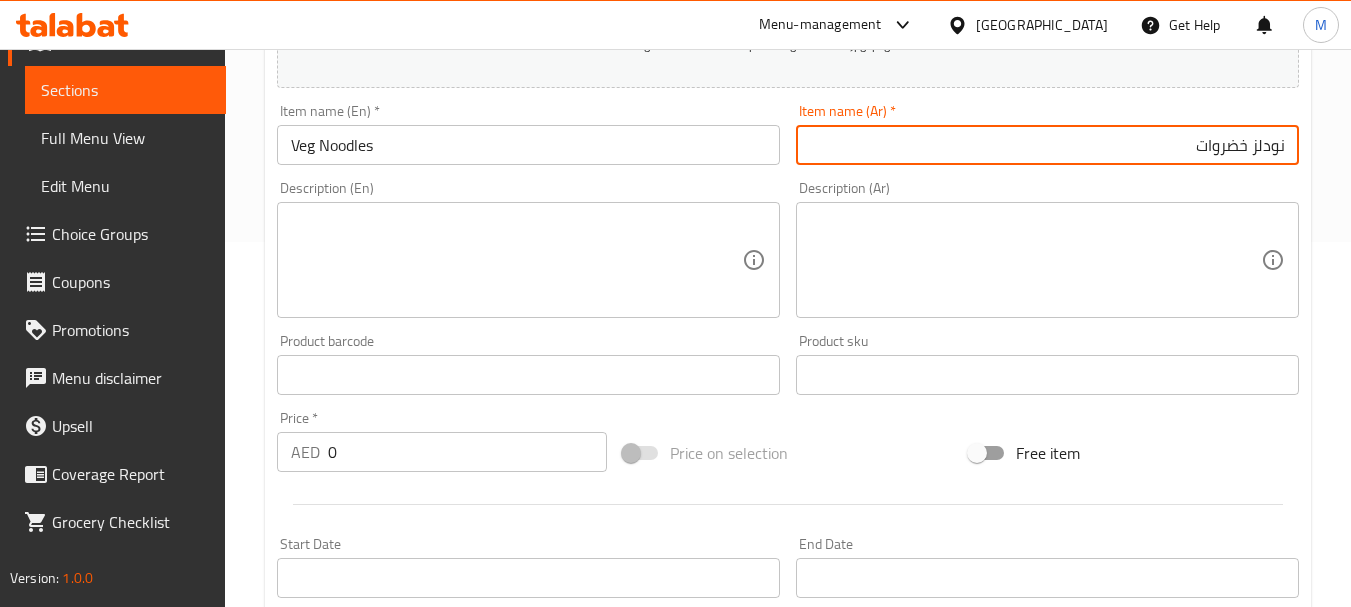 scroll, scrollTop: 400, scrollLeft: 0, axis: vertical 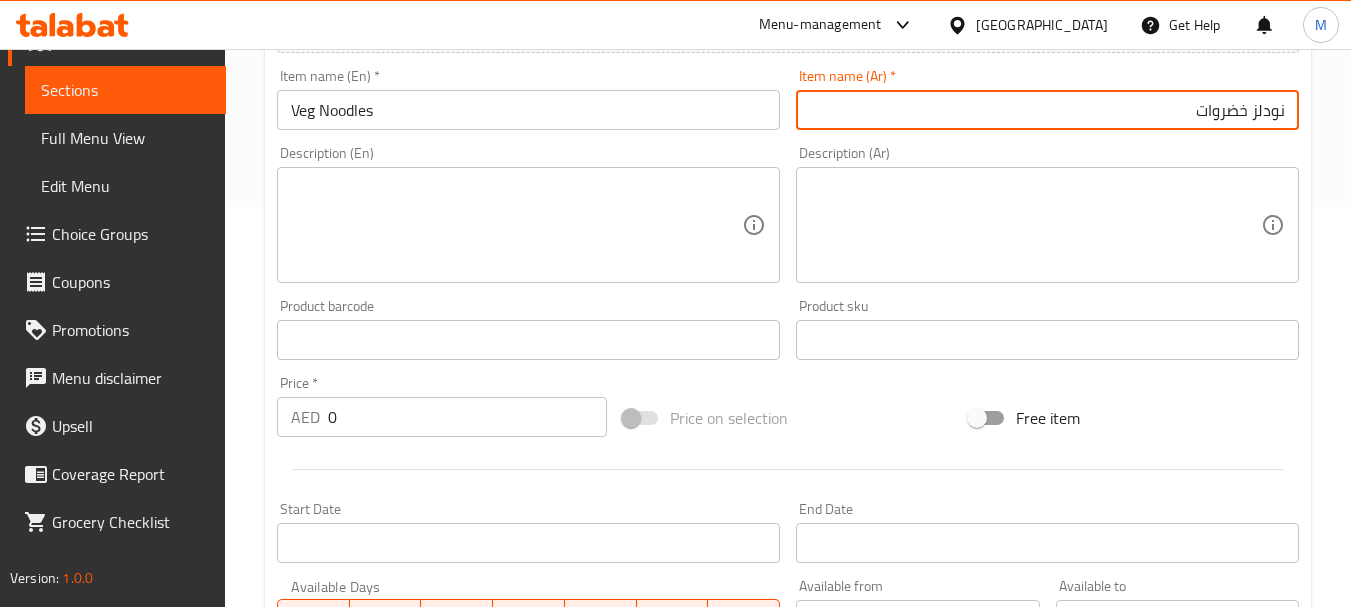 type on "نودلز خضروات" 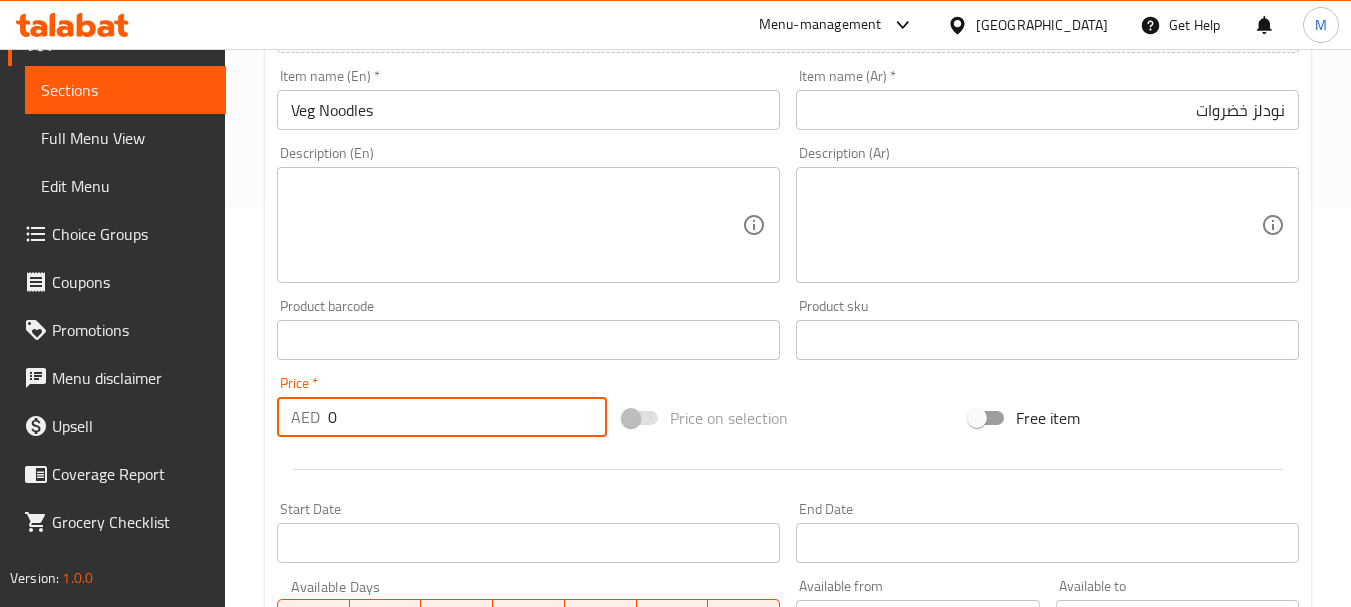 drag, startPoint x: 334, startPoint y: 417, endPoint x: 317, endPoint y: 414, distance: 17.262676 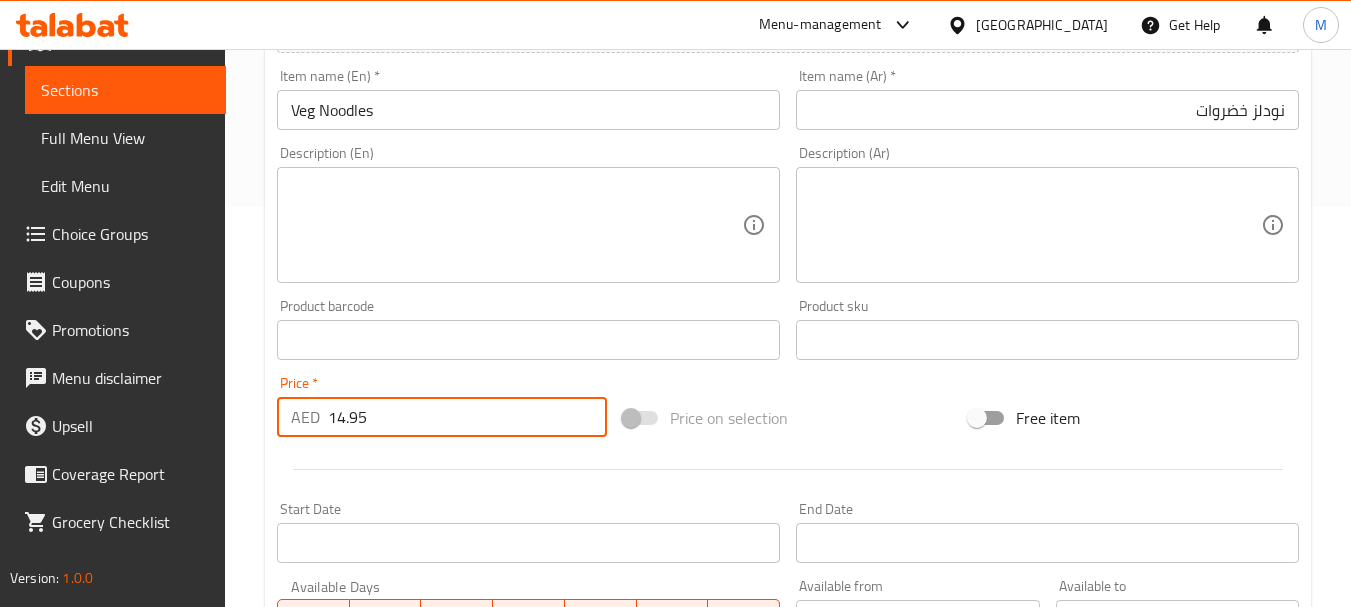 type on "14.95" 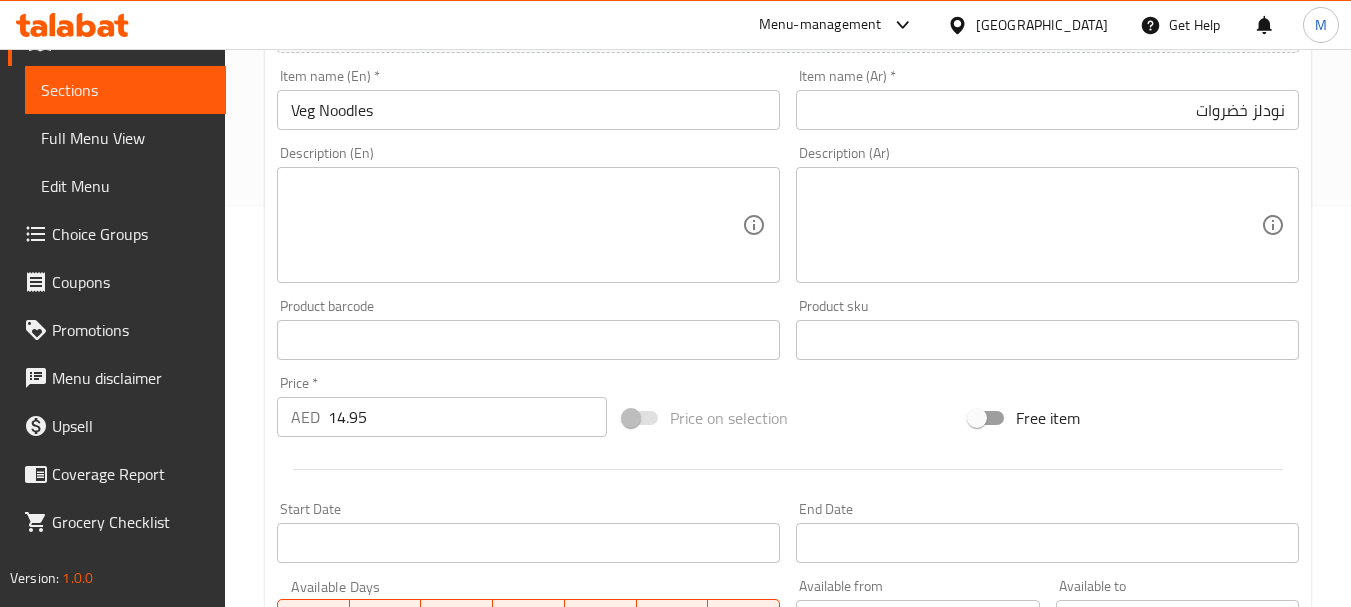 drag, startPoint x: 418, startPoint y: 469, endPoint x: 386, endPoint y: 496, distance: 41.868843 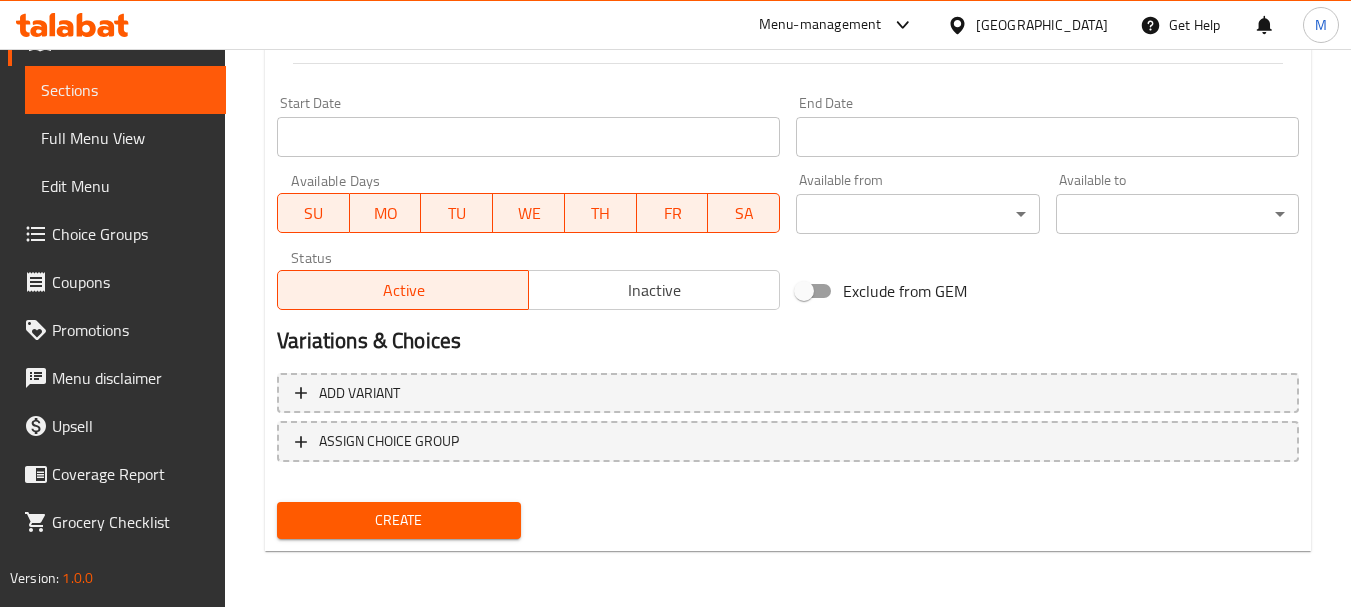 click on "Create" at bounding box center (398, 520) 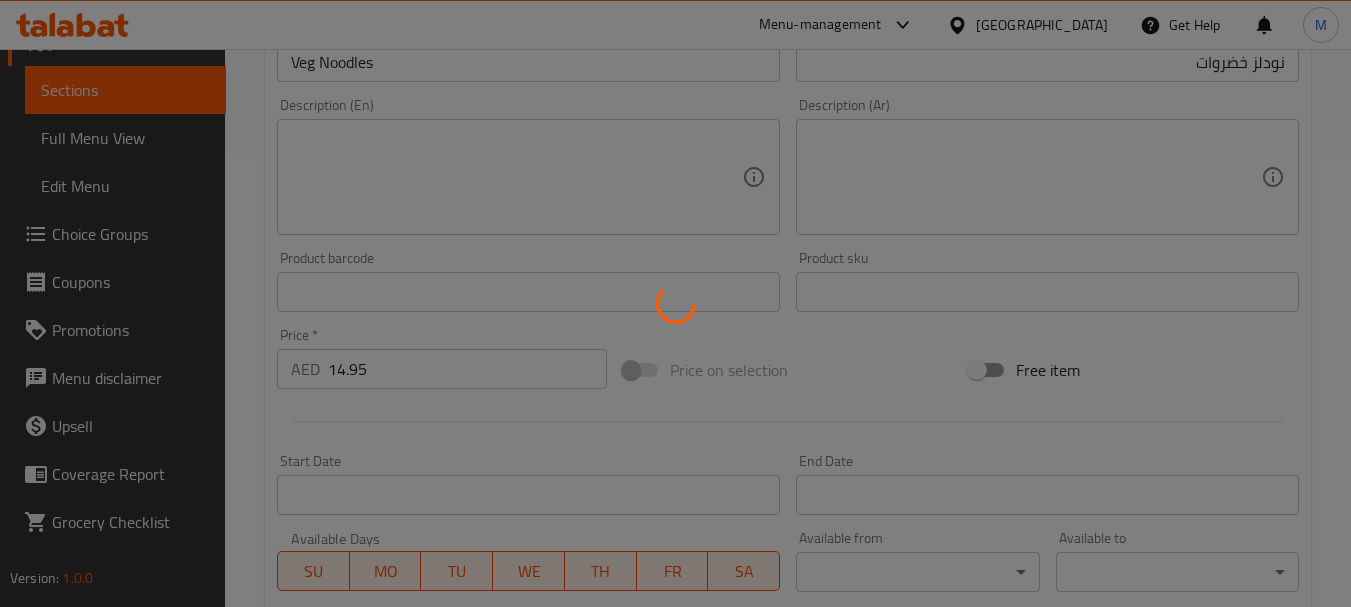 scroll, scrollTop: 306, scrollLeft: 0, axis: vertical 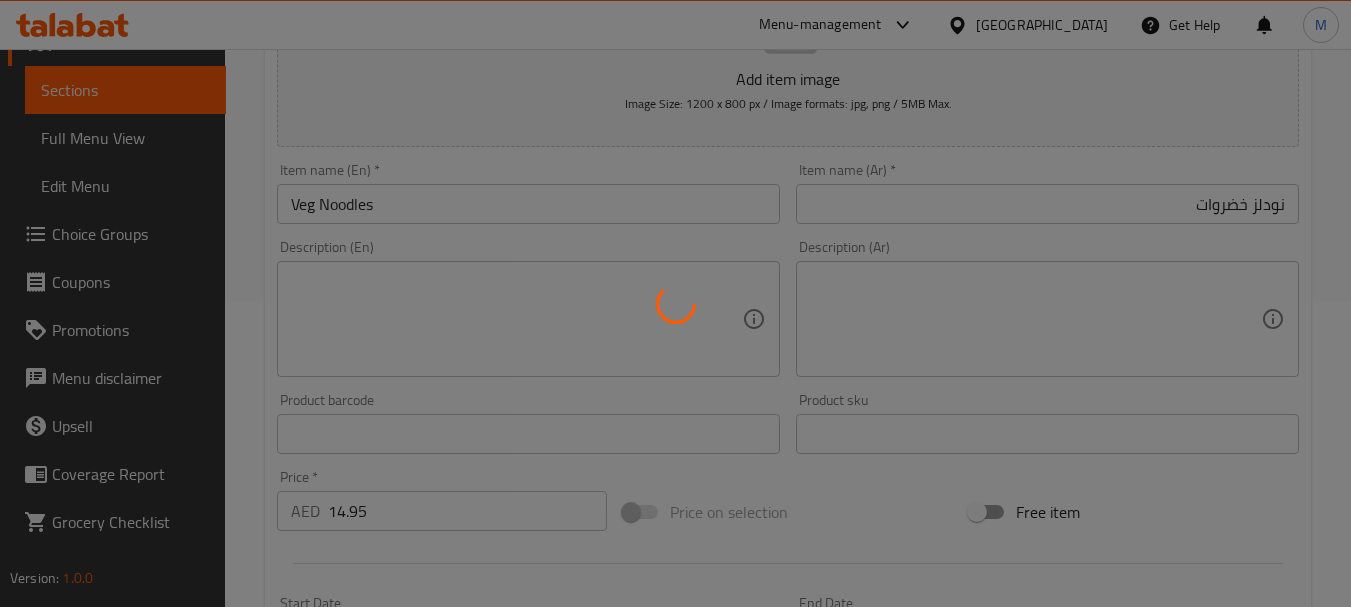 type 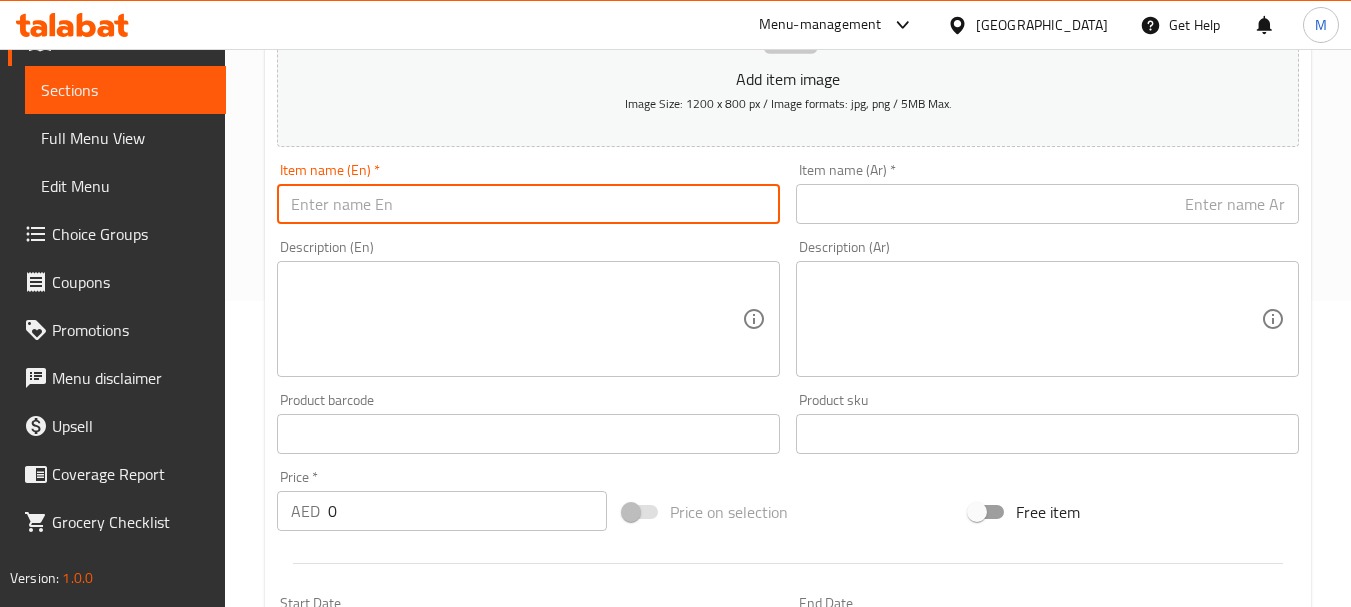 click at bounding box center (528, 204) 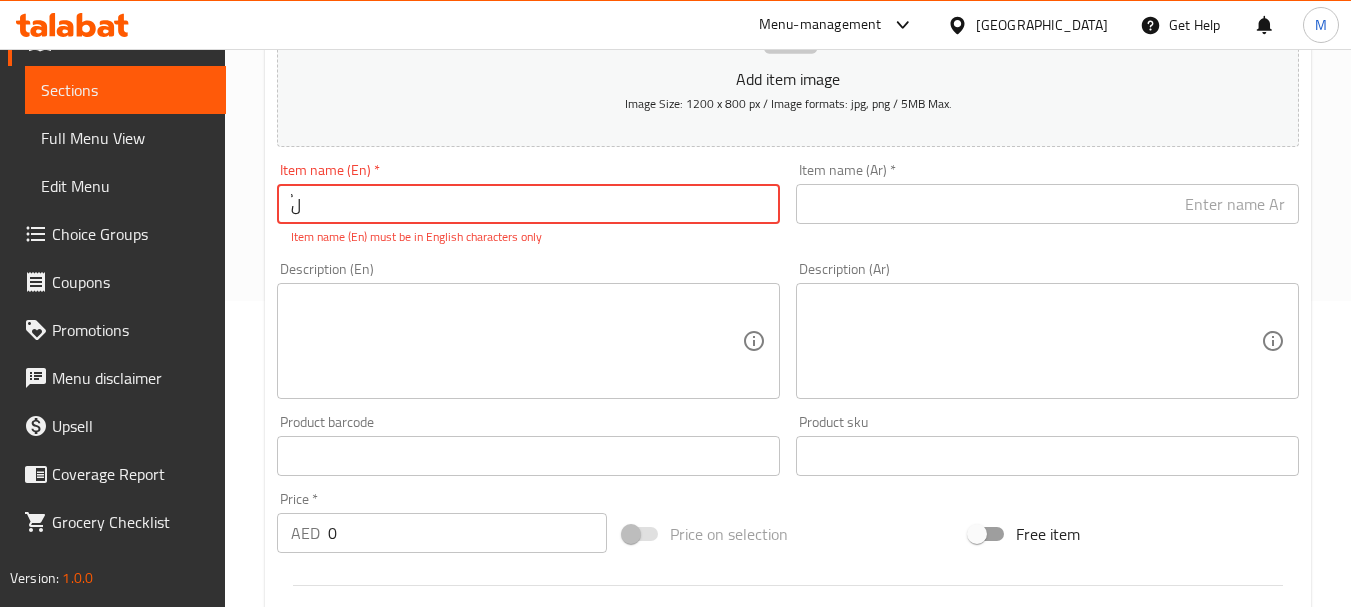 type on "ُ" 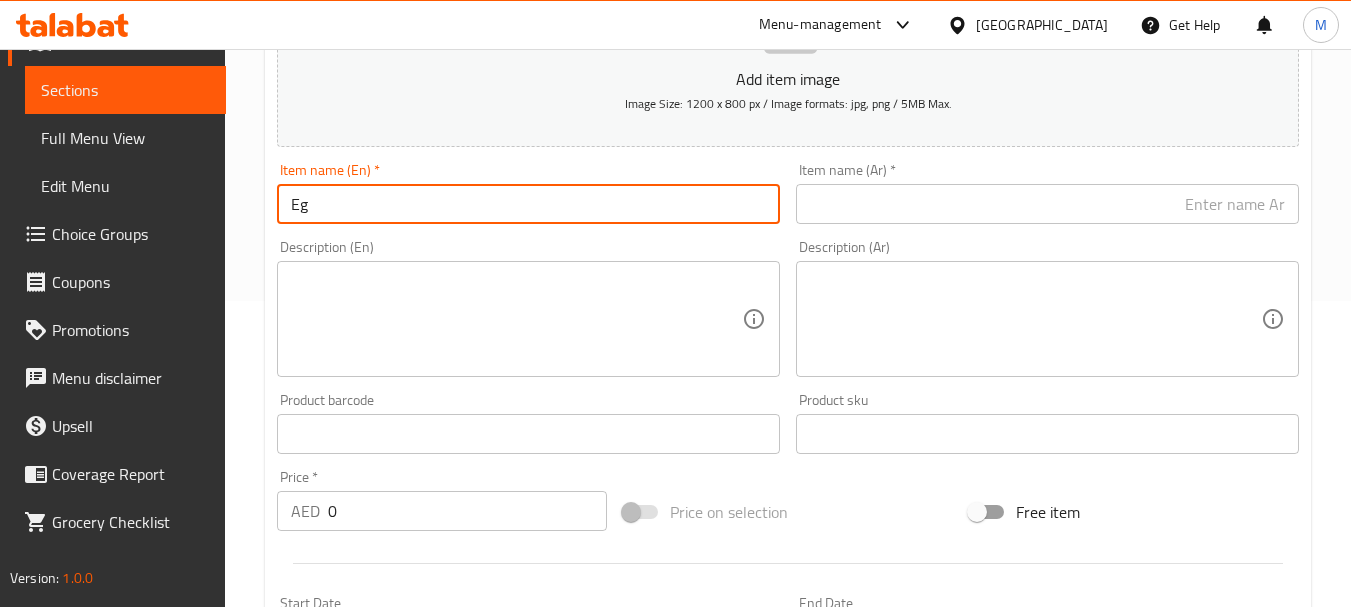 type on "Egg  Noodles" 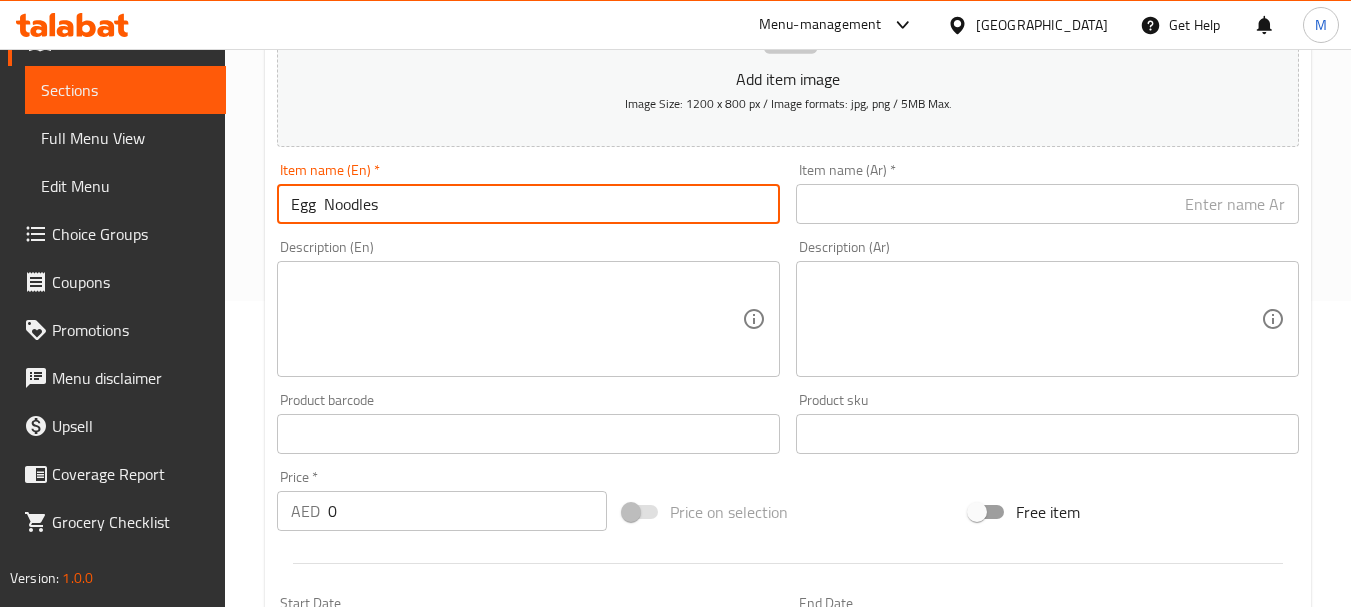 click at bounding box center [1047, 204] 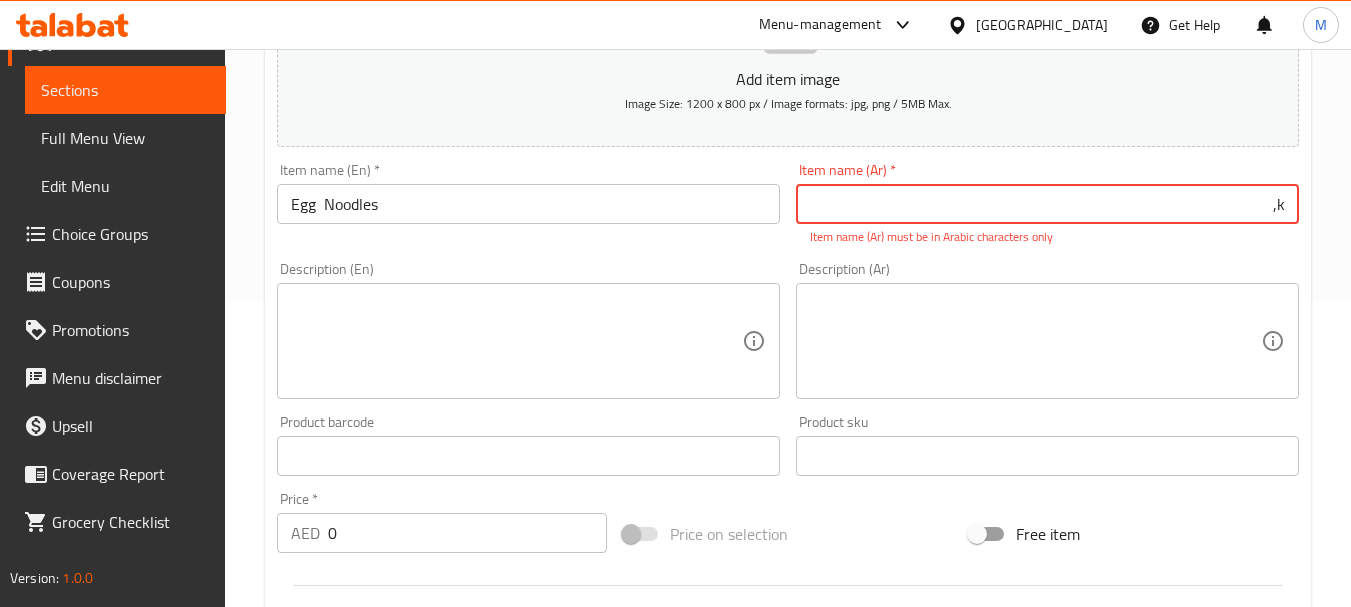 type on "k" 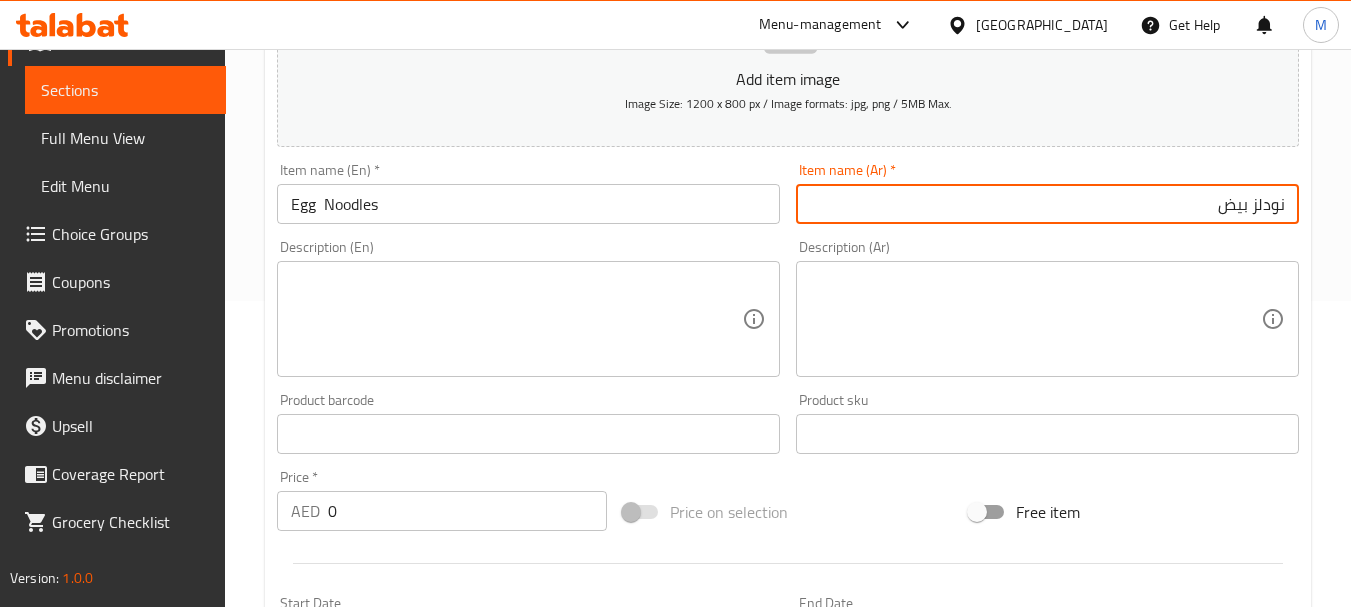 type on "نودلز بيض" 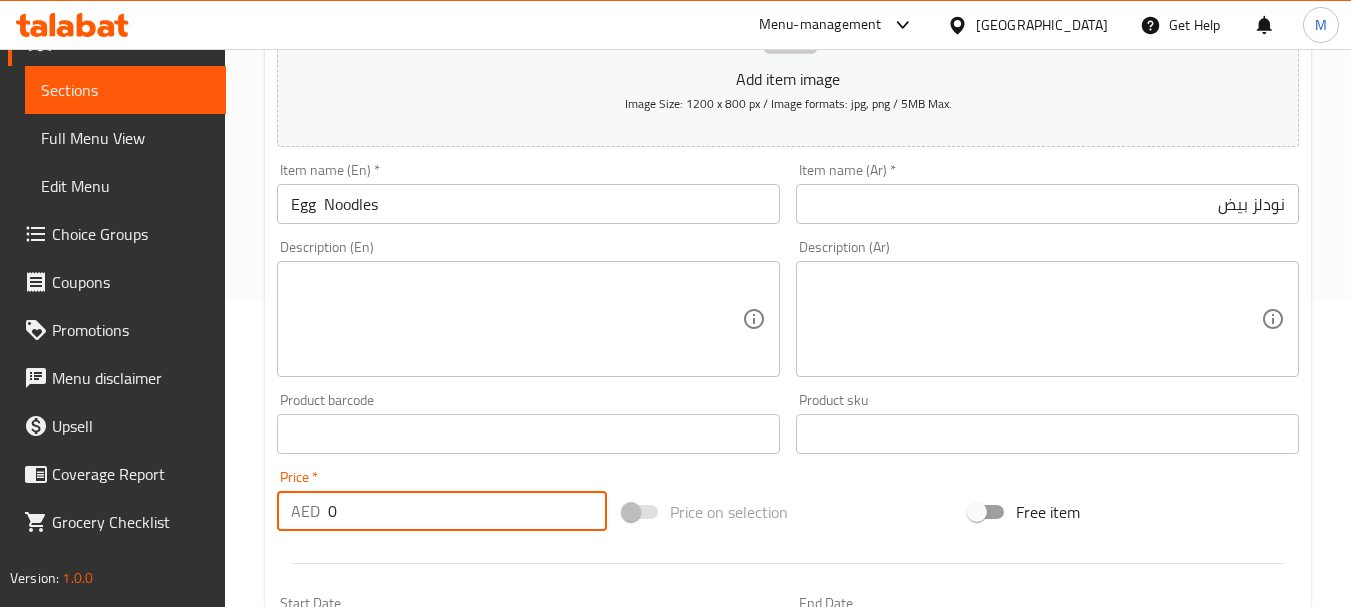 drag, startPoint x: 359, startPoint y: 506, endPoint x: 336, endPoint y: 465, distance: 47.010635 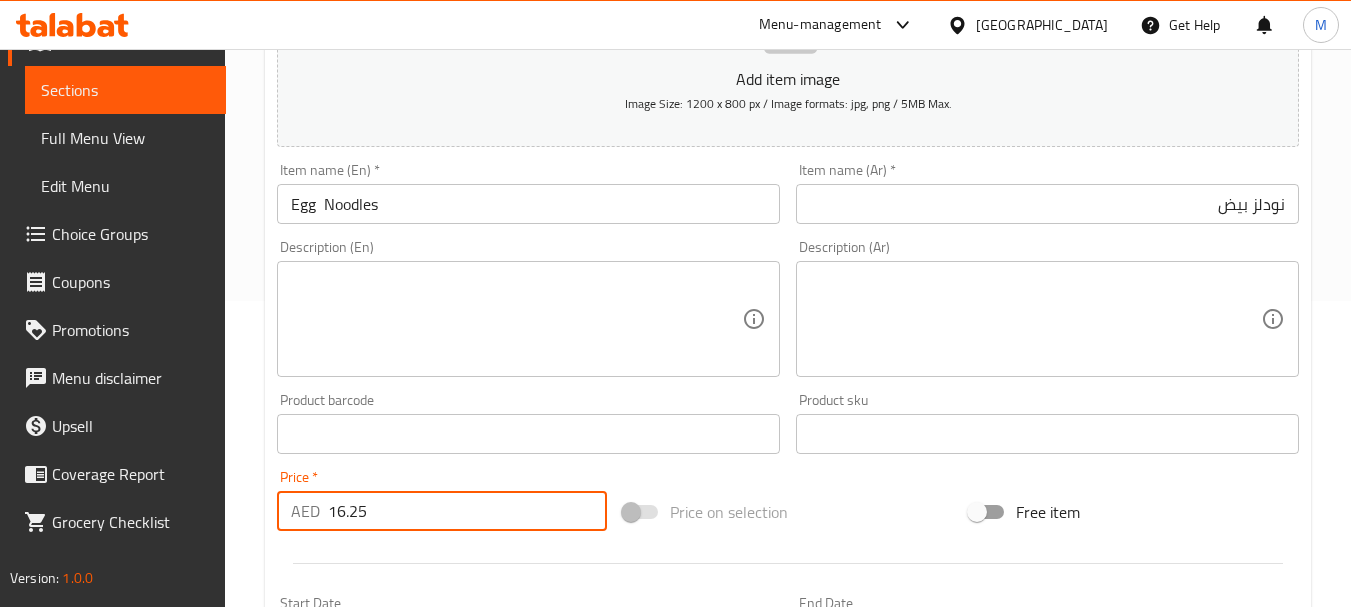 type on "16.25" 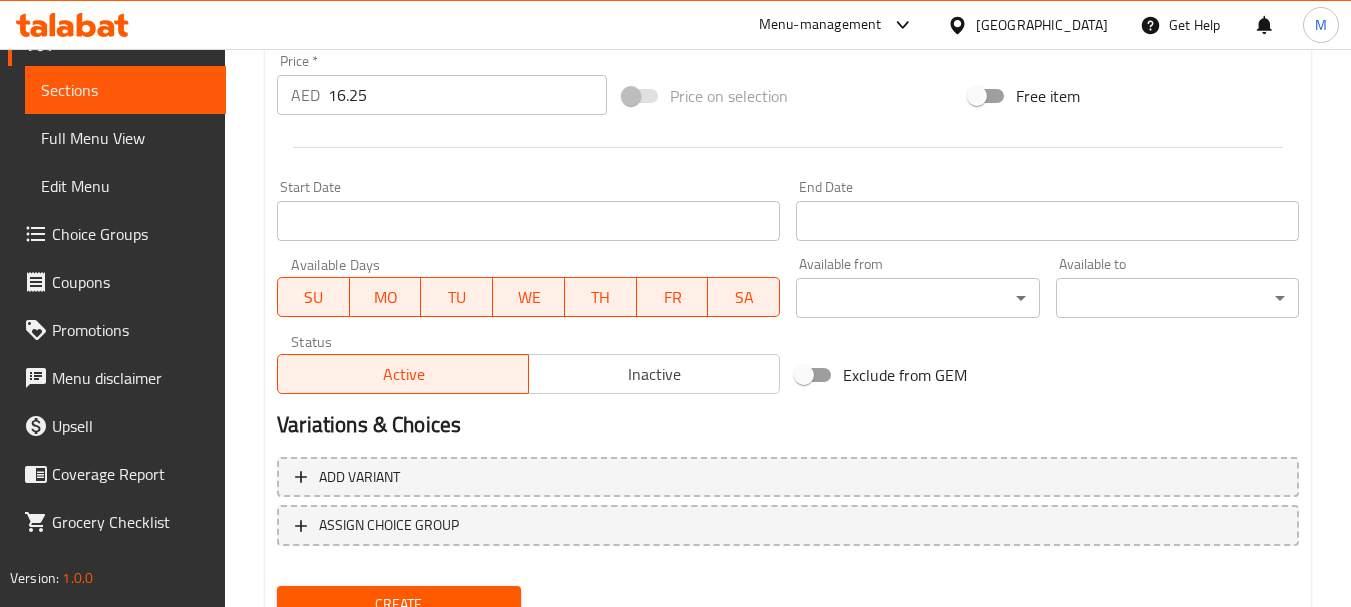 scroll, scrollTop: 806, scrollLeft: 0, axis: vertical 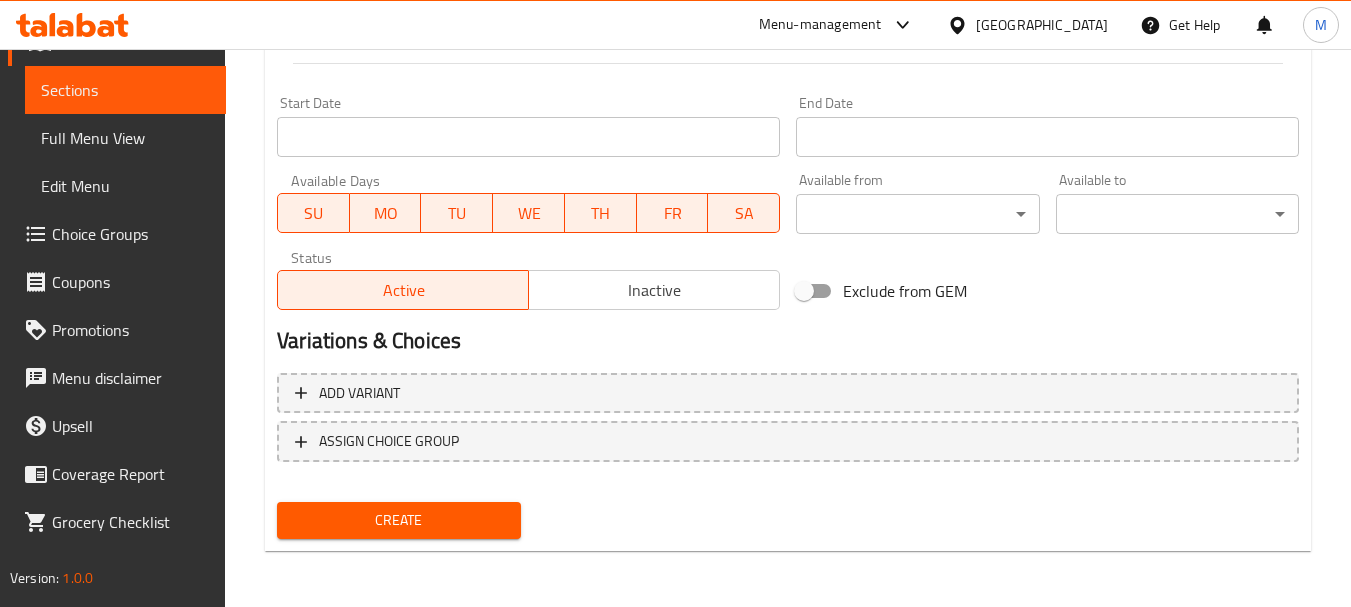 click on "Create" at bounding box center [398, 520] 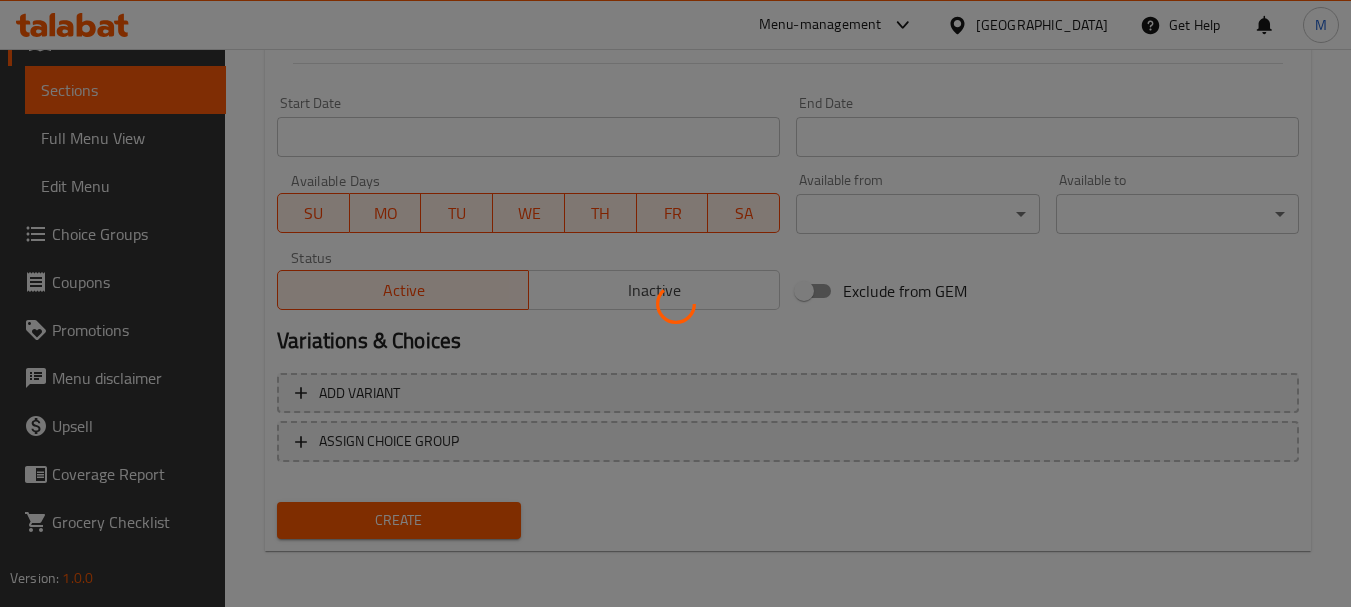 type 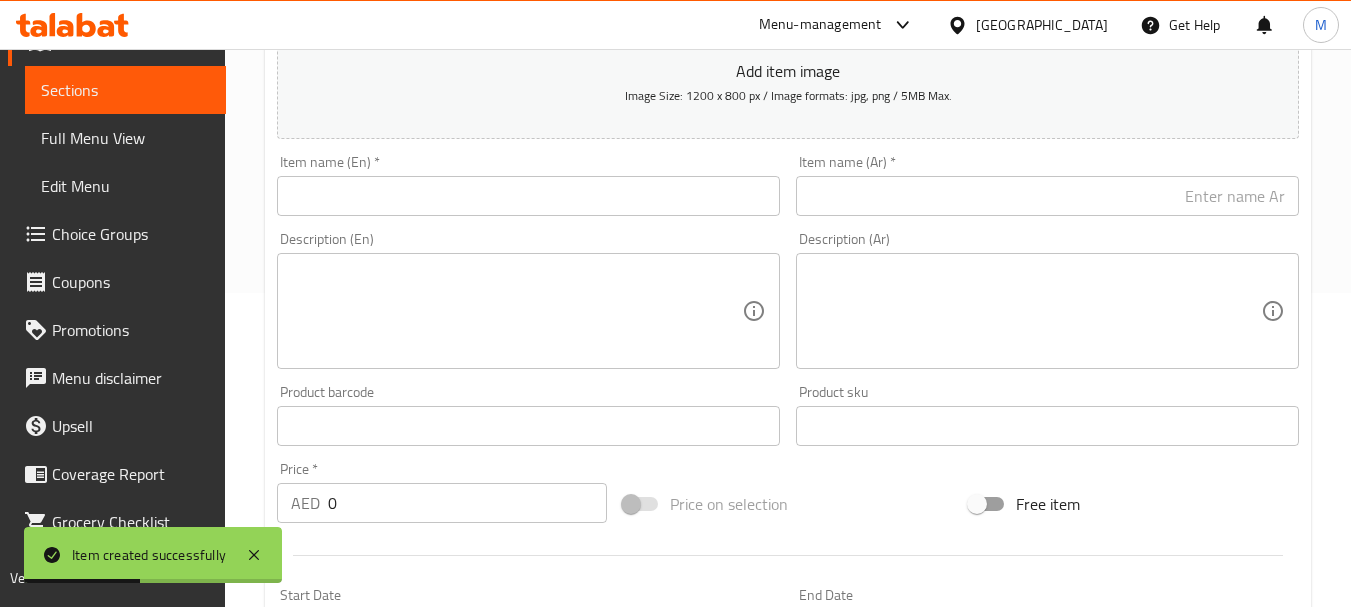 scroll, scrollTop: 206, scrollLeft: 0, axis: vertical 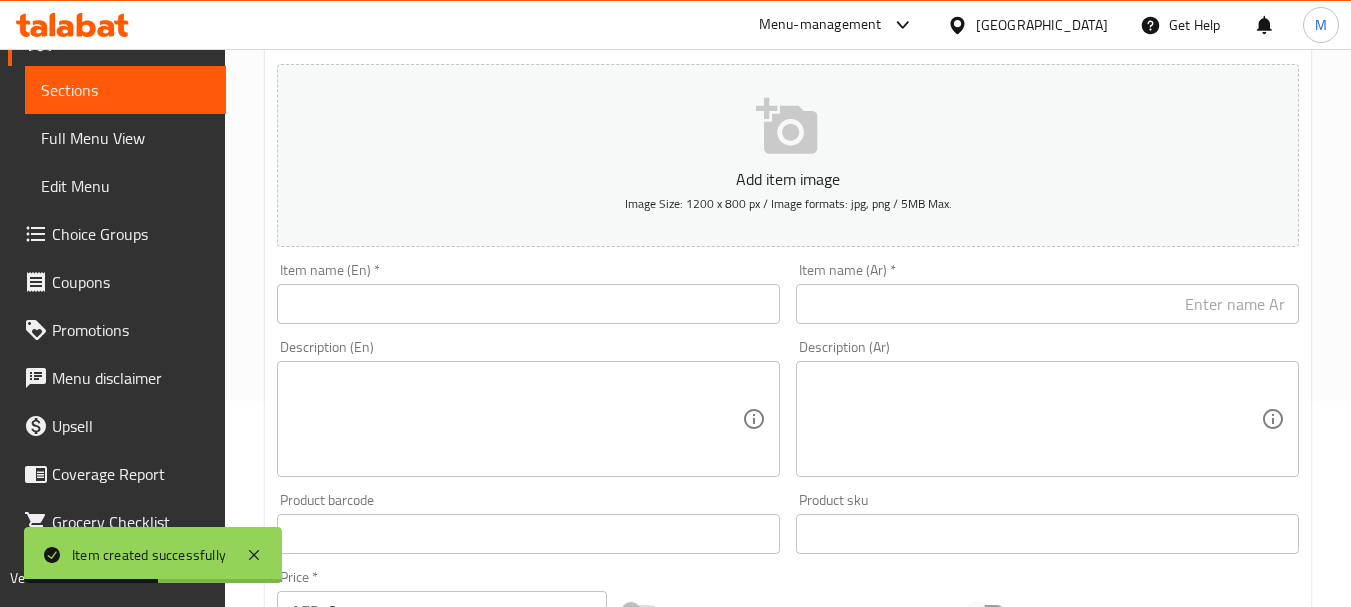 click on "Item name (En)   * Item name (En)  *" at bounding box center (528, 293) 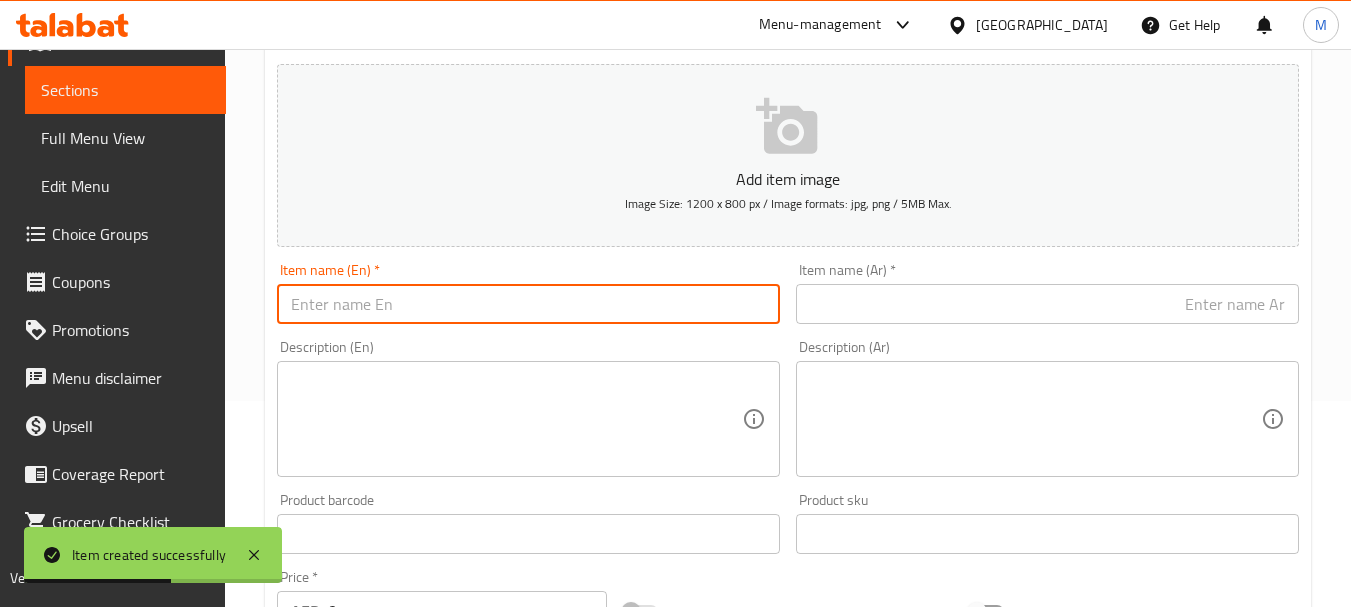 click at bounding box center (528, 304) 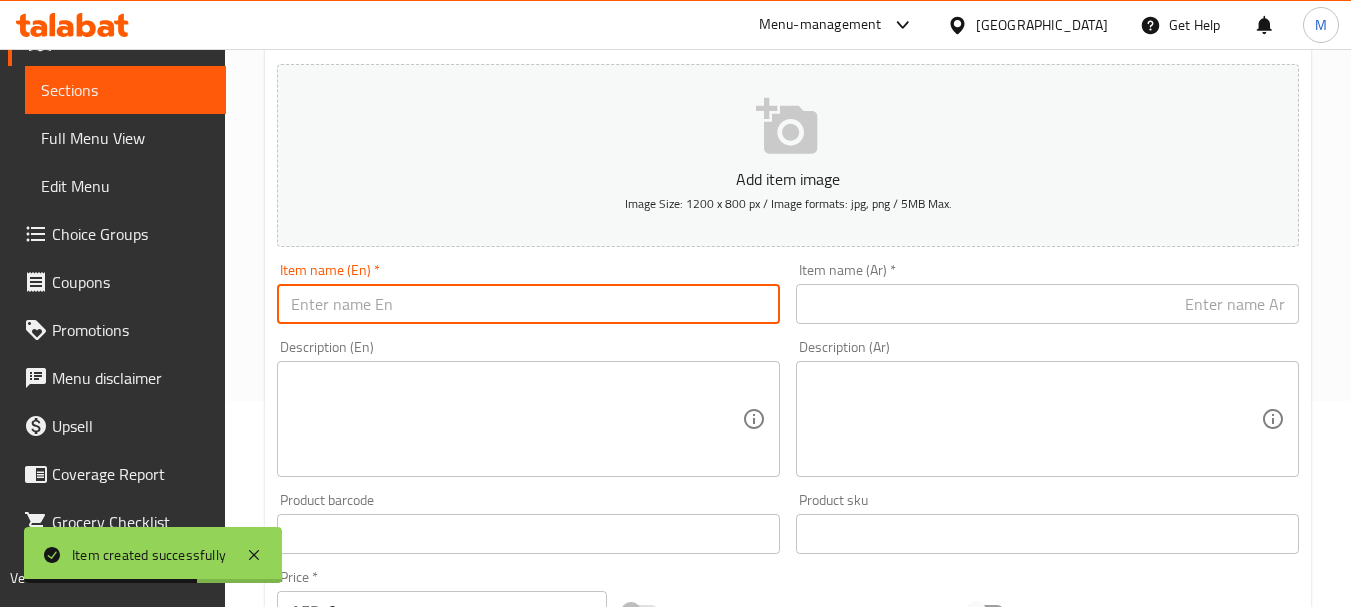 type on "؛" 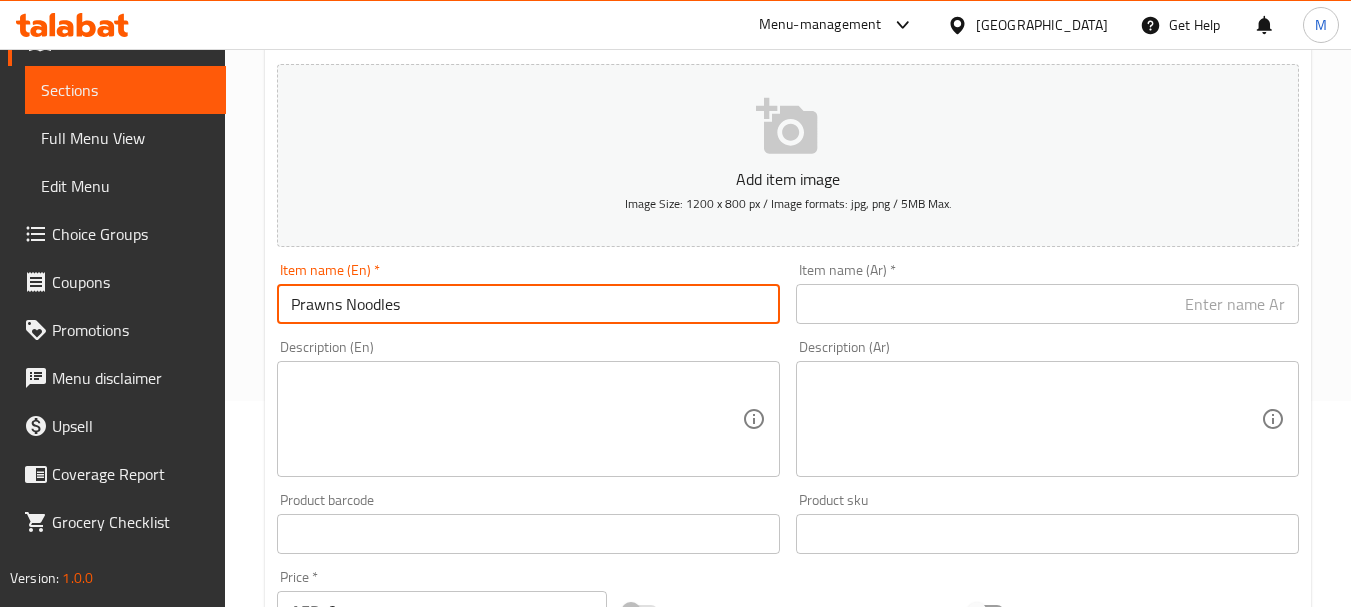 type on "Prawns Noodles" 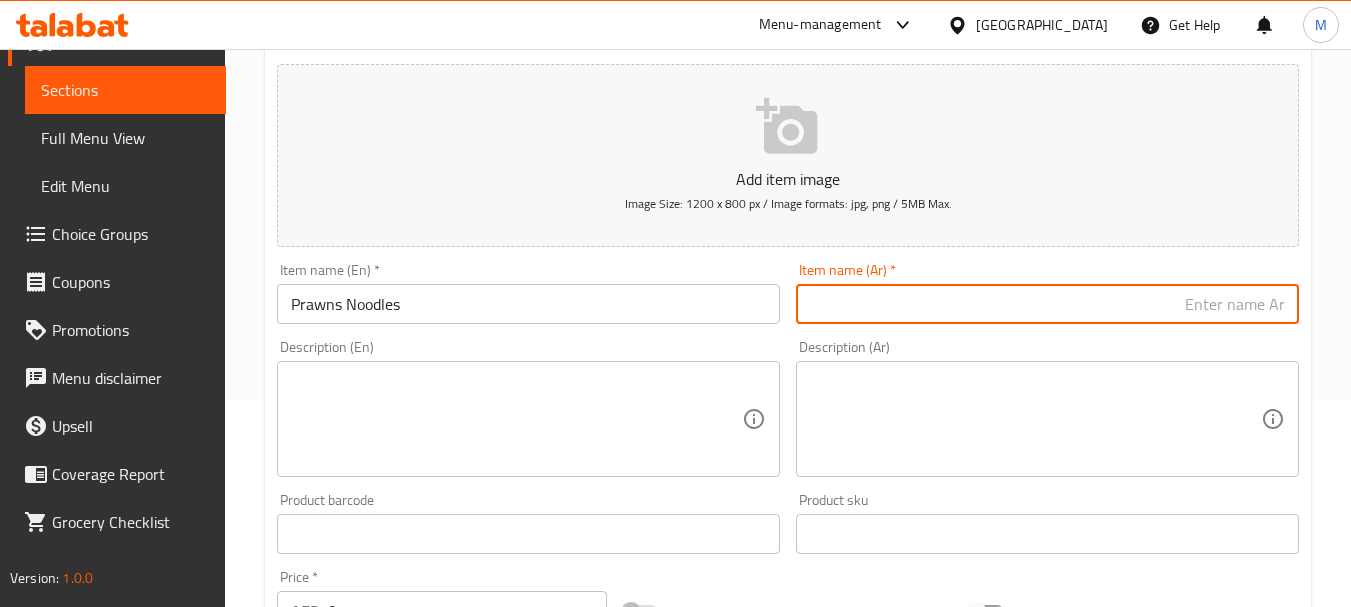 click at bounding box center (1047, 304) 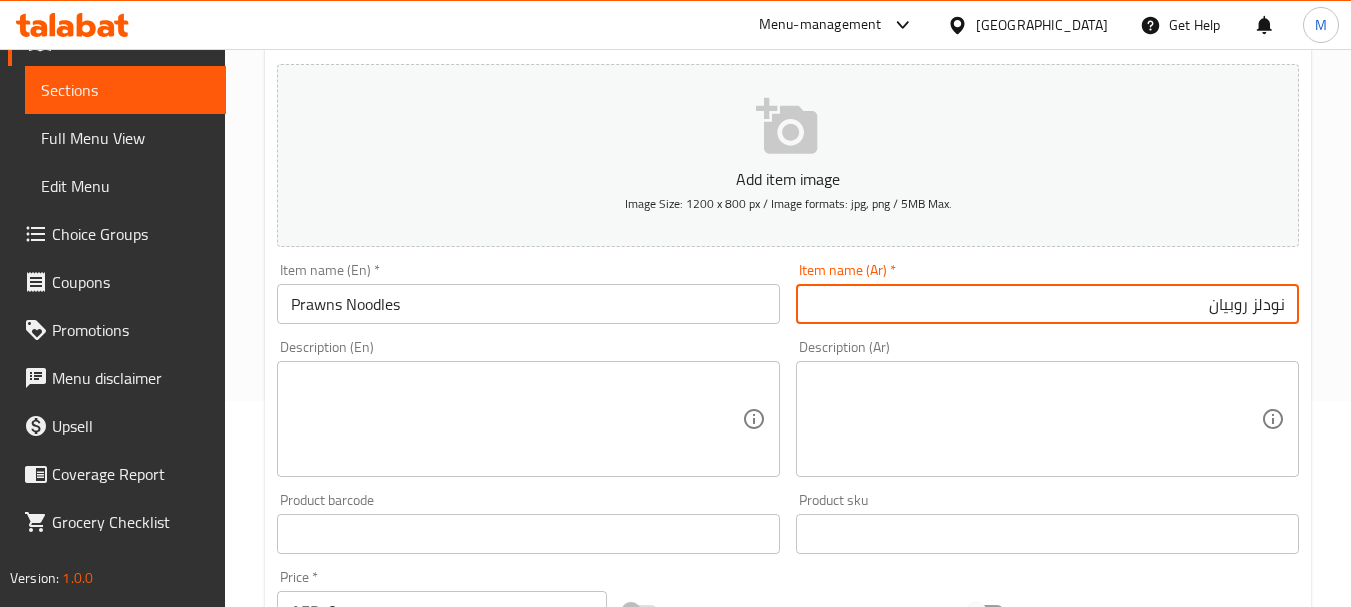 type on "نودلز روبيان" 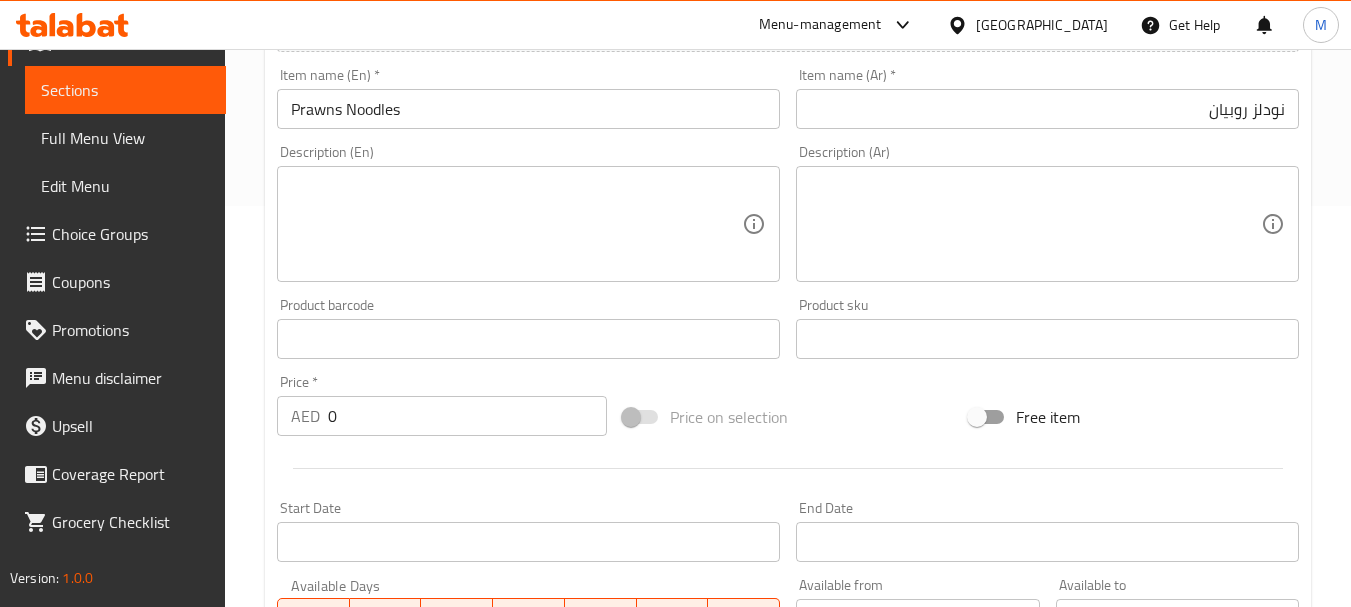 scroll, scrollTop: 306, scrollLeft: 0, axis: vertical 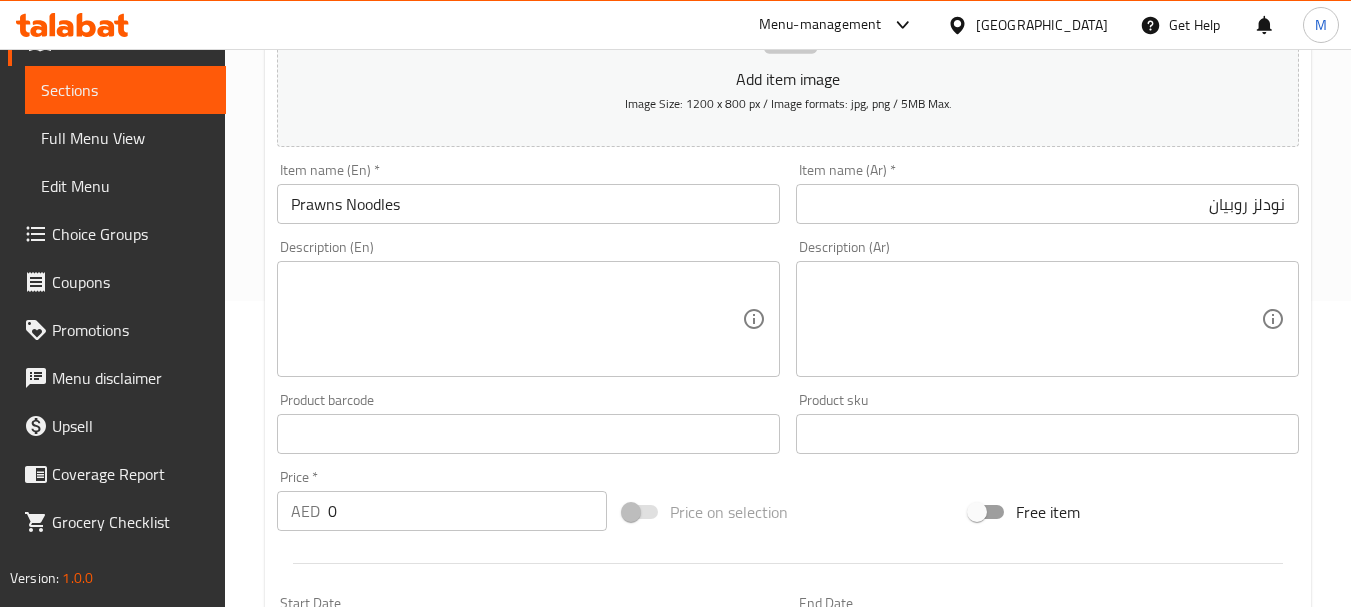 drag, startPoint x: 363, startPoint y: 510, endPoint x: 295, endPoint y: 477, distance: 75.58439 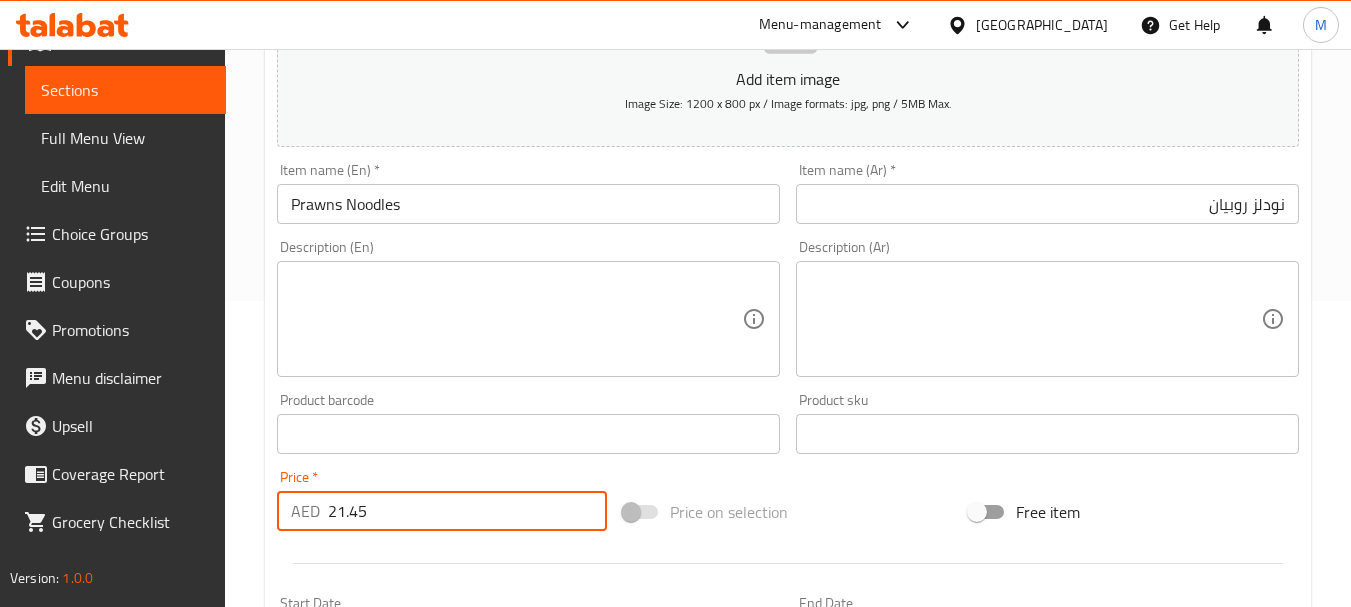 type on "21.45" 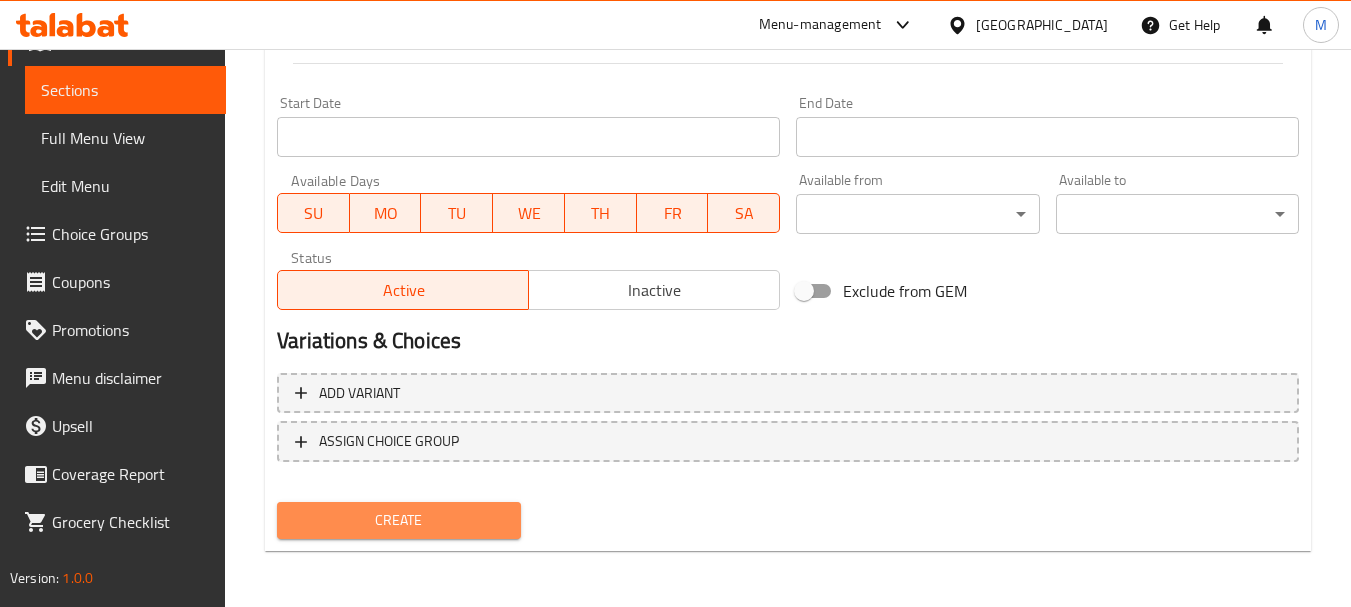 click on "Create" at bounding box center [398, 520] 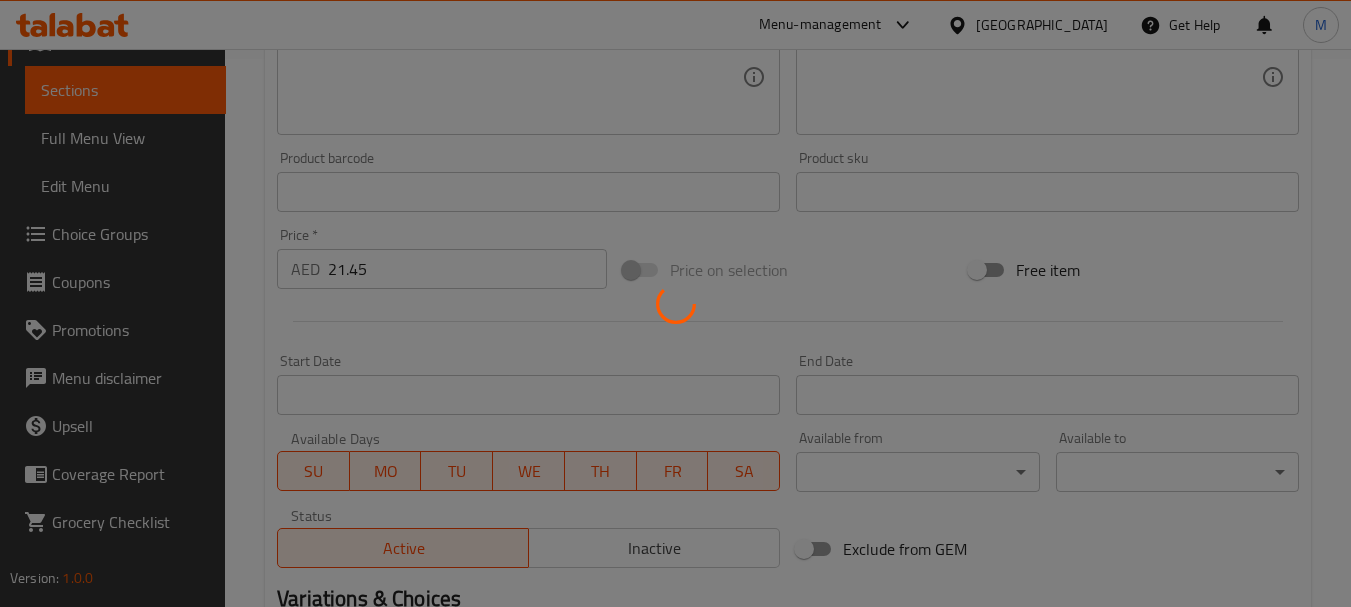 scroll, scrollTop: 406, scrollLeft: 0, axis: vertical 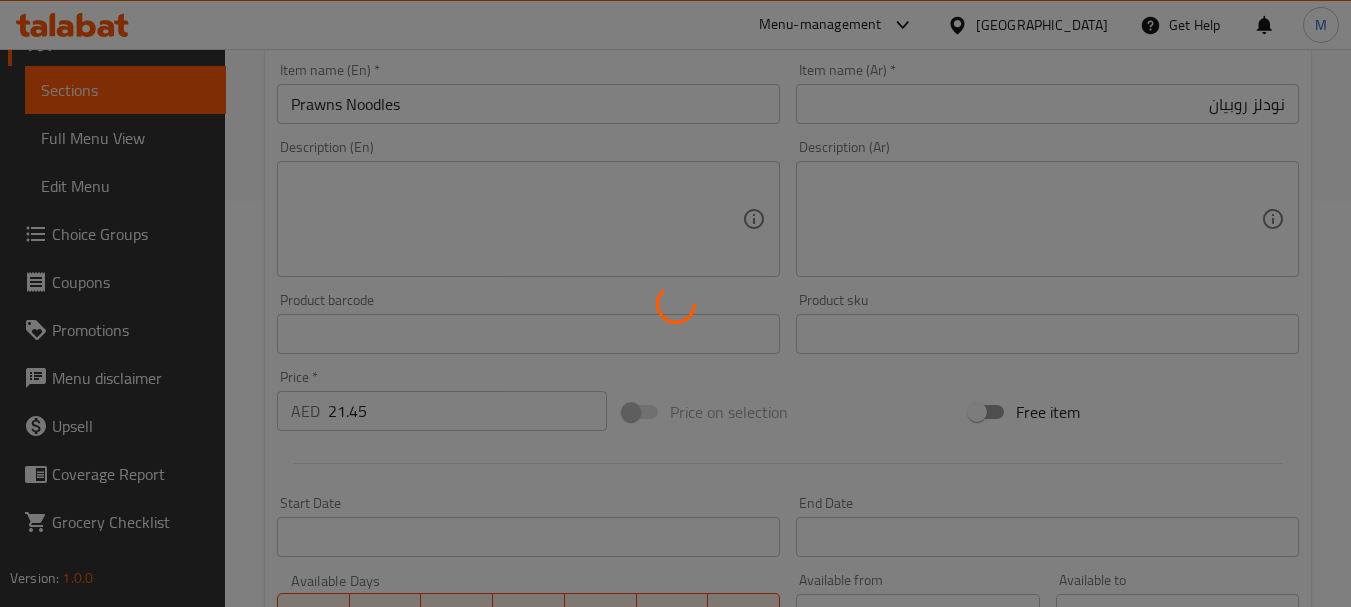 type 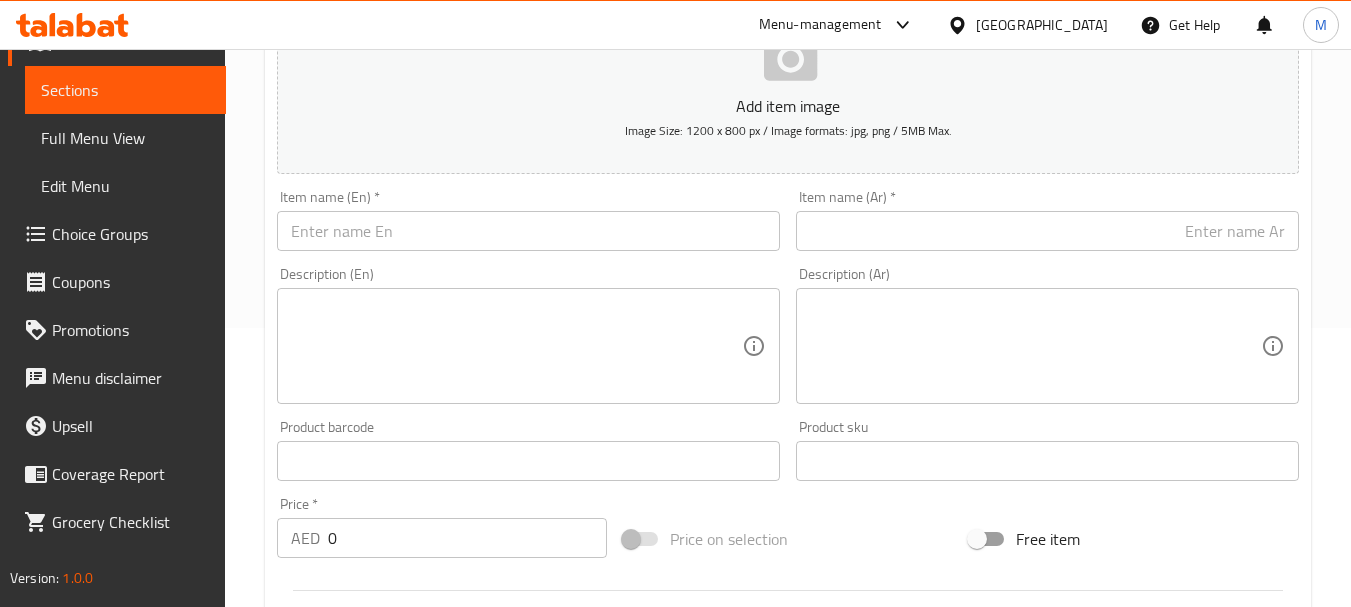 scroll, scrollTop: 206, scrollLeft: 0, axis: vertical 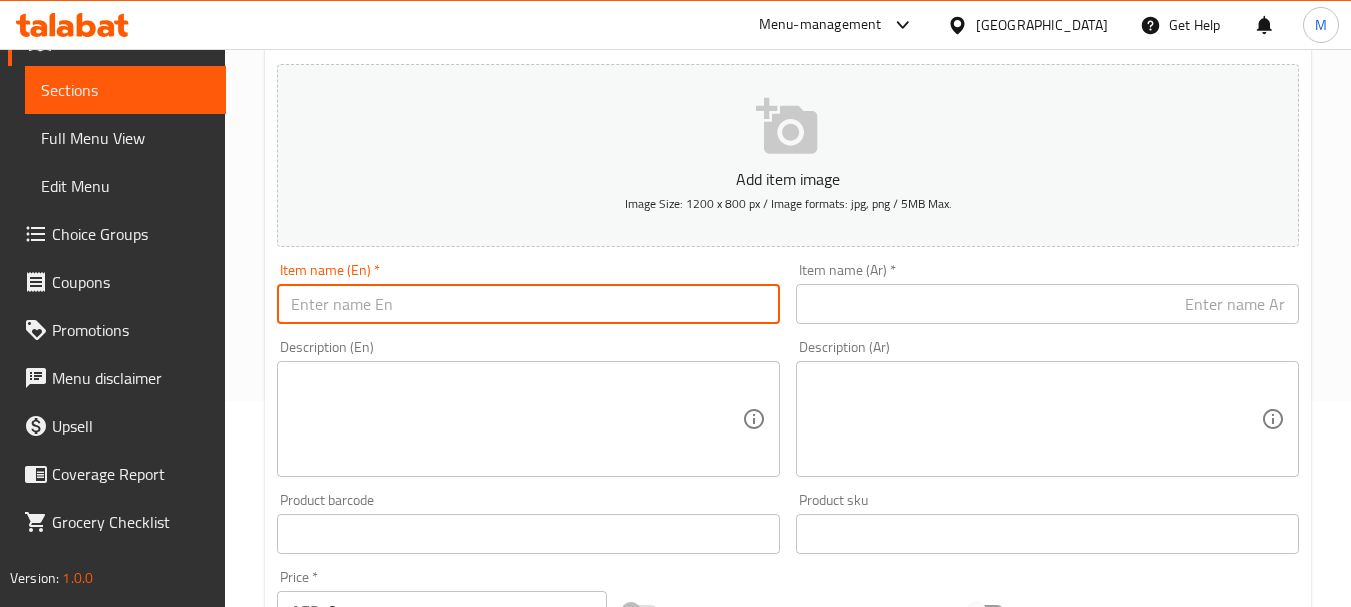click at bounding box center [528, 304] 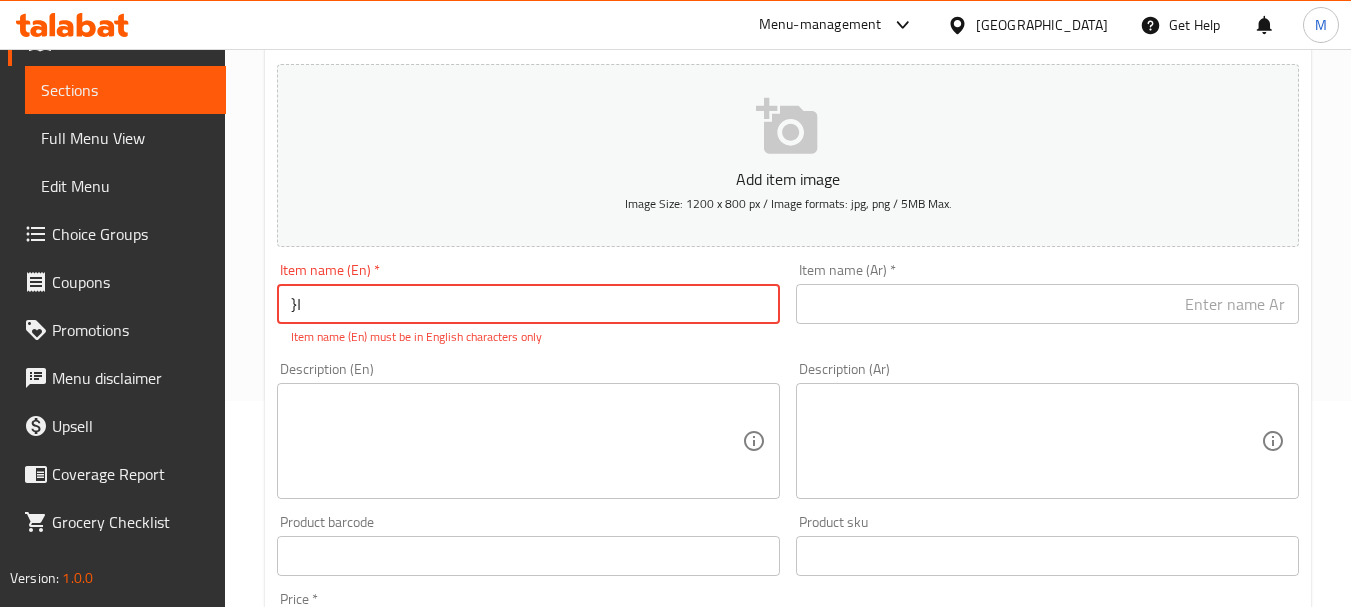 type on "}" 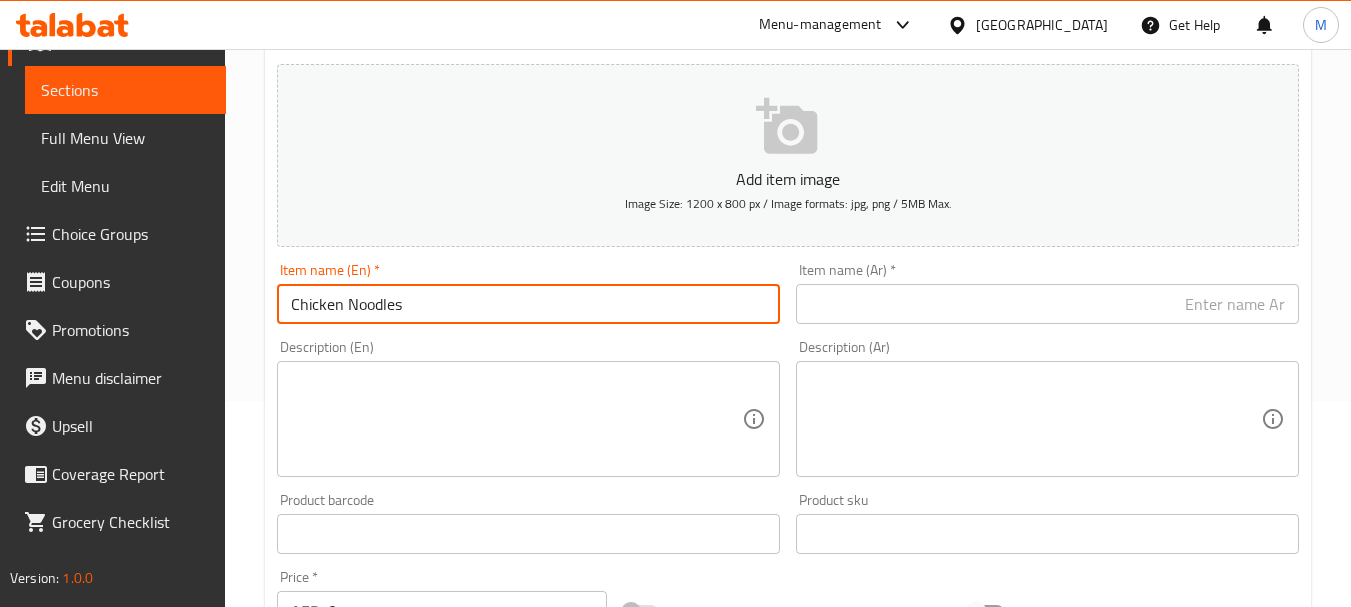 type on "Chicken Noodles" 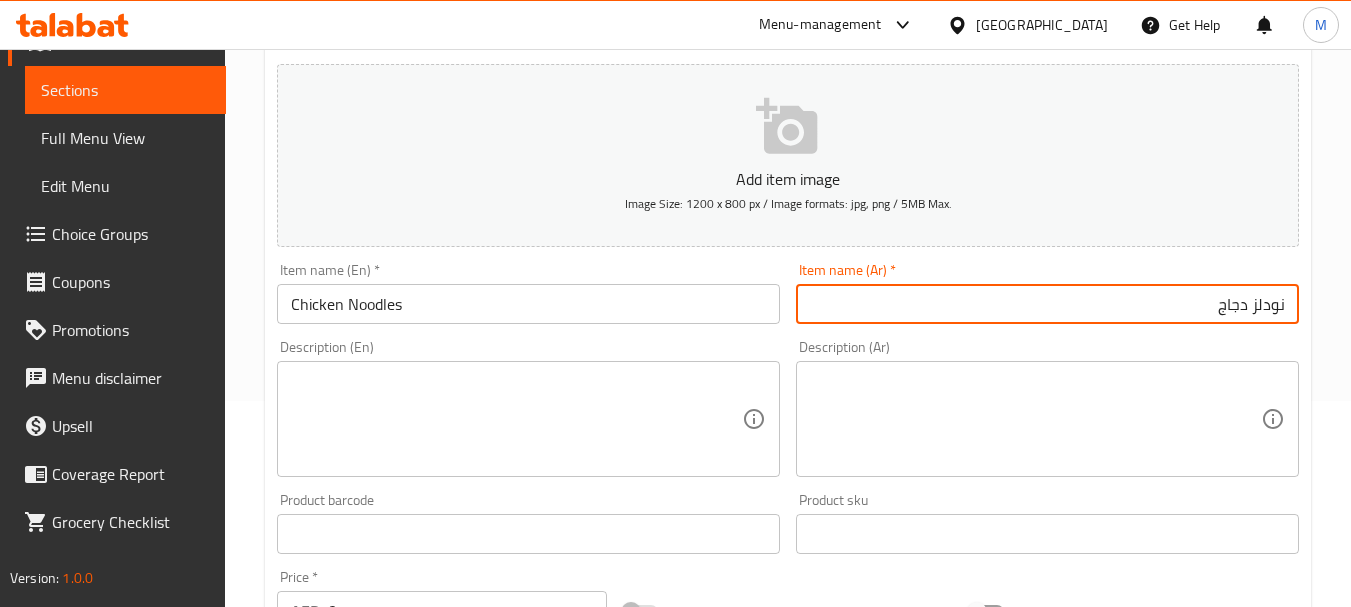 type on "نودلز دجاج" 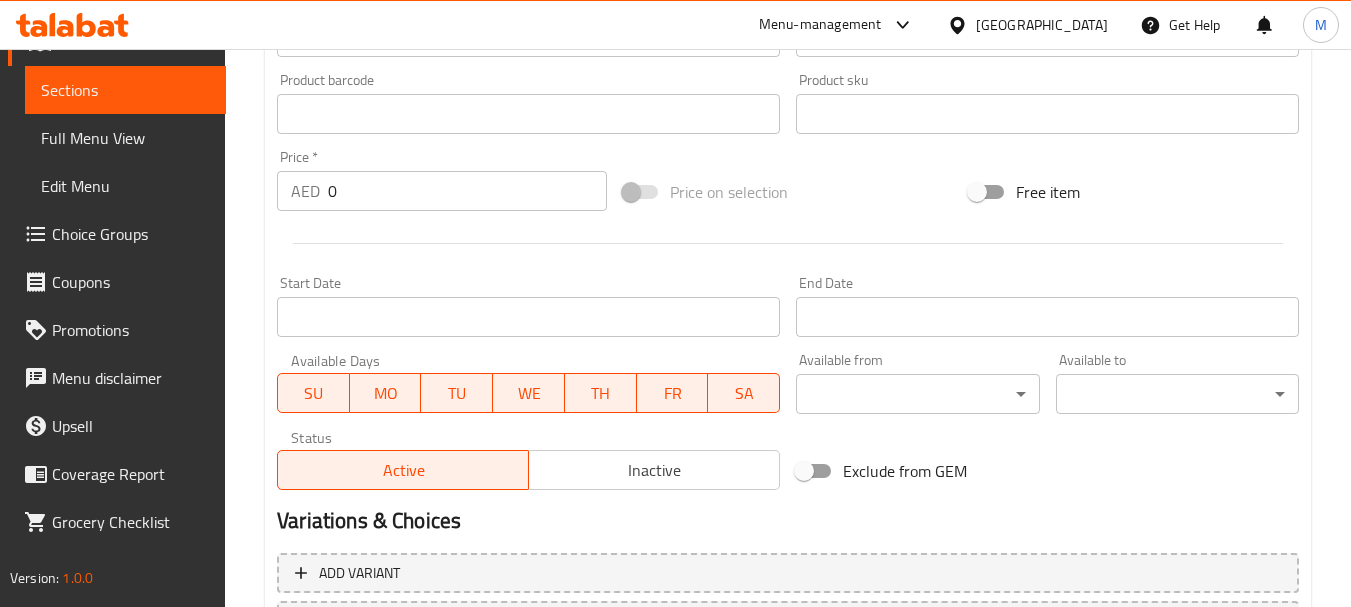 scroll, scrollTop: 506, scrollLeft: 0, axis: vertical 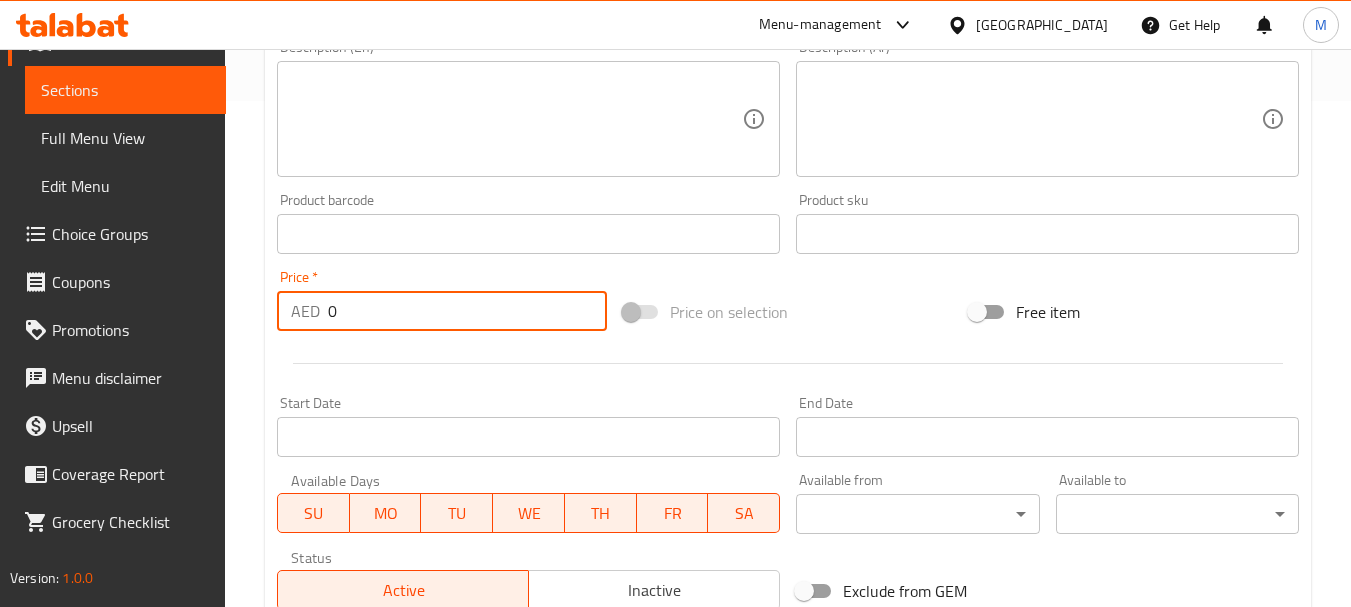 drag, startPoint x: 313, startPoint y: 309, endPoint x: 286, endPoint y: 309, distance: 27 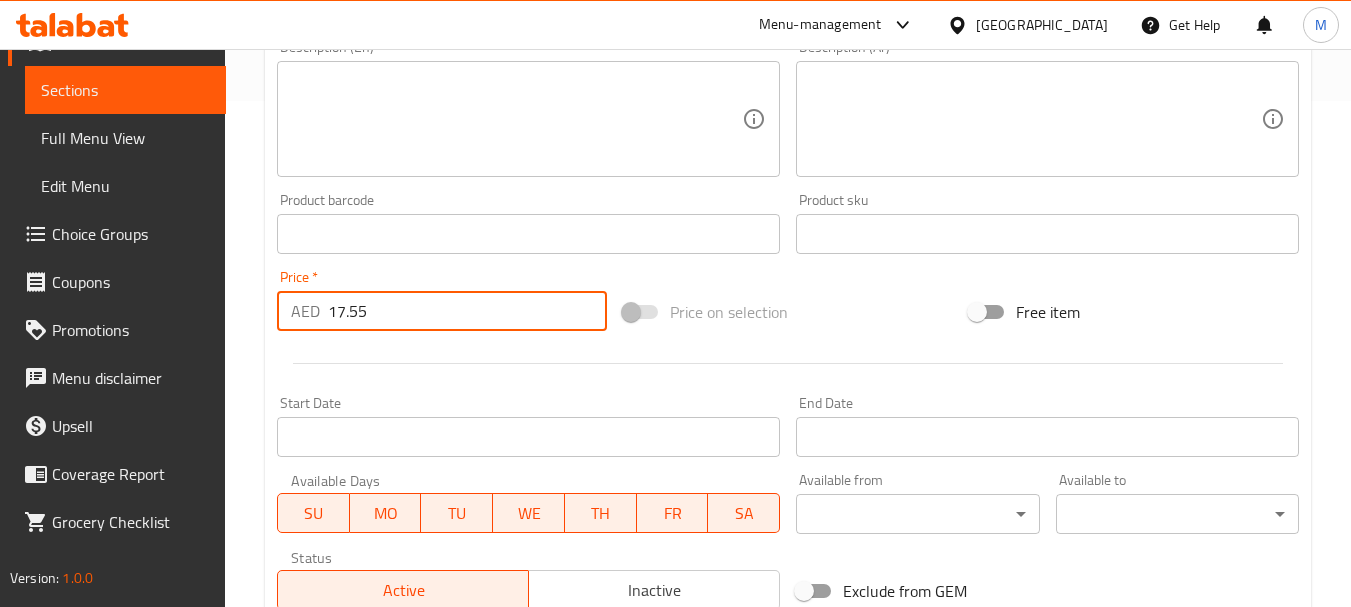 type on "17.55" 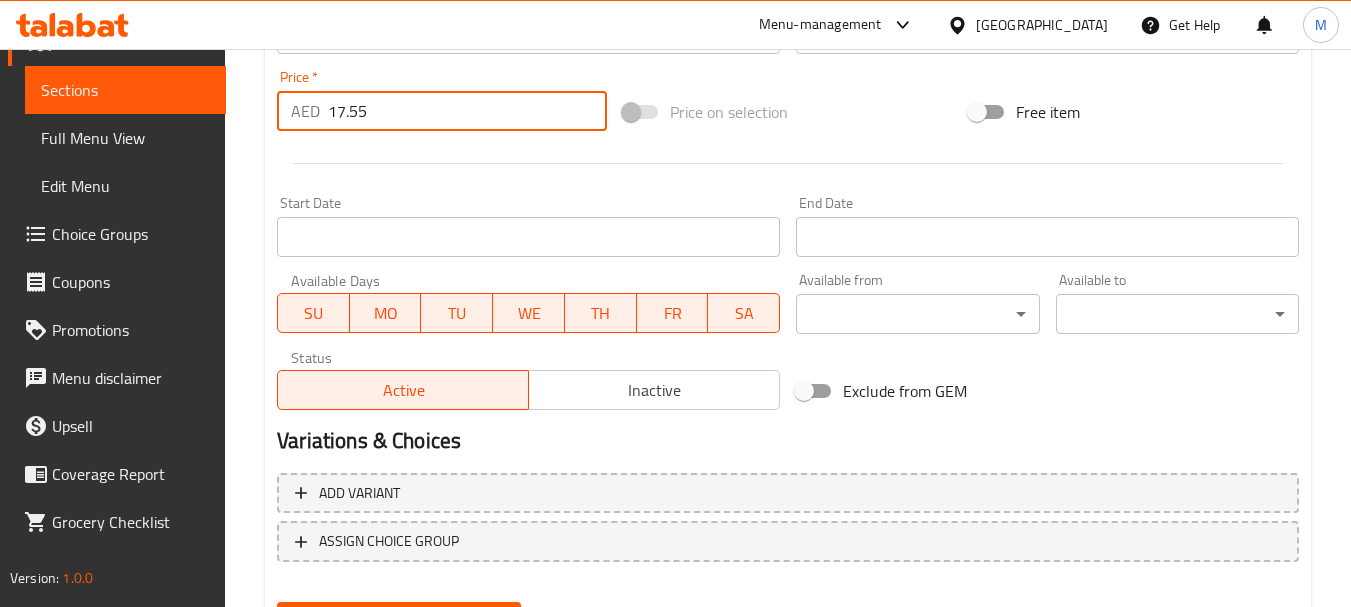 scroll, scrollTop: 806, scrollLeft: 0, axis: vertical 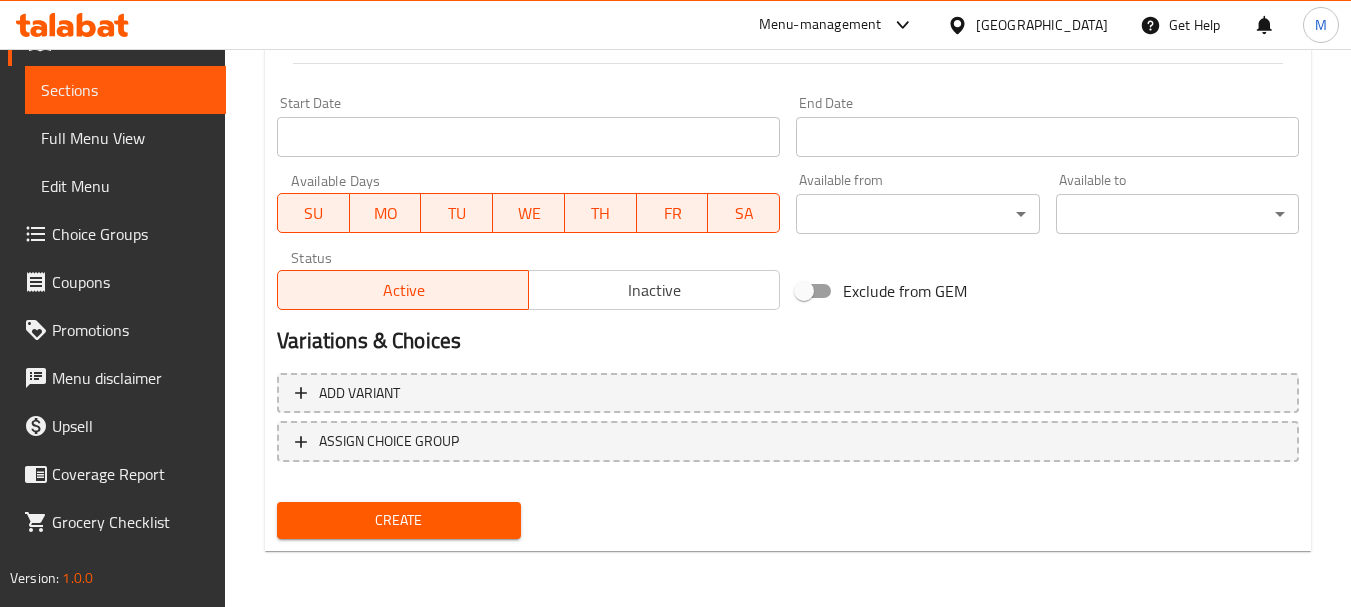 click on "Create" at bounding box center [398, 520] 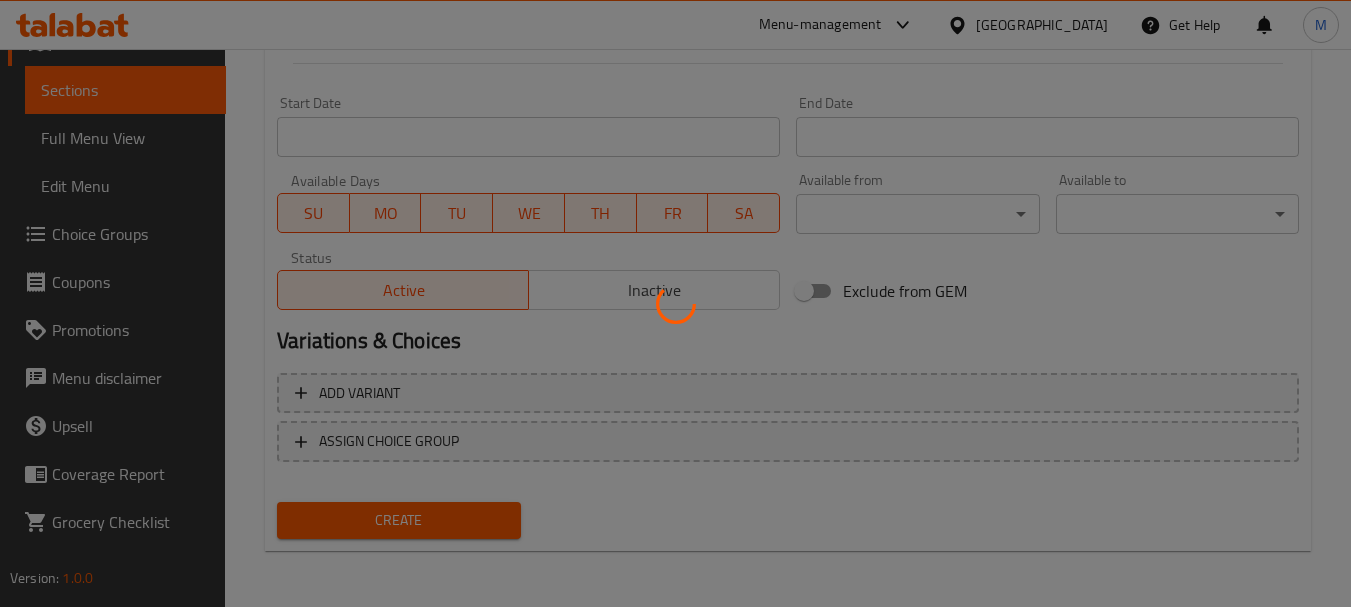 type 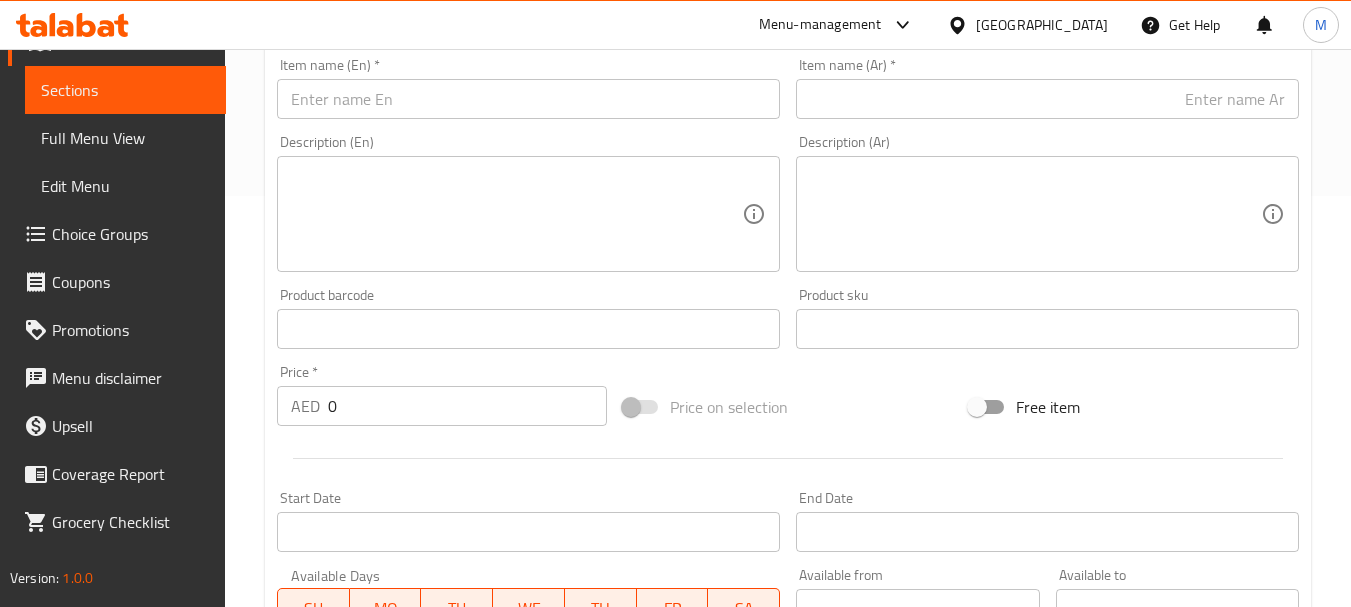 scroll, scrollTop: 206, scrollLeft: 0, axis: vertical 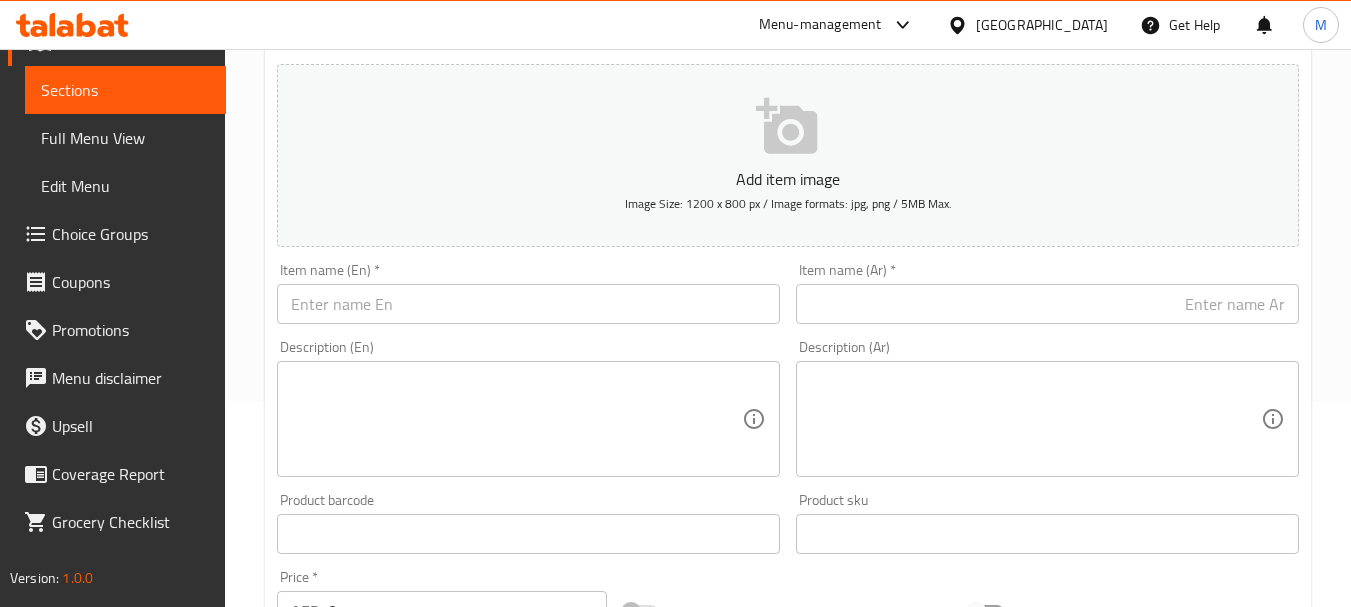 click at bounding box center (528, 304) 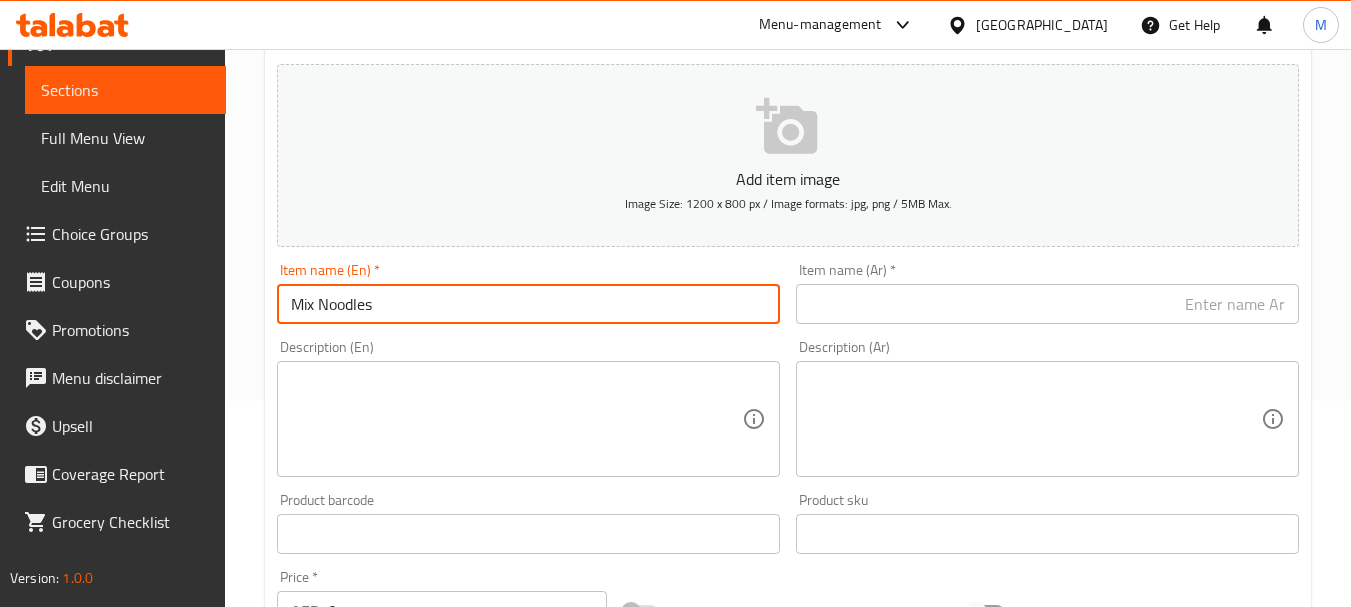 type on "Mix Noodles" 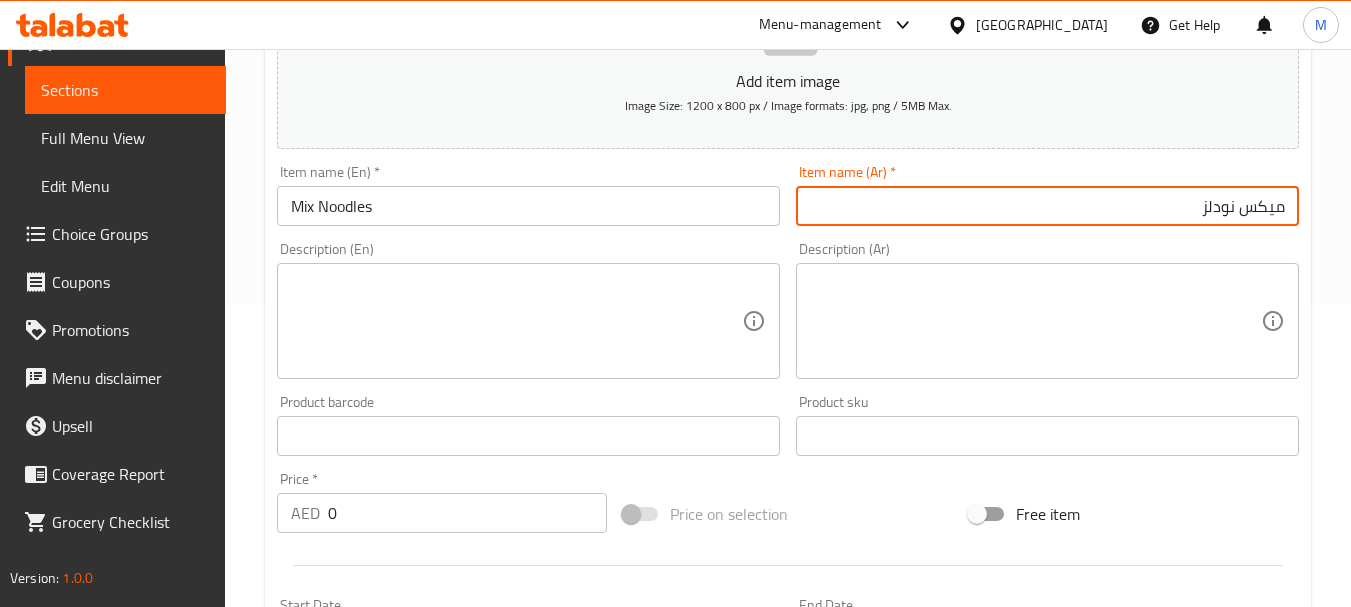 scroll, scrollTop: 406, scrollLeft: 0, axis: vertical 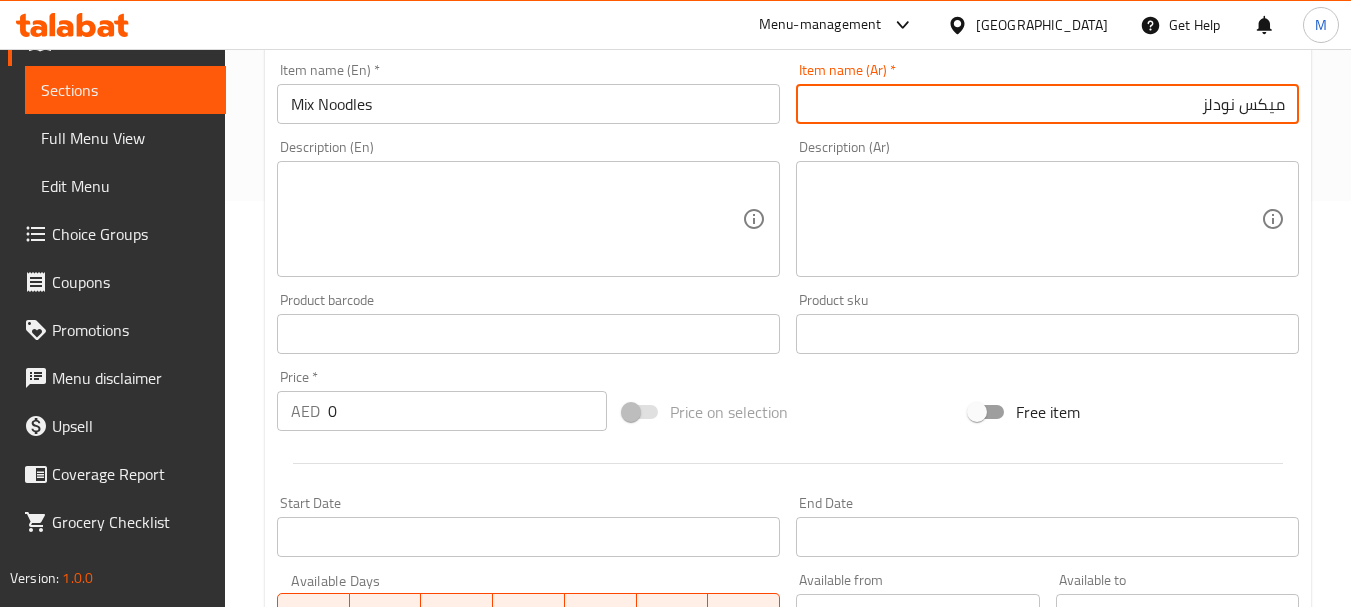 type on "ميكس نودلز" 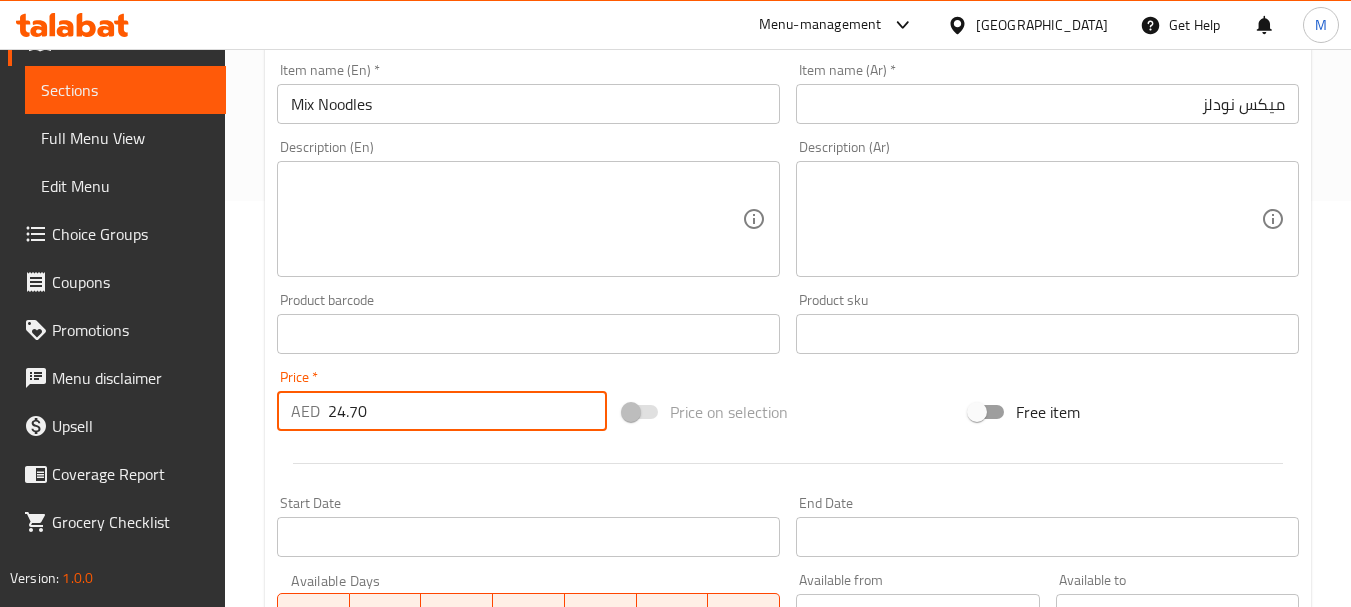 type on "24.70" 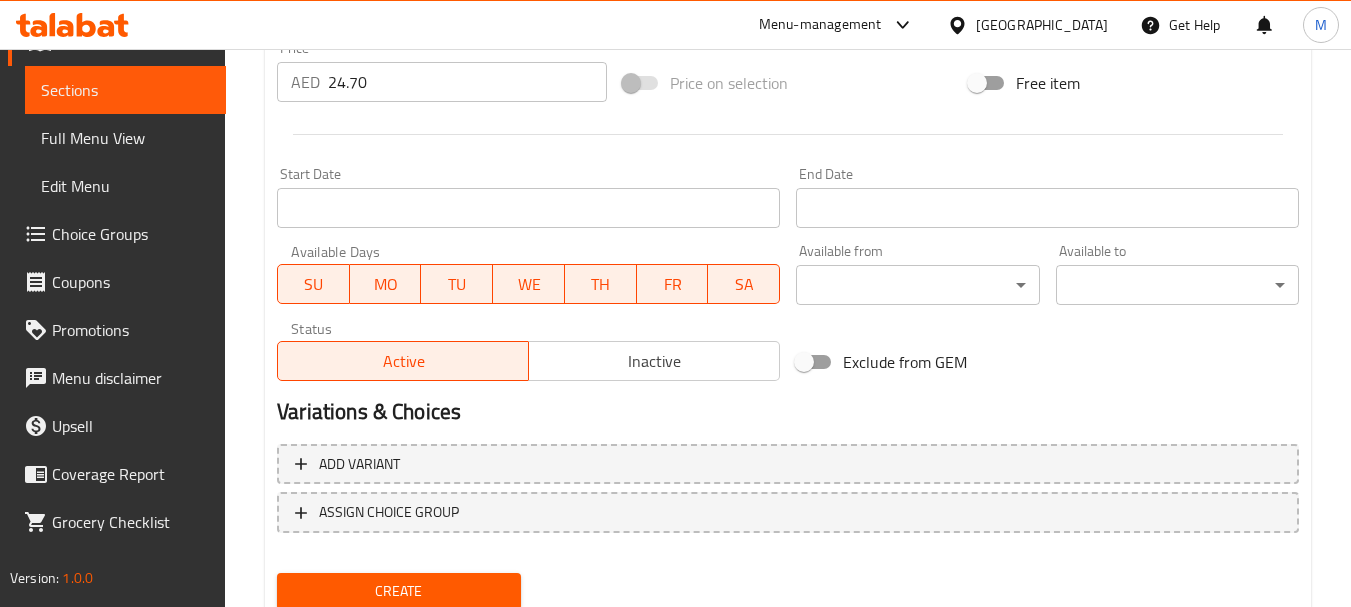 scroll, scrollTop: 806, scrollLeft: 0, axis: vertical 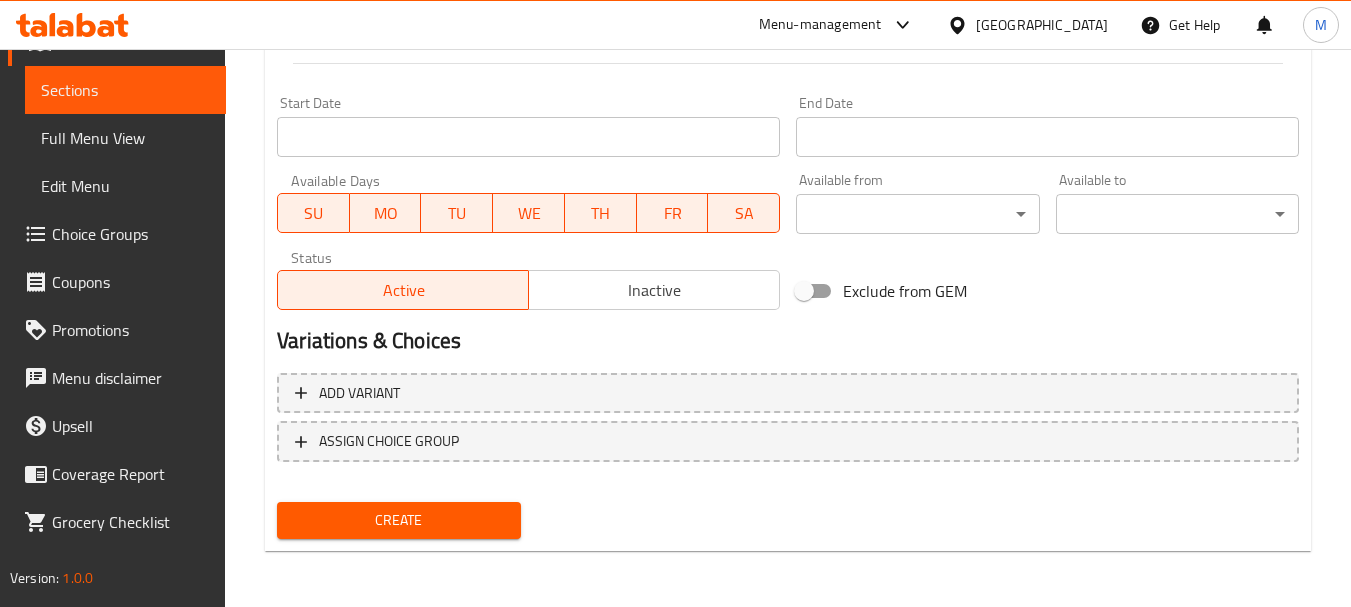 click on "Create" at bounding box center (398, 520) 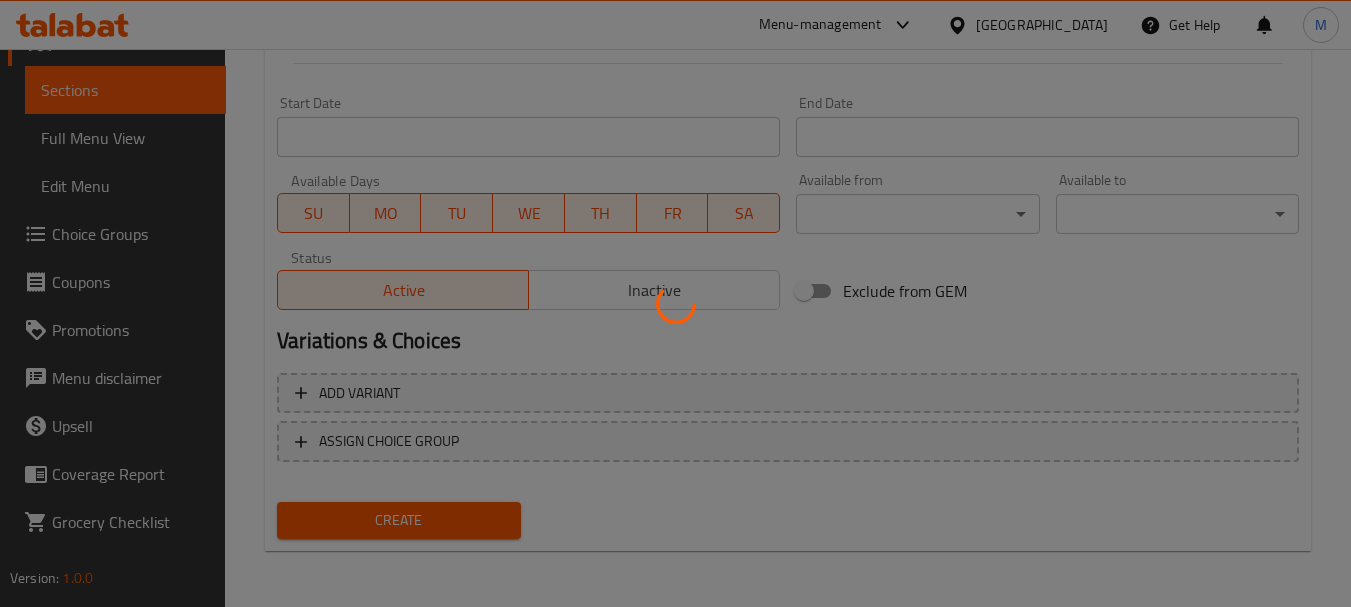 type 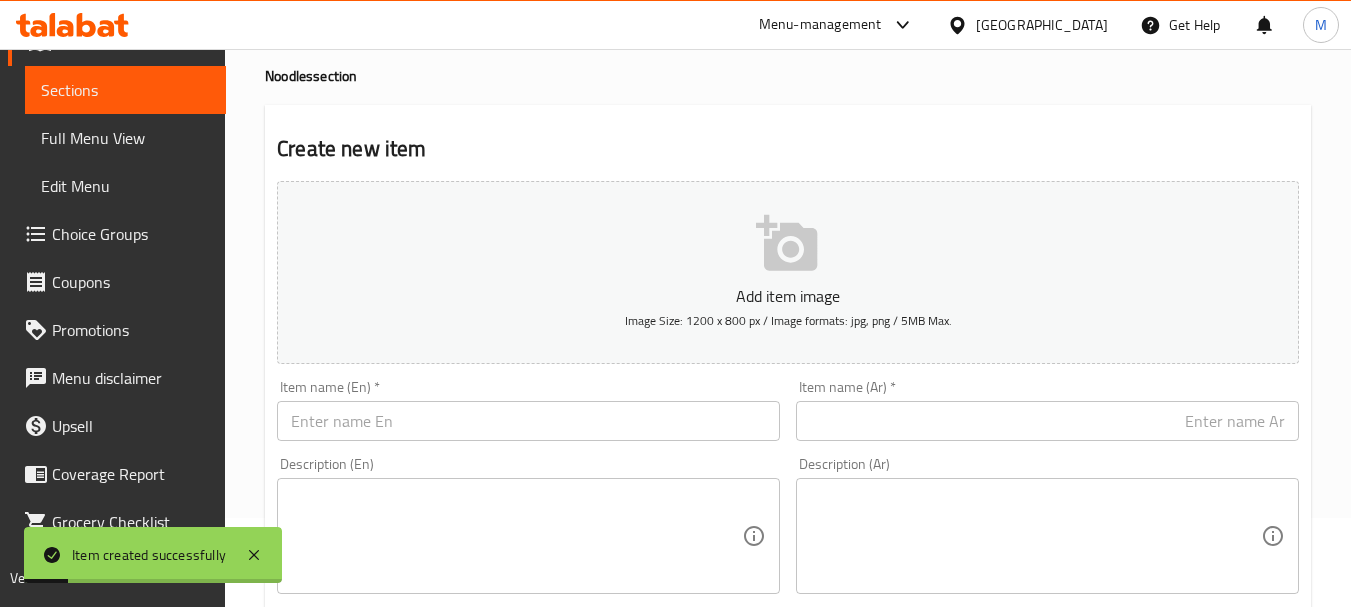 scroll, scrollTop: 6, scrollLeft: 0, axis: vertical 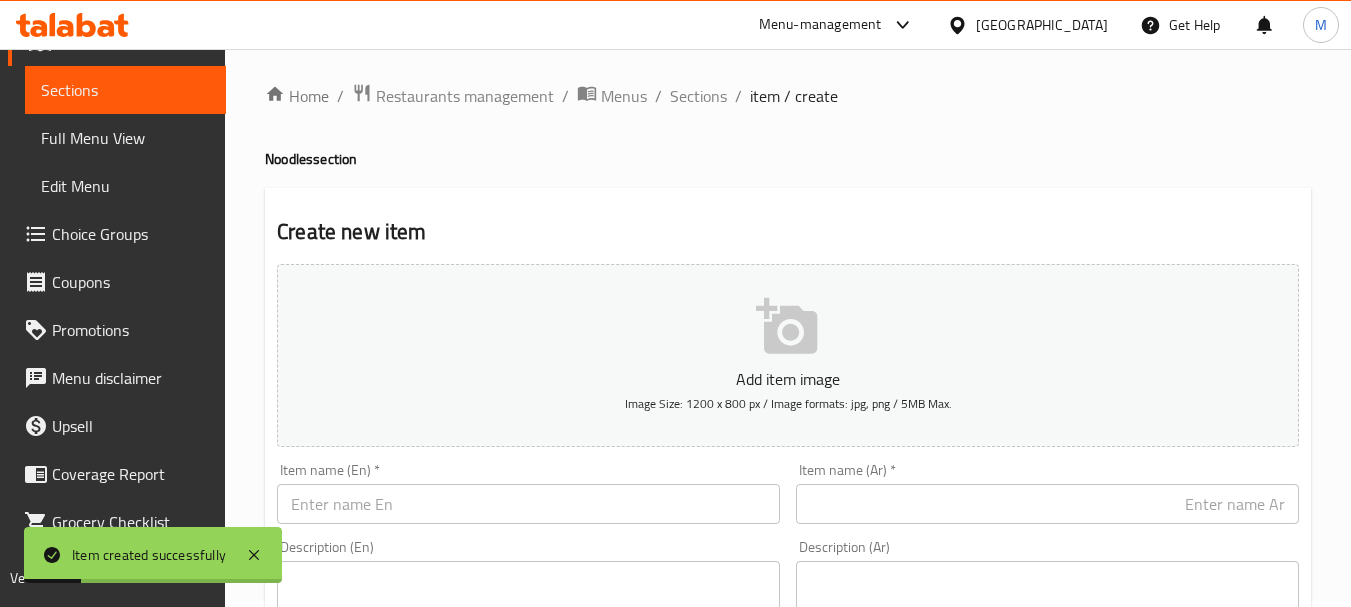 click at bounding box center [528, 504] 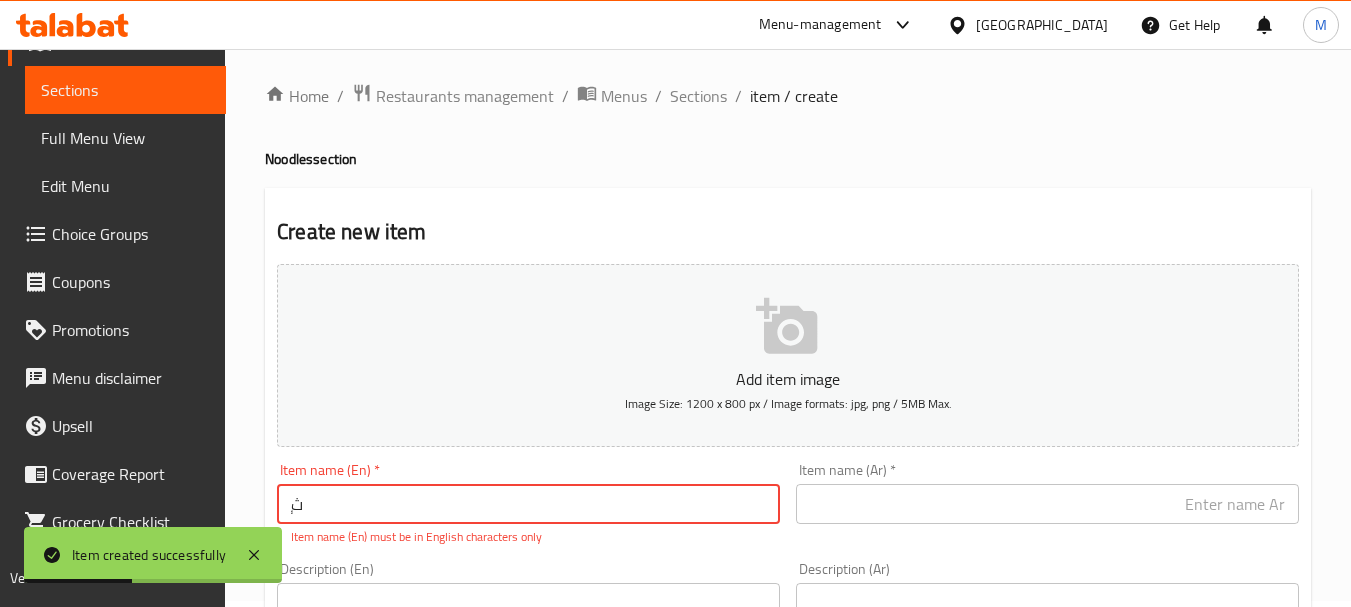 type on "ٍ" 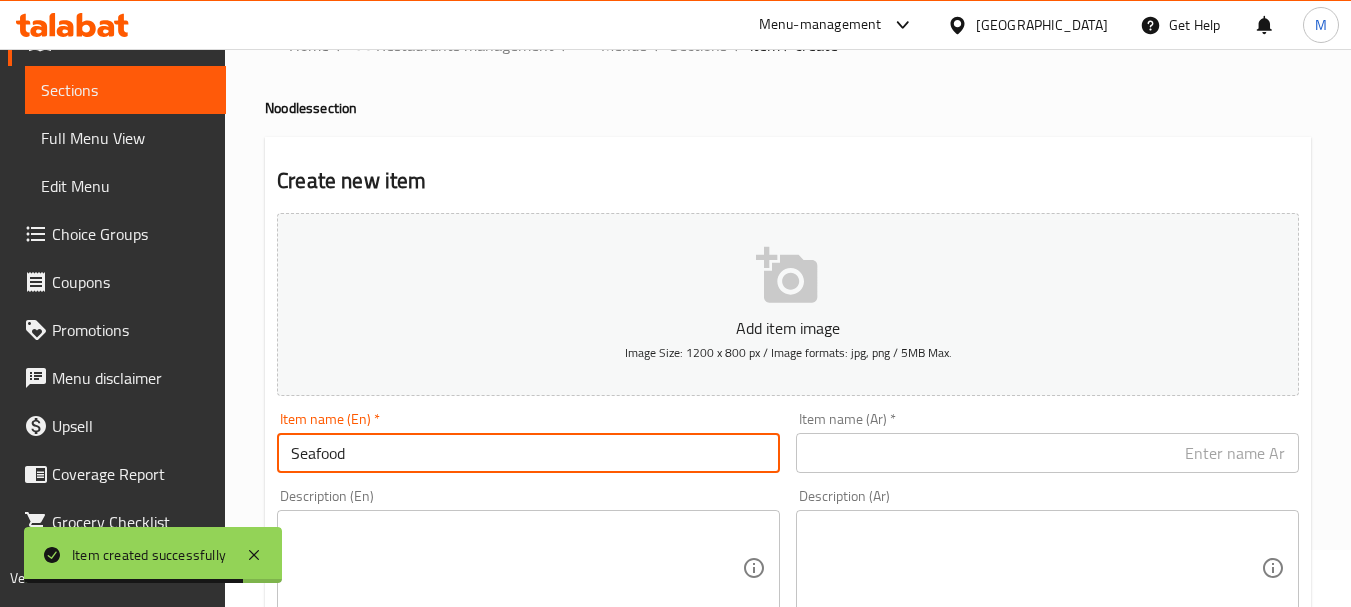 scroll, scrollTop: 106, scrollLeft: 0, axis: vertical 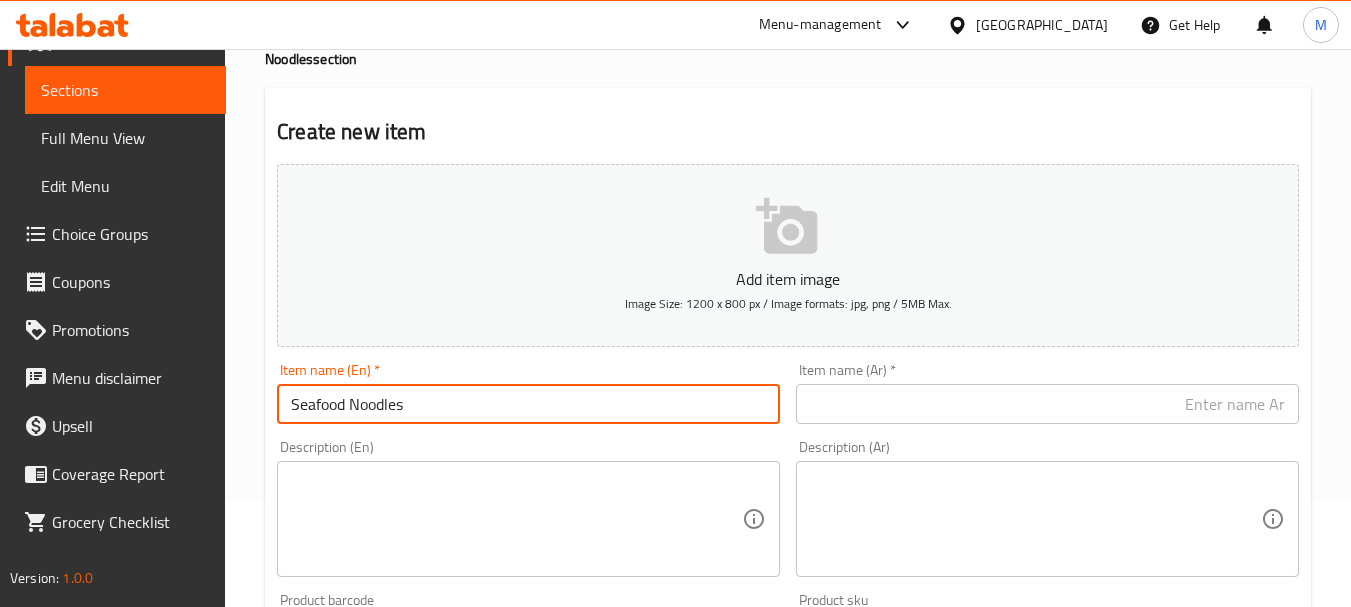 type on "Seafood Noodles" 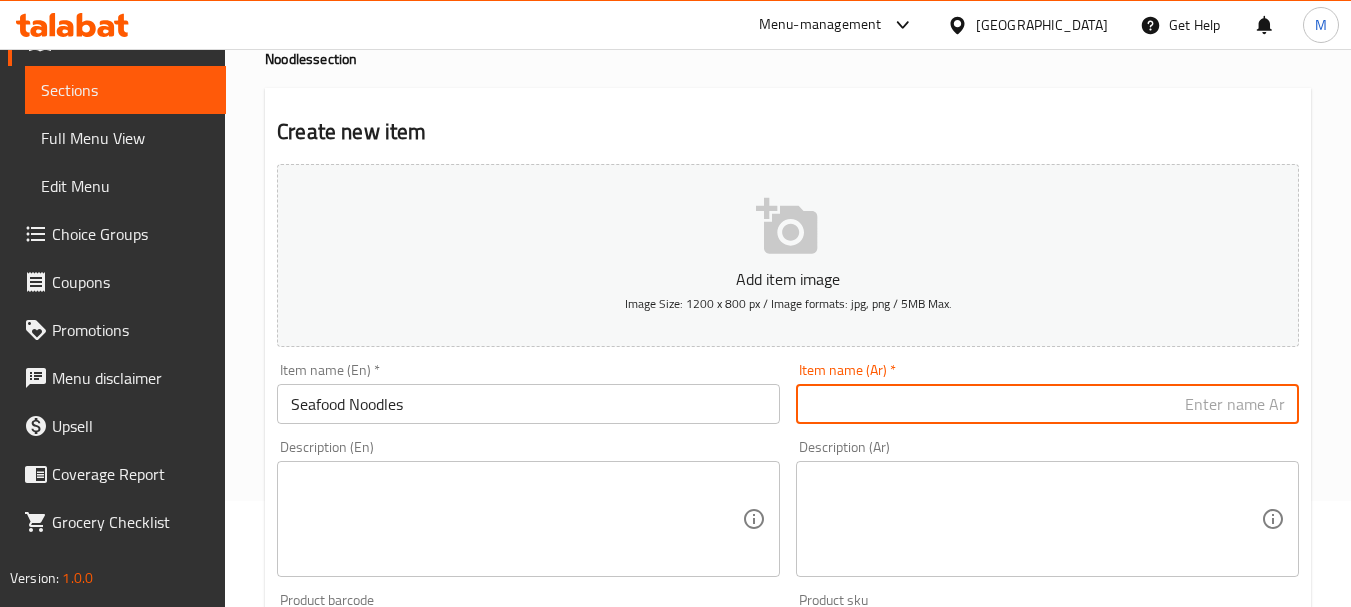 click at bounding box center [1047, 404] 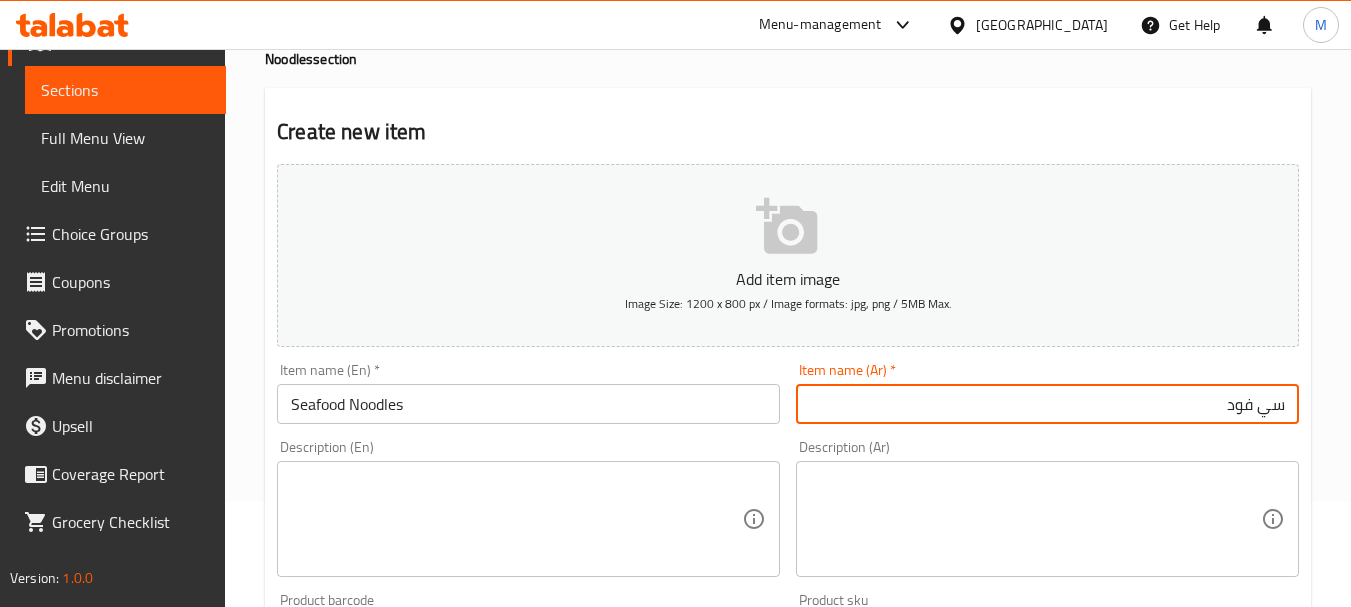 click on "سي فود" at bounding box center [1047, 404] 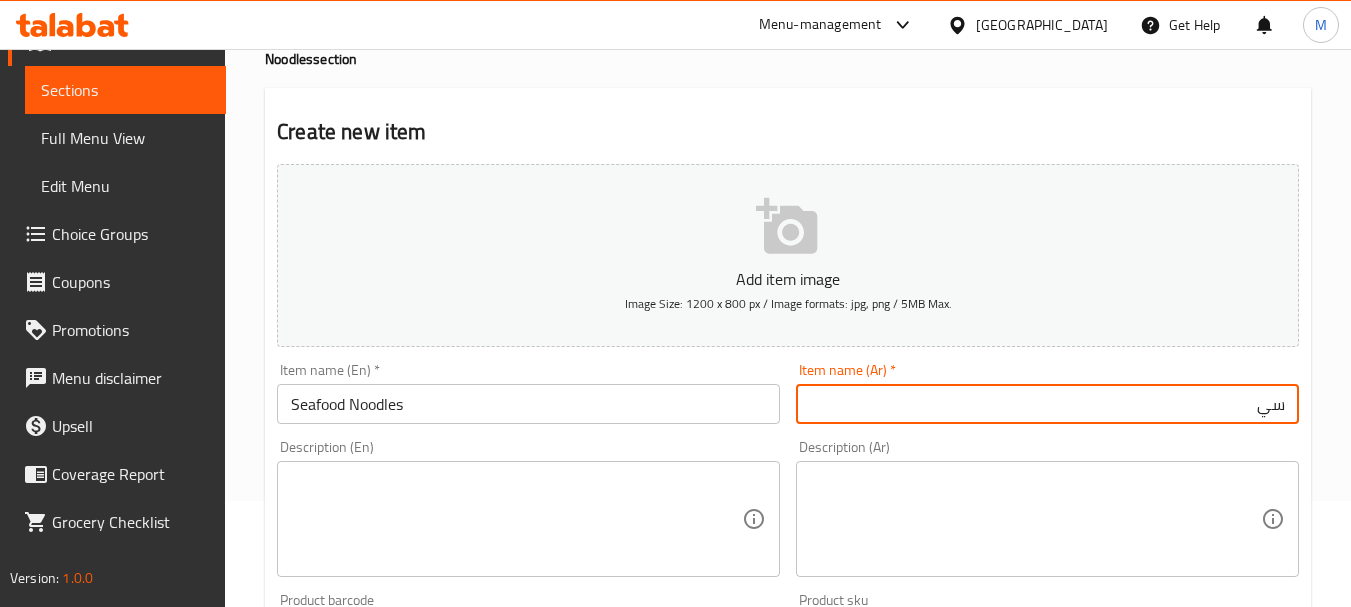 type on "س" 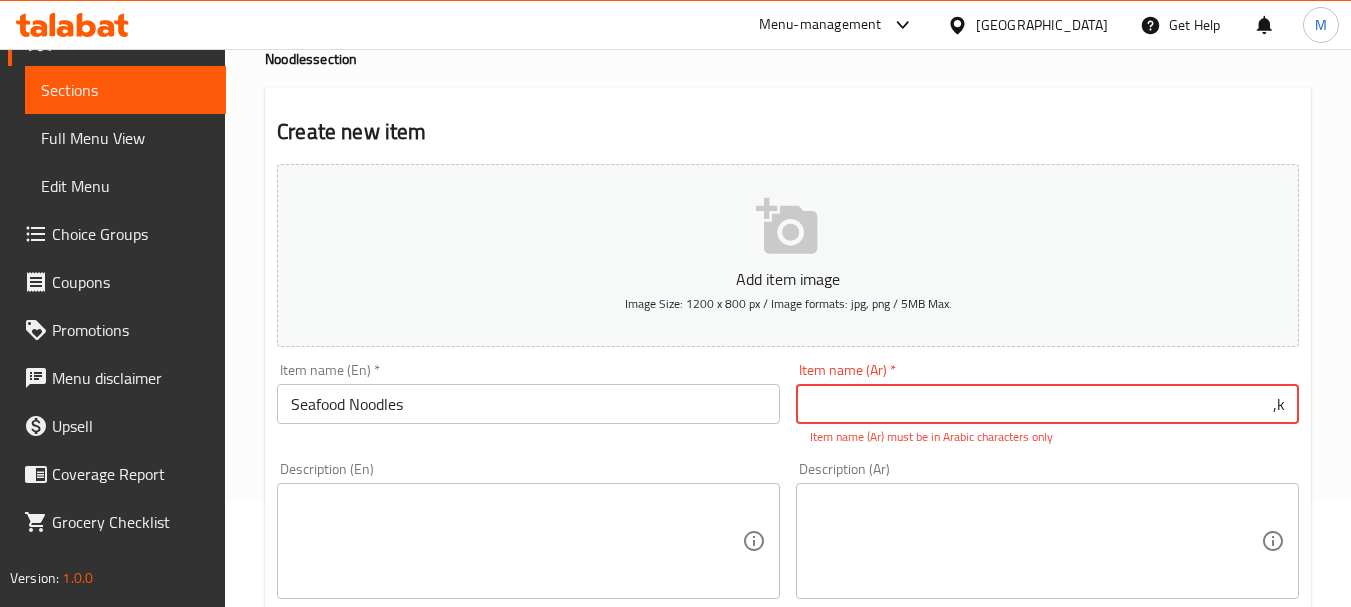 type on "k" 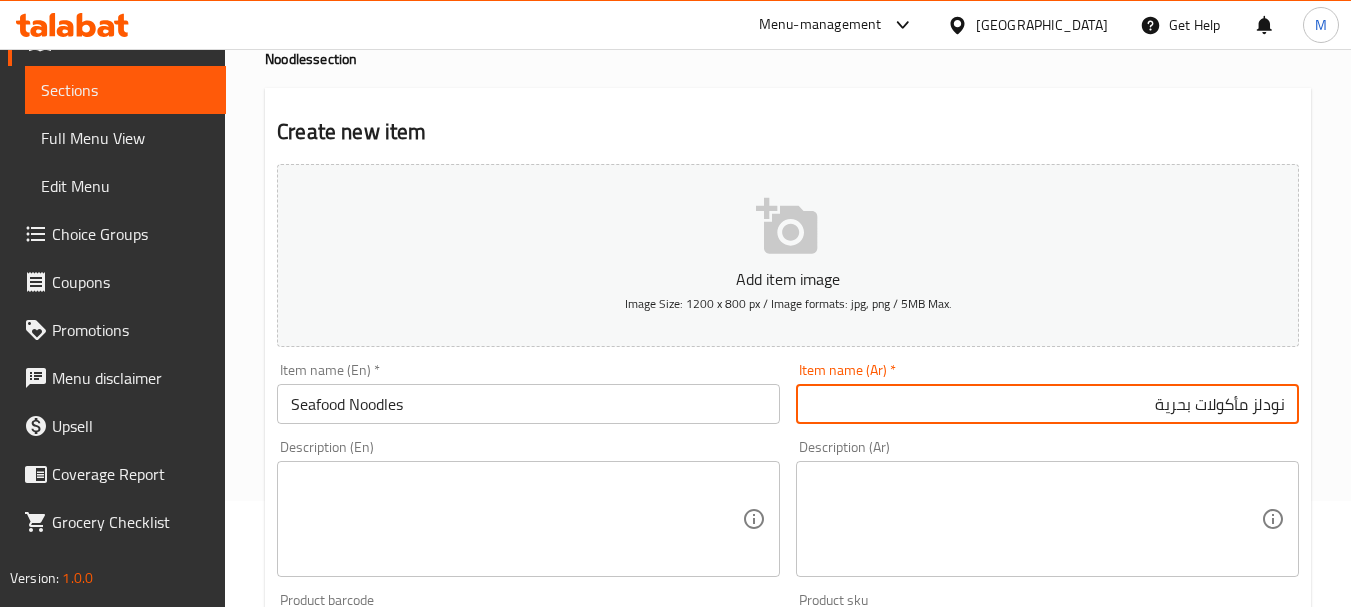scroll, scrollTop: 606, scrollLeft: 0, axis: vertical 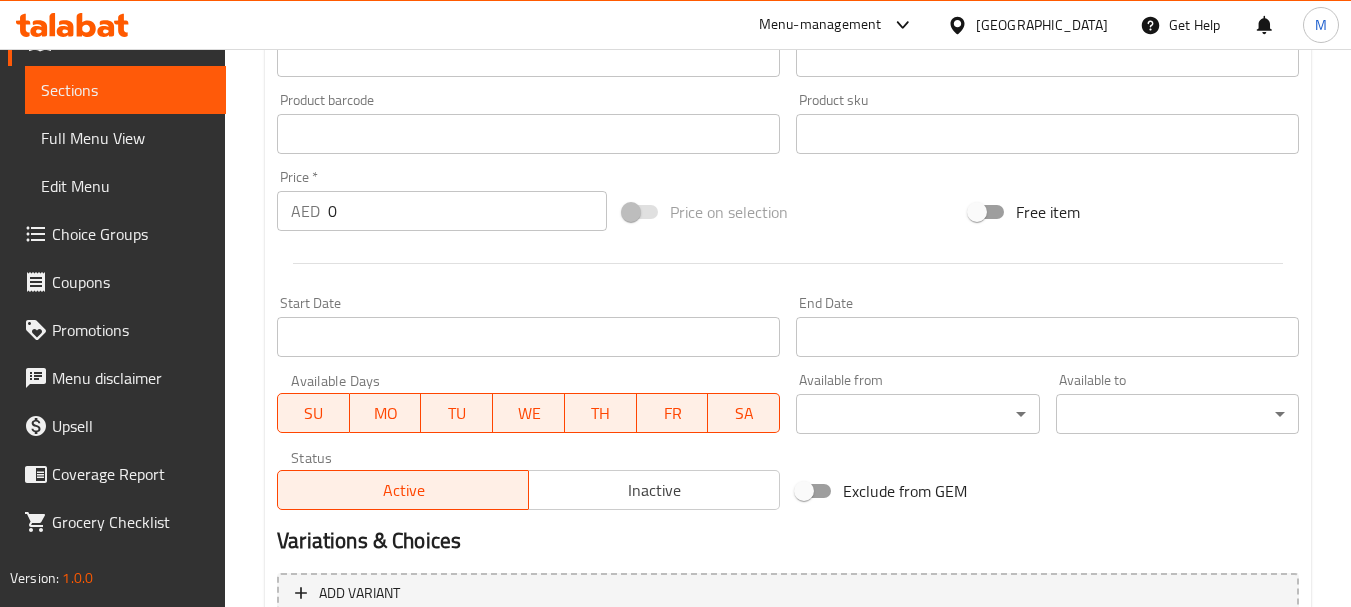 type on "نودلز مأكولات بحرية" 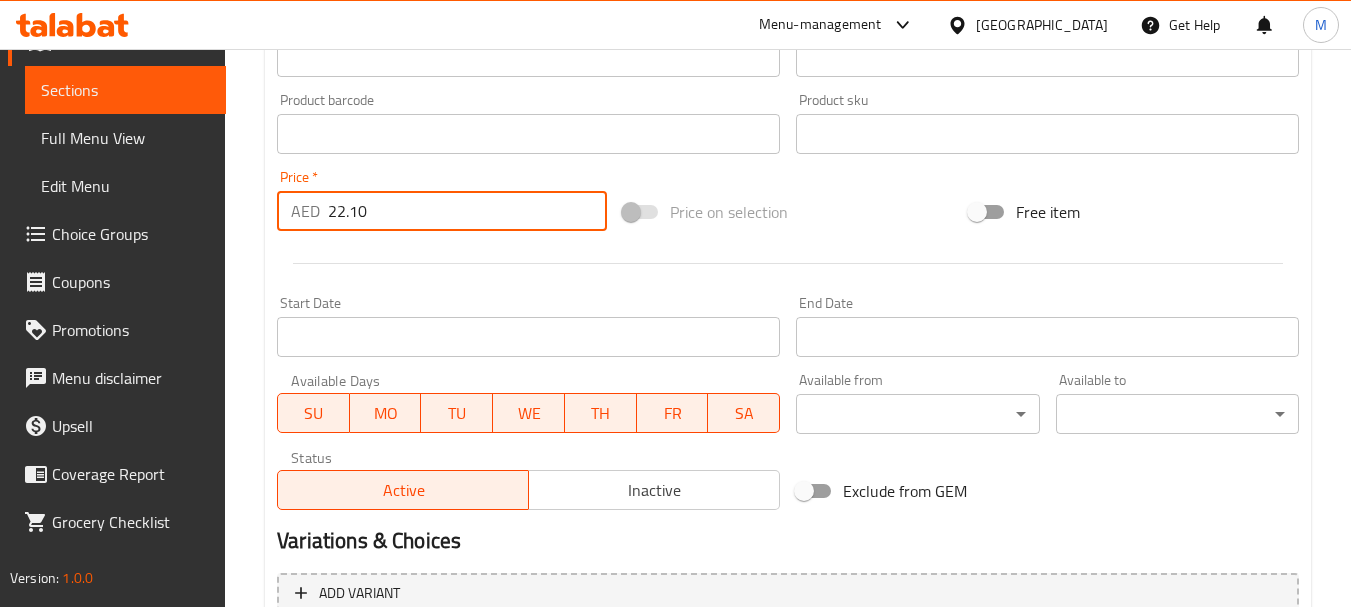 scroll, scrollTop: 806, scrollLeft: 0, axis: vertical 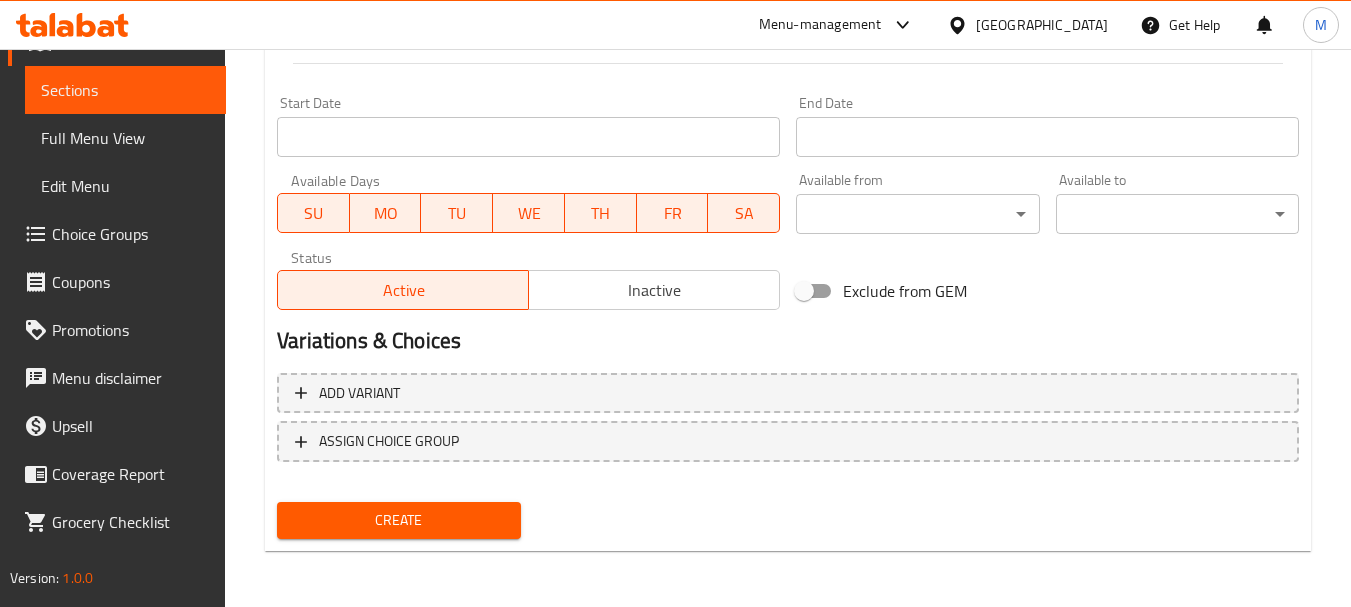 type on "22.10" 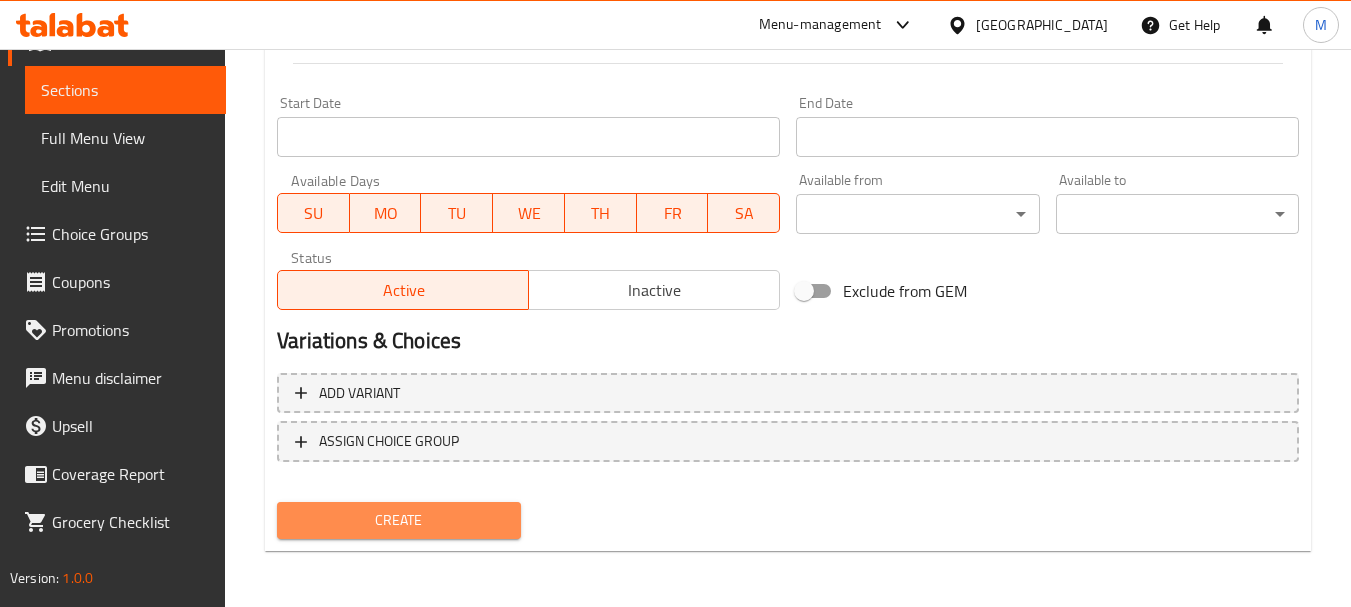 click on "Create" at bounding box center [398, 520] 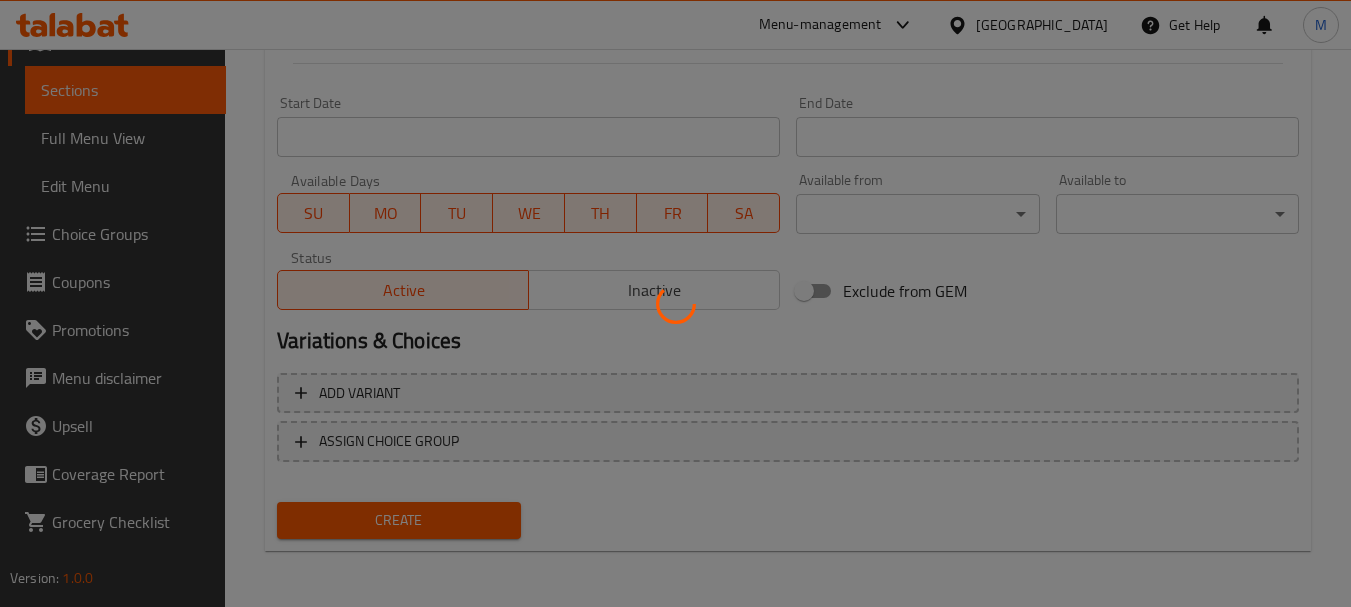 type 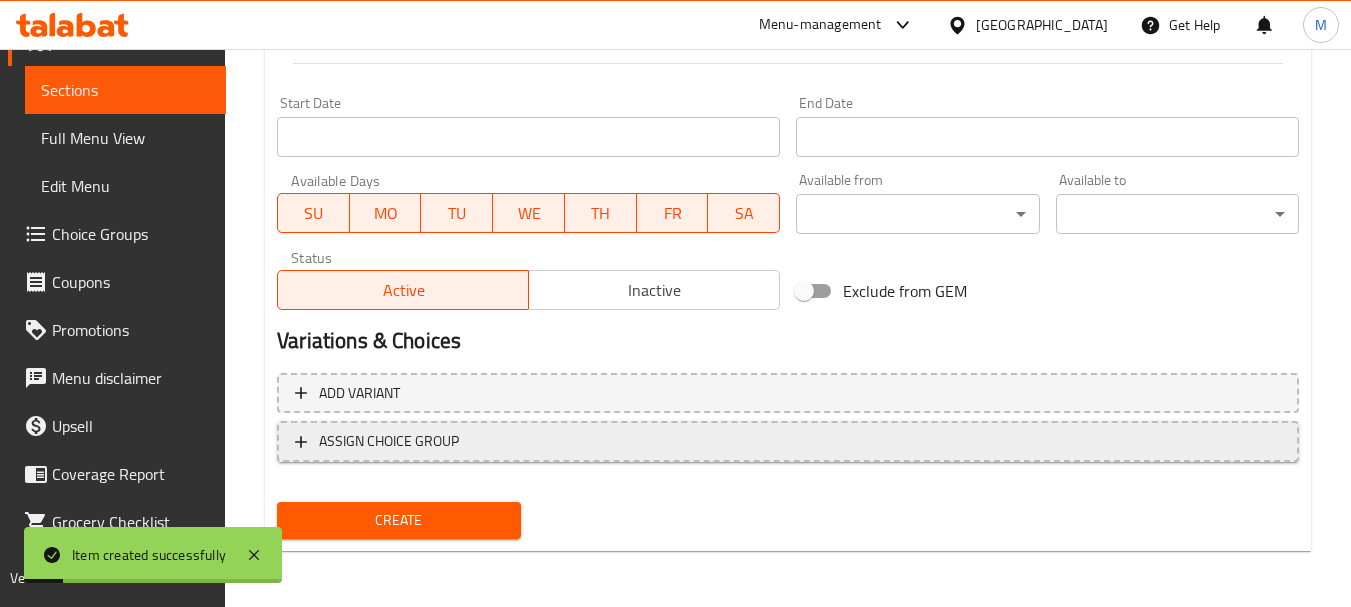 scroll, scrollTop: 306, scrollLeft: 0, axis: vertical 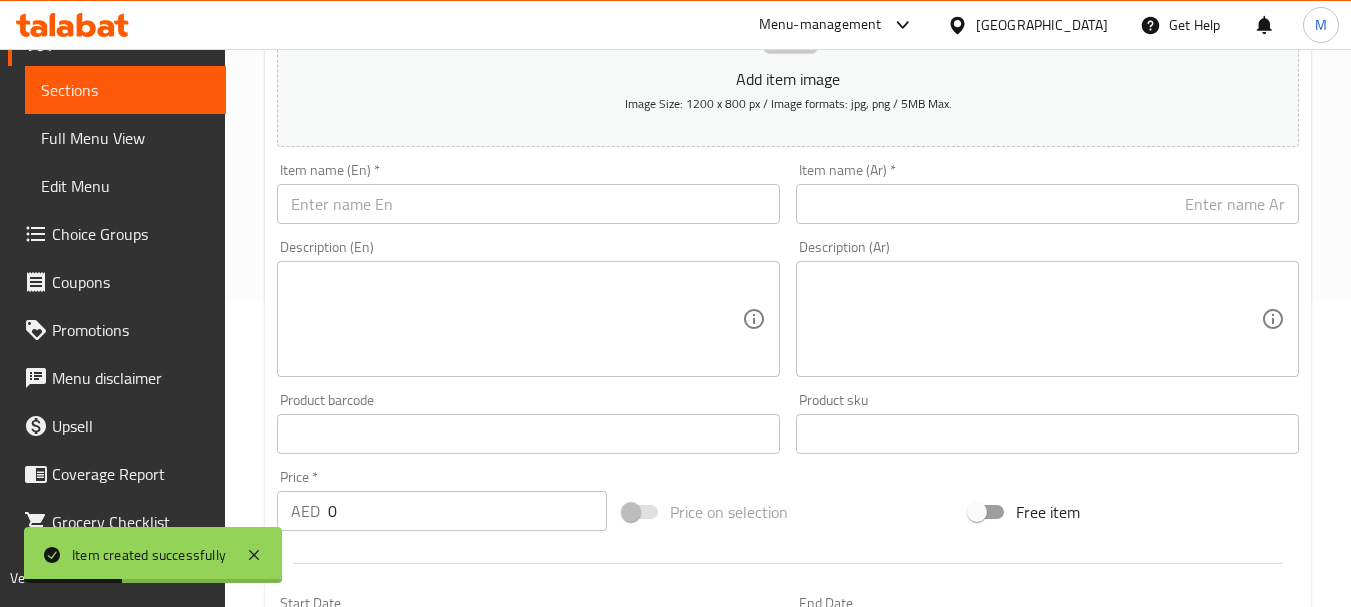 click at bounding box center [528, 204] 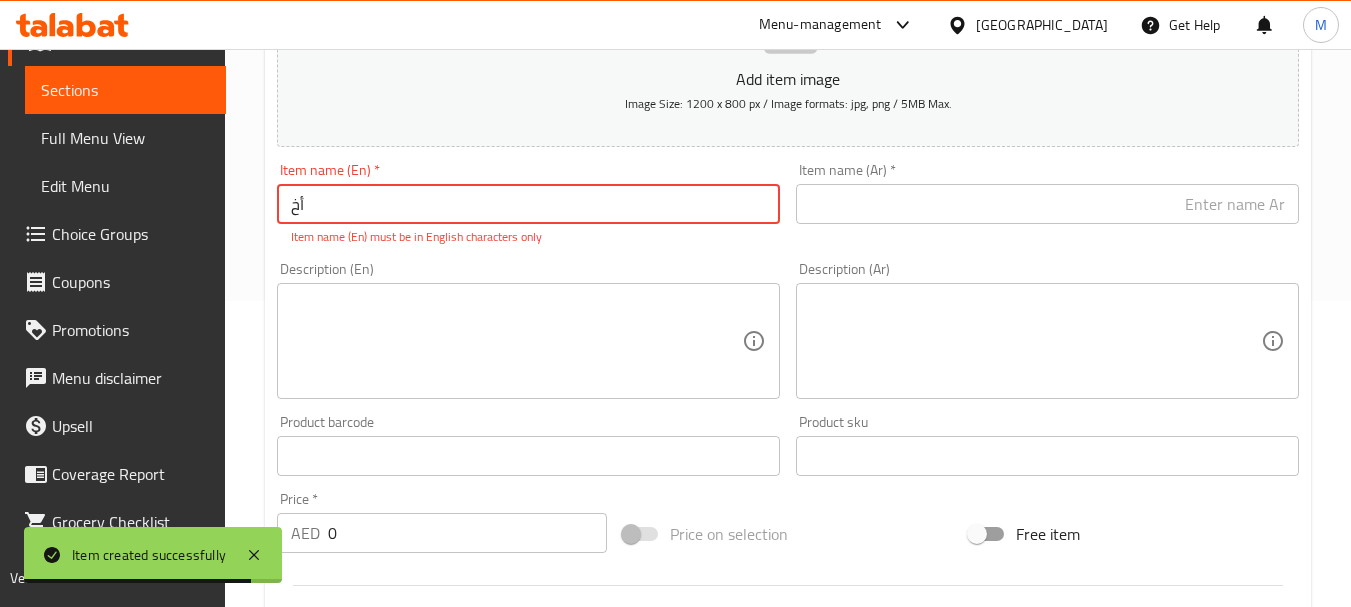 type on "أ" 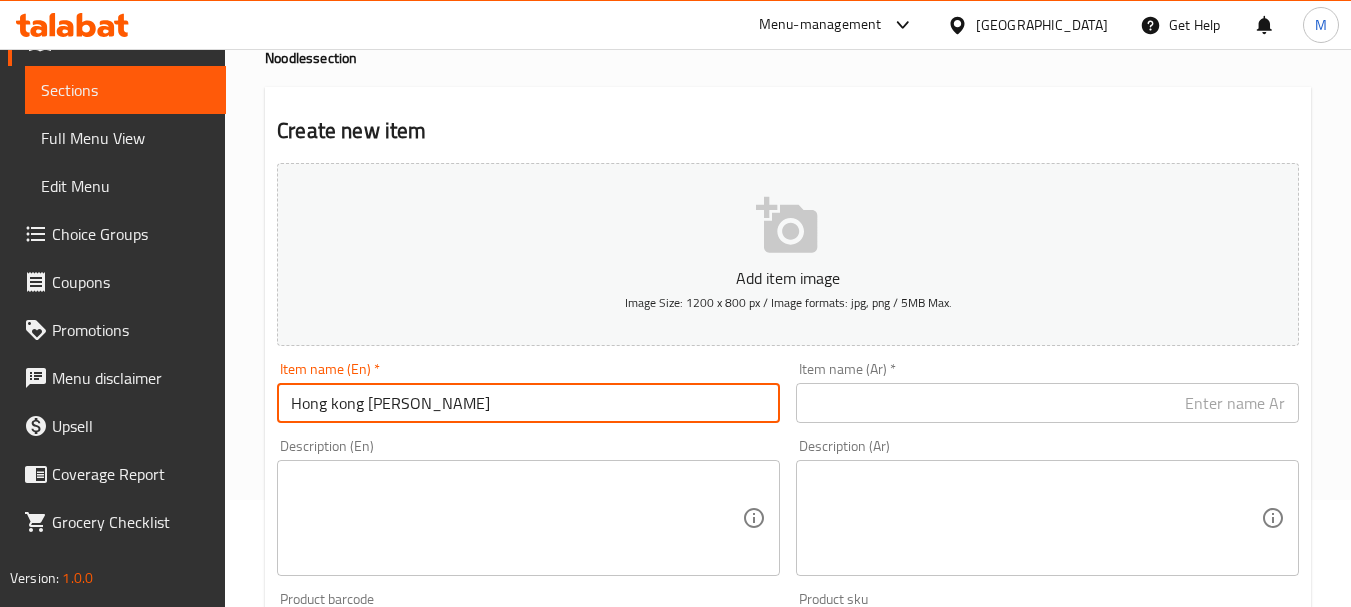 scroll, scrollTop: 106, scrollLeft: 0, axis: vertical 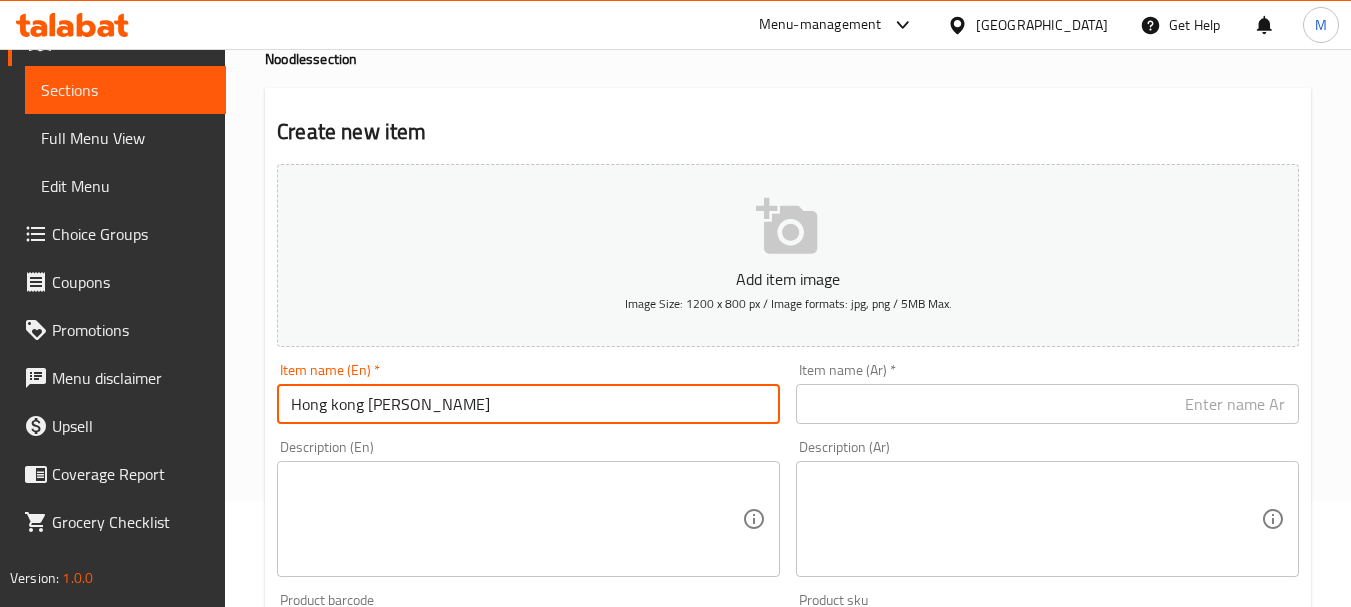 click on "Hong kong [PERSON_NAME]" at bounding box center [528, 404] 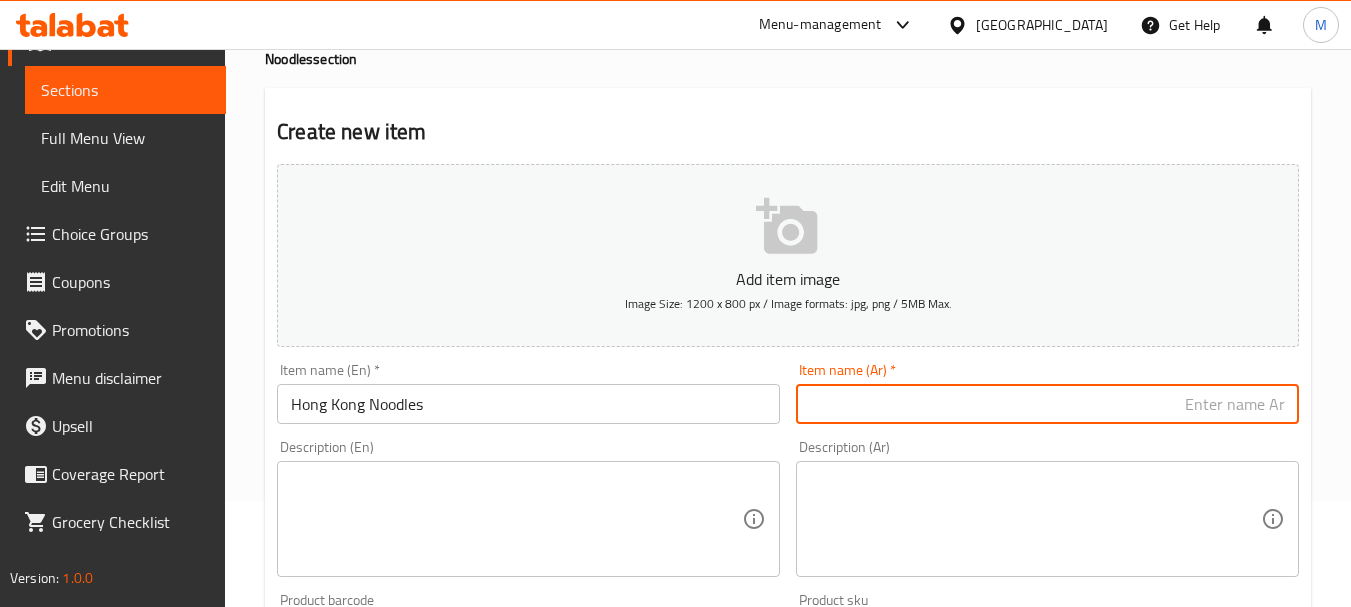 click at bounding box center (1047, 404) 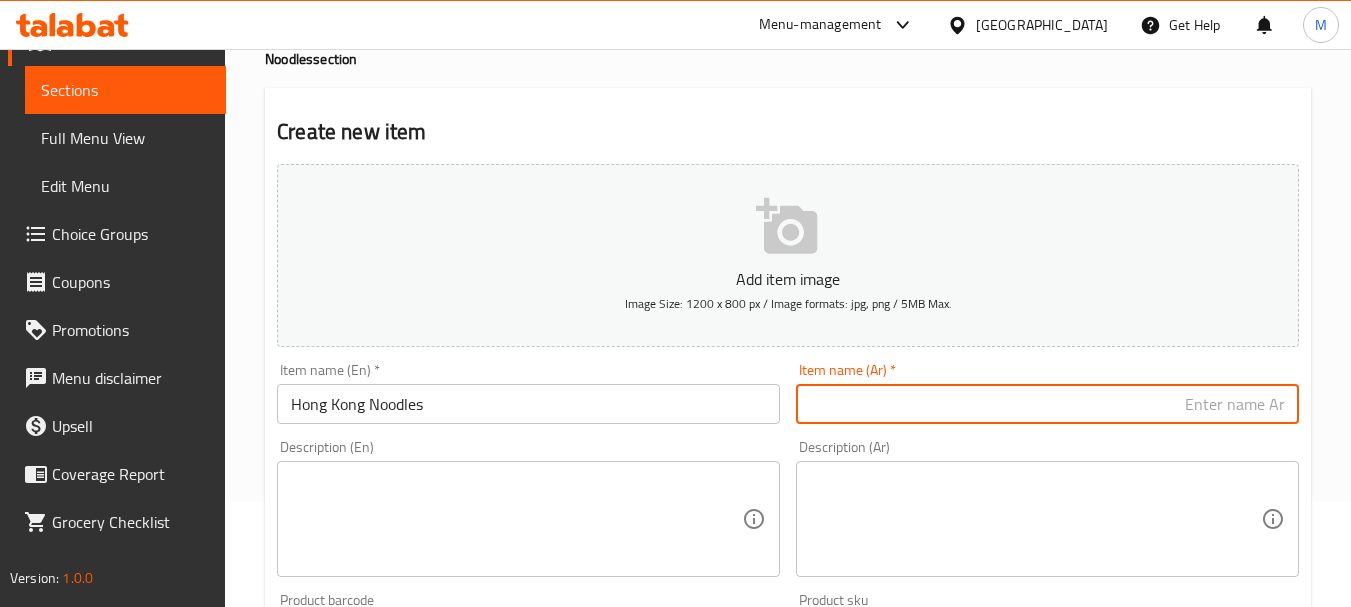 drag, startPoint x: 332, startPoint y: 404, endPoint x: 348, endPoint y: 404, distance: 16 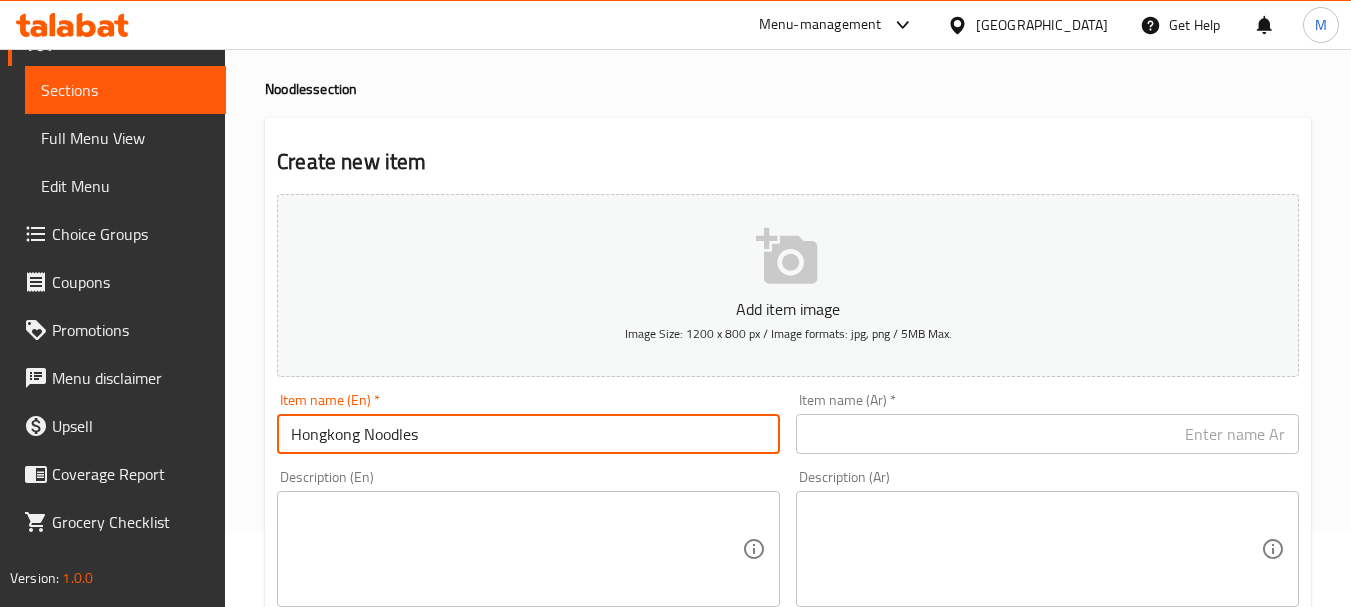 scroll, scrollTop: 106, scrollLeft: 0, axis: vertical 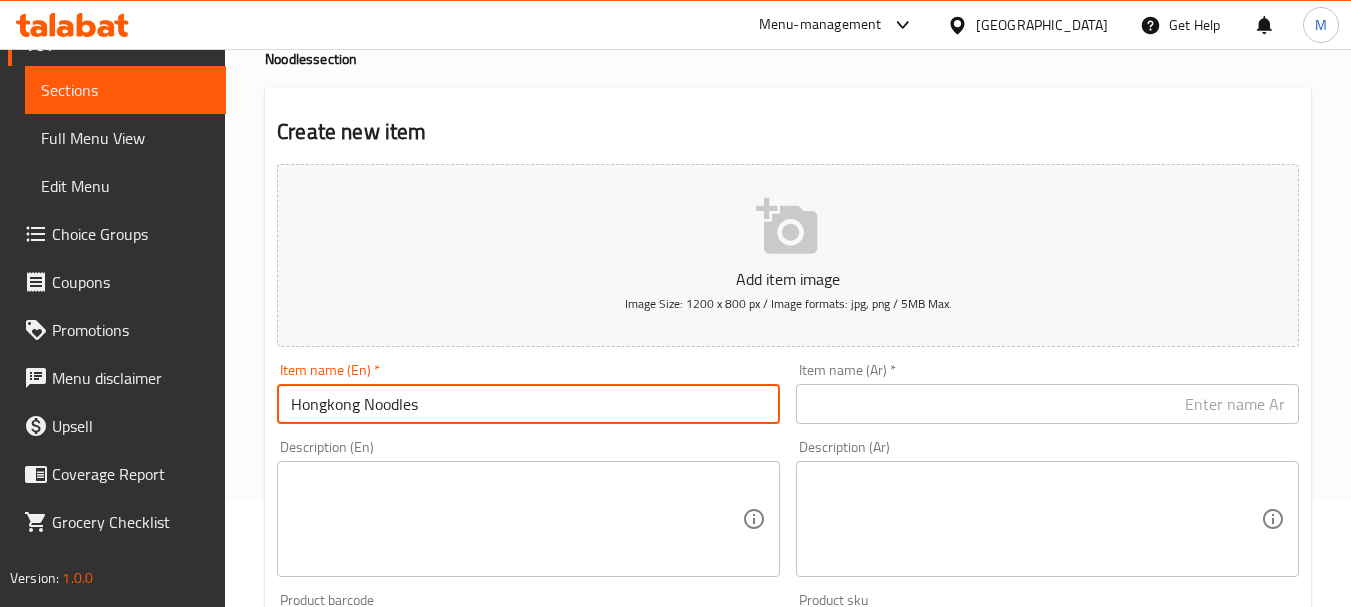 type on "Hongkong Noodles" 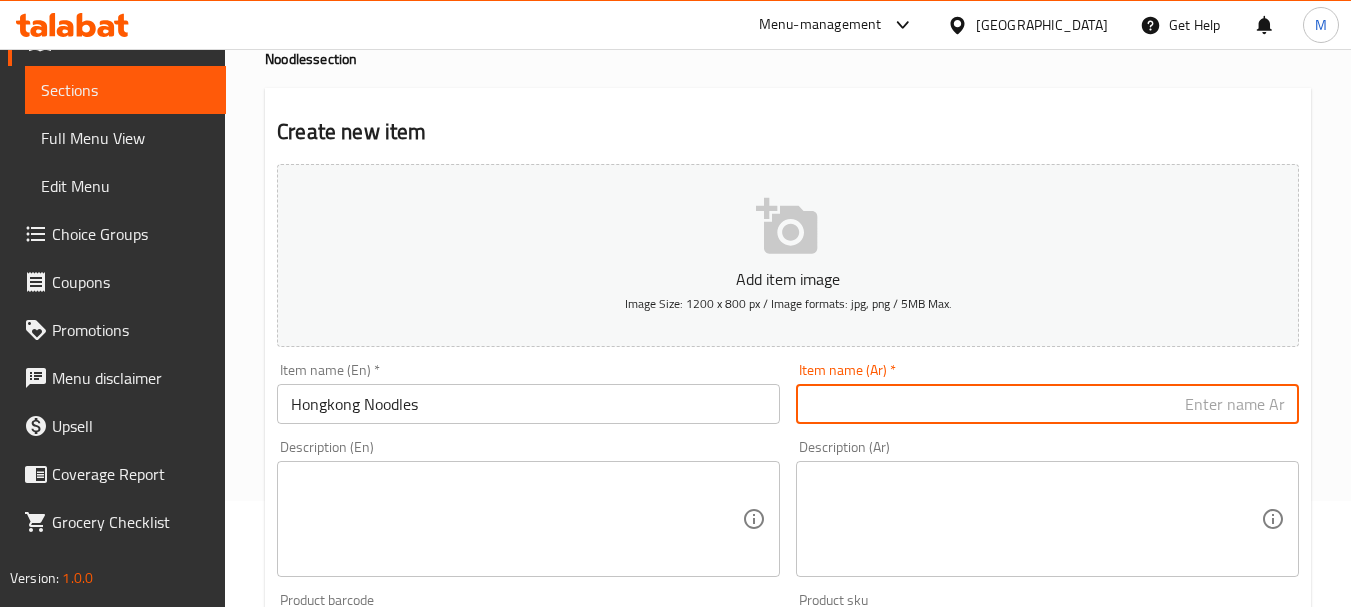 click at bounding box center [1047, 404] 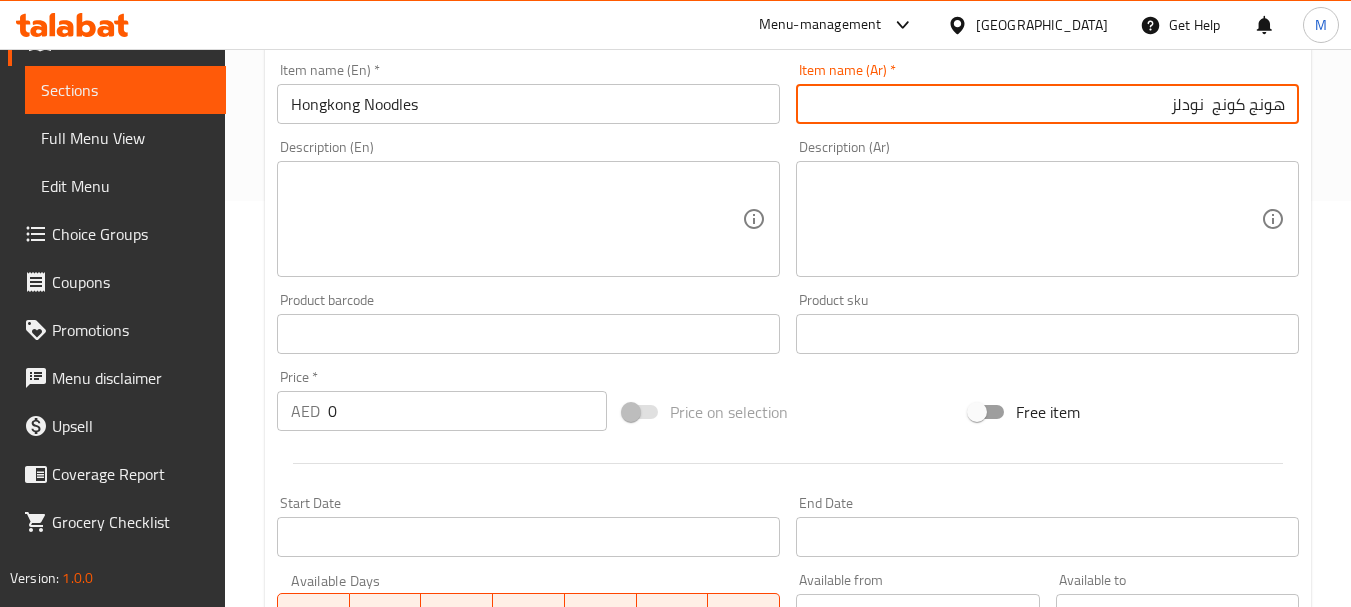 scroll, scrollTop: 506, scrollLeft: 0, axis: vertical 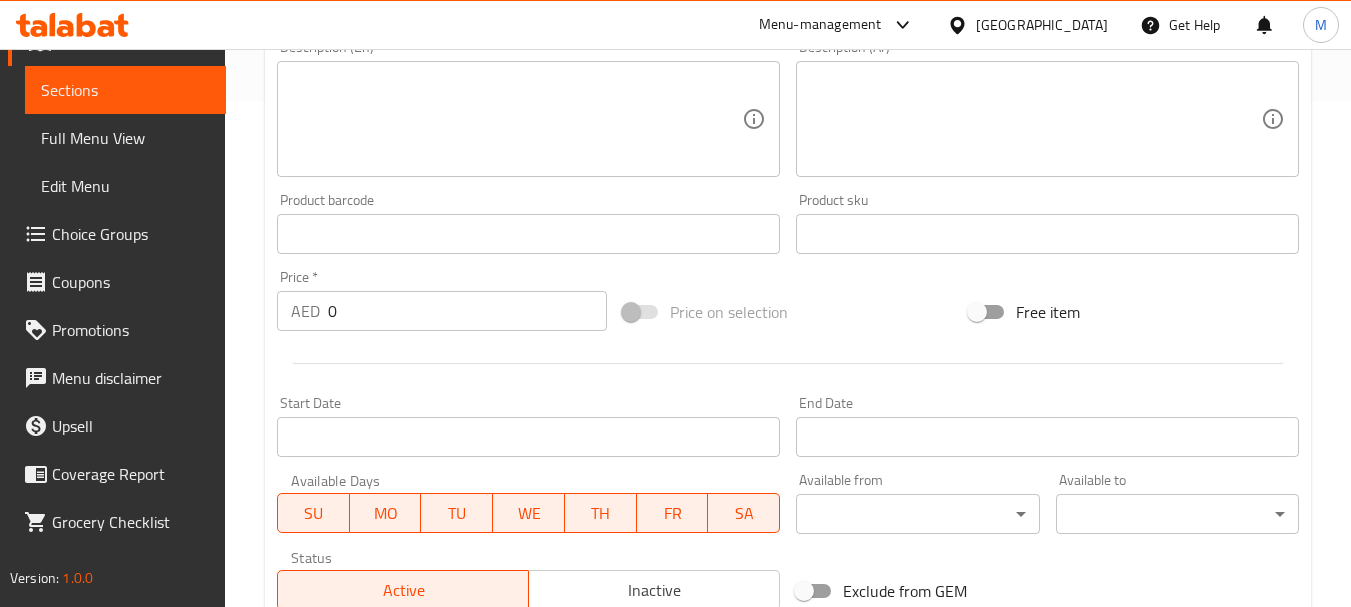type on "هونج كونج  نودلز" 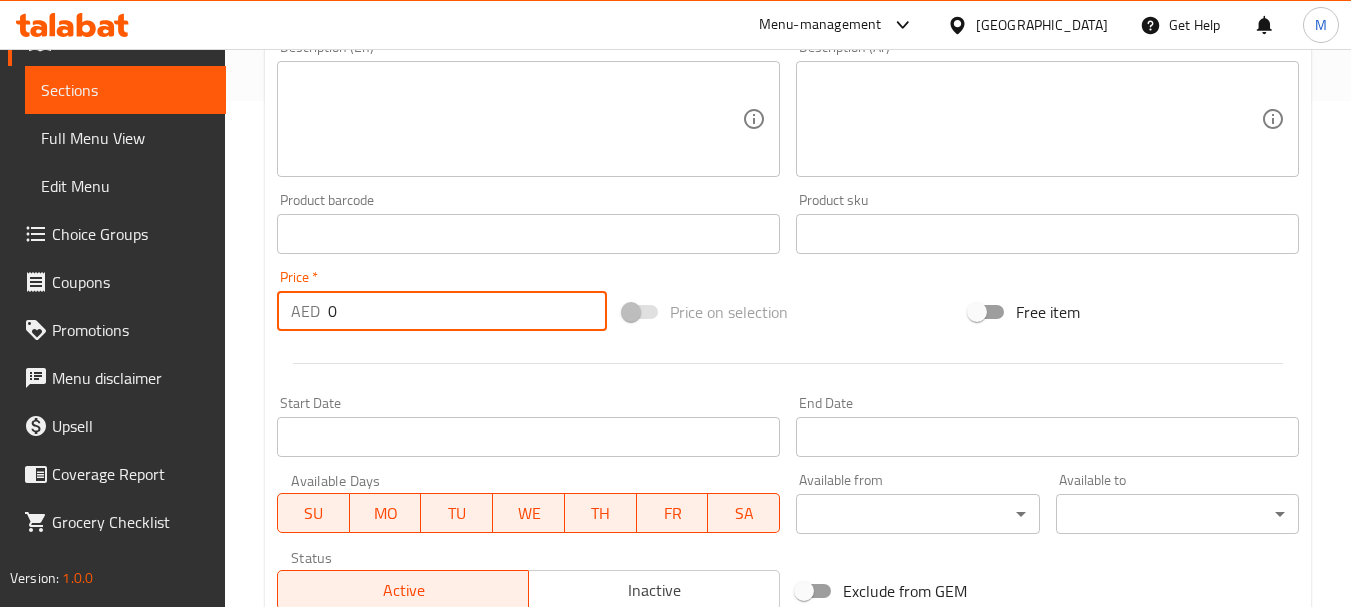 drag, startPoint x: 362, startPoint y: 313, endPoint x: 283, endPoint y: 306, distance: 79.30952 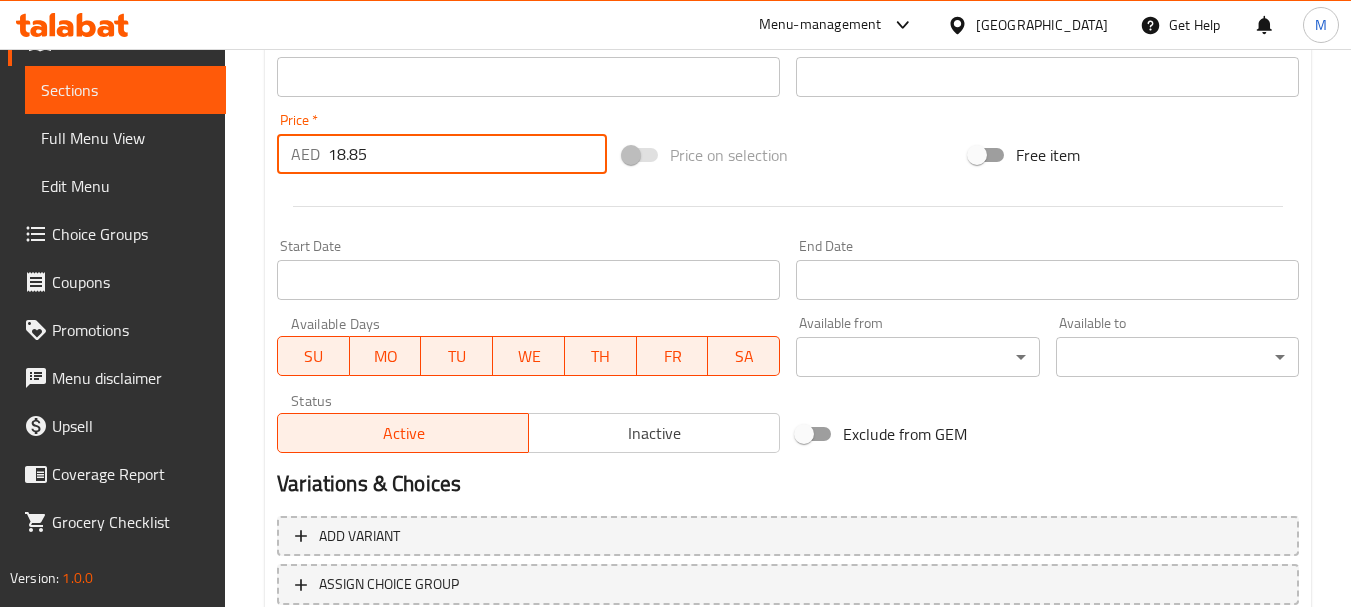 scroll, scrollTop: 806, scrollLeft: 0, axis: vertical 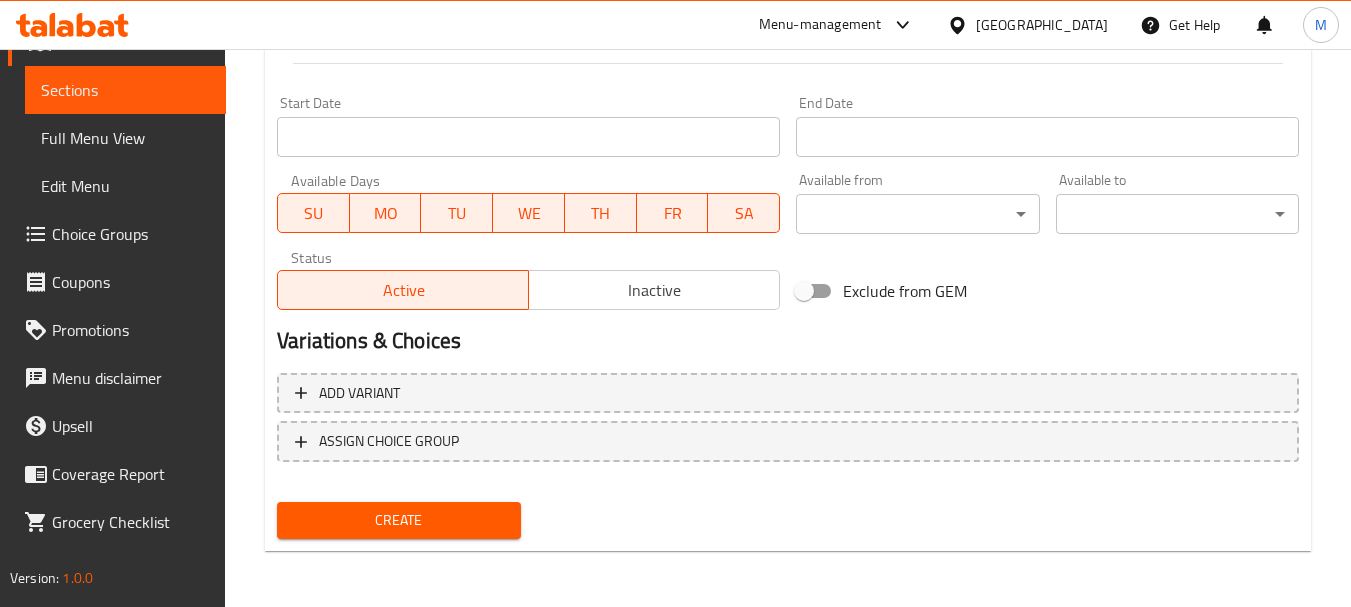 type on "18.85" 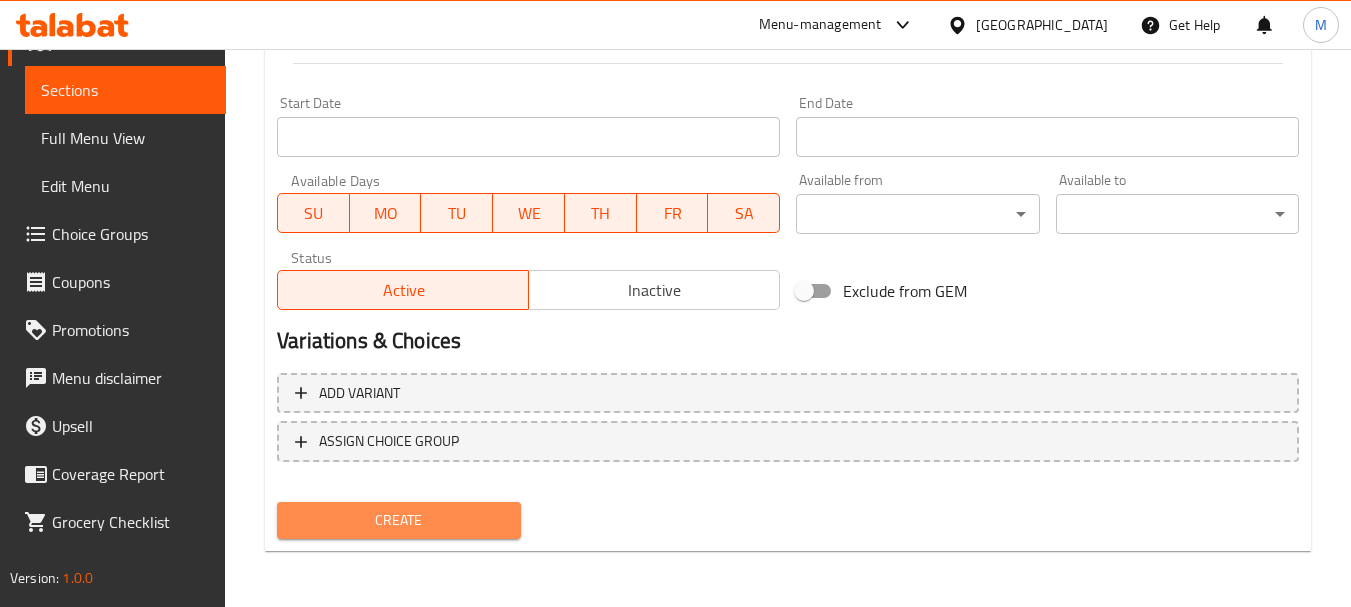 click on "Create" at bounding box center (398, 520) 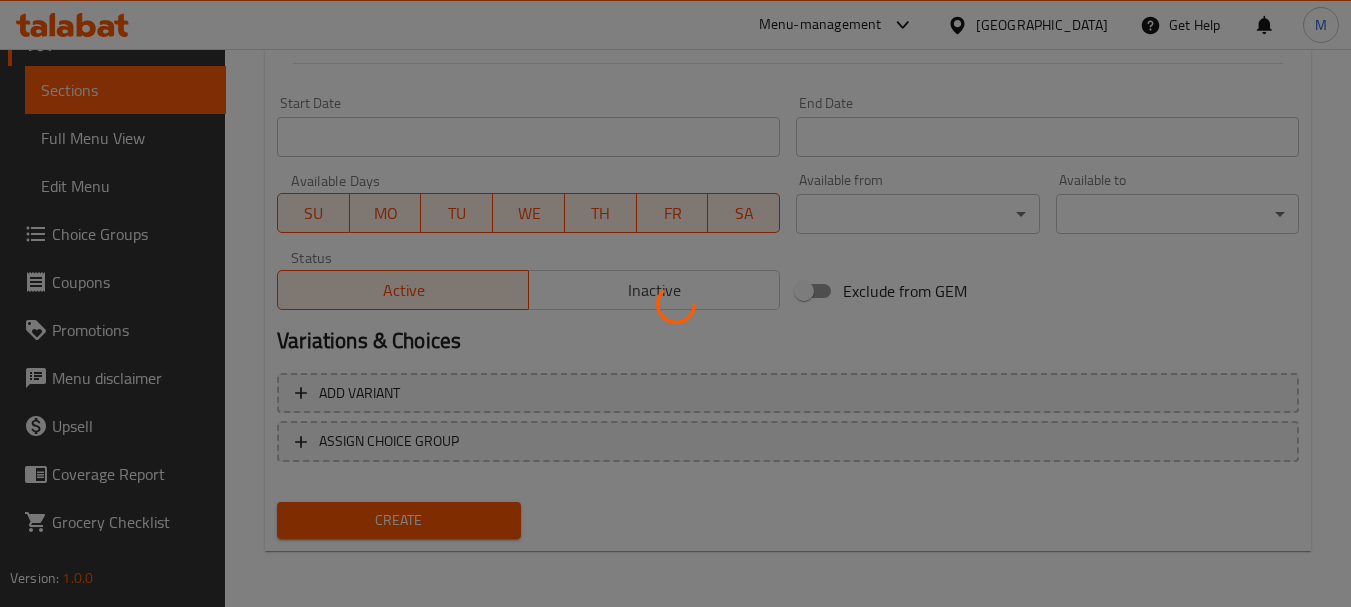 type 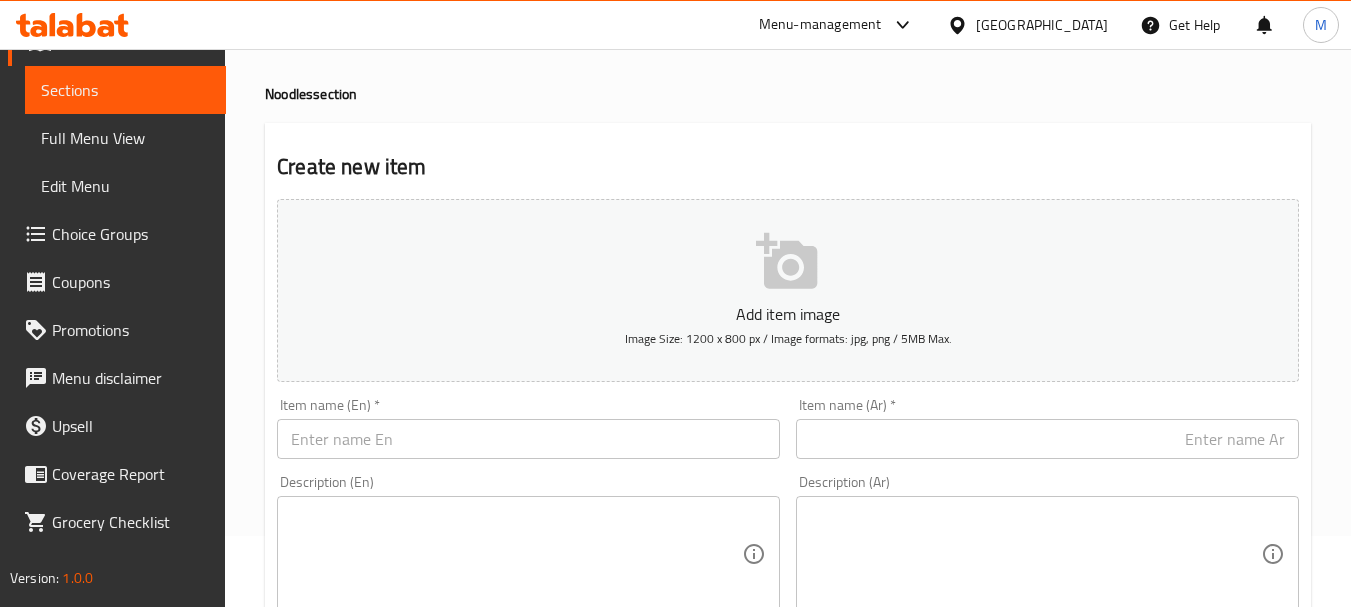 scroll, scrollTop: 106, scrollLeft: 0, axis: vertical 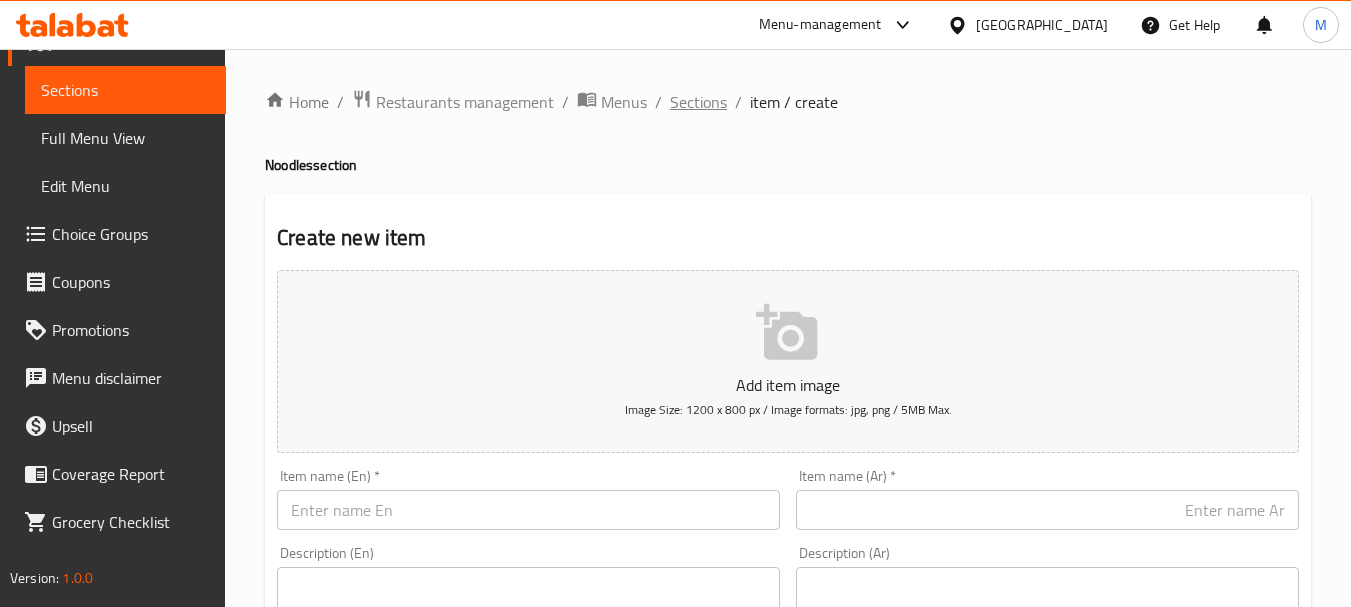 click on "Sections" at bounding box center (698, 102) 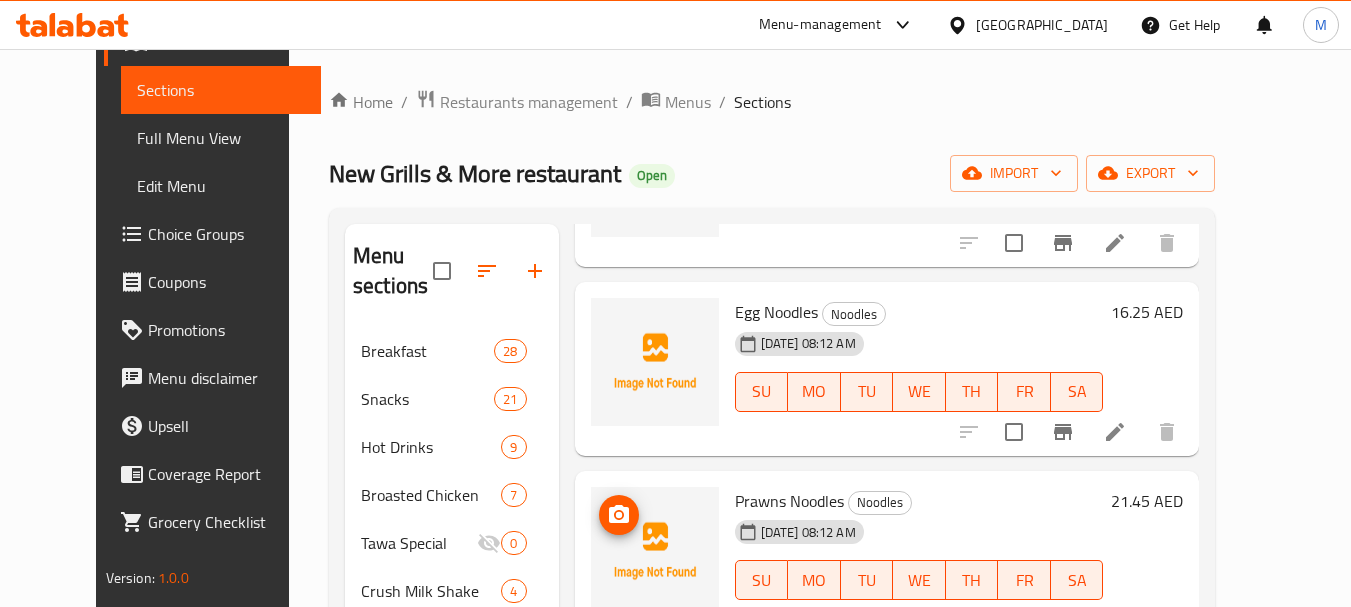 scroll, scrollTop: 566, scrollLeft: 0, axis: vertical 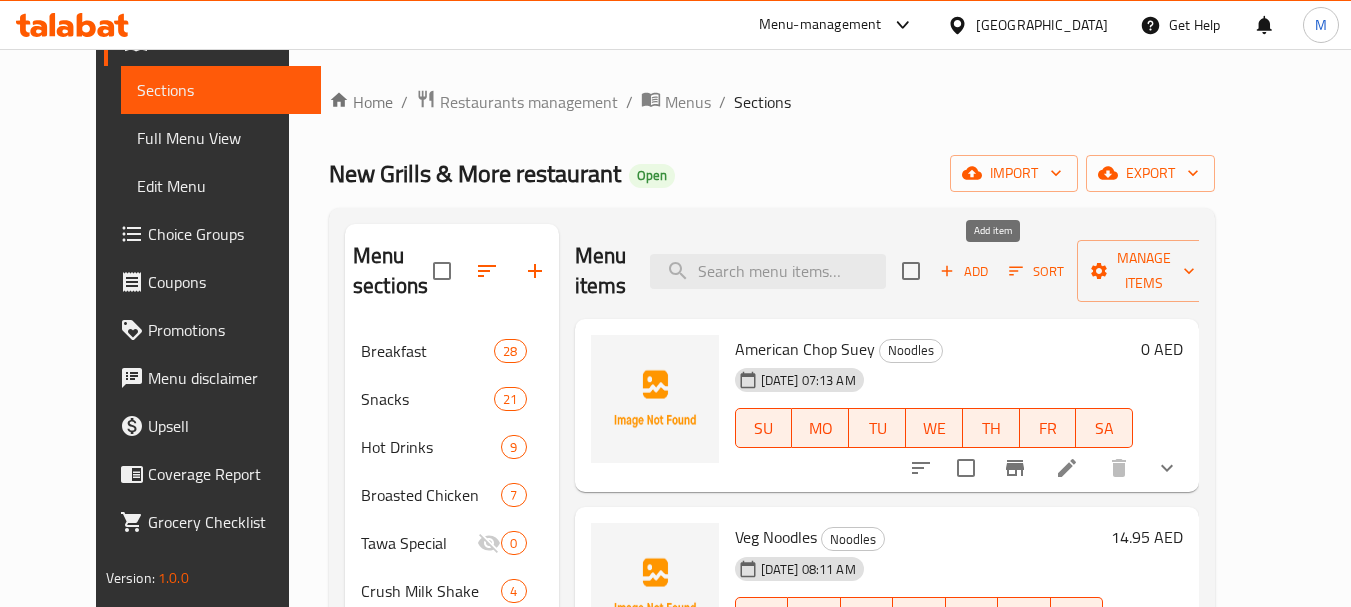 click on "Add" at bounding box center [964, 271] 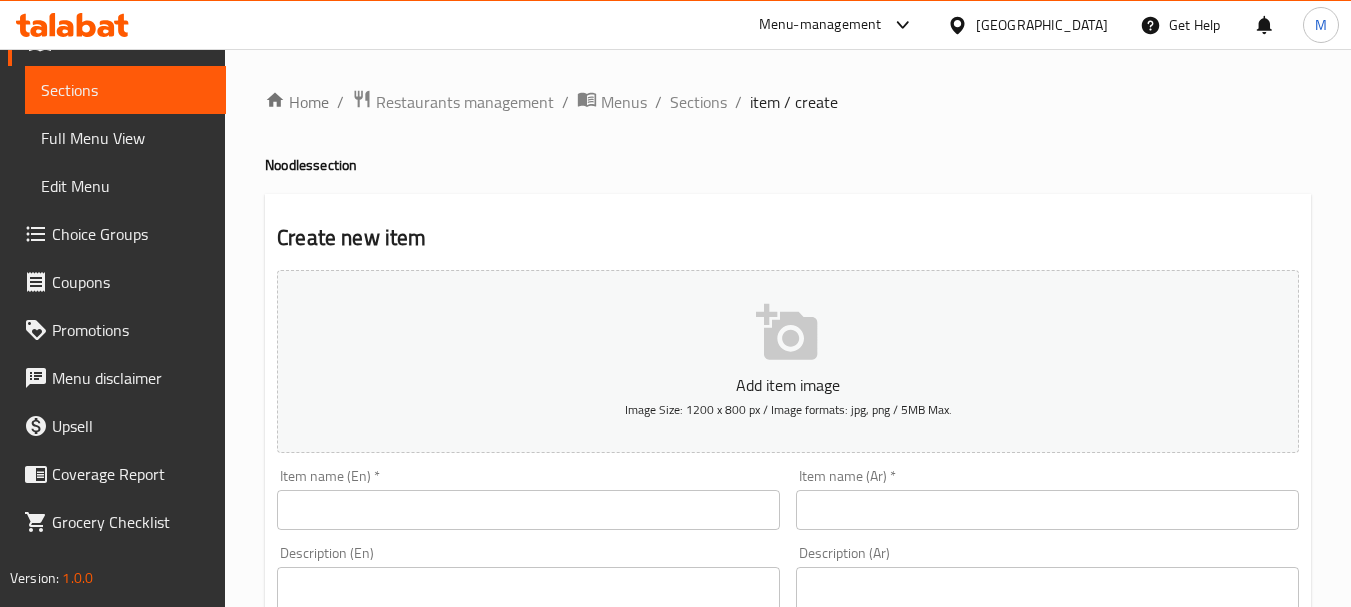 scroll, scrollTop: 100, scrollLeft: 0, axis: vertical 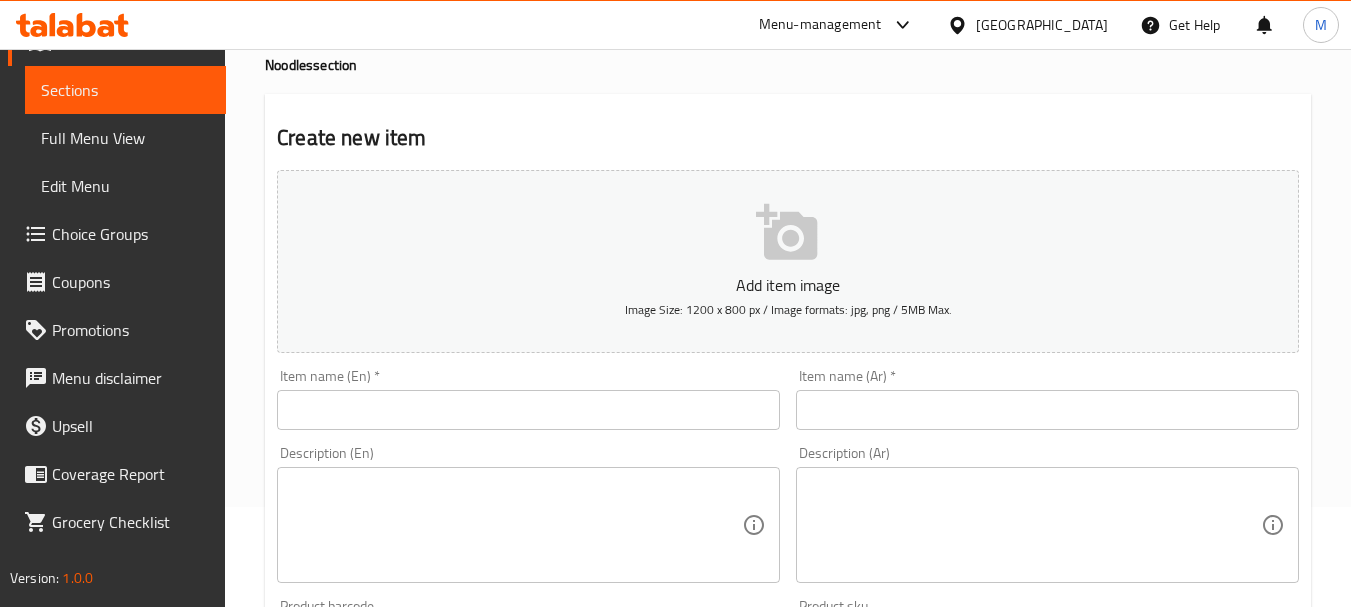 click at bounding box center [528, 410] 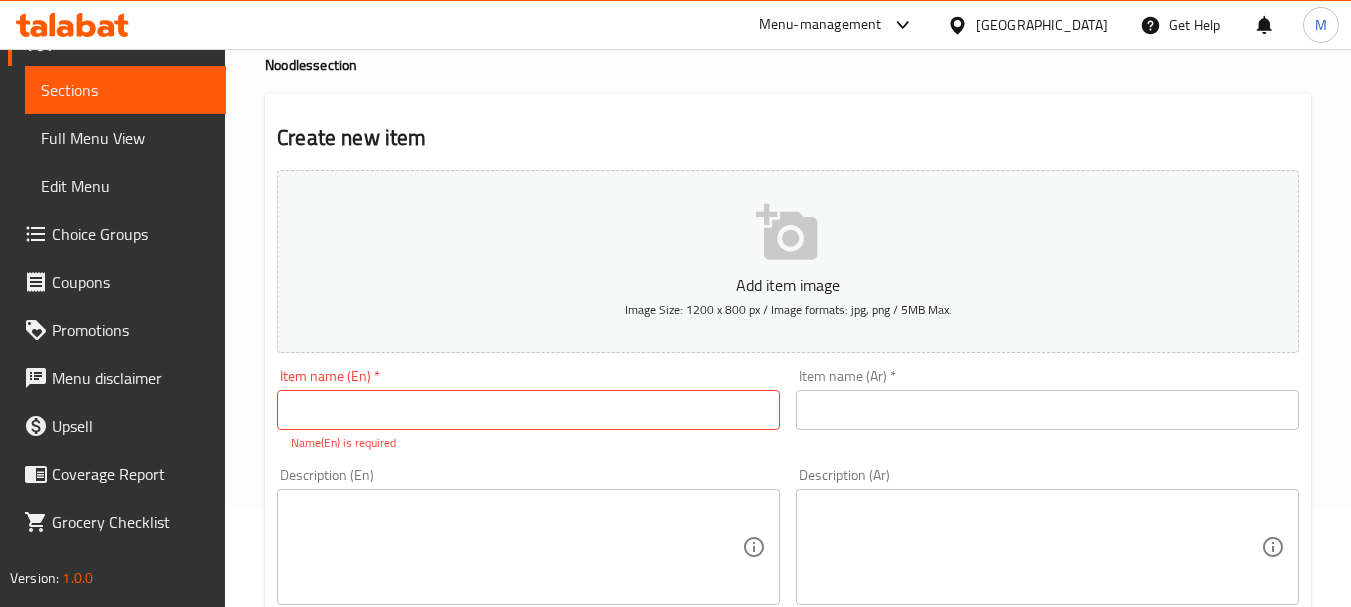 click at bounding box center [528, 410] 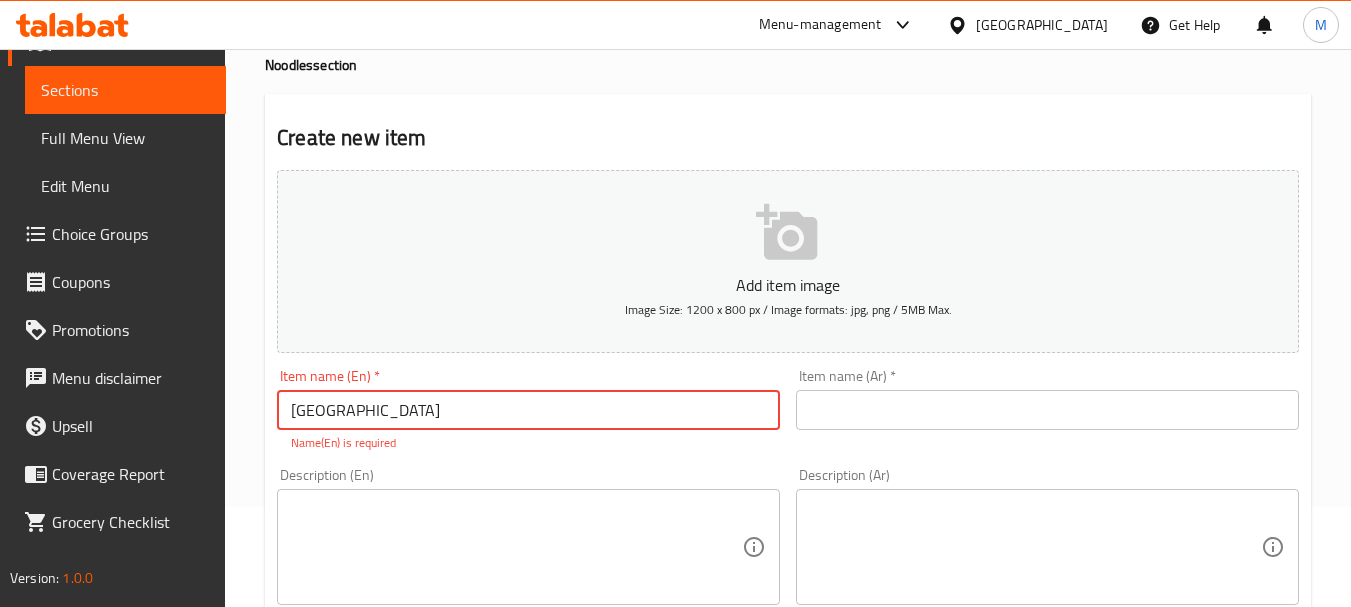click on "Description (En)" at bounding box center (528, 547) 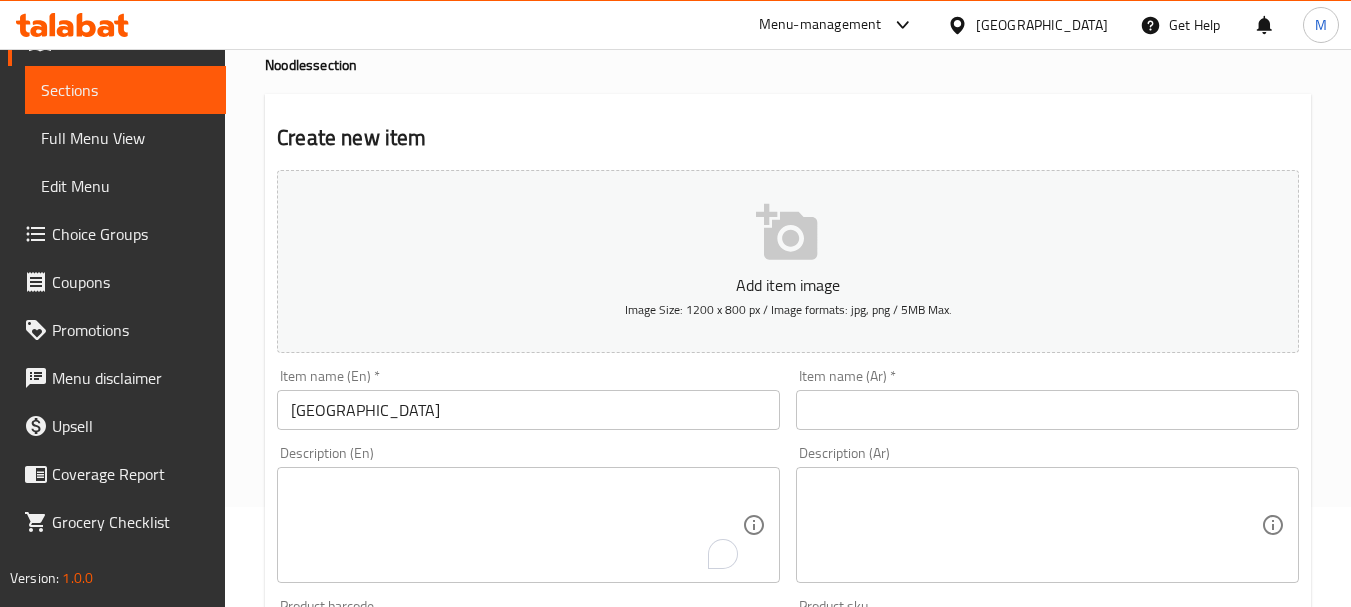 click on "Description (En) Description (En)" at bounding box center [528, 514] 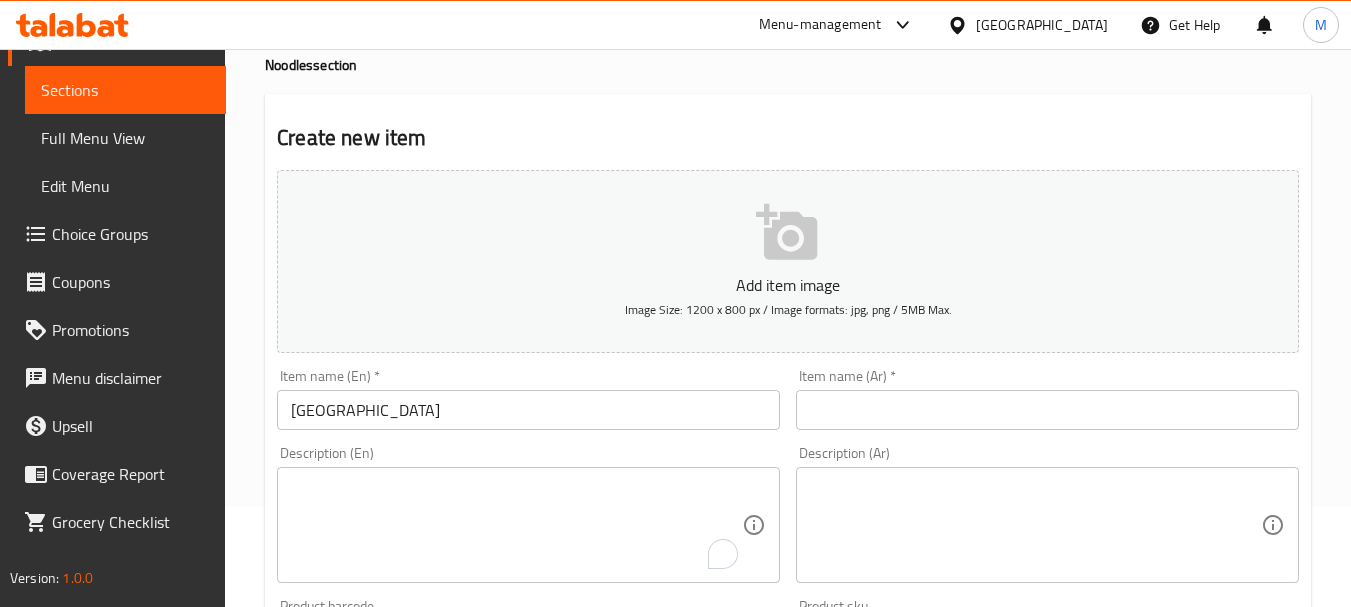click on "[GEOGRAPHIC_DATA]" at bounding box center [528, 410] 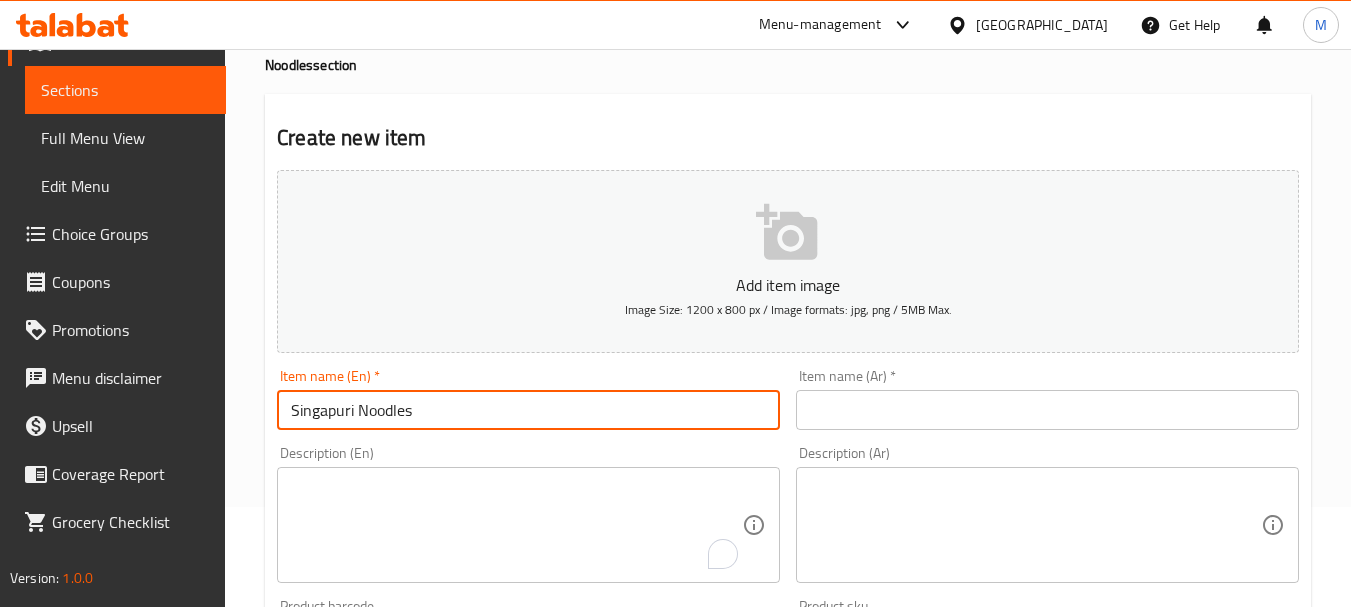type on "Singapuri Noodles" 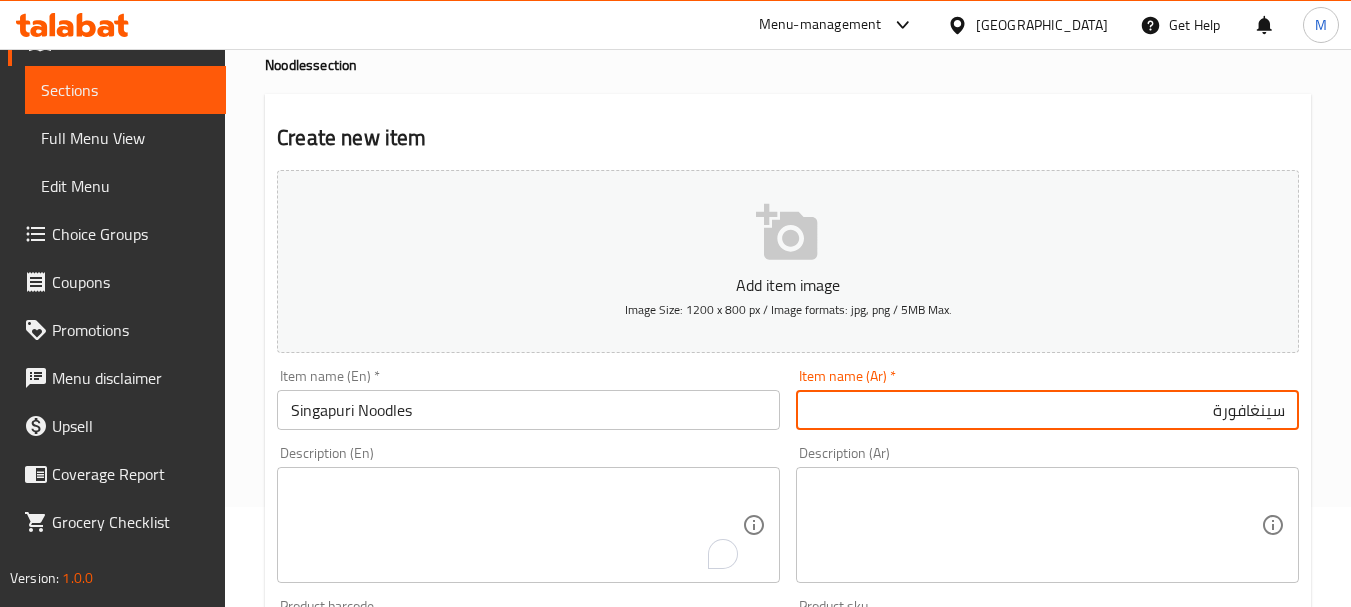 click on "سينغافورة" at bounding box center (1047, 410) 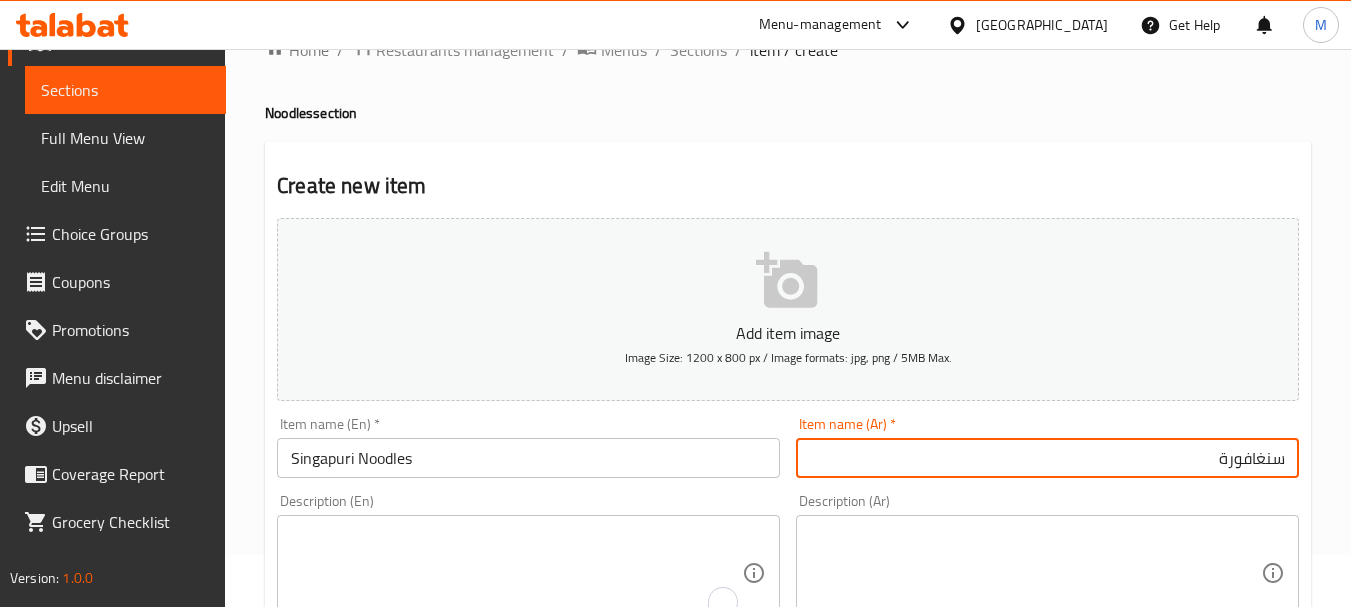 scroll, scrollTop: 100, scrollLeft: 0, axis: vertical 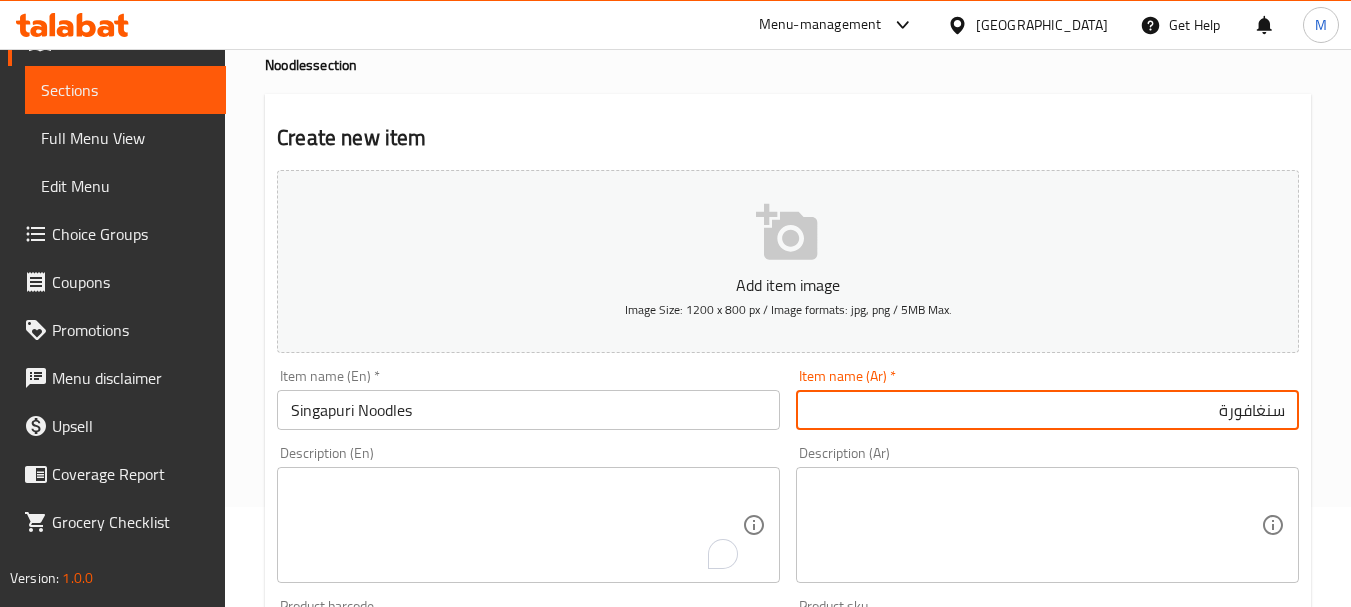 click on "سنغافورة" at bounding box center [1047, 410] 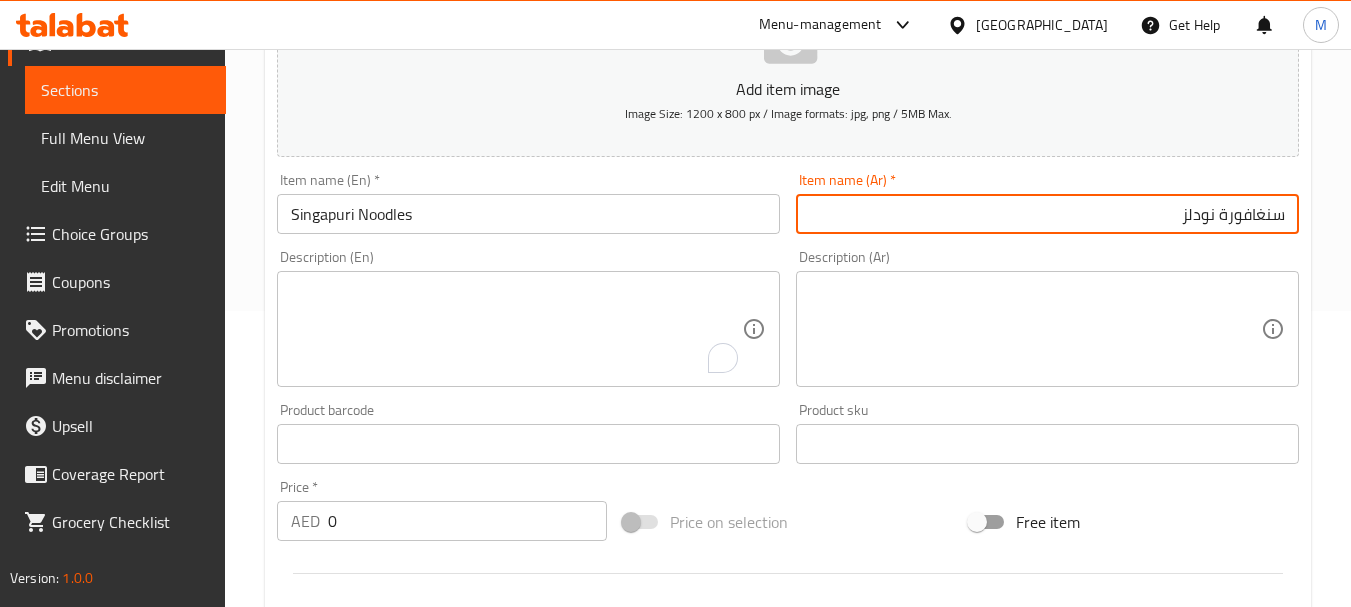 scroll, scrollTop: 300, scrollLeft: 0, axis: vertical 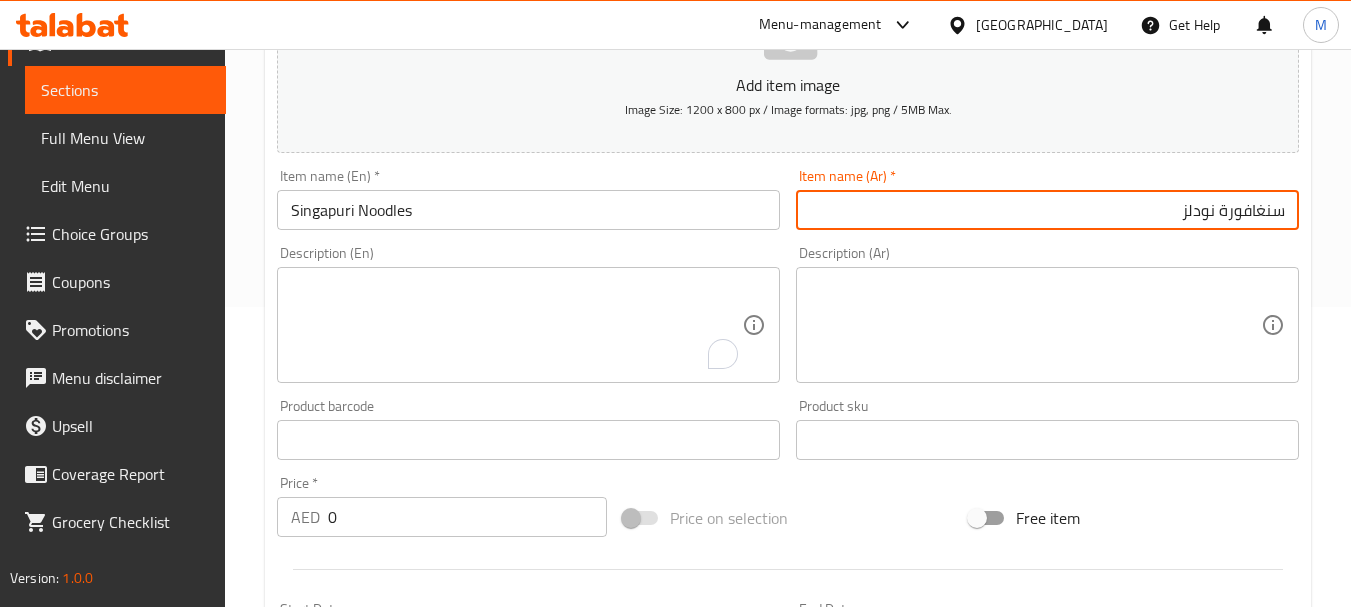 type on "سنغافورة نودلز" 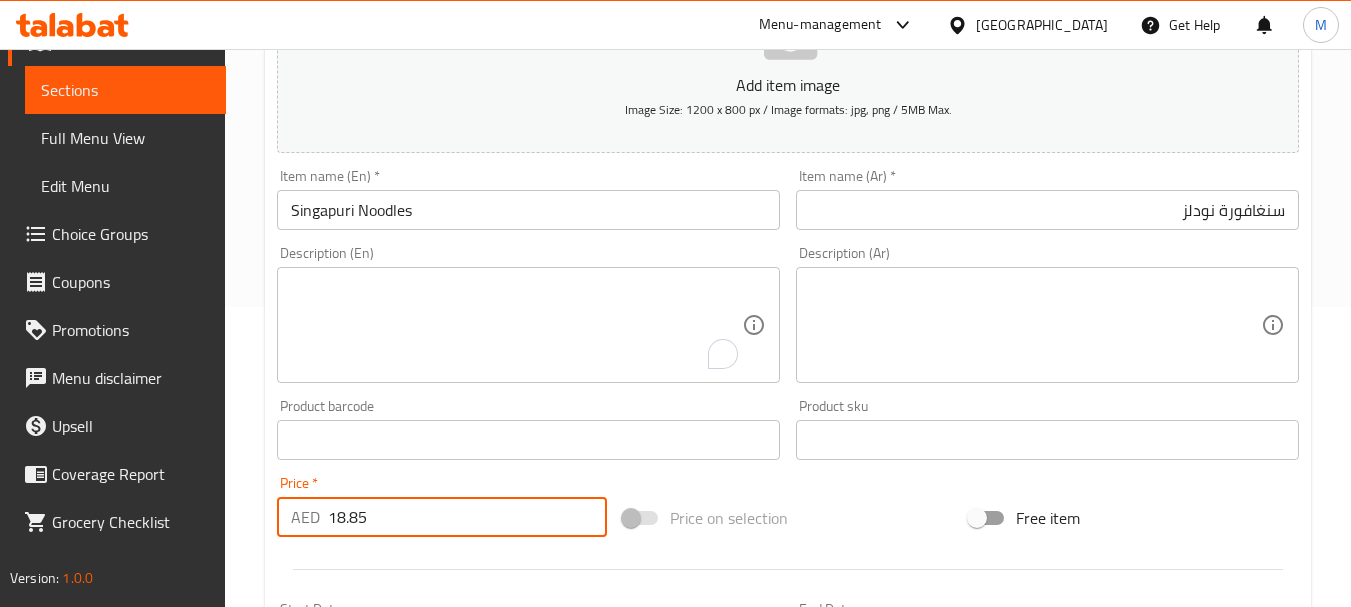 type on "18.85" 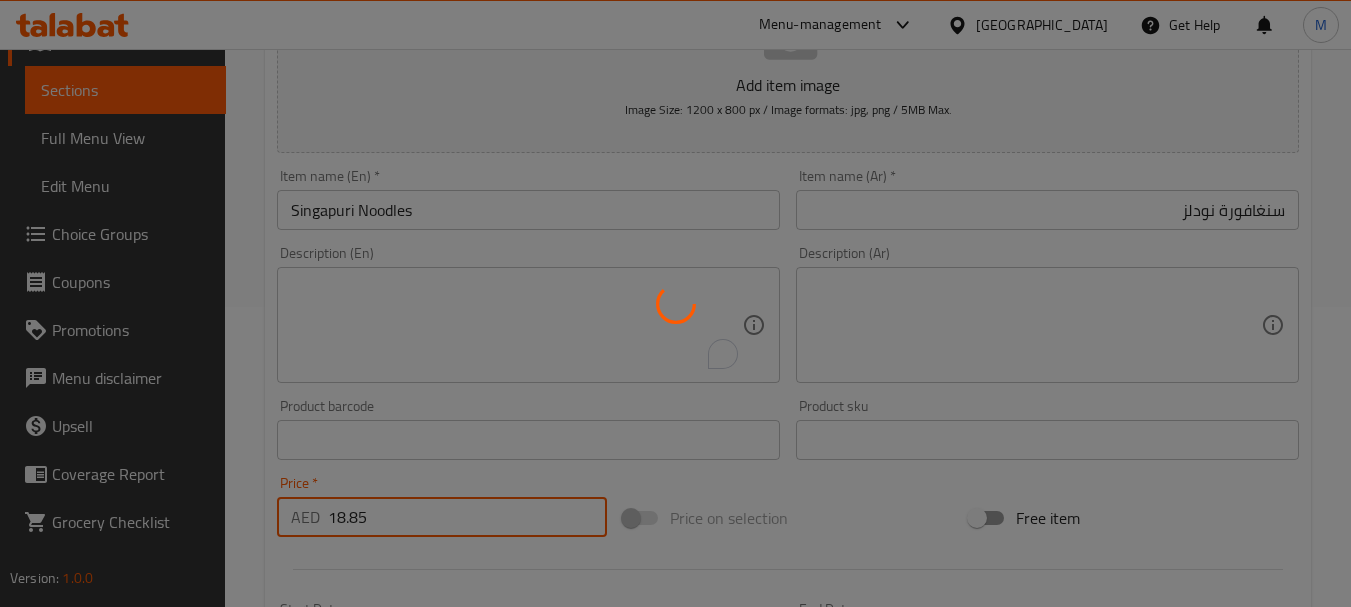 type 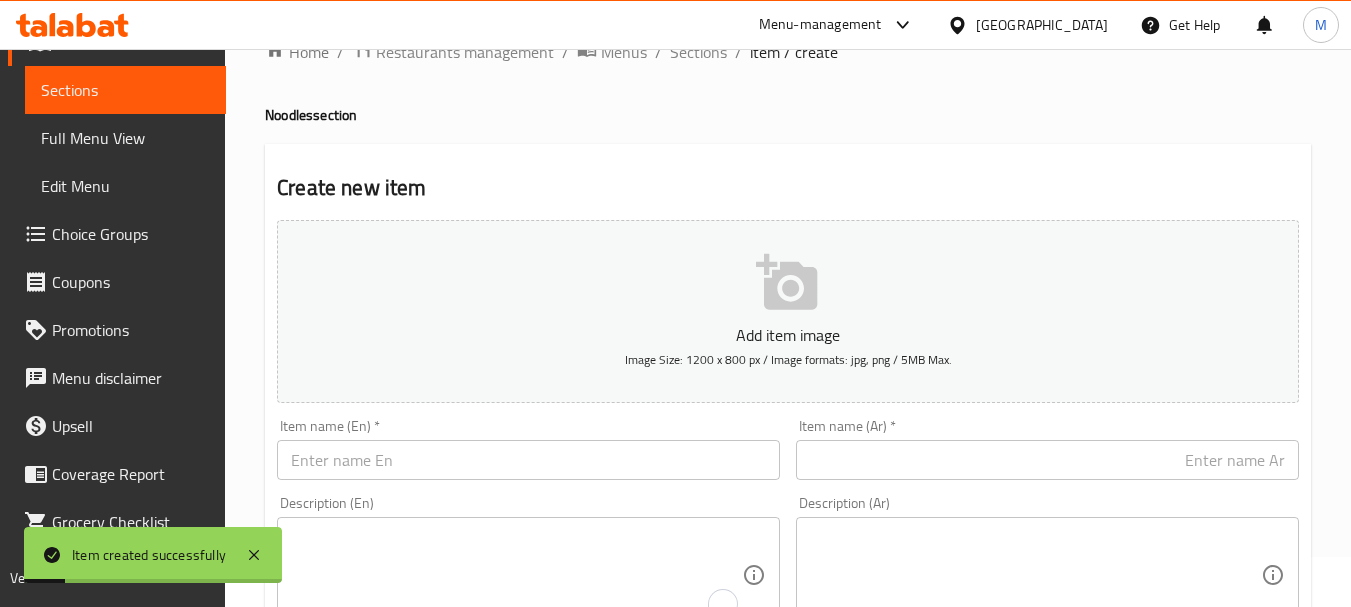 scroll, scrollTop: 0, scrollLeft: 0, axis: both 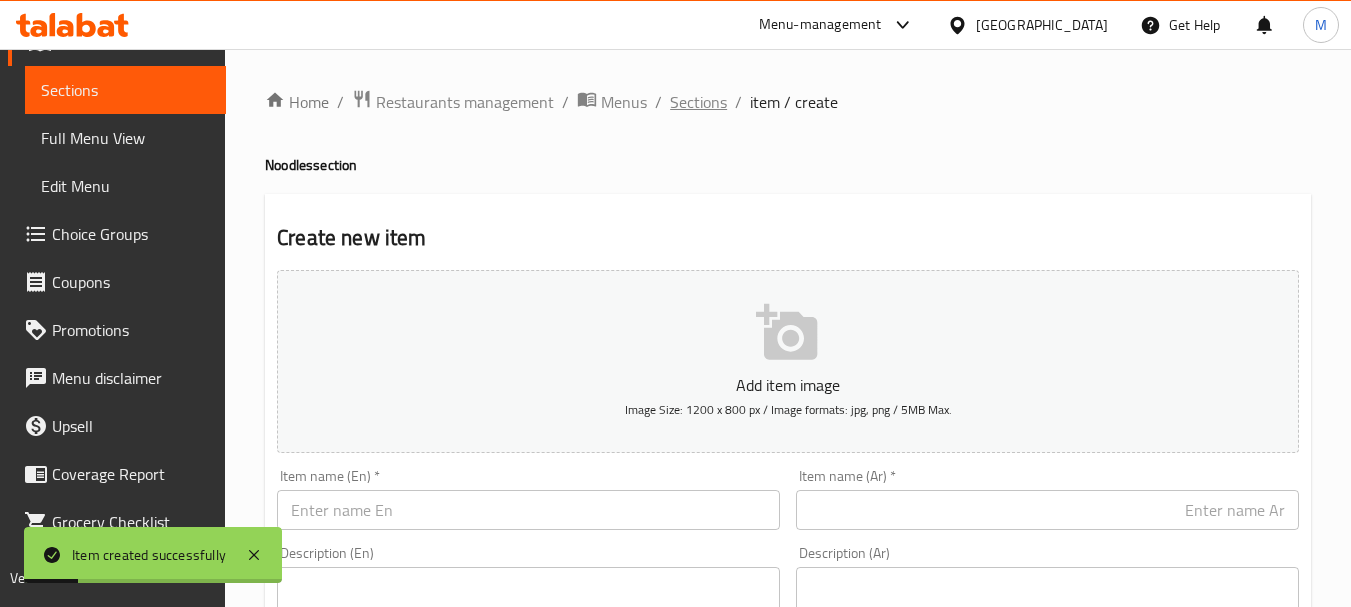 click on "Sections" at bounding box center [698, 102] 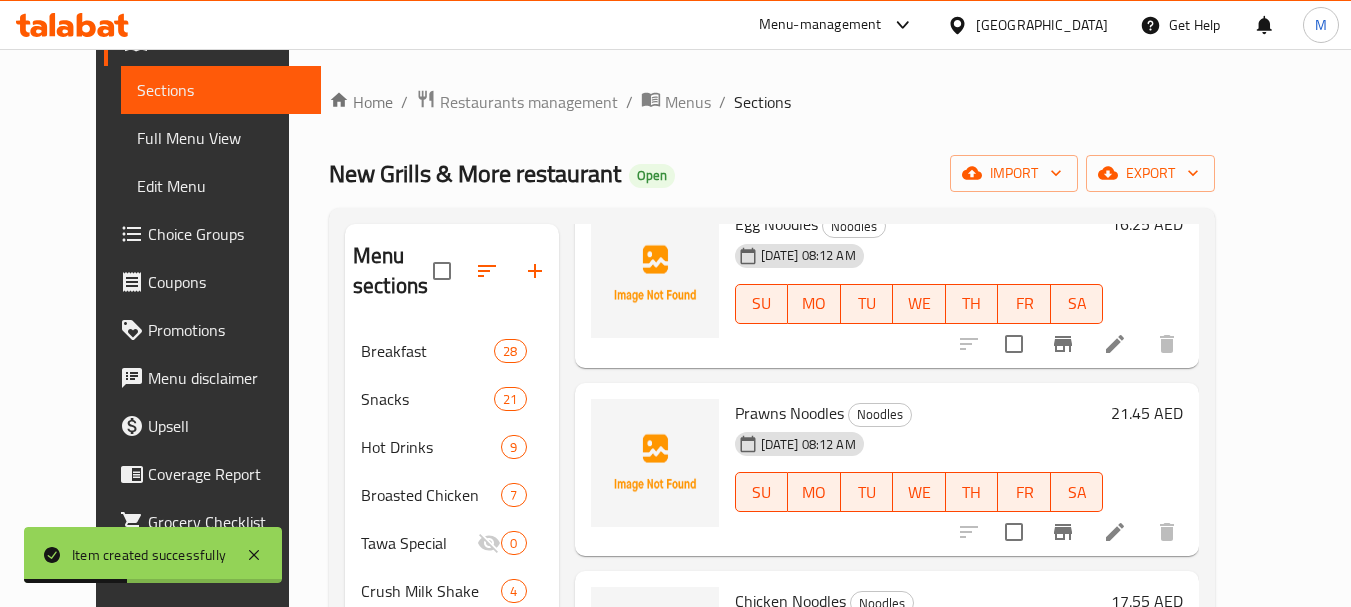 scroll, scrollTop: 566, scrollLeft: 0, axis: vertical 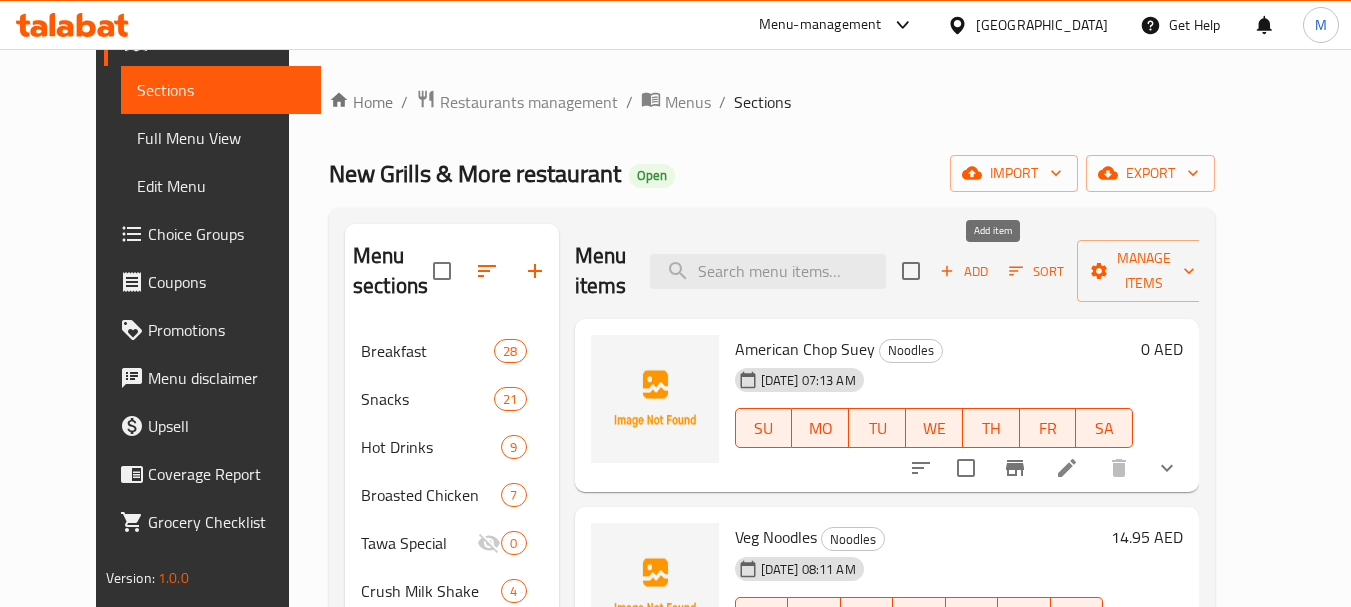 click on "Add" at bounding box center (964, 271) 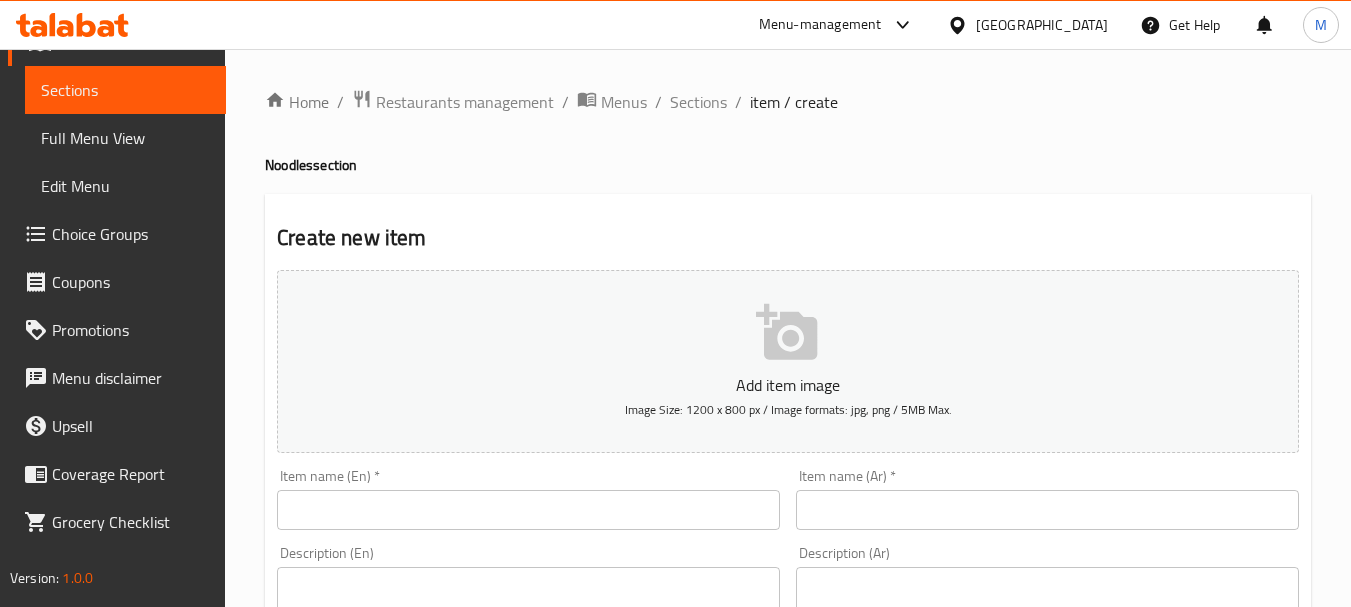 click at bounding box center (528, 510) 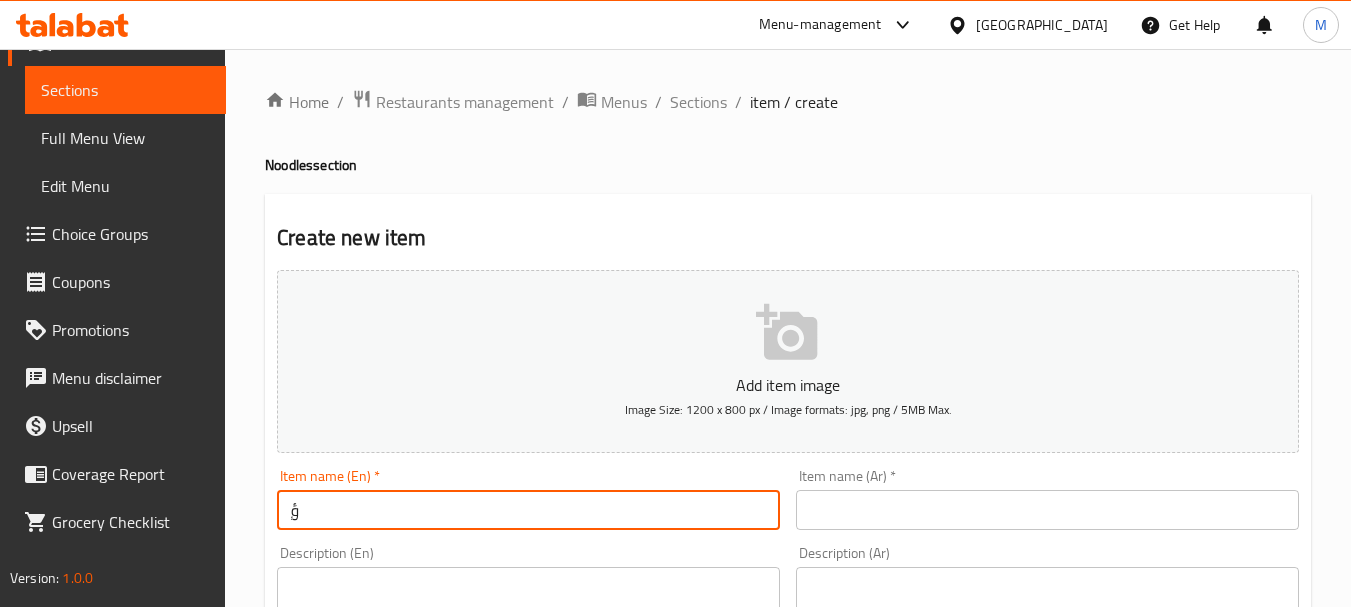 type on "ٍ" 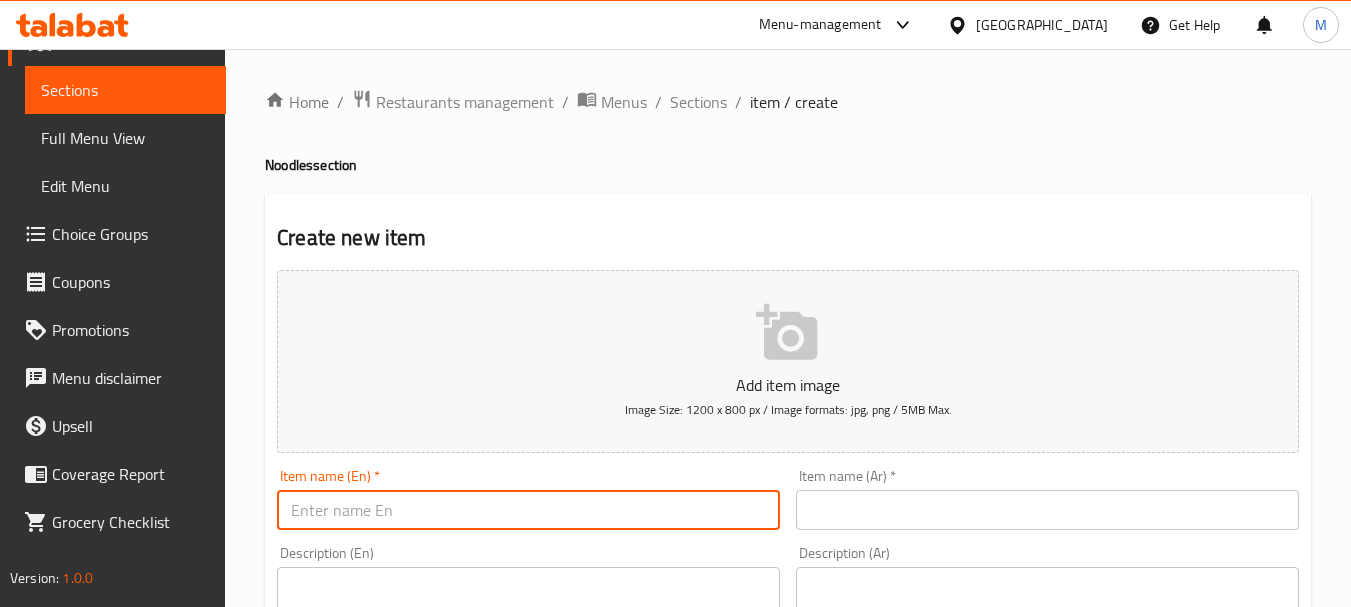 drag, startPoint x: 324, startPoint y: 503, endPoint x: 357, endPoint y: 427, distance: 82.85529 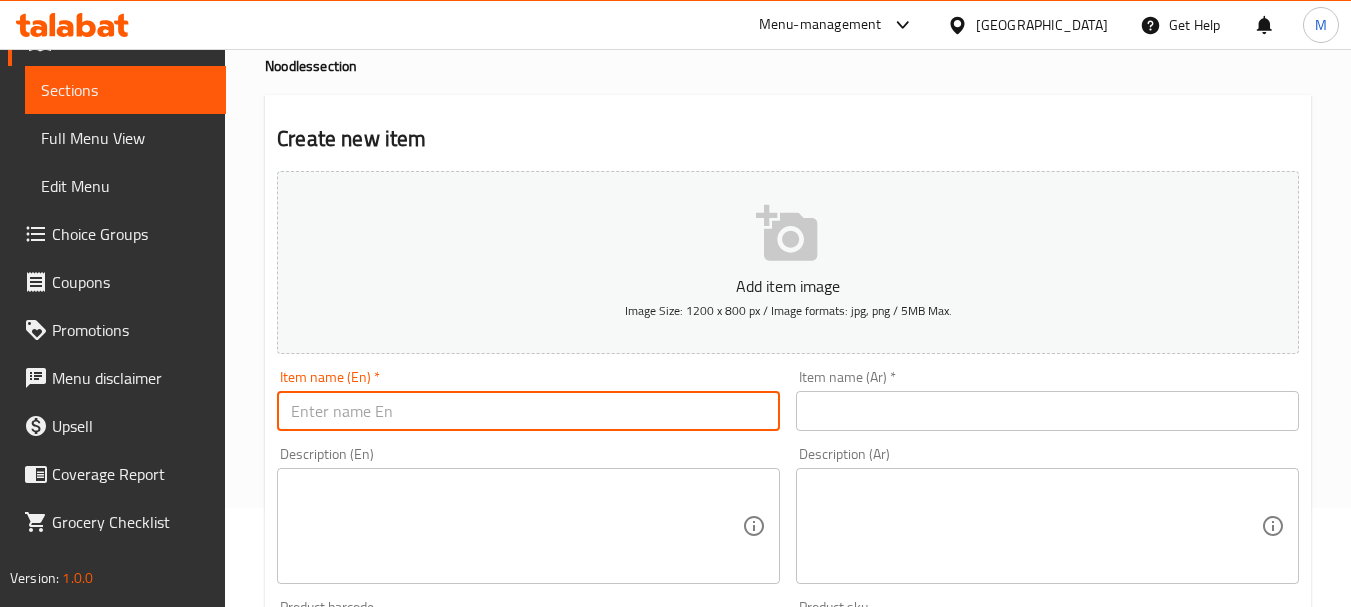 scroll, scrollTop: 100, scrollLeft: 0, axis: vertical 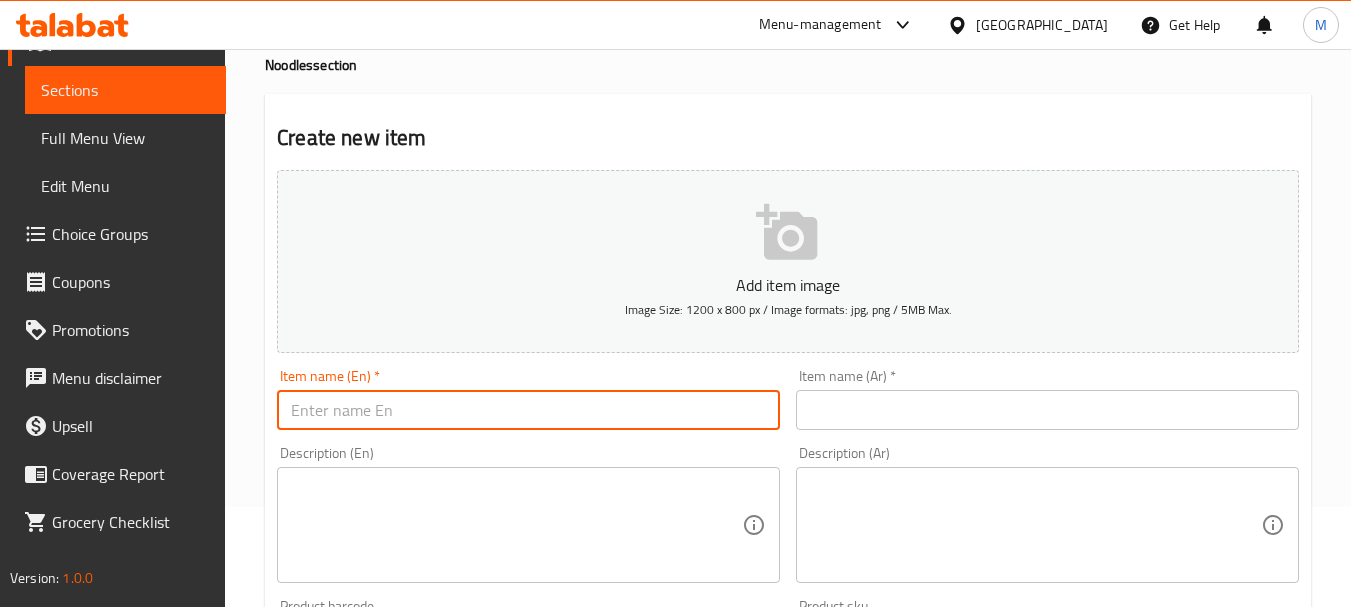 click at bounding box center (528, 410) 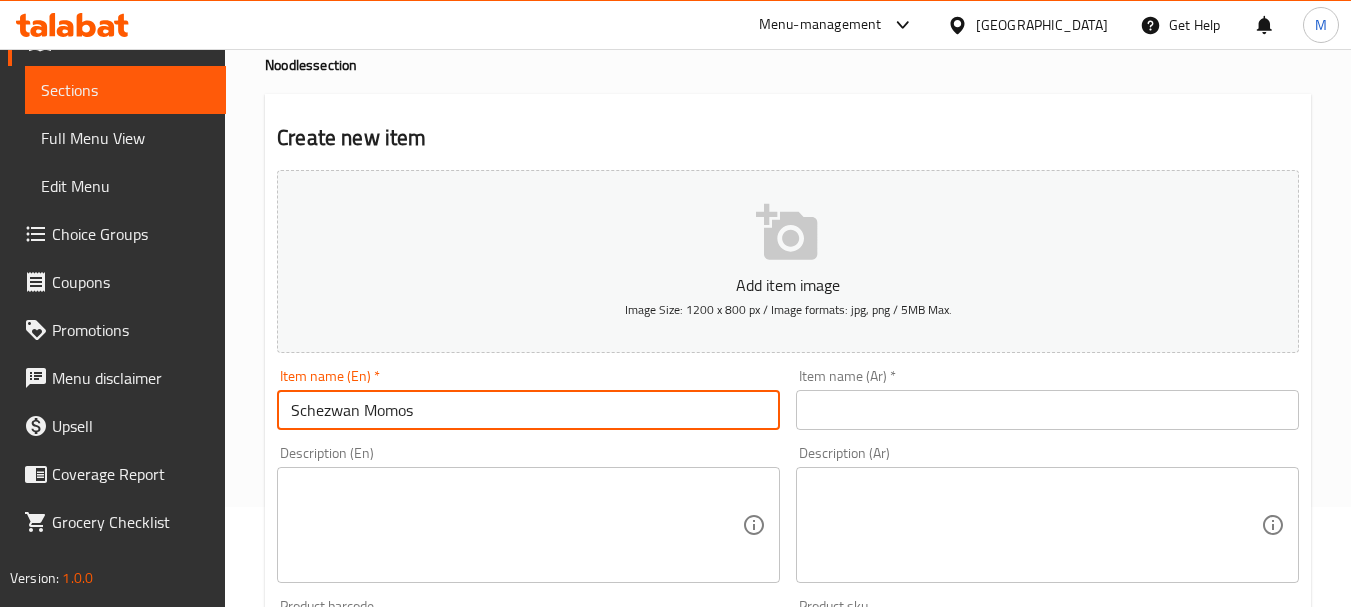 click on "Schezwan Momos" at bounding box center [528, 410] 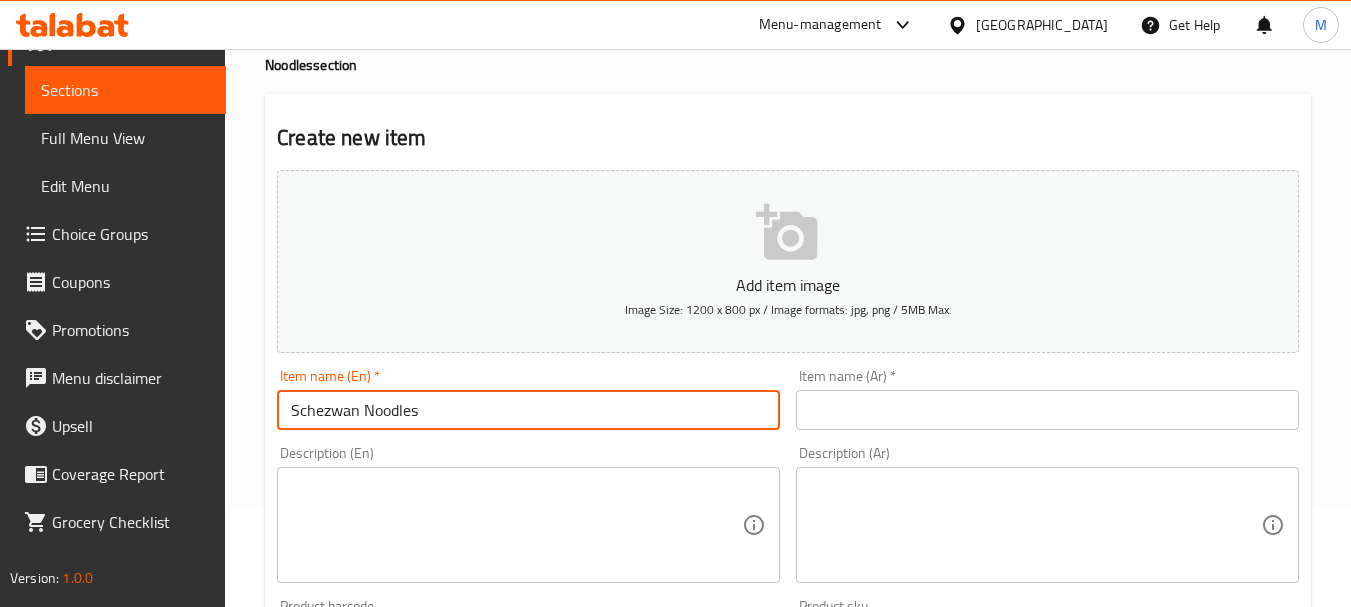 type on "Schezwan Noodles" 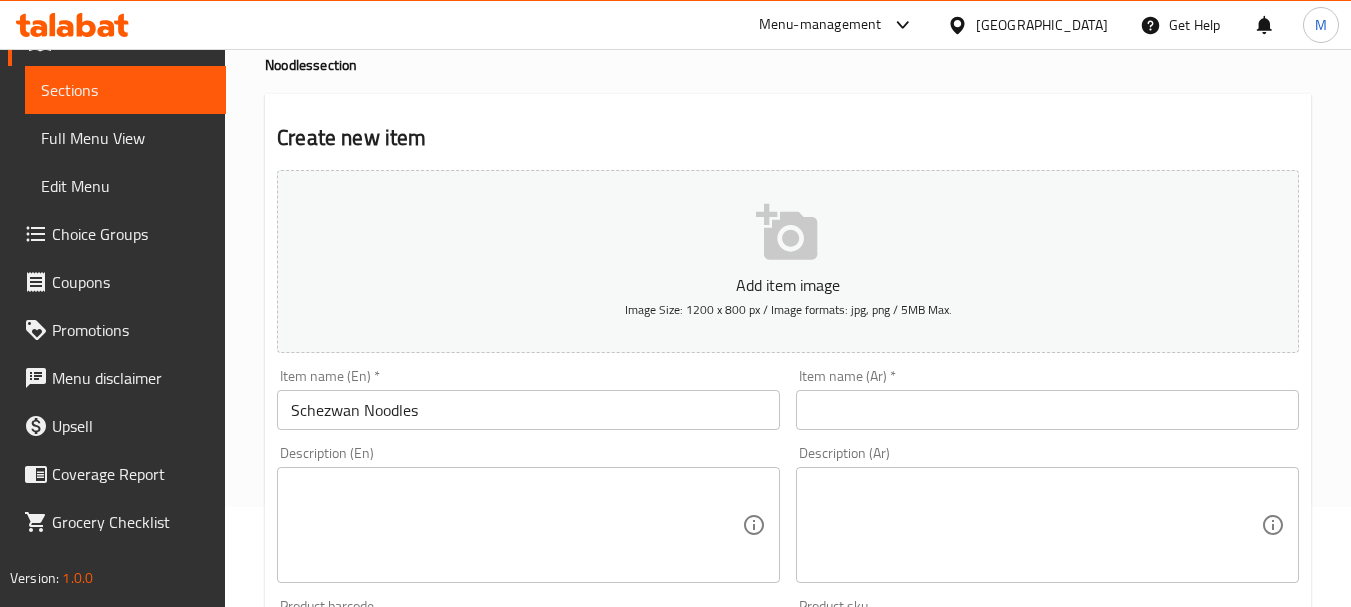 click on "Description (En) Description (En)" at bounding box center [528, 514] 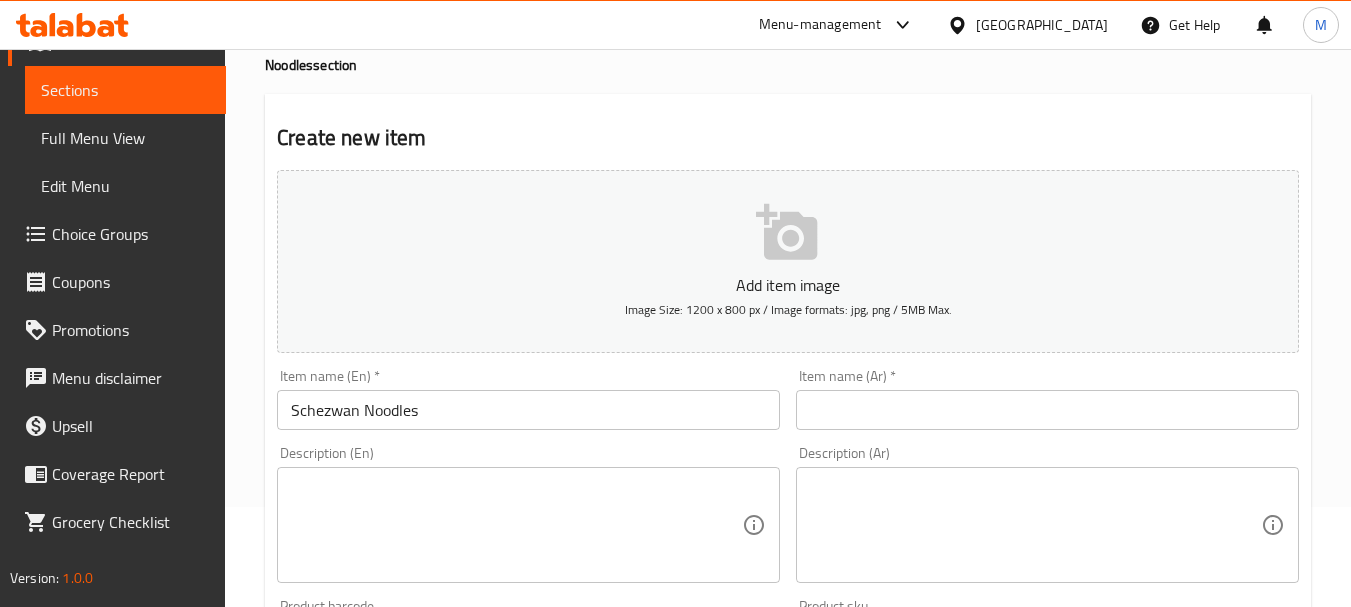 click on "Description (Ar) Description (Ar)" at bounding box center [1047, 514] 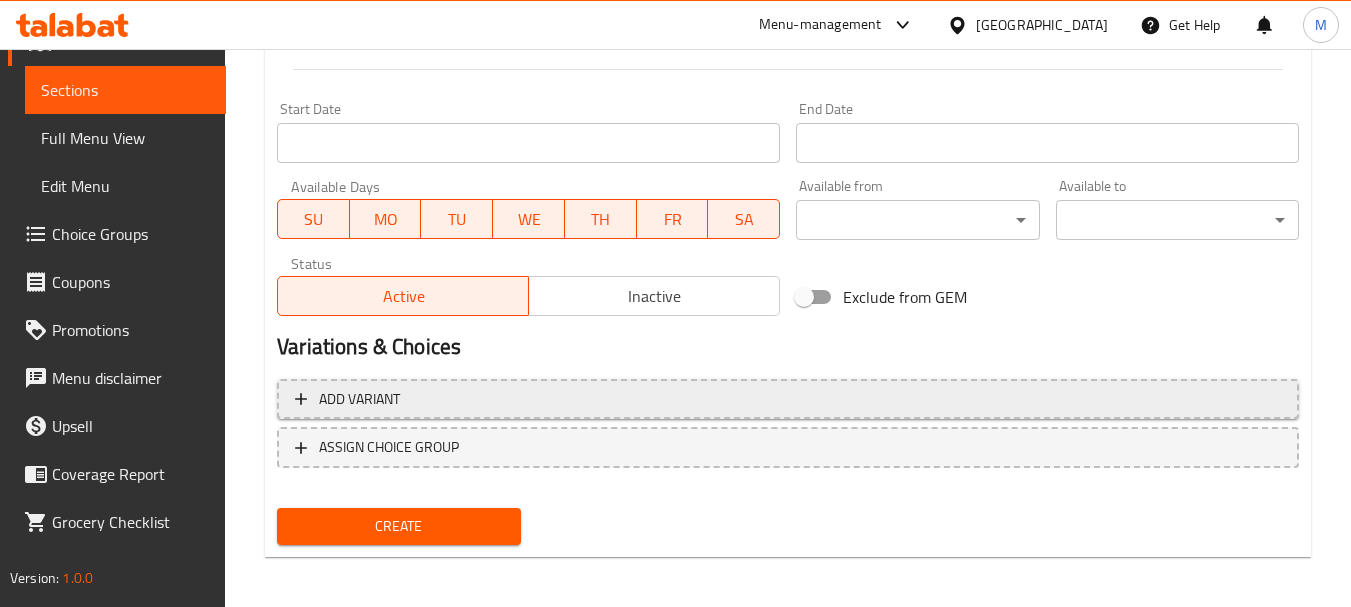type on "سيشوان نودلز" 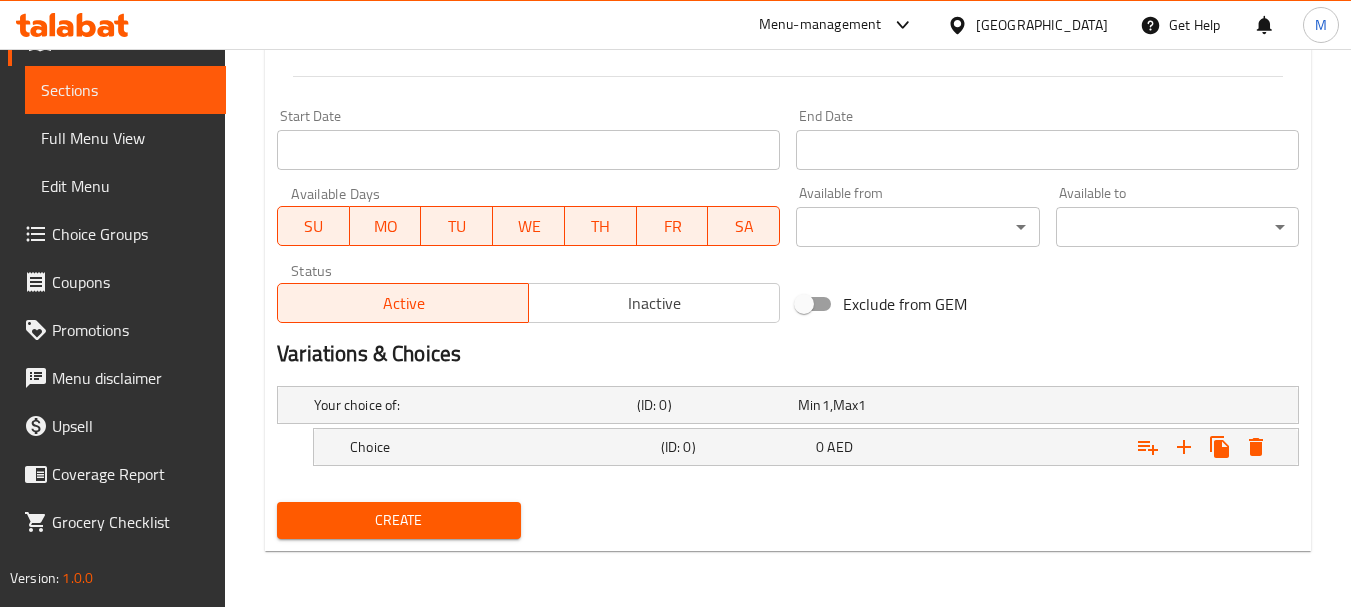 scroll, scrollTop: 793, scrollLeft: 0, axis: vertical 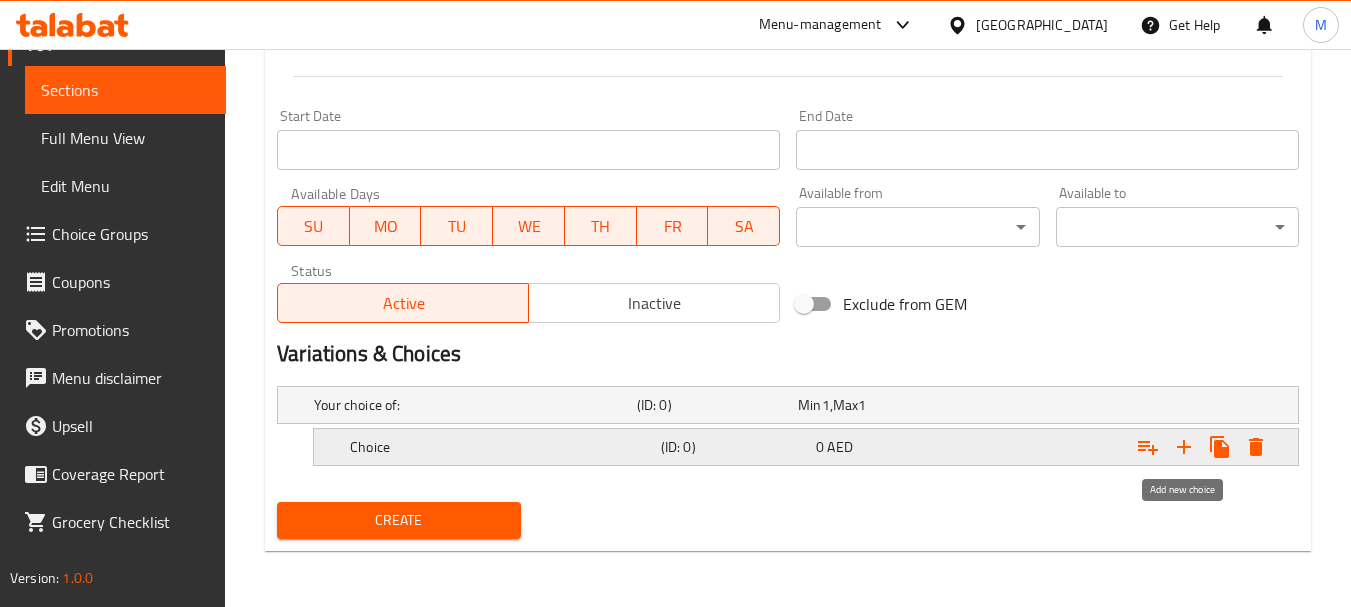 click 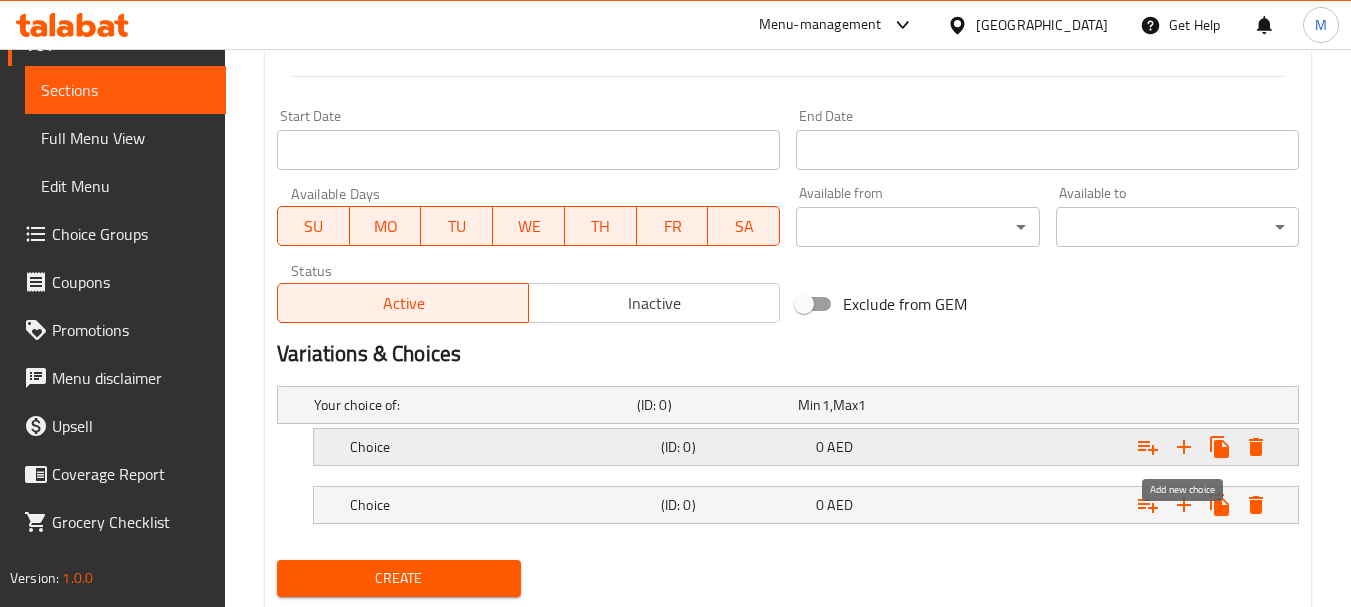 click 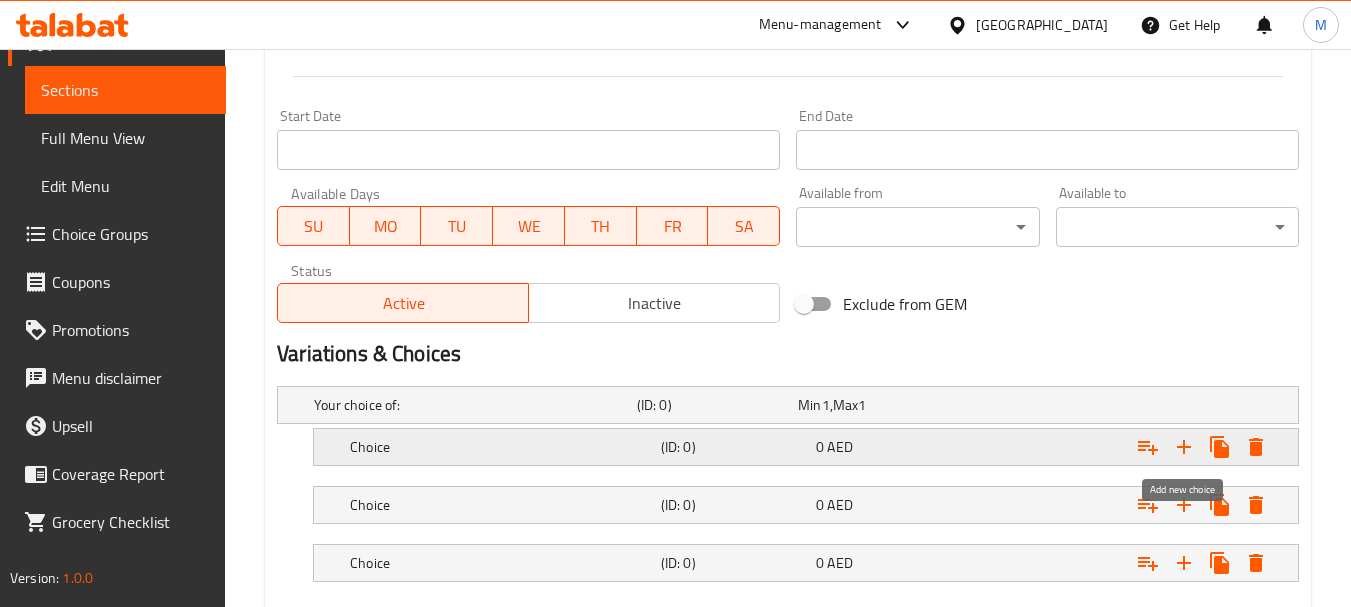 click 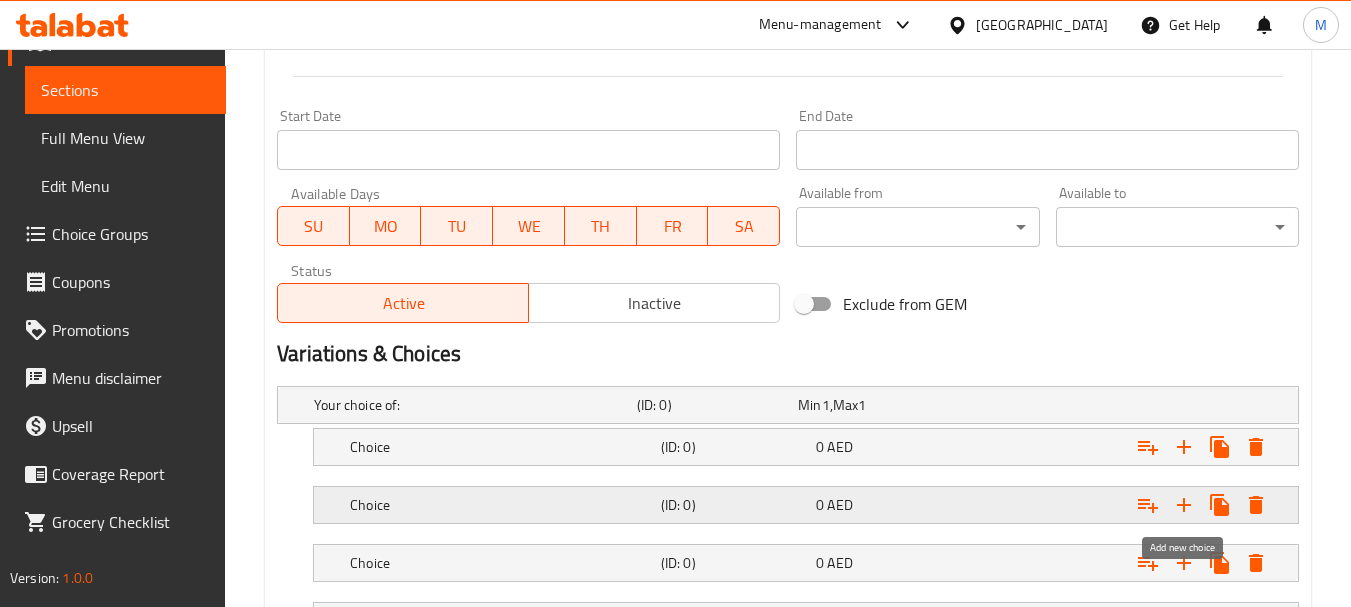 scroll, scrollTop: 967, scrollLeft: 0, axis: vertical 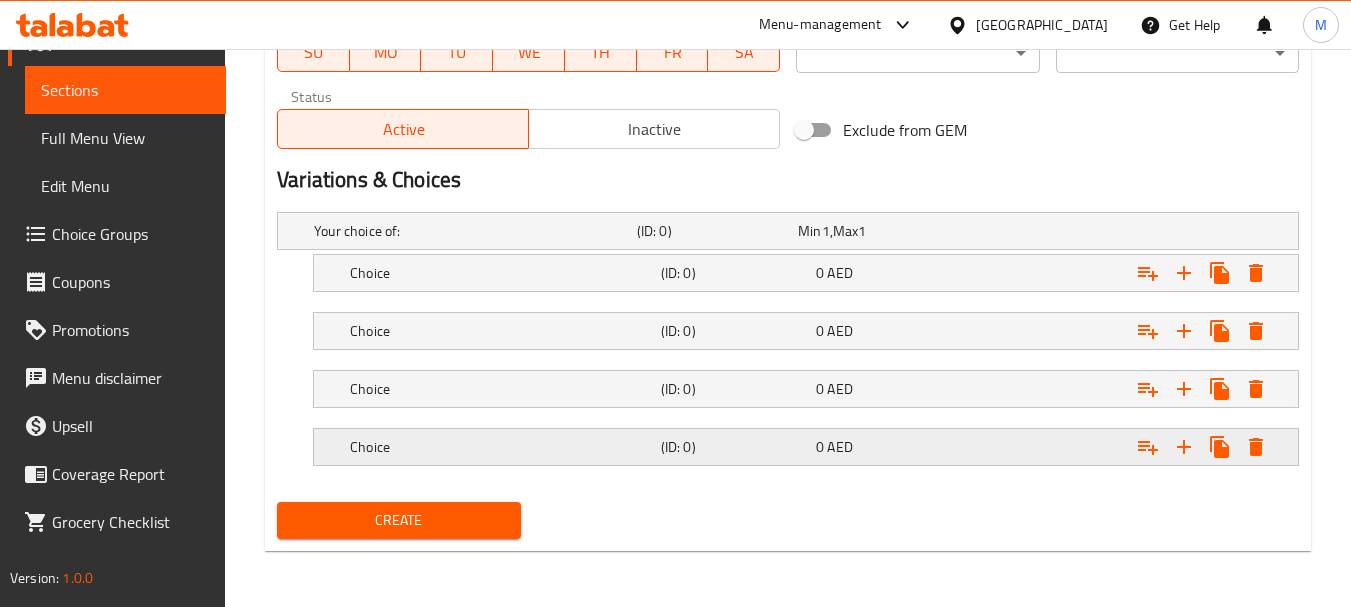 click 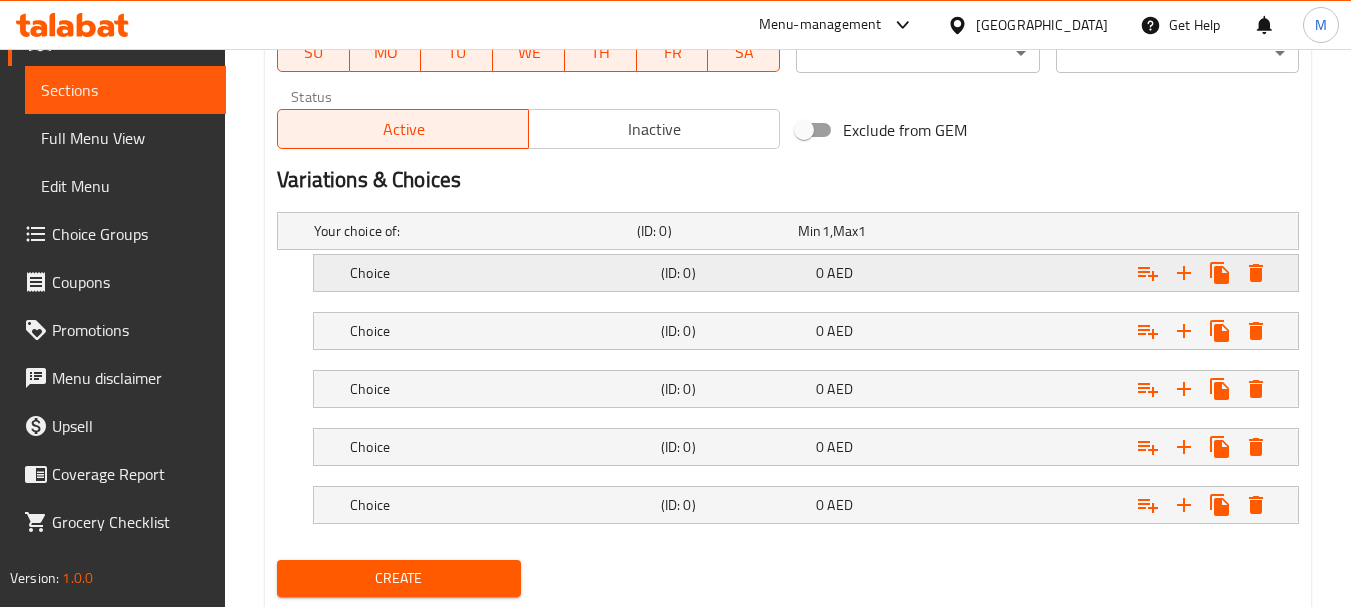 click on "(ID: 0)" at bounding box center (713, 231) 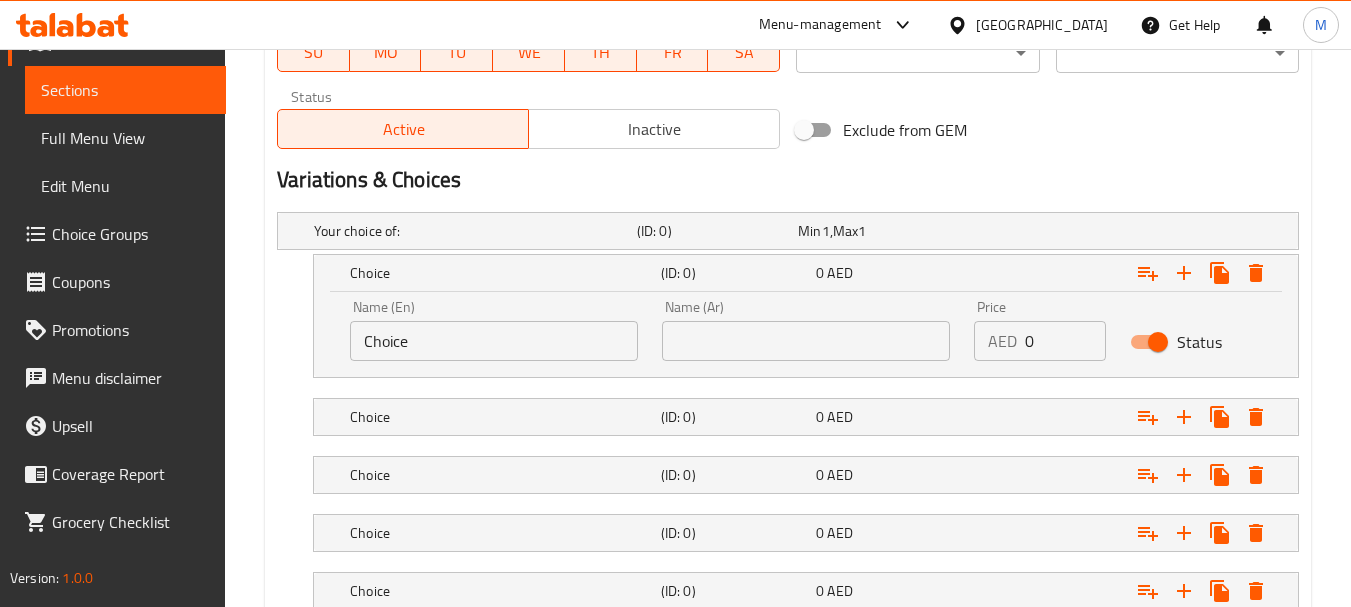 click on "Choice" at bounding box center (494, 341) 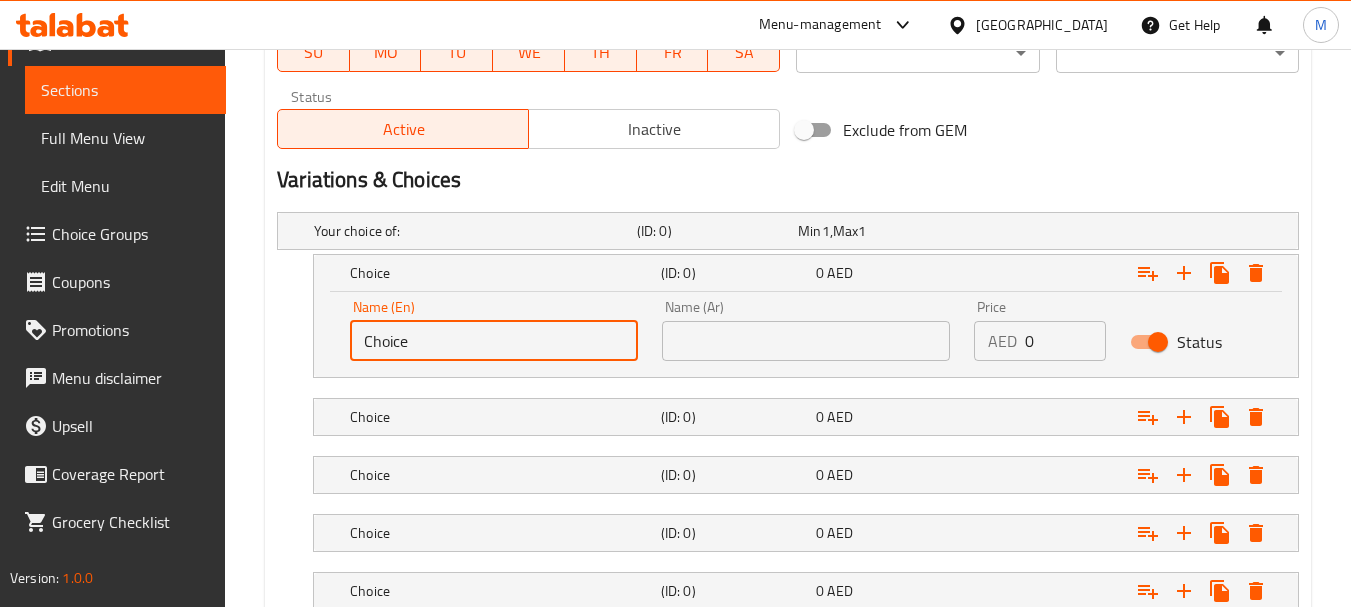 click on "Choice" at bounding box center (494, 341) 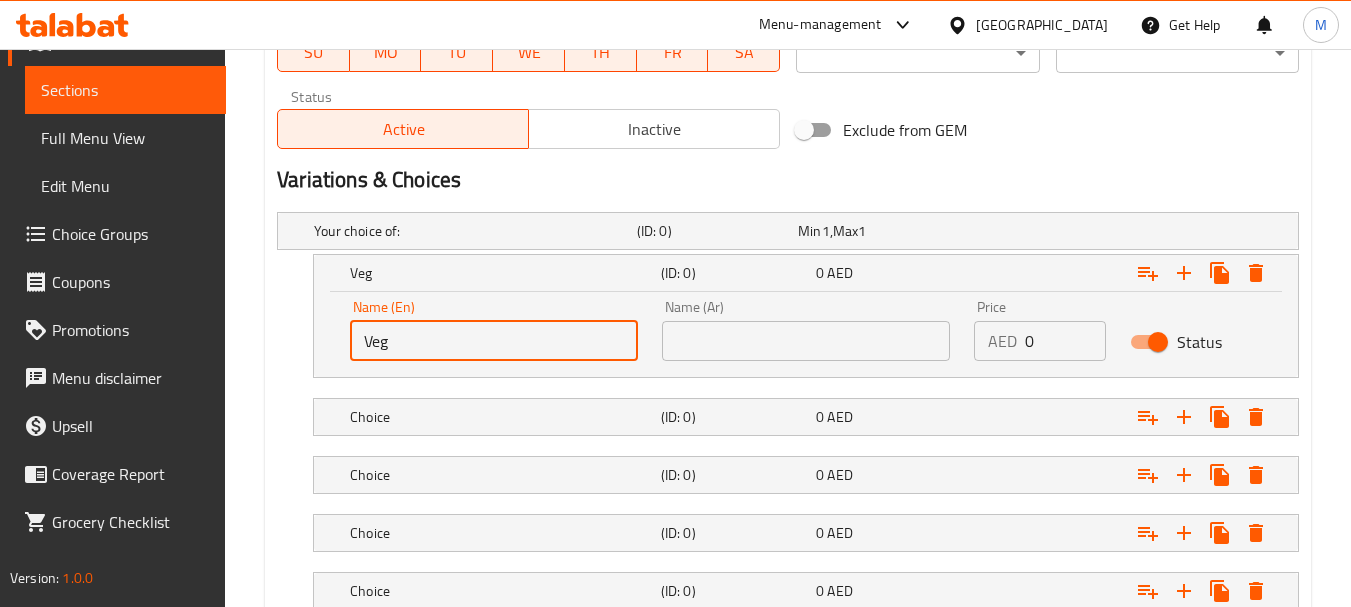 type on "Veg" 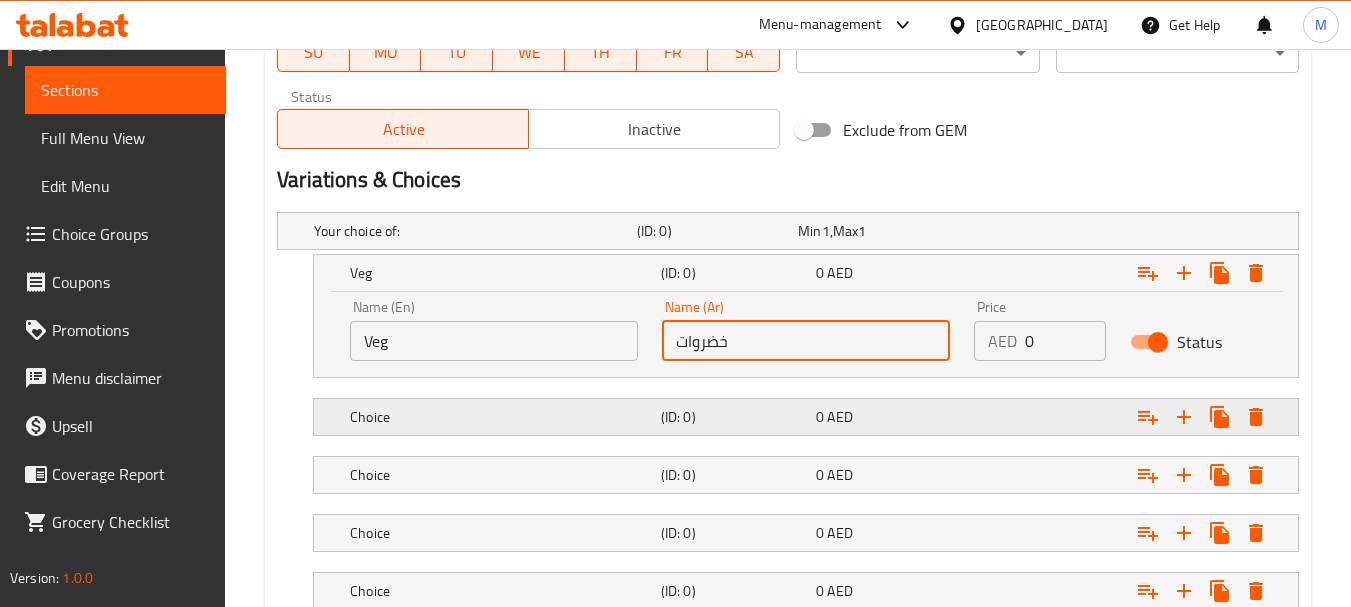type on "خضروات" 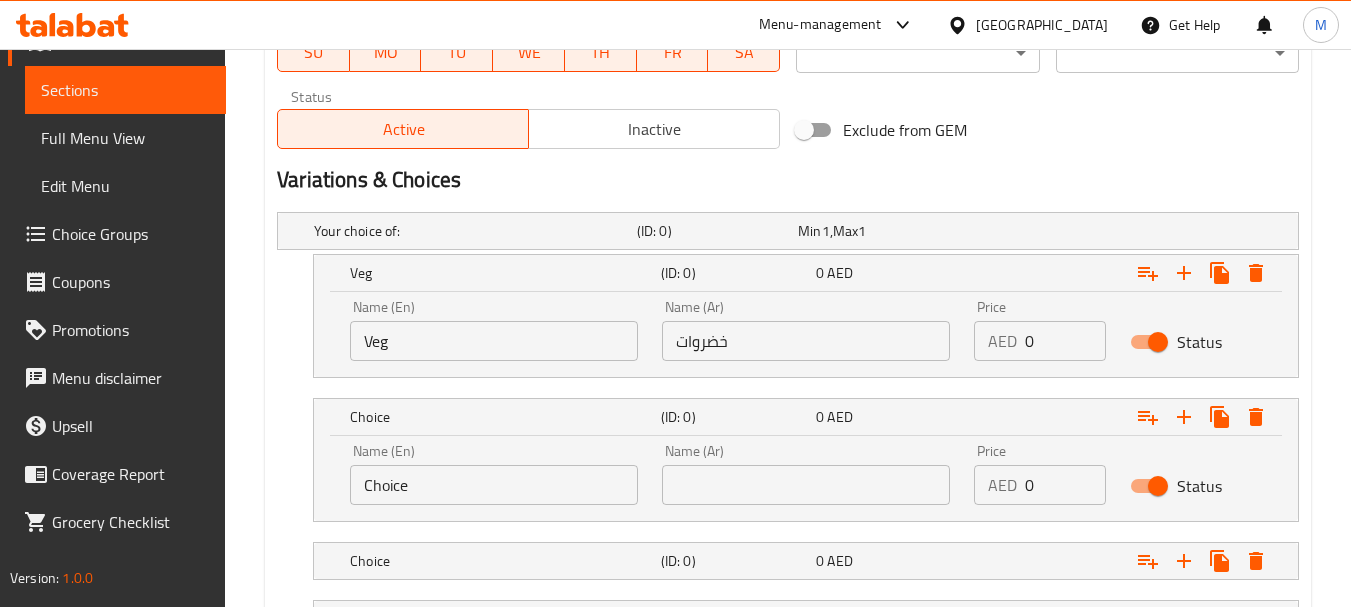 click on "Veg" at bounding box center [494, 341] 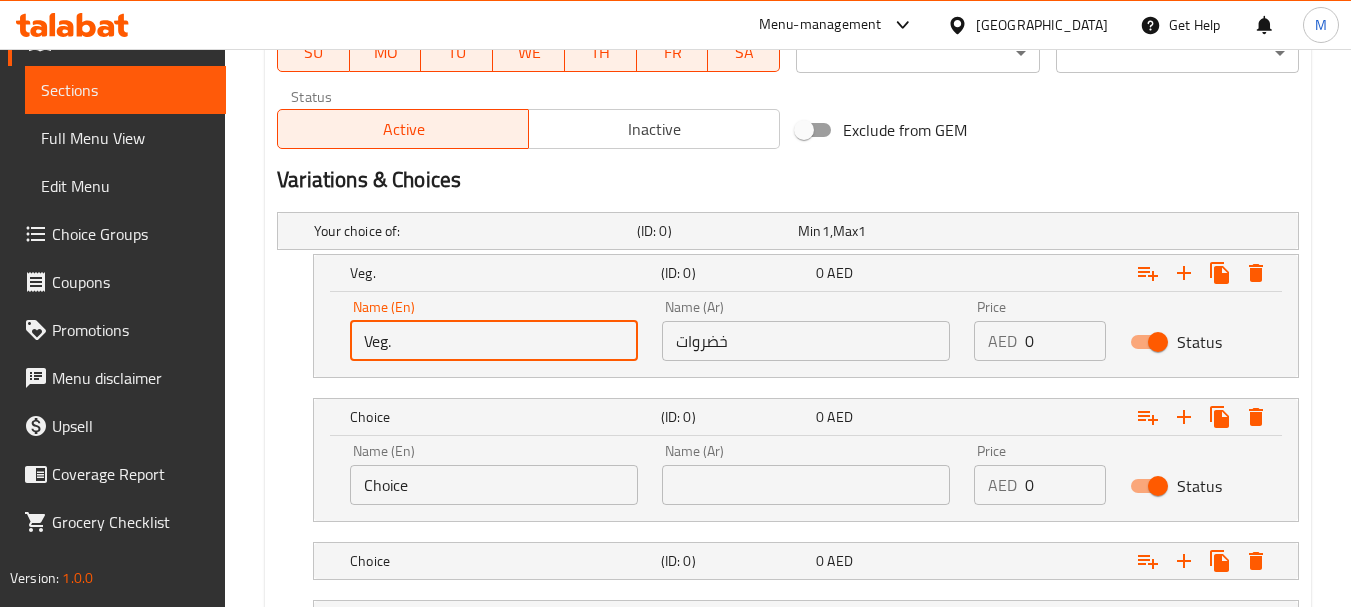 type on "Veg." 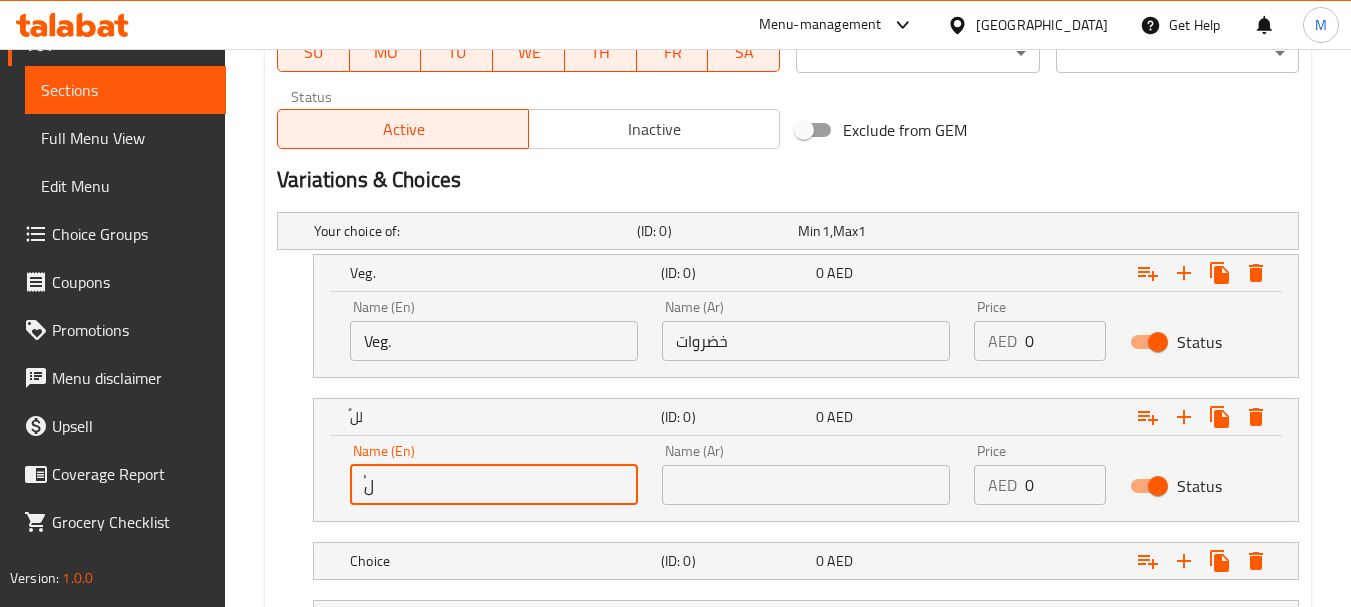 type on "ُ" 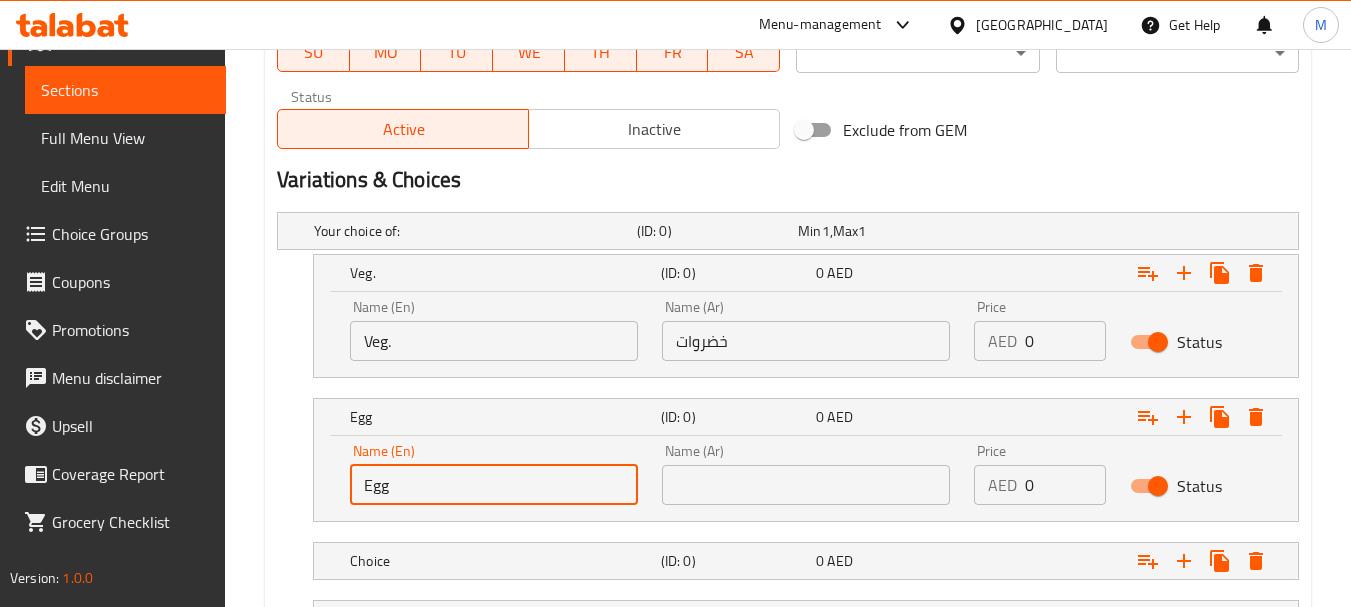 type on "Egg" 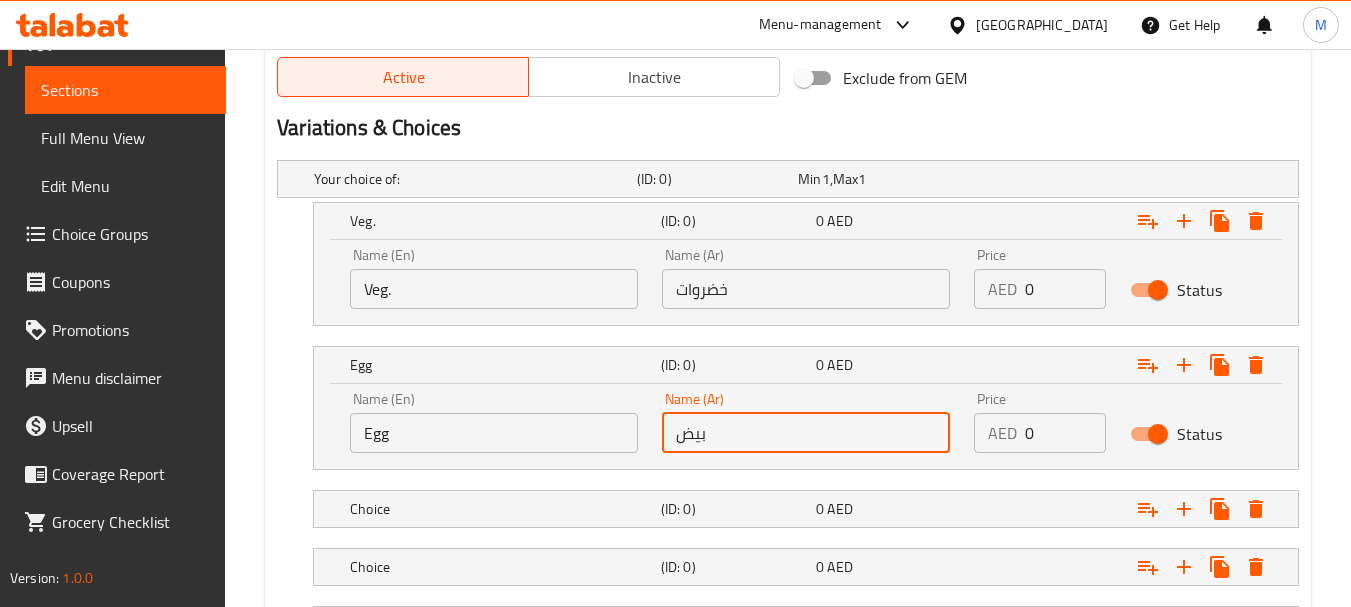 scroll, scrollTop: 1067, scrollLeft: 0, axis: vertical 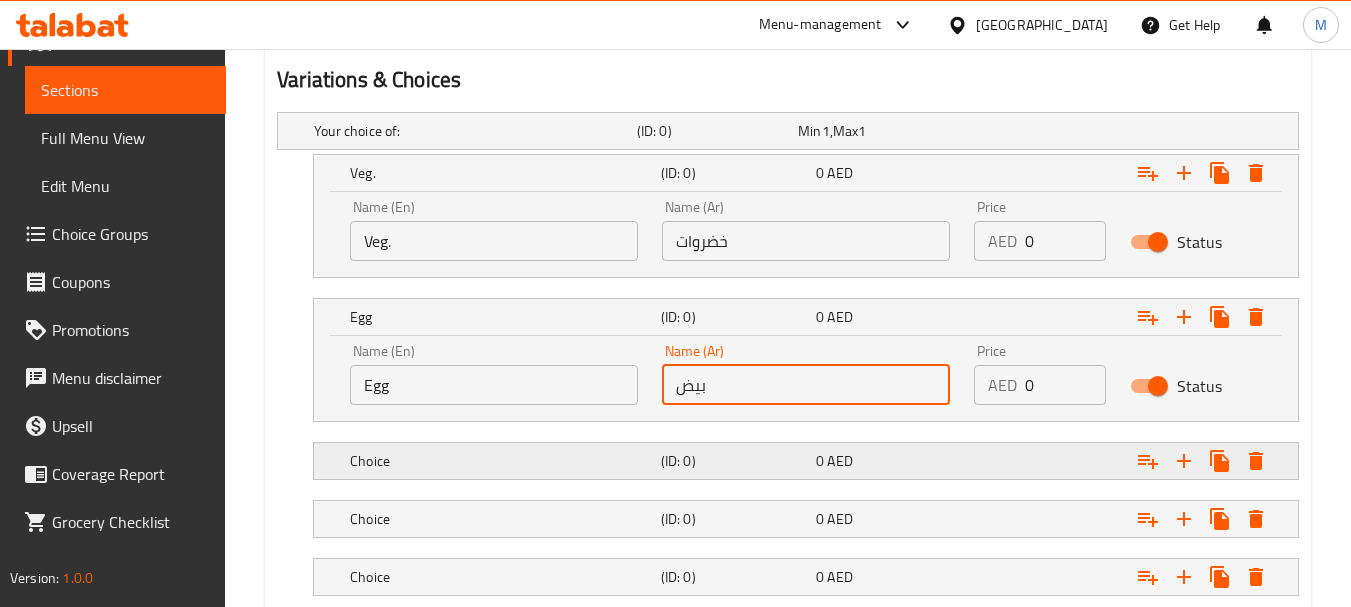 type on "بيض" 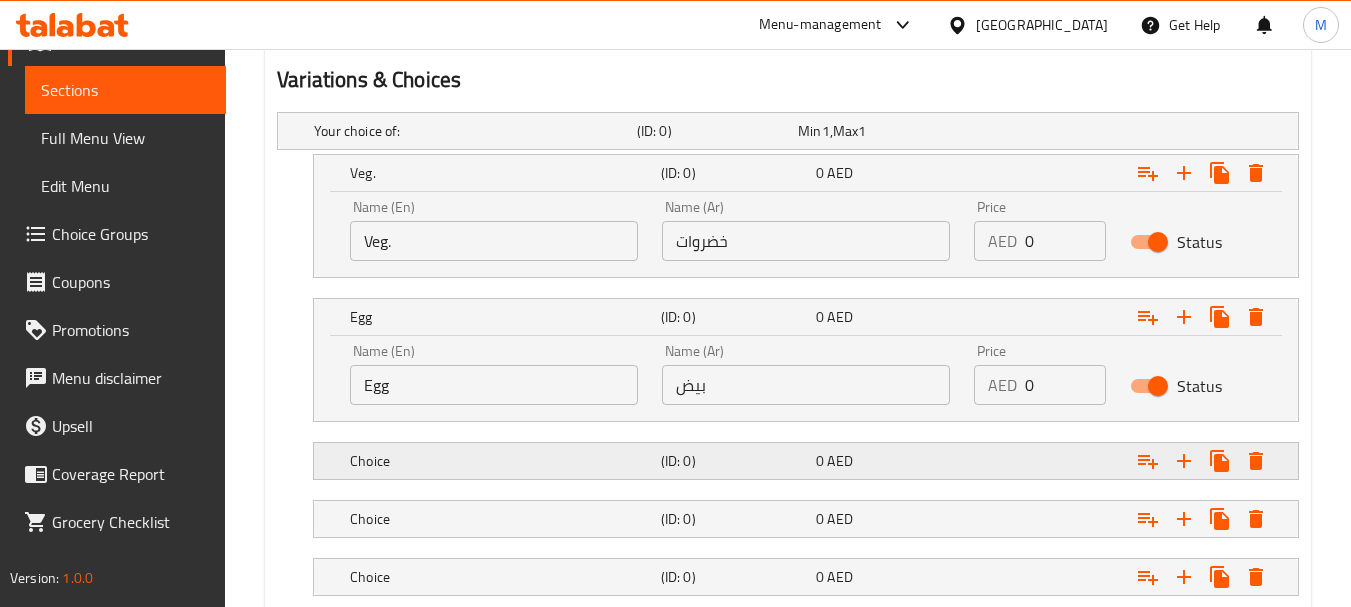 click on "Choice (ID: 0) 0   AED" at bounding box center [794, 131] 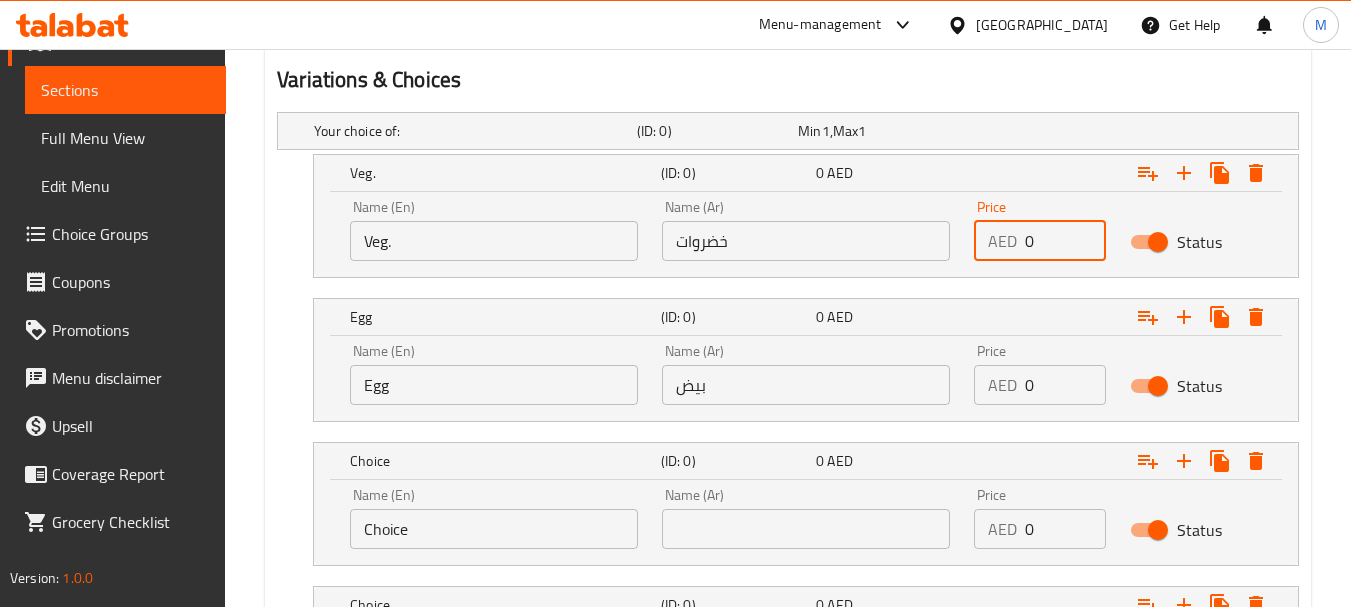 drag, startPoint x: 1026, startPoint y: 248, endPoint x: 1008, endPoint y: 241, distance: 19.313208 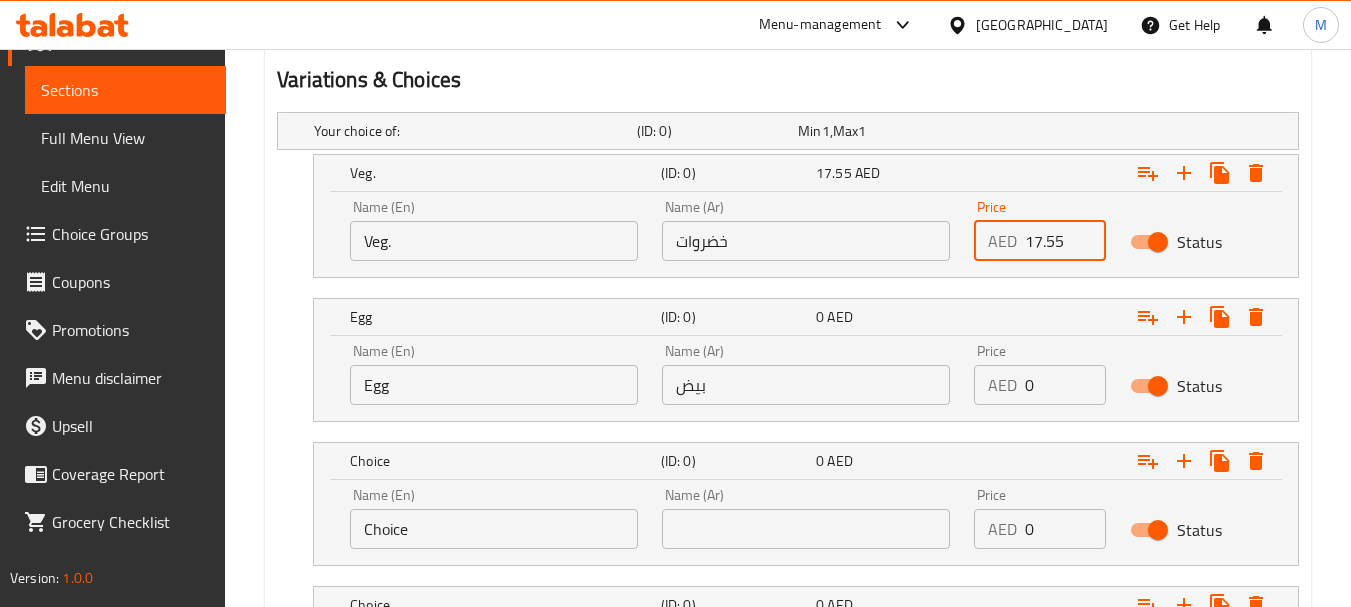 type on "17.55" 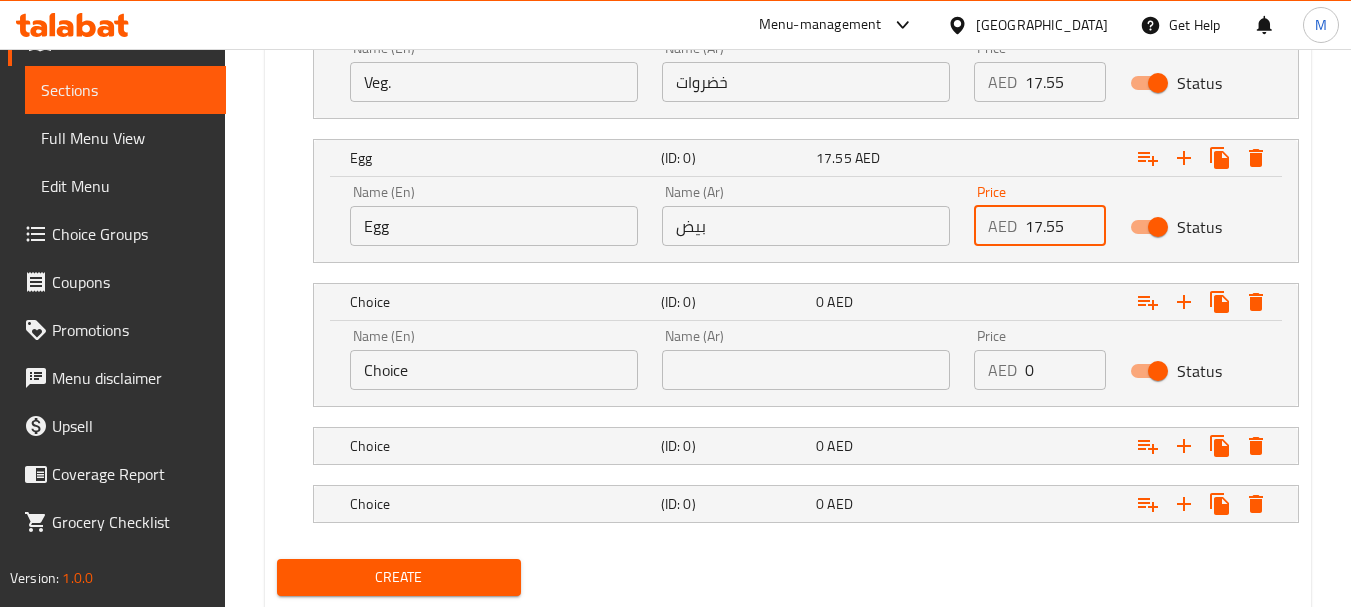 scroll, scrollTop: 1267, scrollLeft: 0, axis: vertical 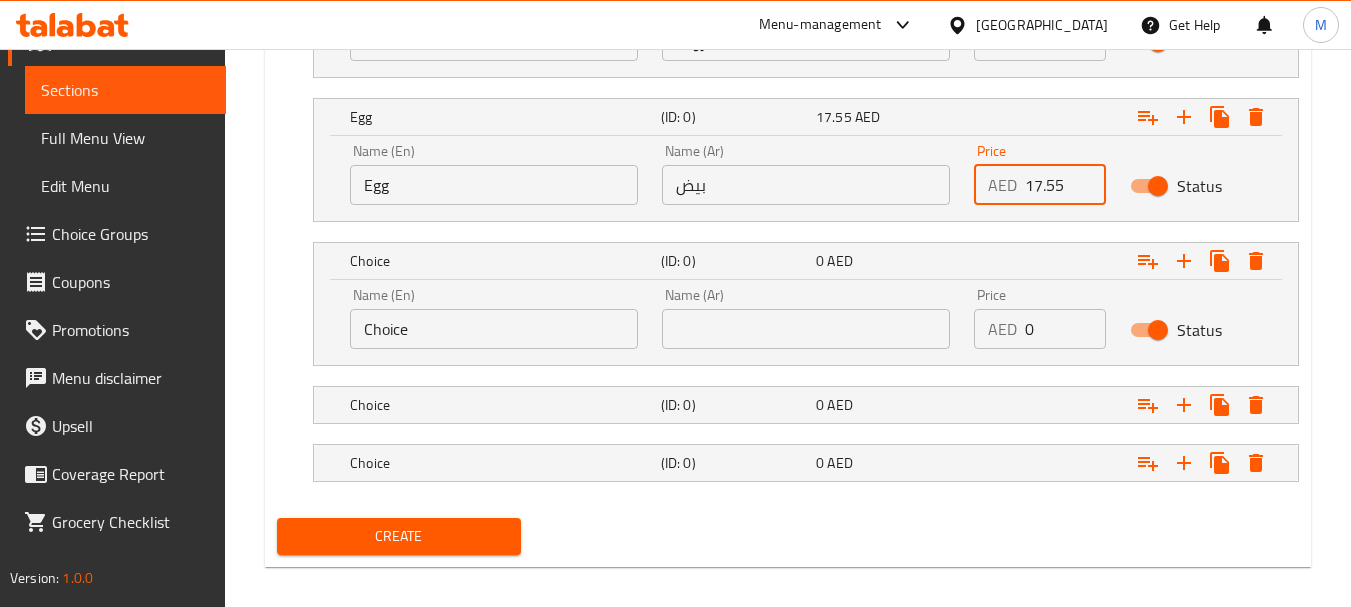 type on "17.55" 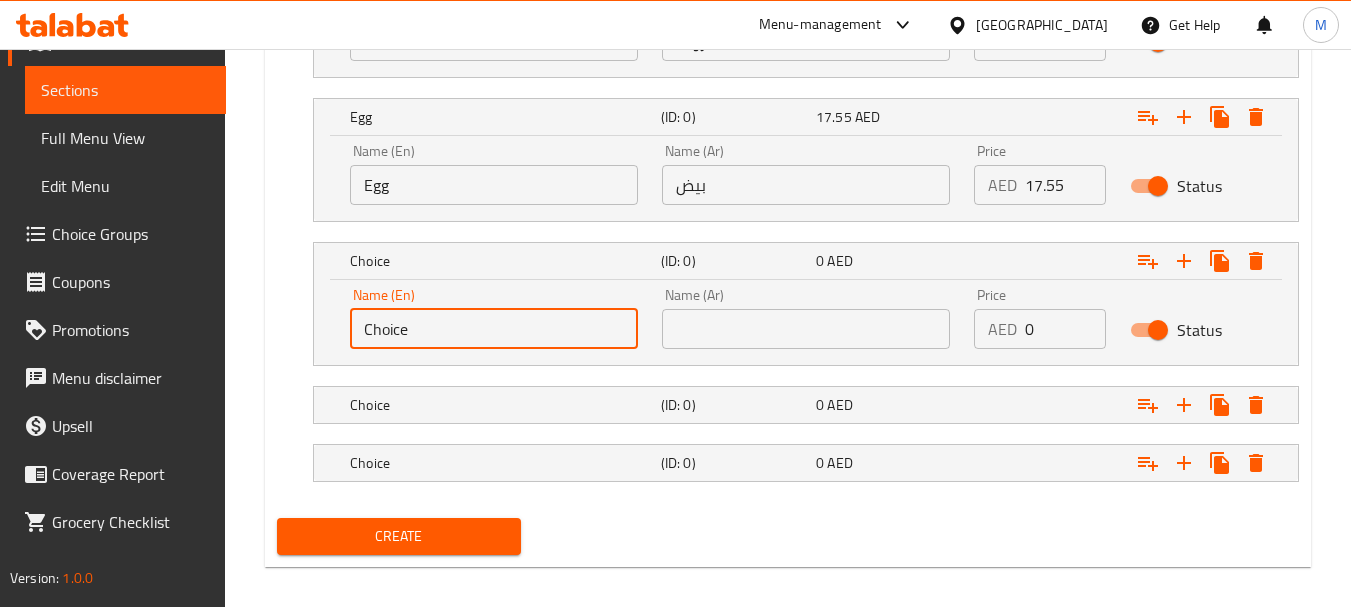 drag, startPoint x: 442, startPoint y: 326, endPoint x: 290, endPoint y: 342, distance: 152.83978 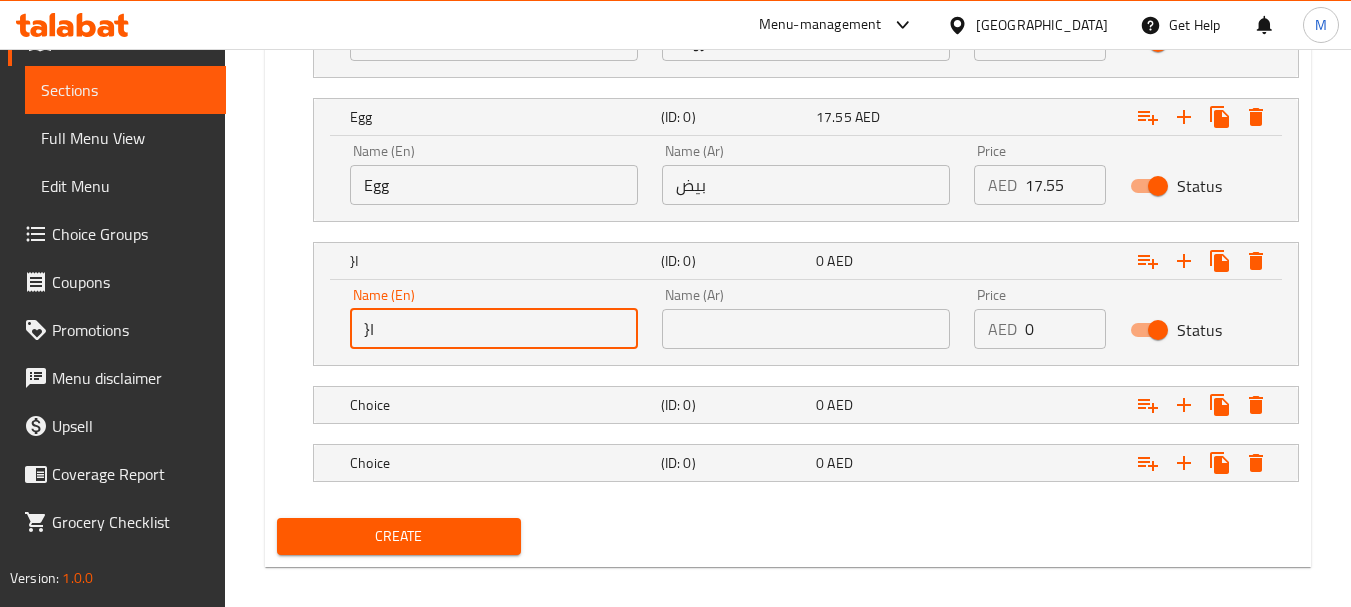 type on "}" 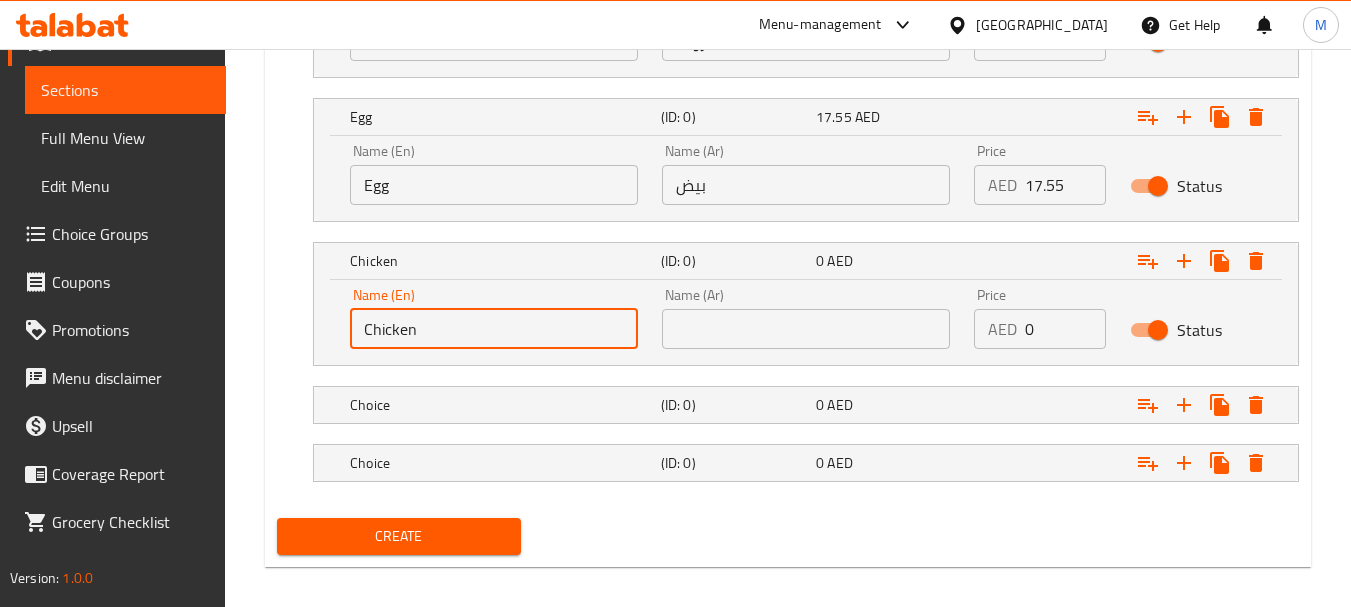 type on "Chicken" 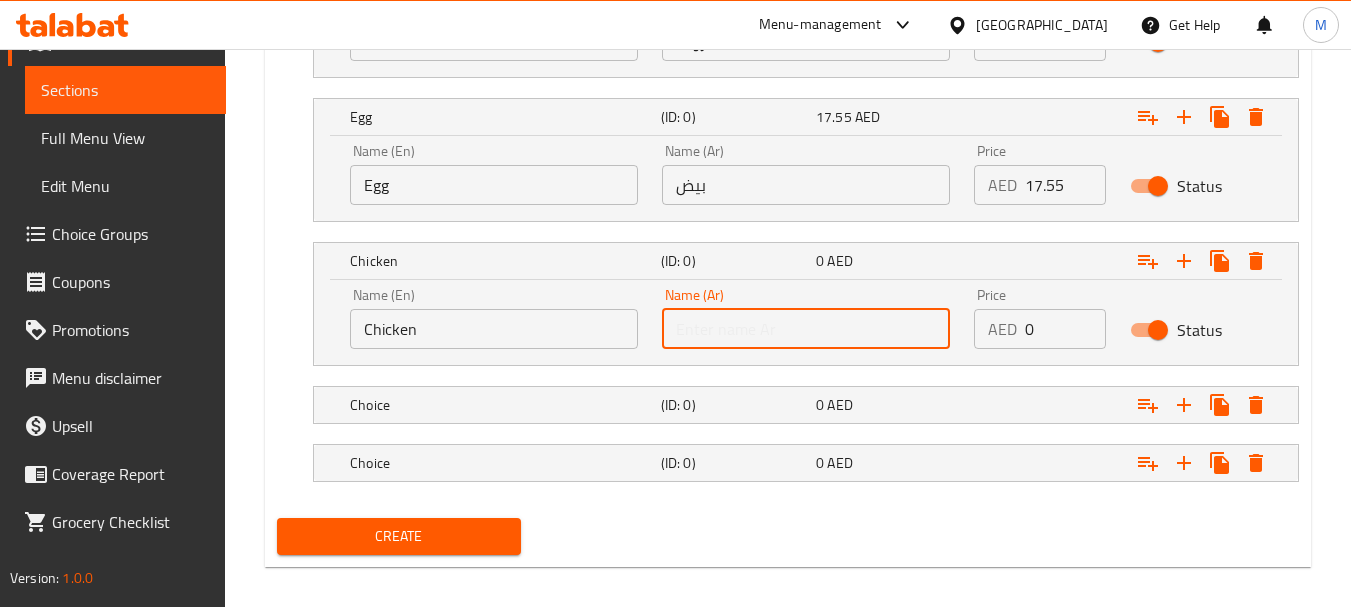 click at bounding box center [806, 329] 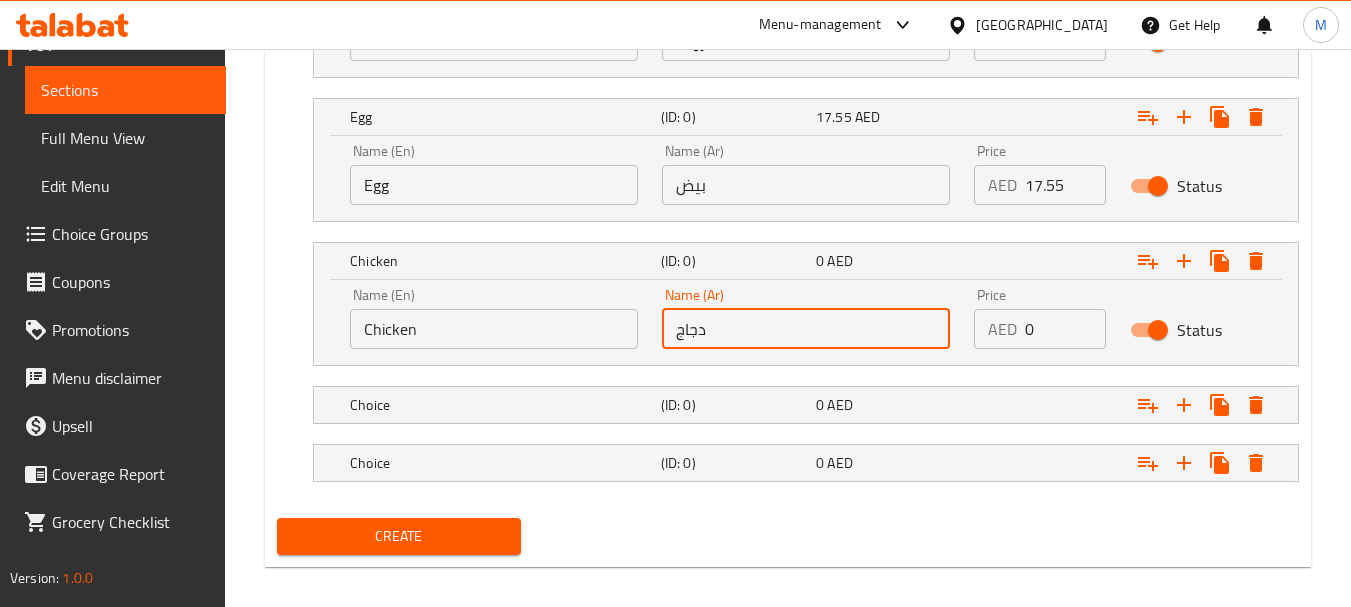type on "دجاج" 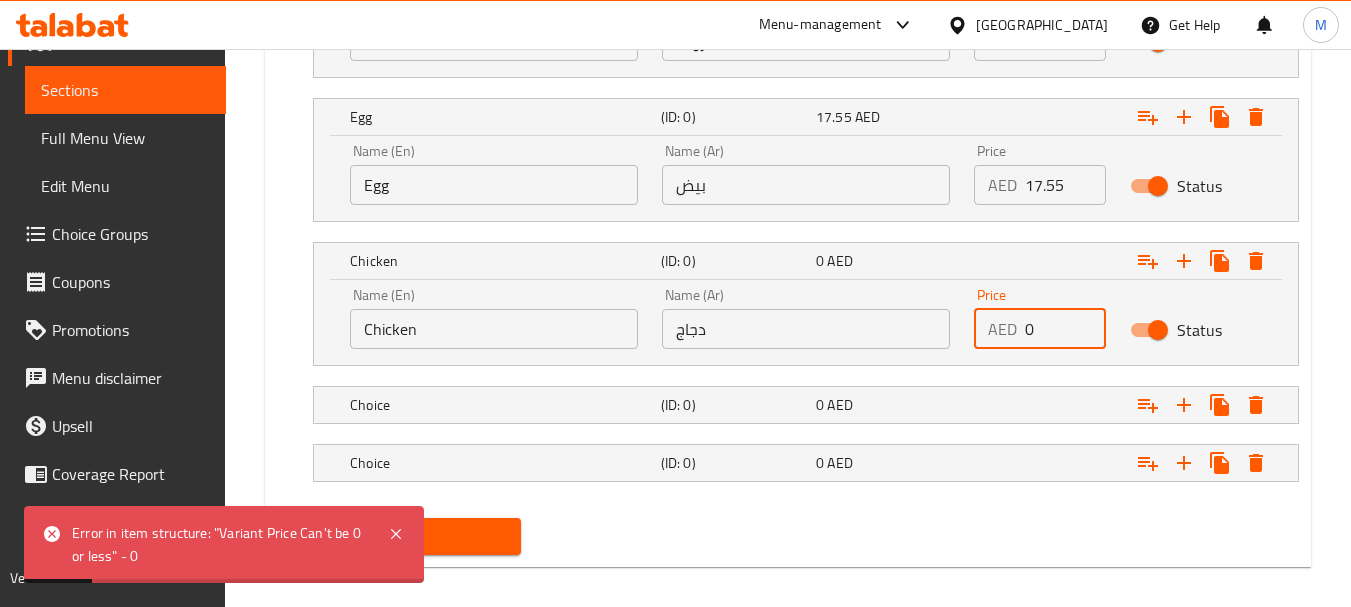 drag, startPoint x: 1061, startPoint y: 325, endPoint x: 1014, endPoint y: 327, distance: 47.042534 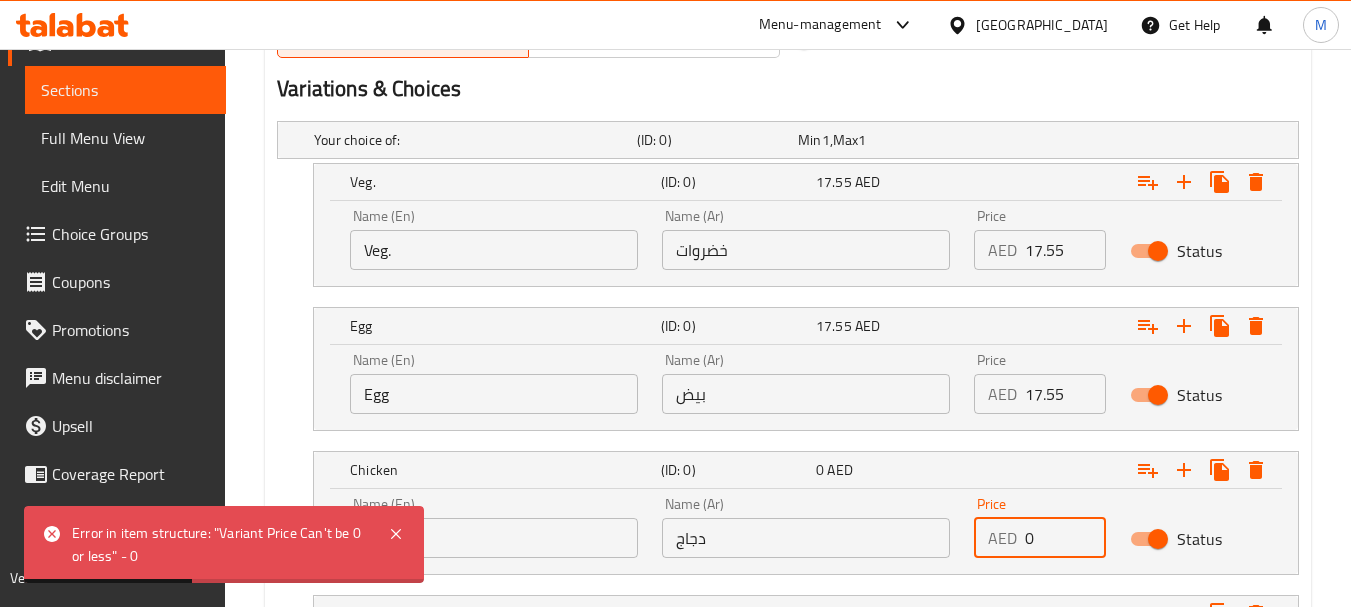 scroll, scrollTop: 1267, scrollLeft: 0, axis: vertical 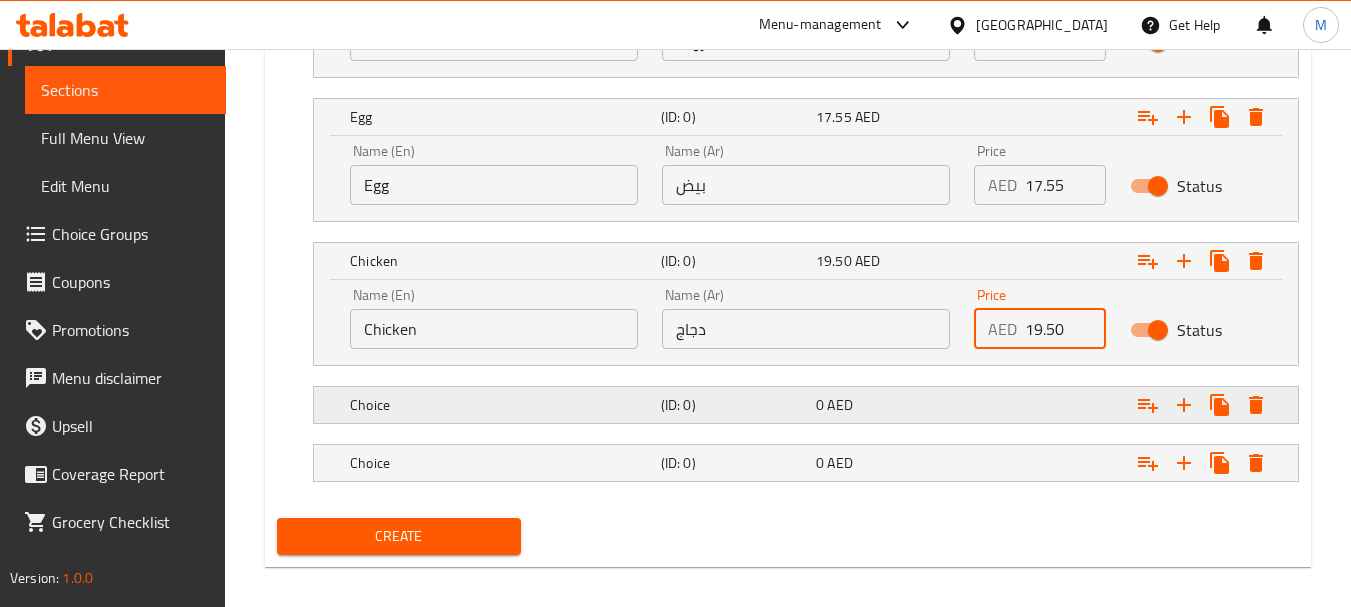 type on "19.50" 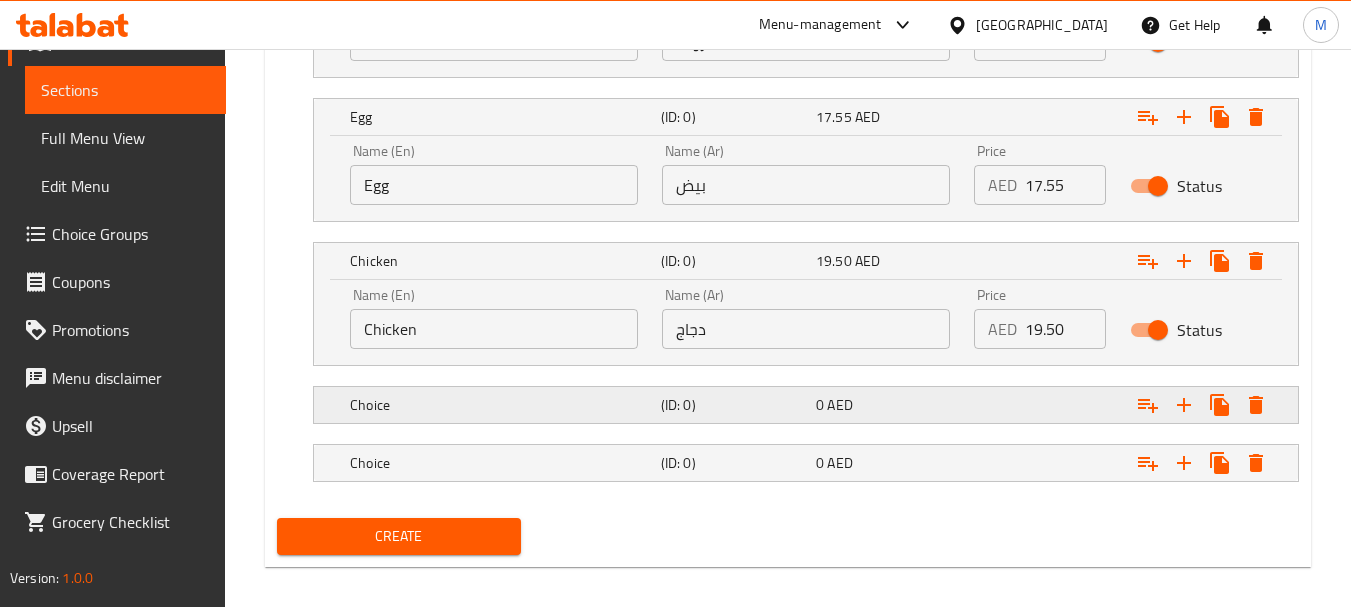 click on "0   AED" at bounding box center [874, -69] 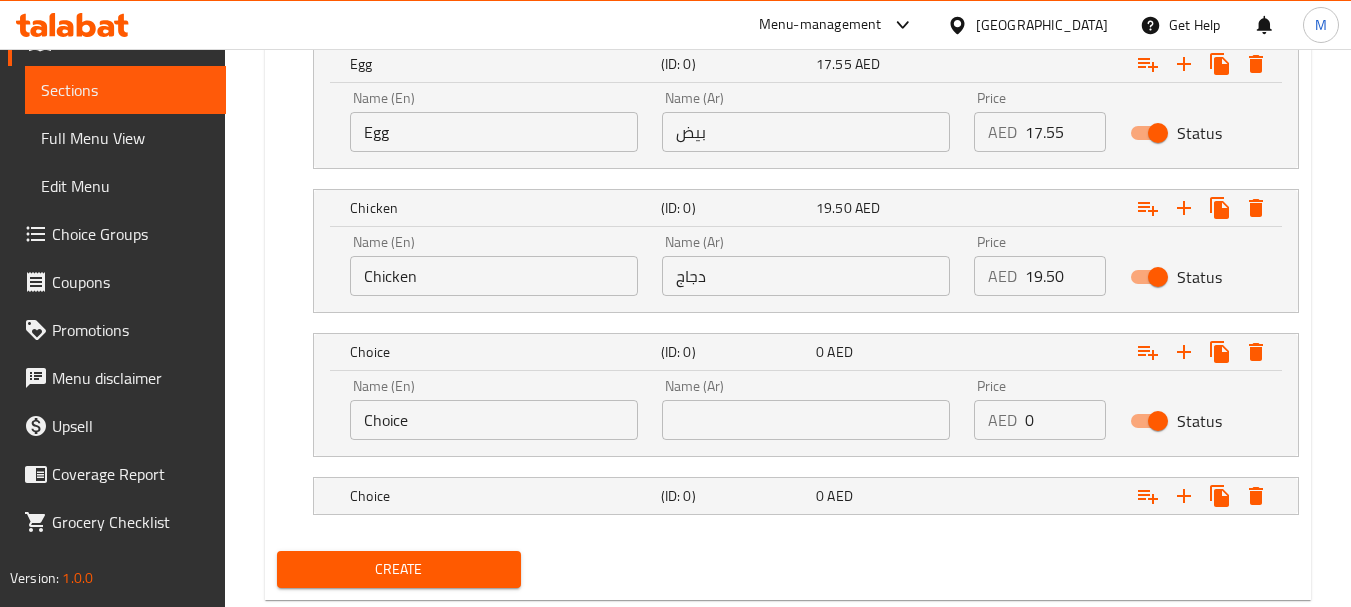 scroll, scrollTop: 1369, scrollLeft: 0, axis: vertical 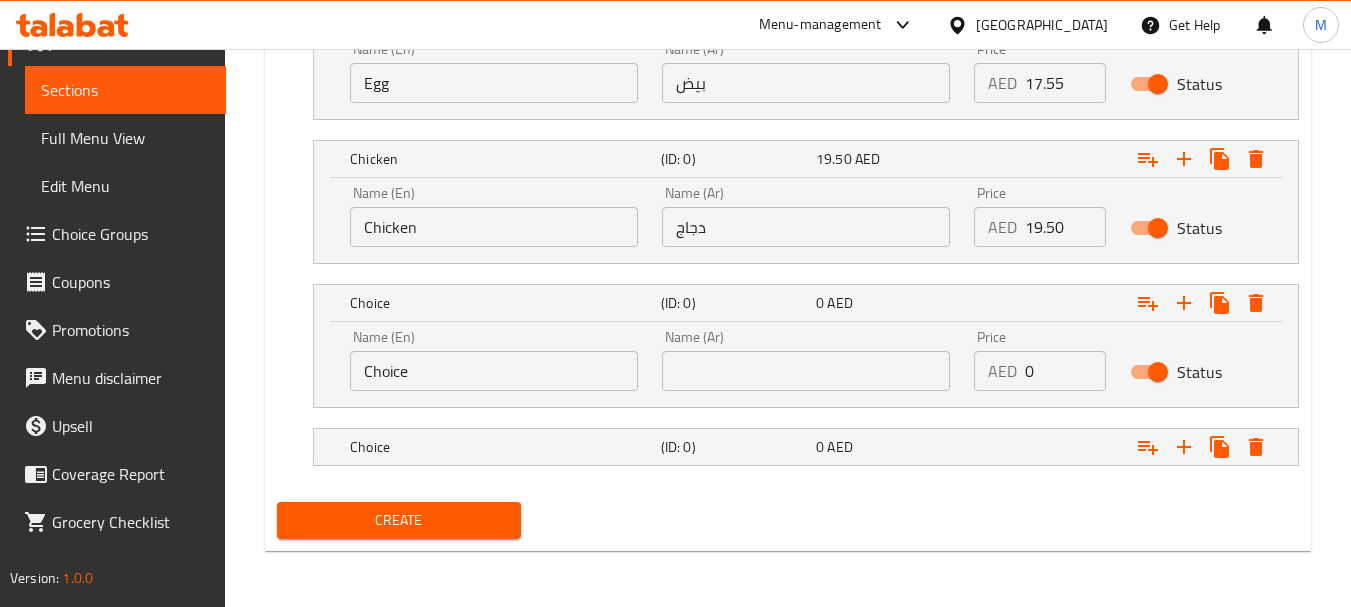 click on "Choice" at bounding box center [494, 371] 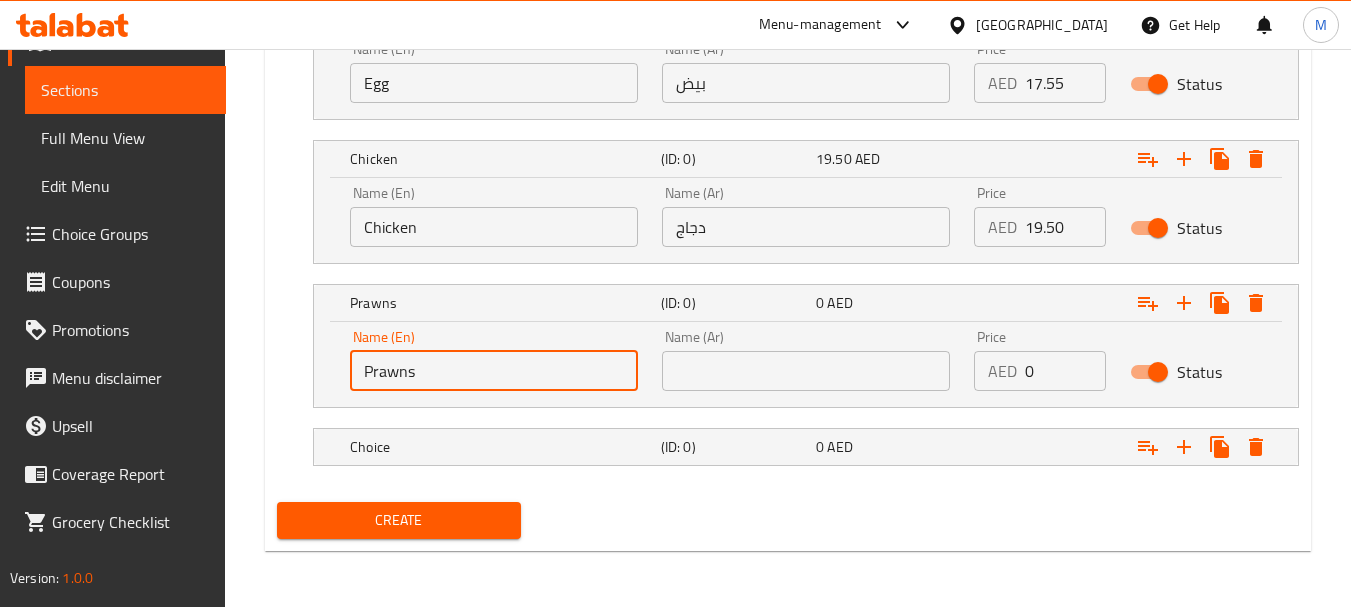 type on "Prawns" 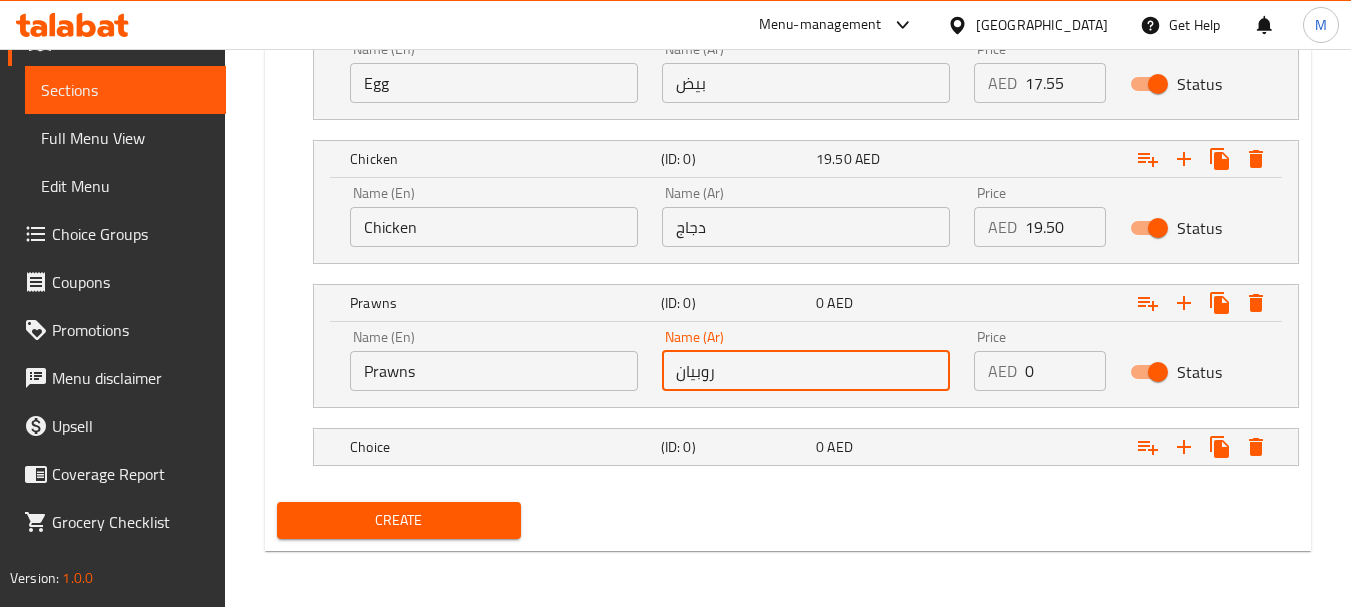 type on "روبيان" 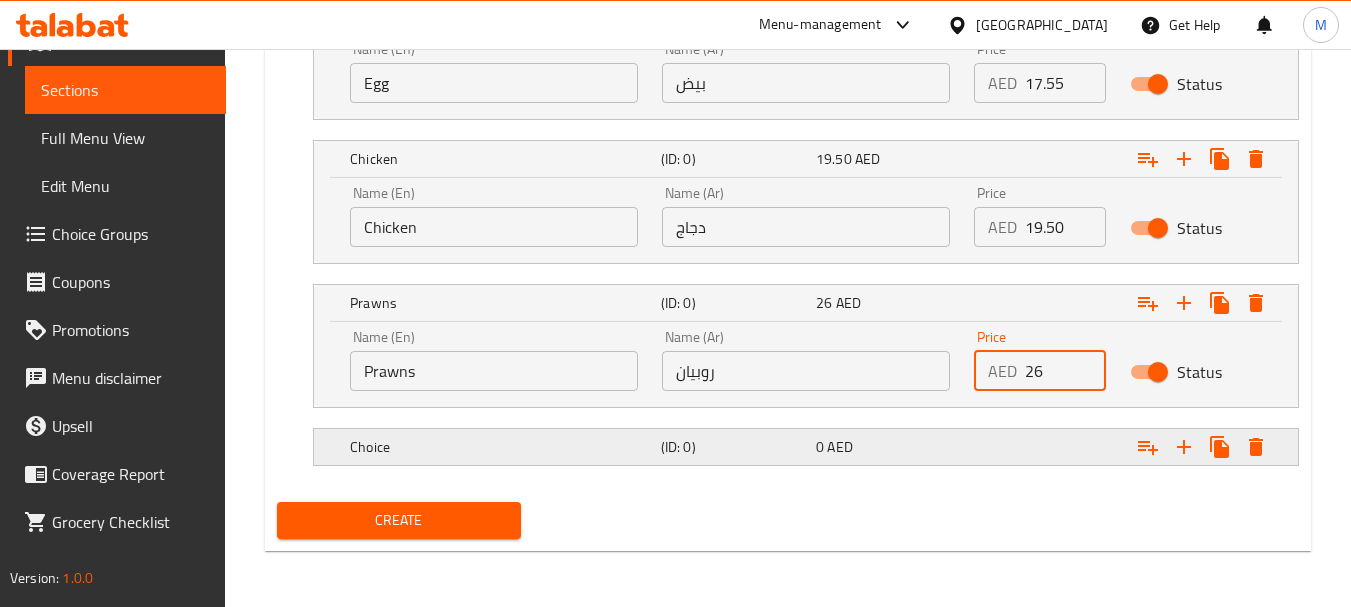 type on "26" 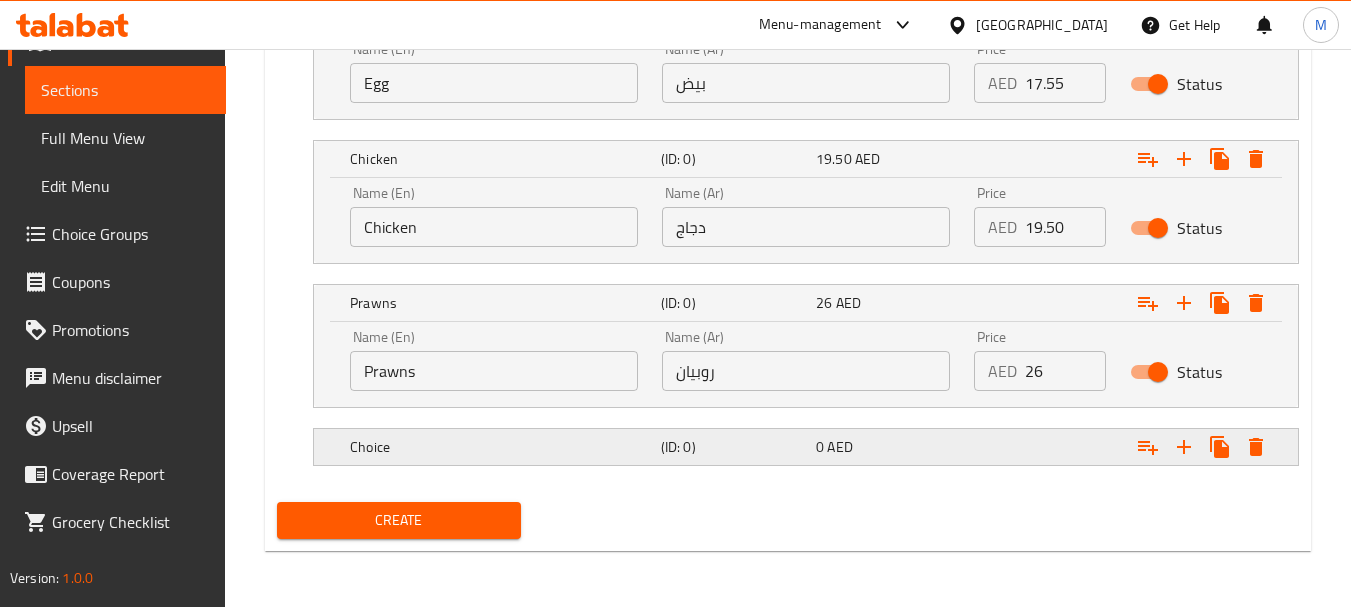 click on "0   AED" at bounding box center (874, -171) 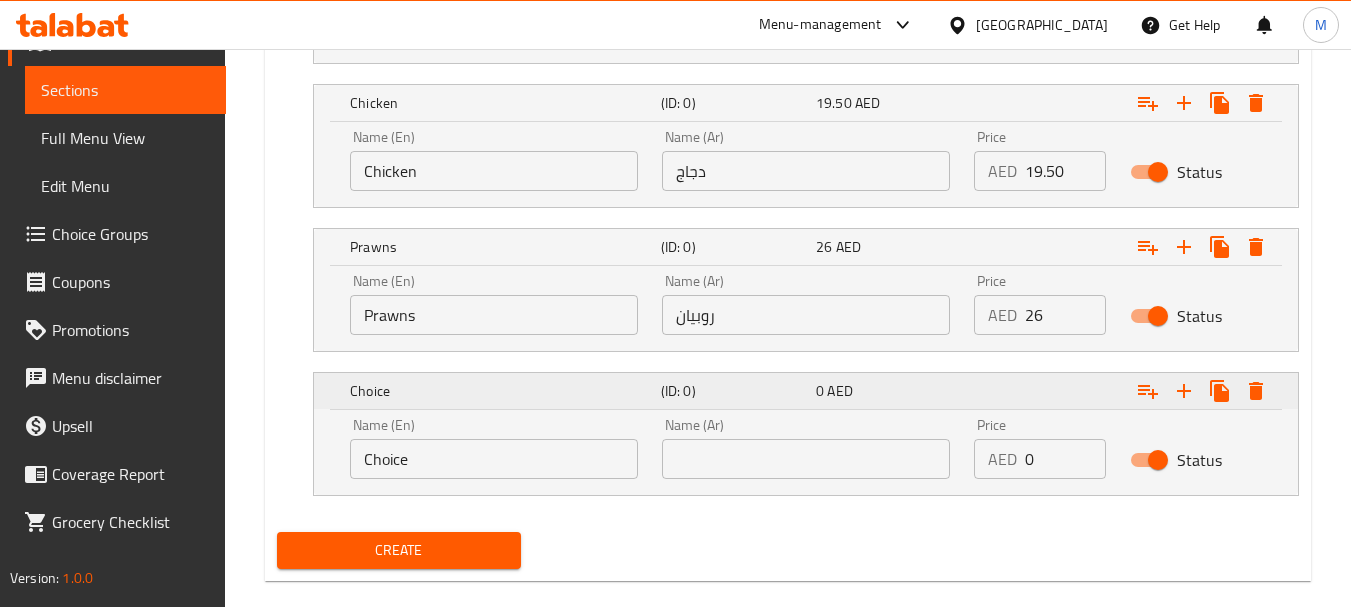 scroll, scrollTop: 1455, scrollLeft: 0, axis: vertical 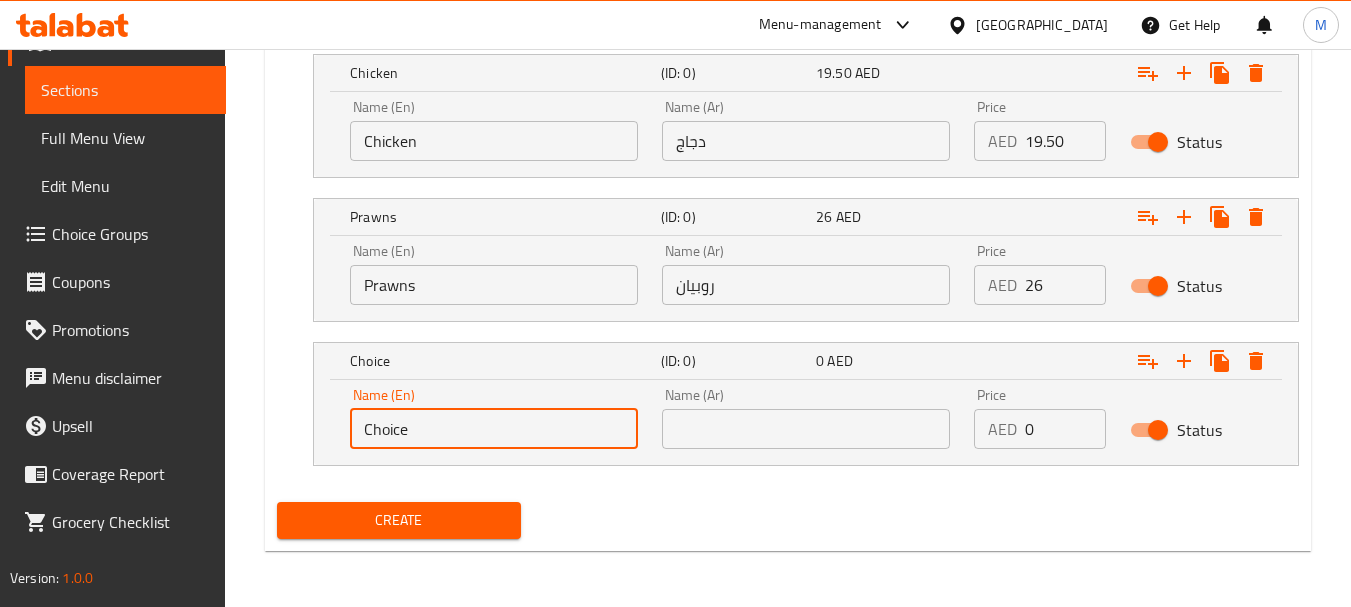 drag, startPoint x: 415, startPoint y: 429, endPoint x: 353, endPoint y: 428, distance: 62.008064 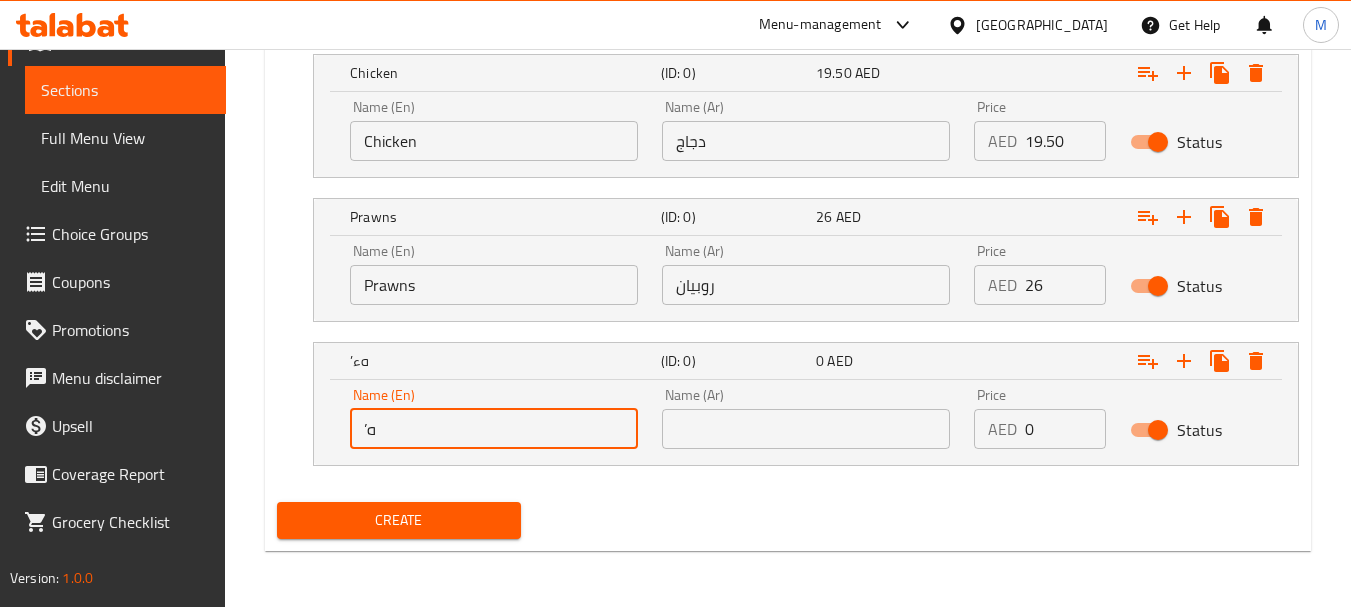 type on "’" 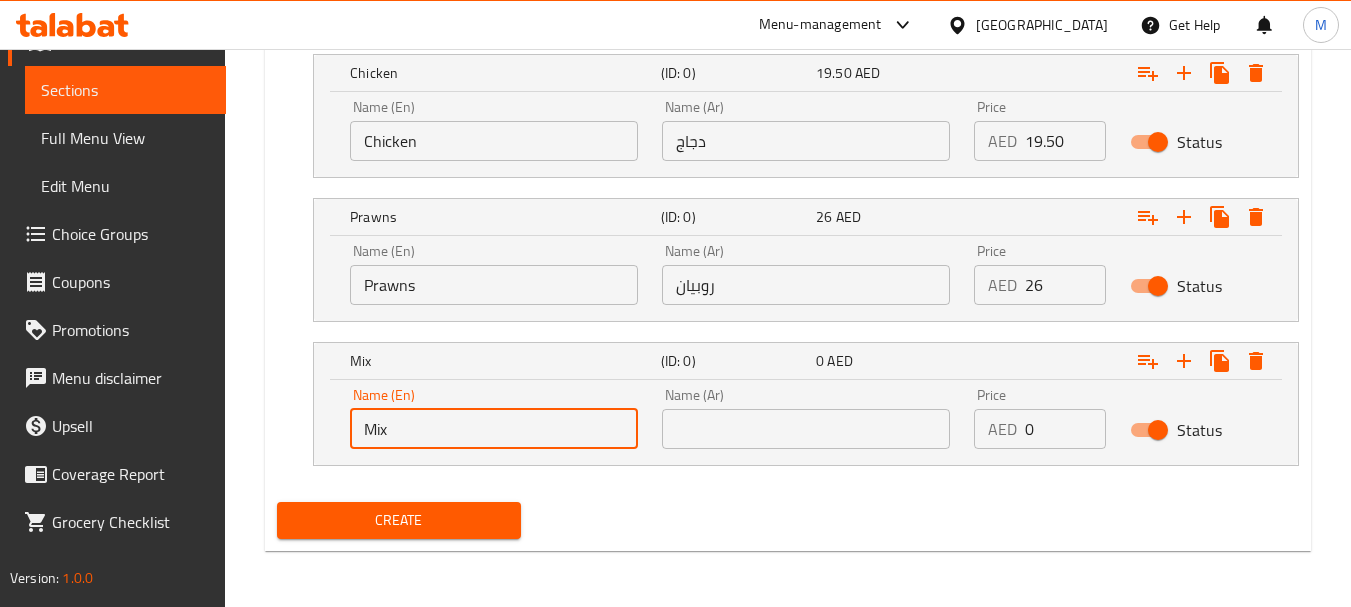 type on "Mix" 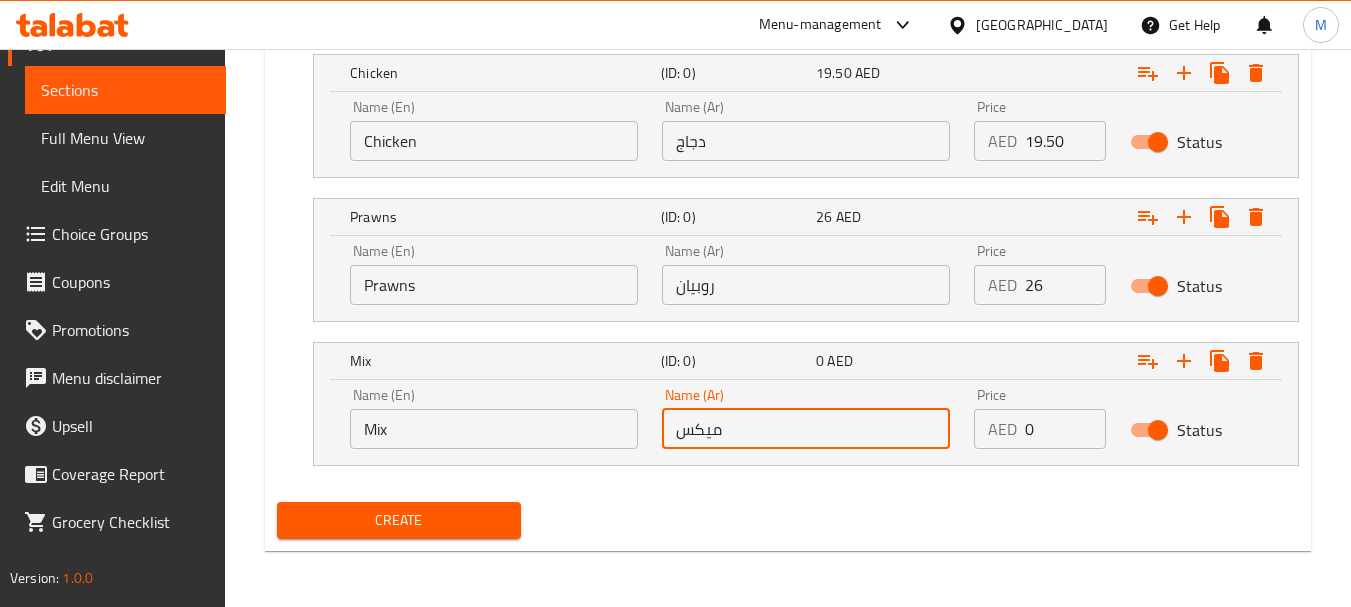 type on "ميكس" 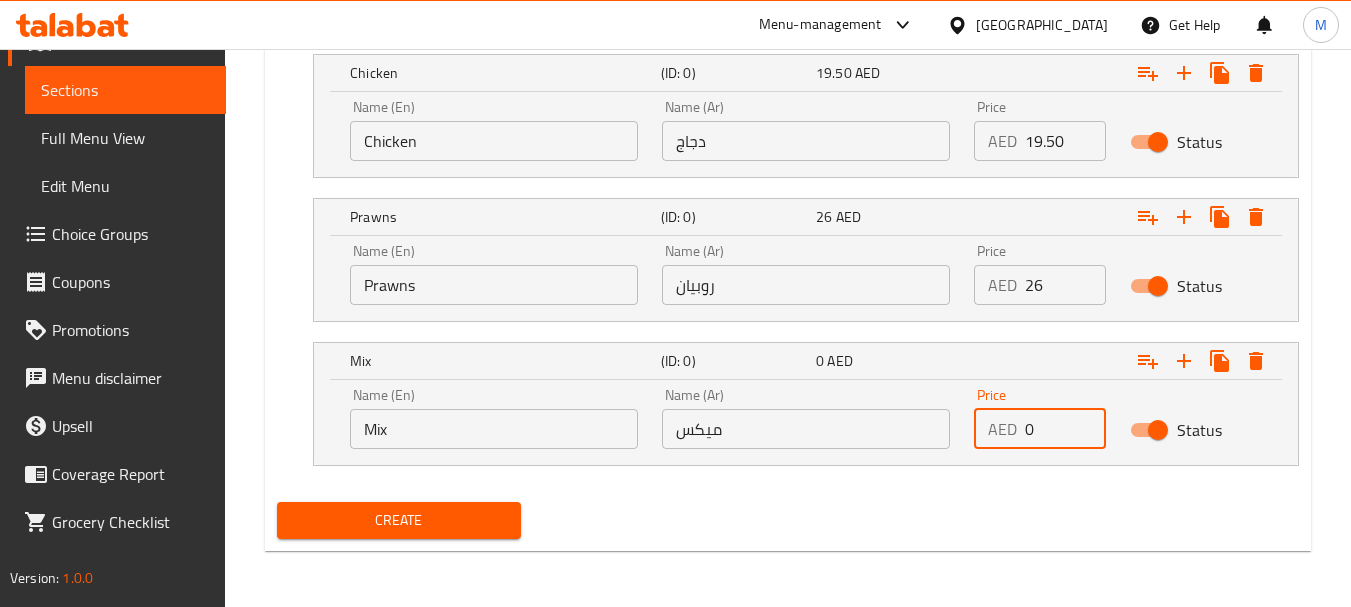 drag, startPoint x: 1052, startPoint y: 432, endPoint x: 991, endPoint y: 446, distance: 62.58594 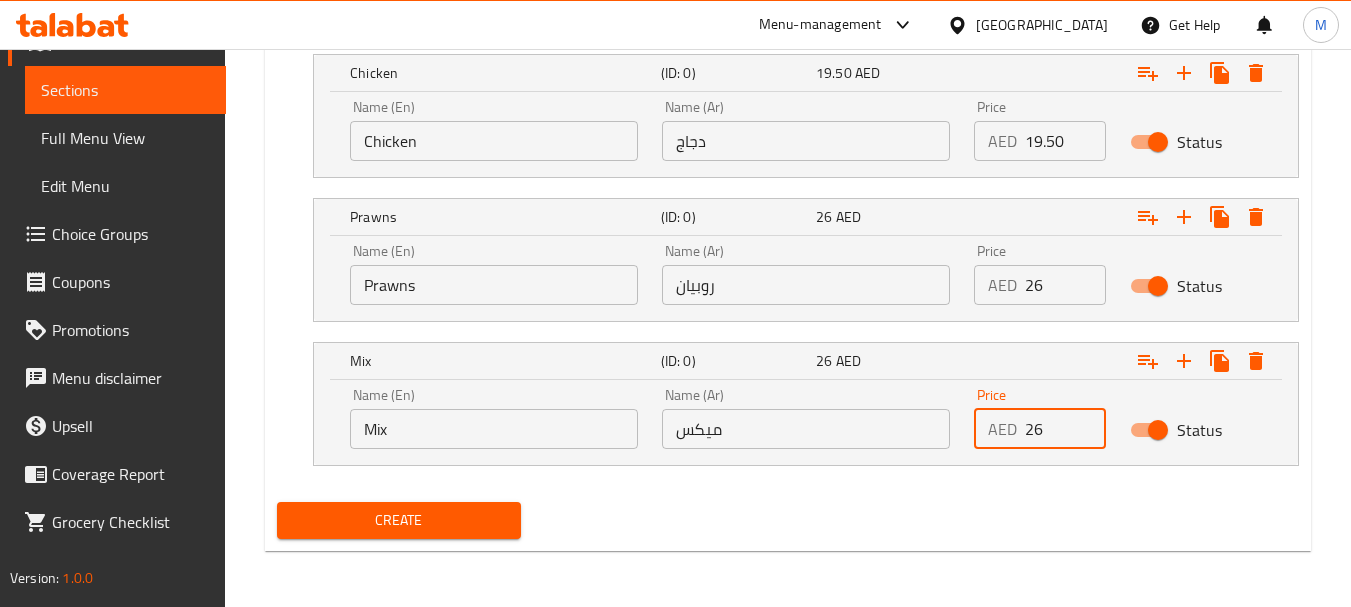 type on "26" 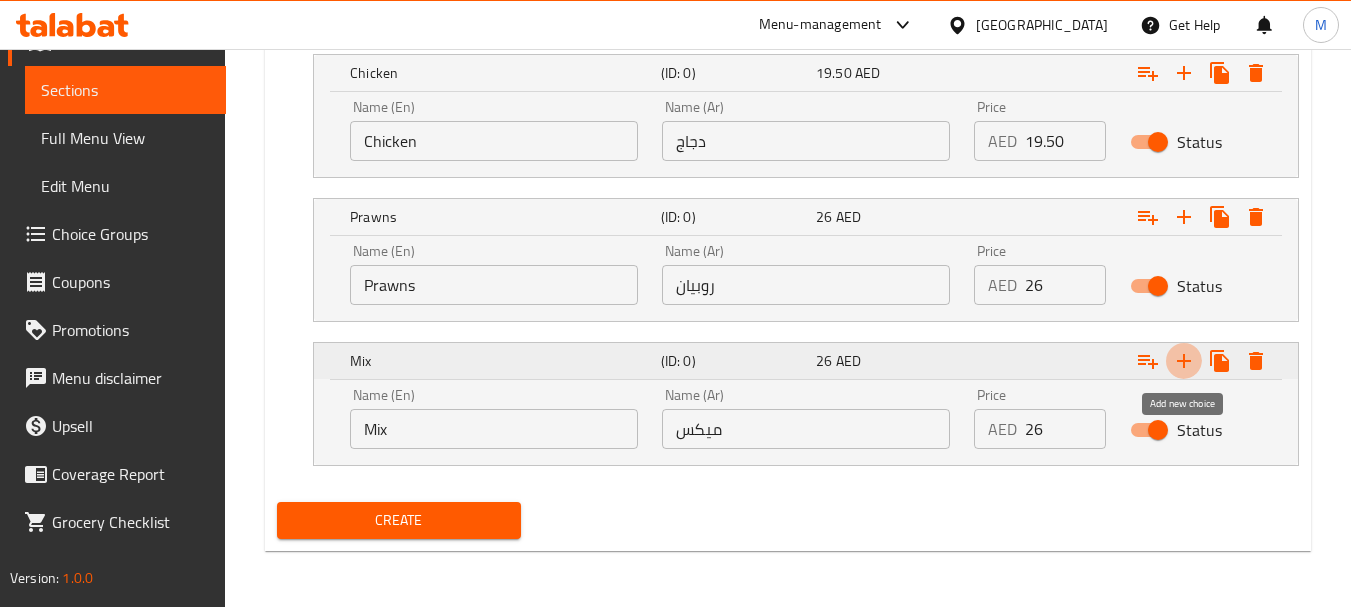 click 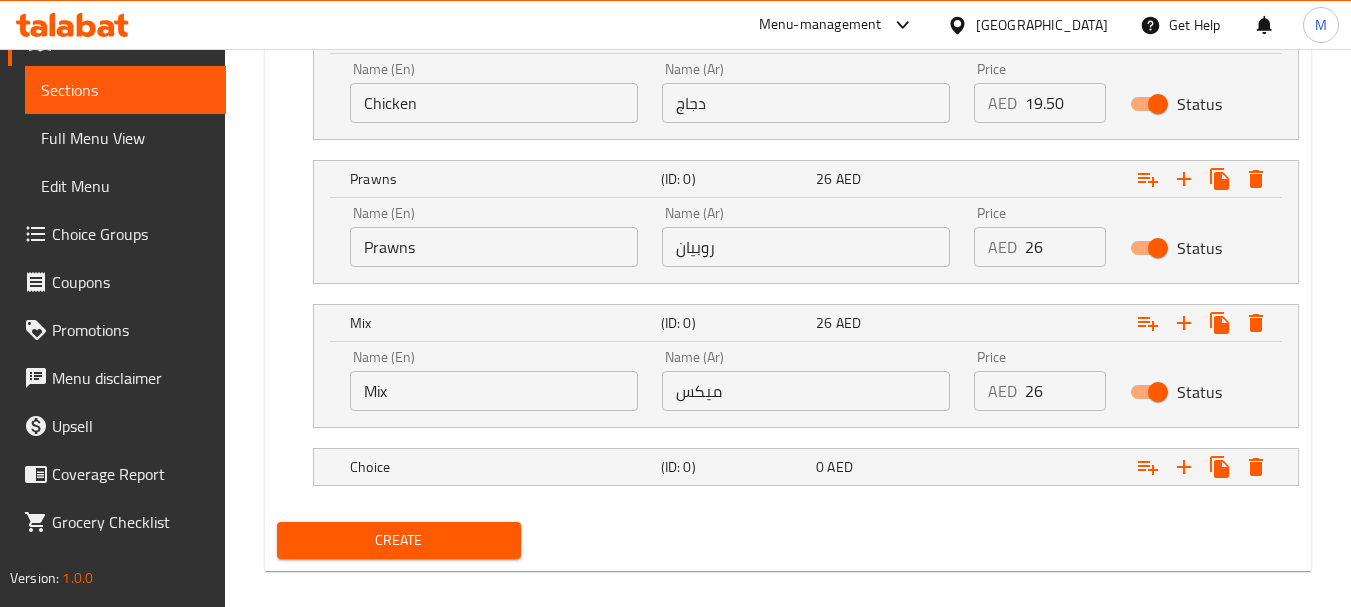 scroll, scrollTop: 1513, scrollLeft: 0, axis: vertical 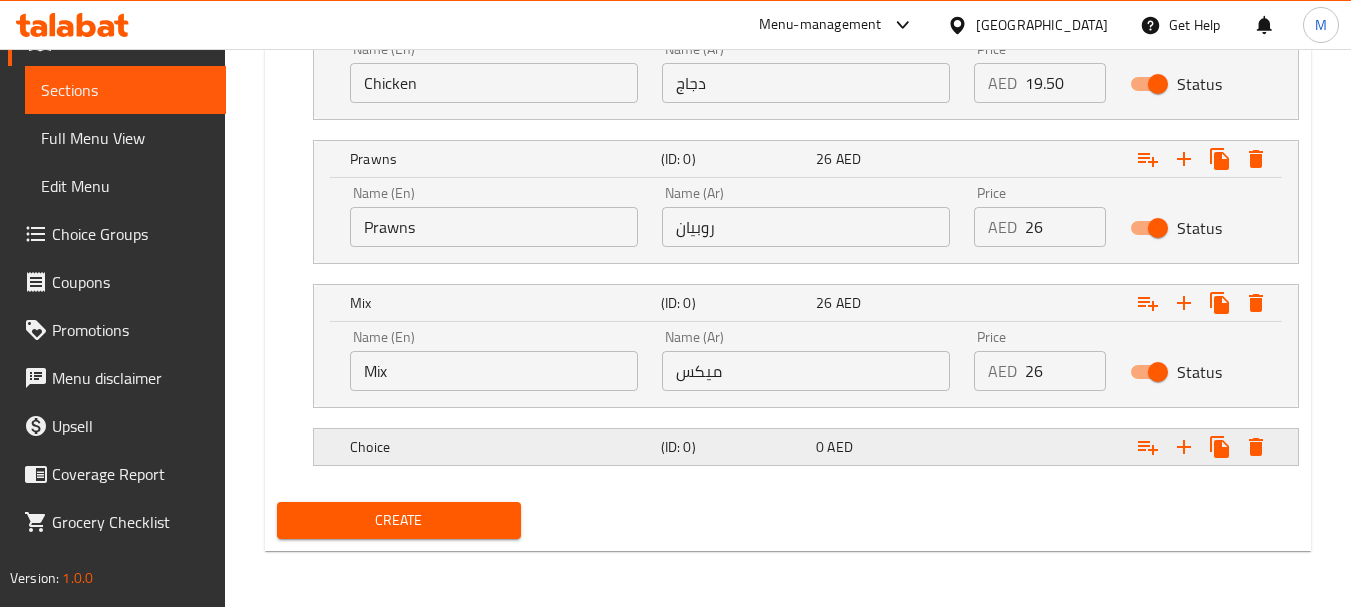 click on "Choice (ID: 0) 0   AED" at bounding box center [794, -315] 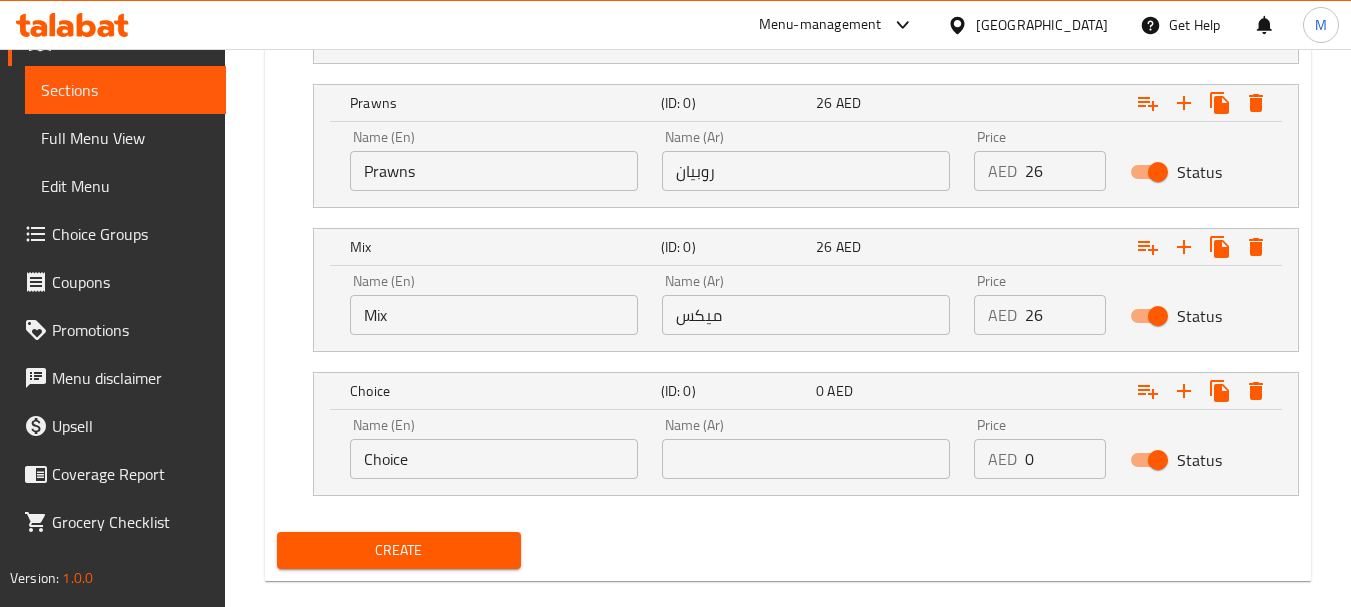 scroll, scrollTop: 1599, scrollLeft: 0, axis: vertical 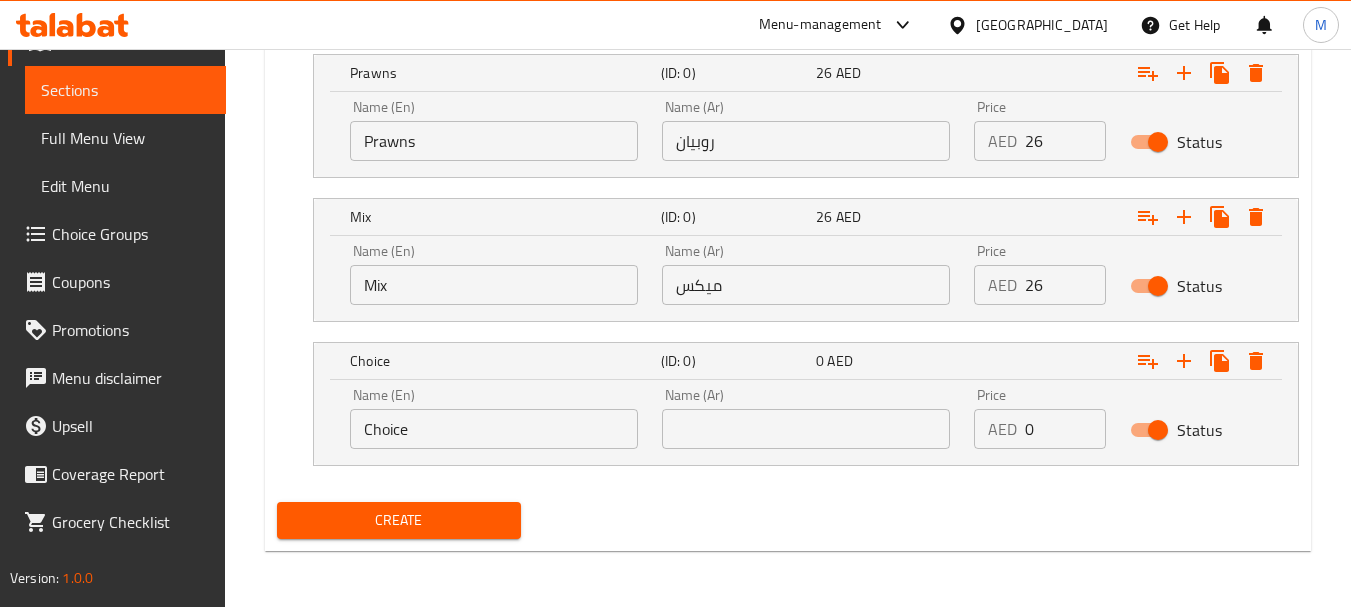 drag, startPoint x: 455, startPoint y: 435, endPoint x: 377, endPoint y: 415, distance: 80.523285 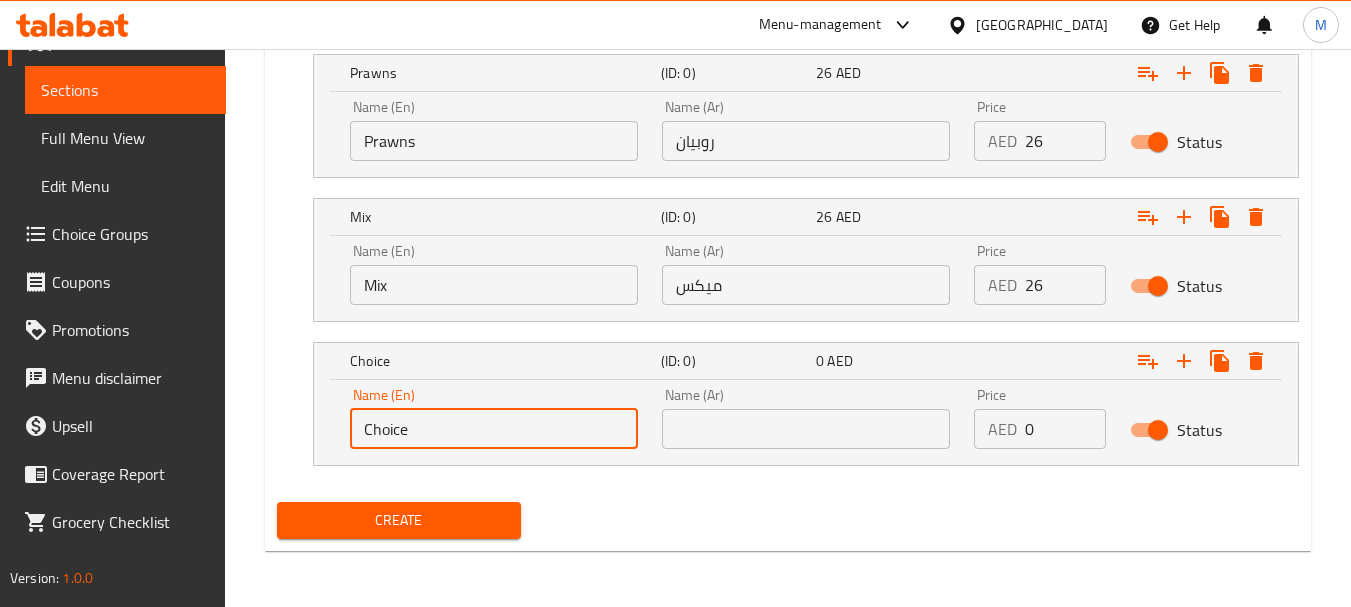 click on "Choice" at bounding box center (494, 429) 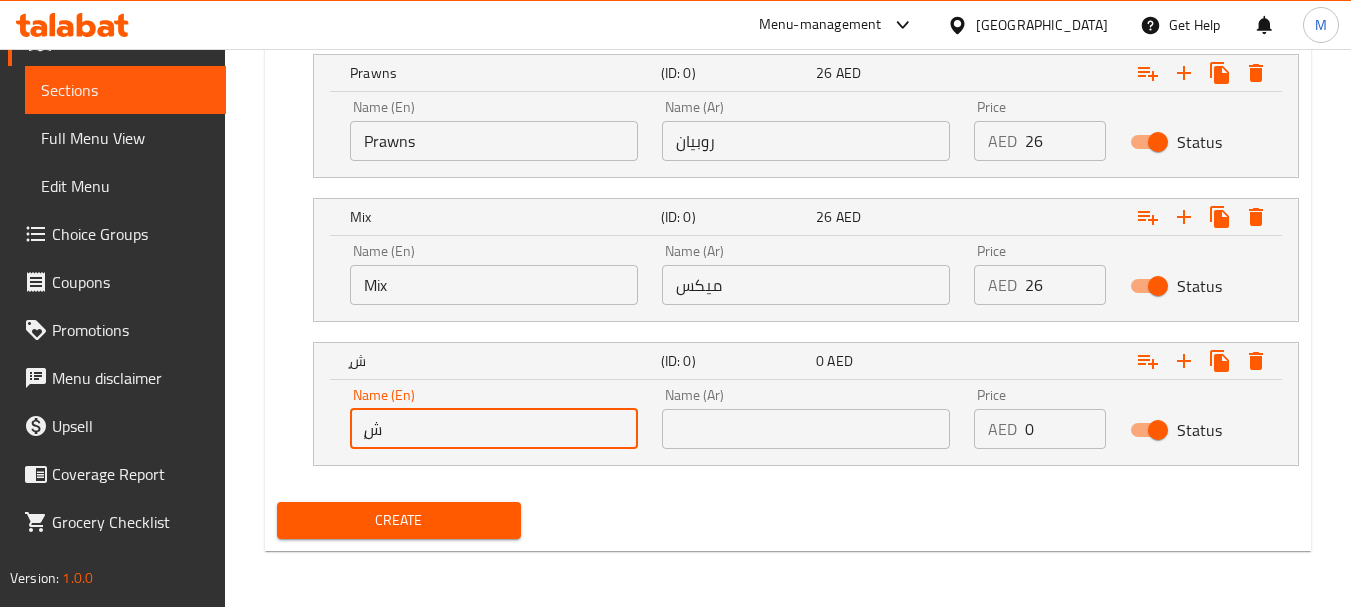 type on "ٍ" 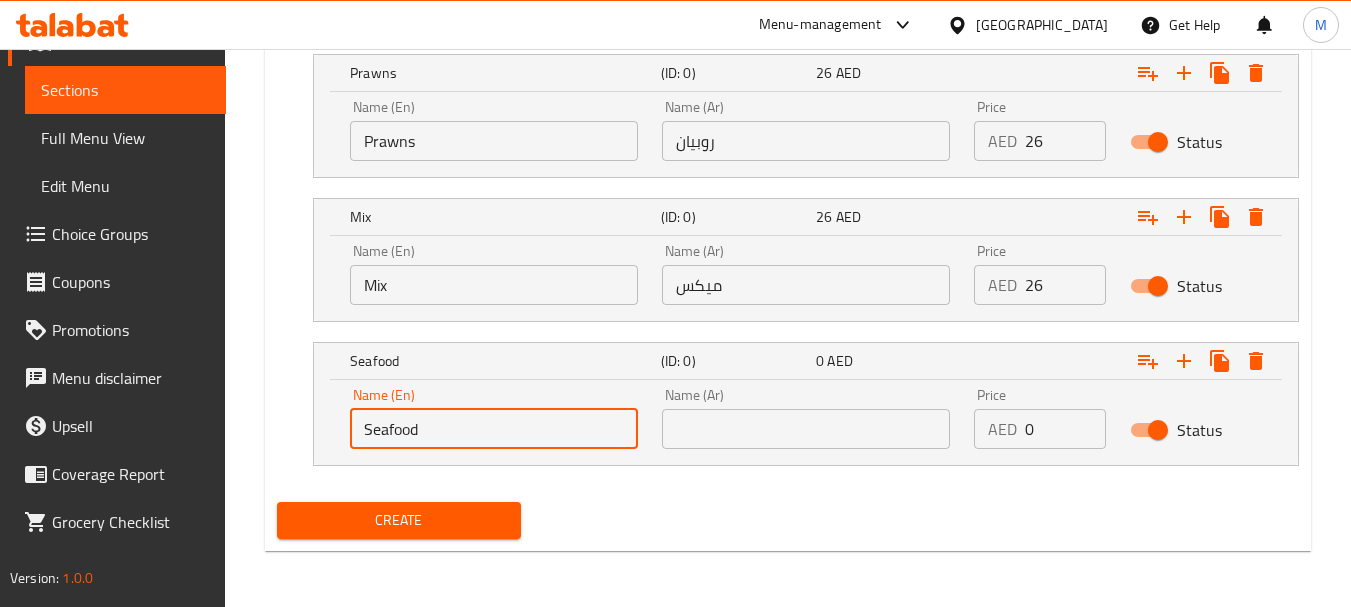 type on "Seafood" 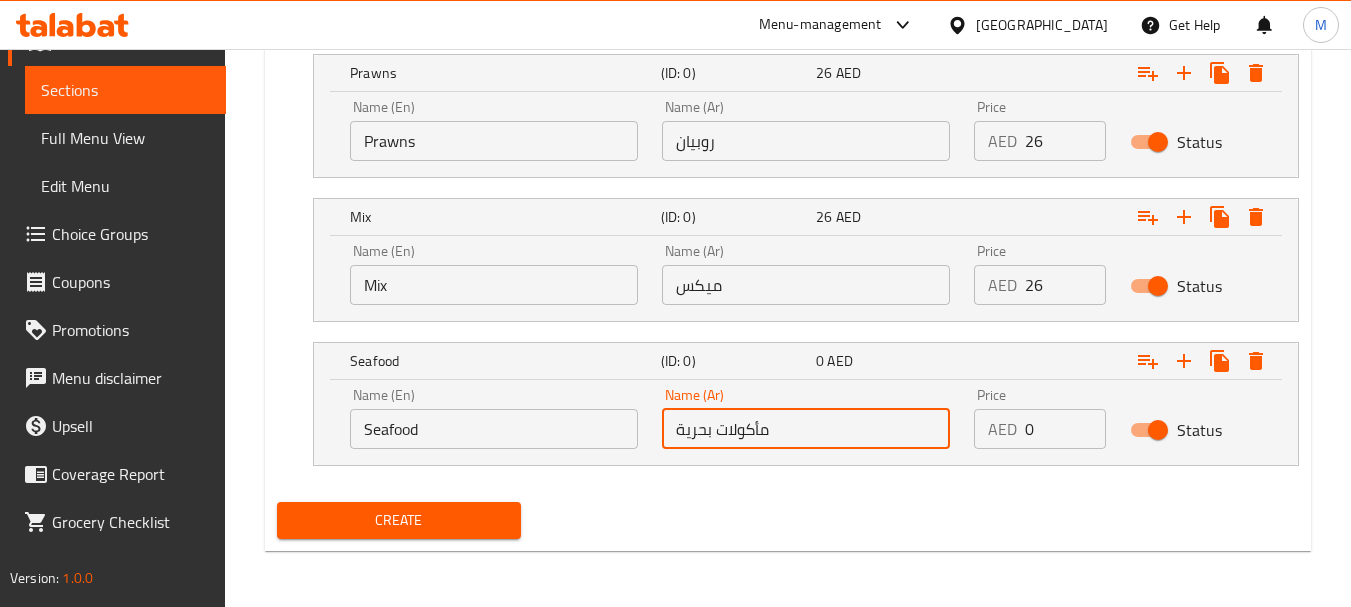type on "مأكولات بحرية" 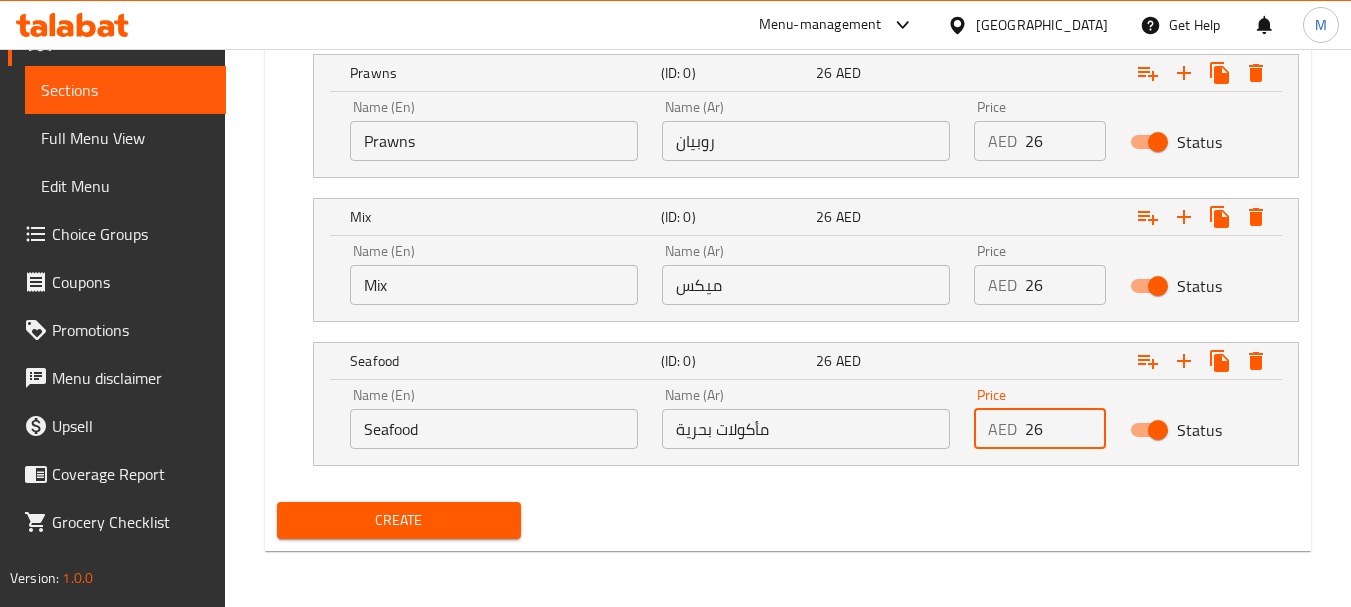 type on "26" 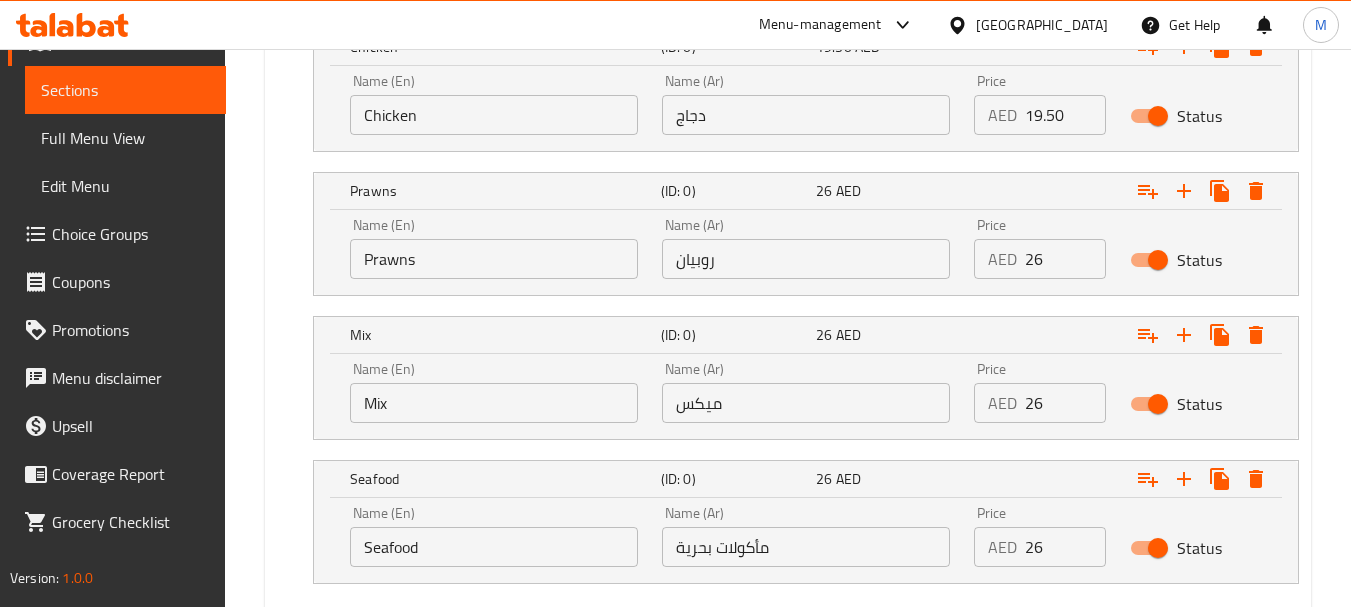 scroll, scrollTop: 1599, scrollLeft: 0, axis: vertical 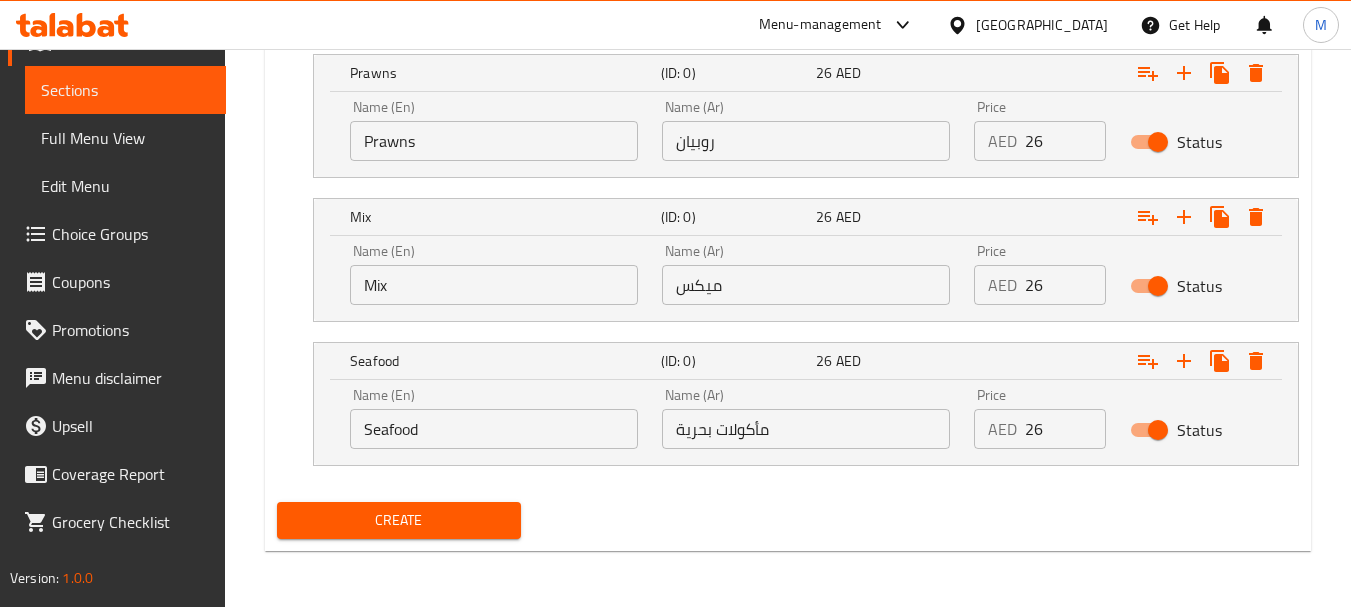 click on "Create" at bounding box center (398, 520) 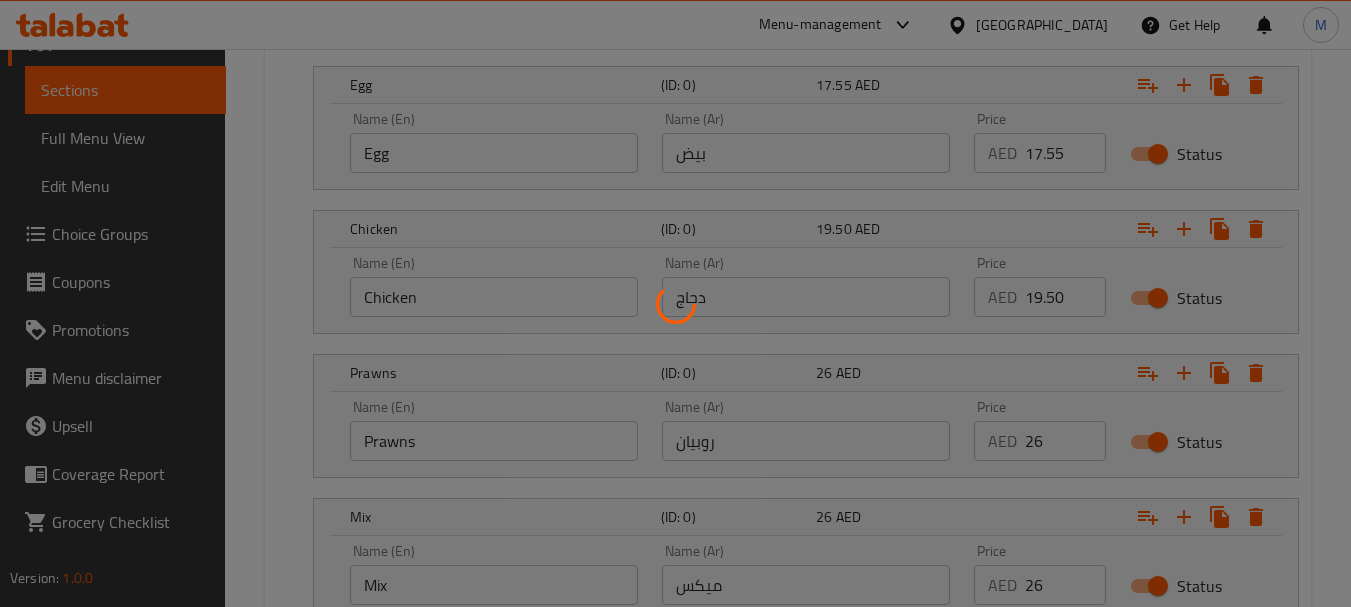 type 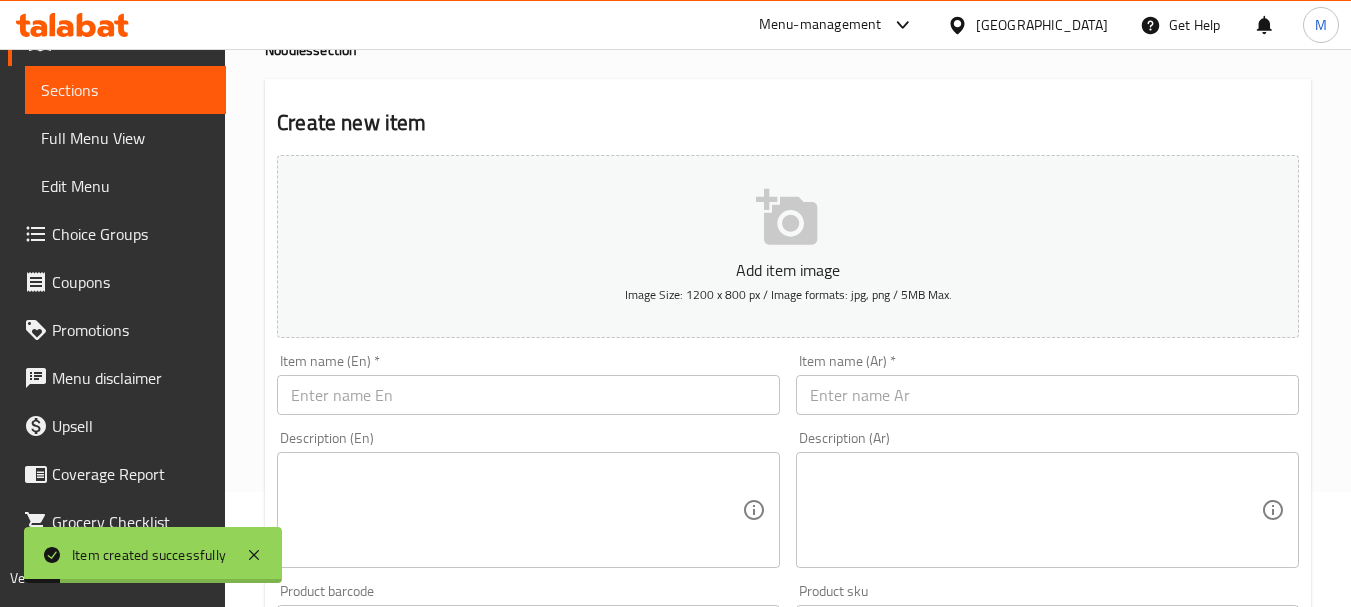 scroll, scrollTop: 0, scrollLeft: 0, axis: both 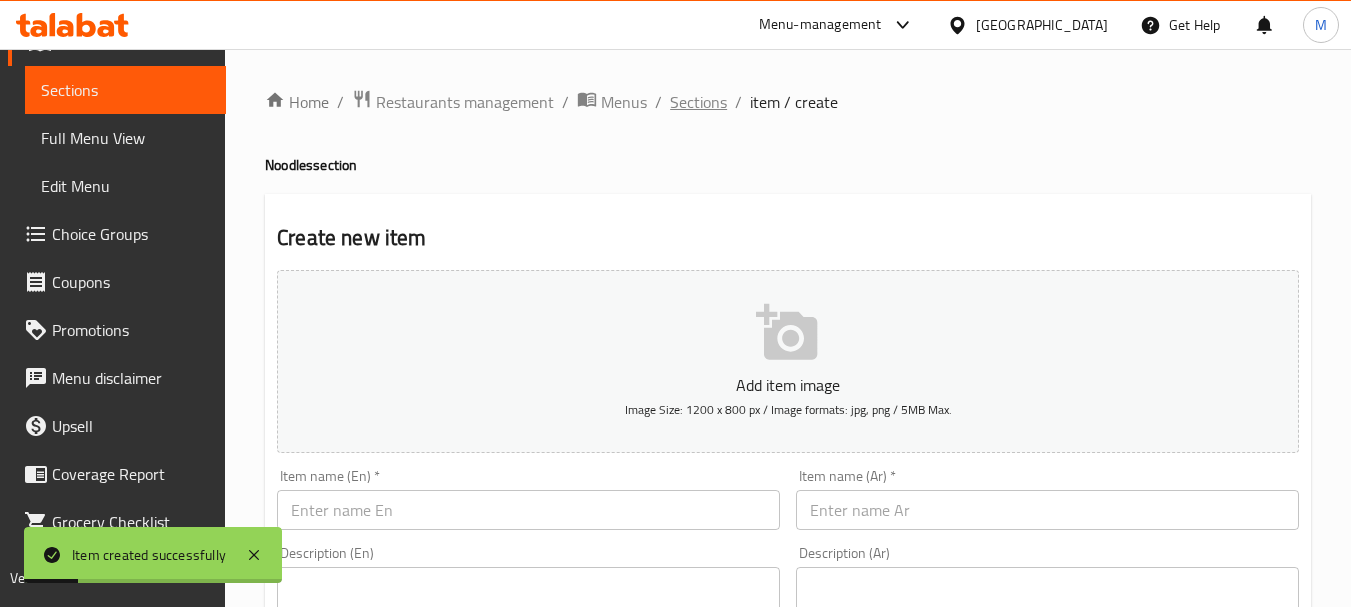 click on "Sections" at bounding box center (698, 102) 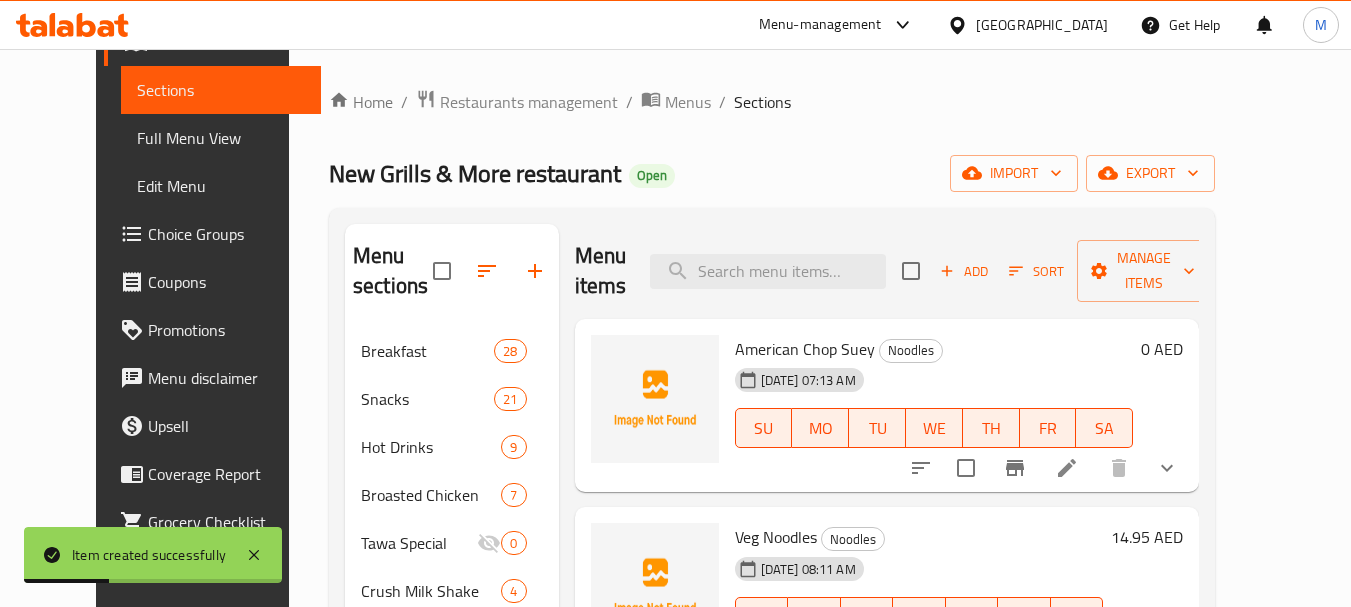 scroll, scrollTop: 696, scrollLeft: 0, axis: vertical 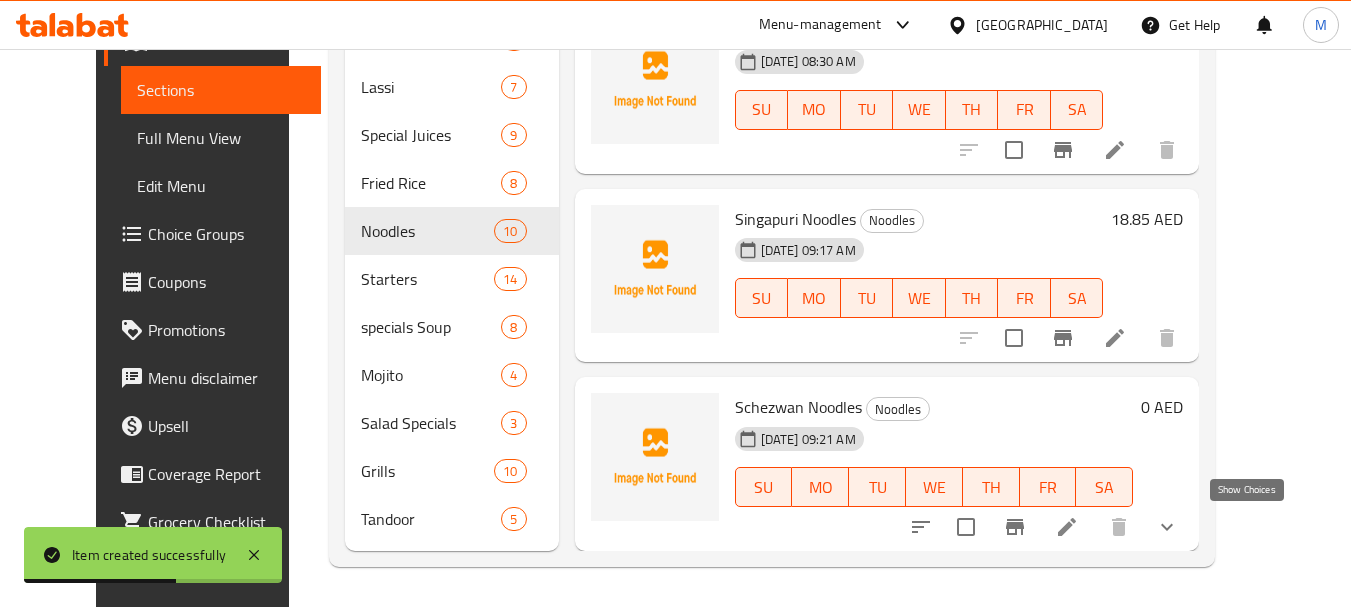 click 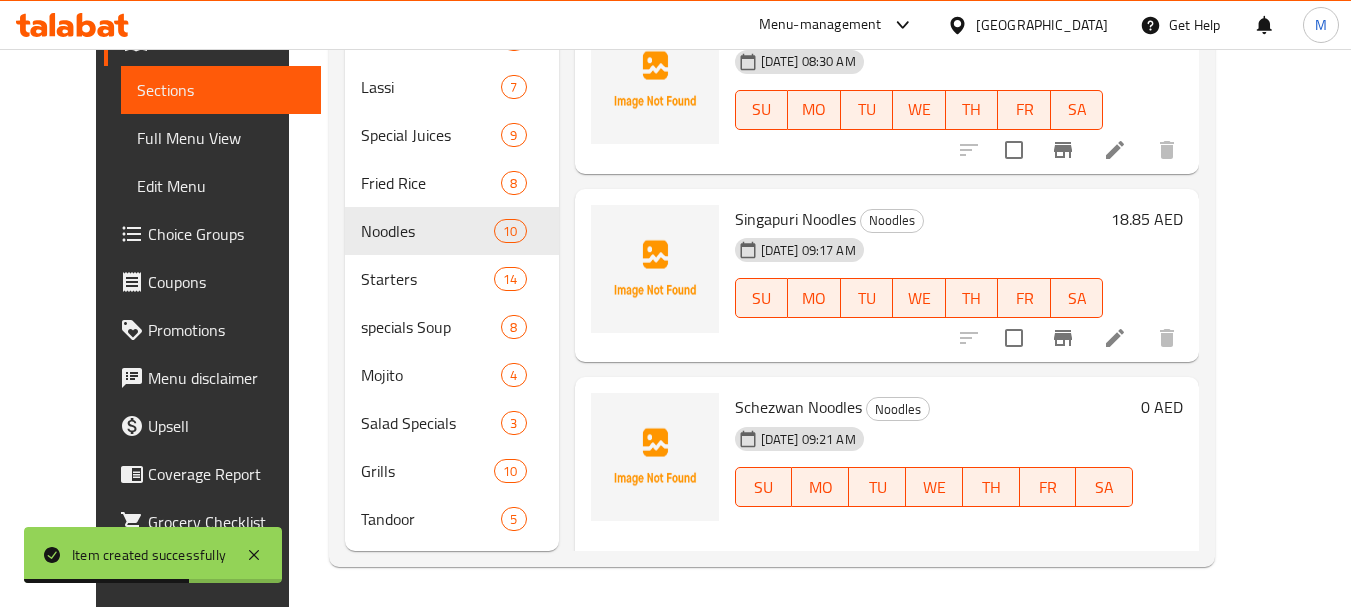scroll, scrollTop: 1206, scrollLeft: 0, axis: vertical 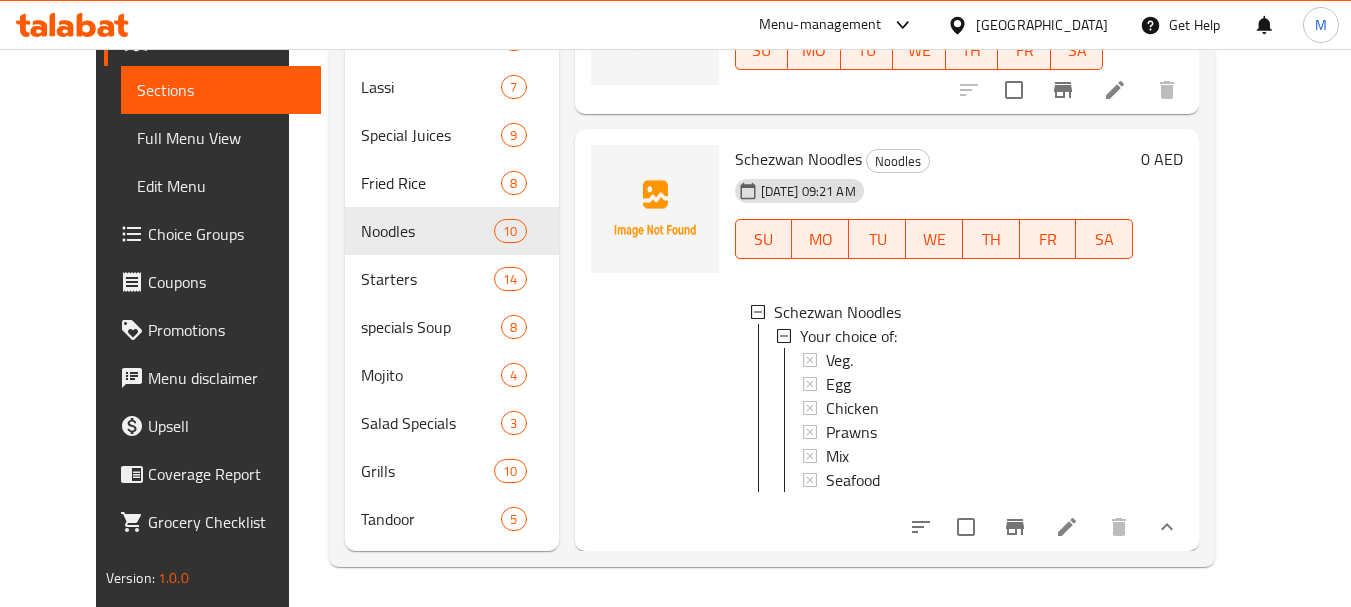 click at bounding box center (1167, 527) 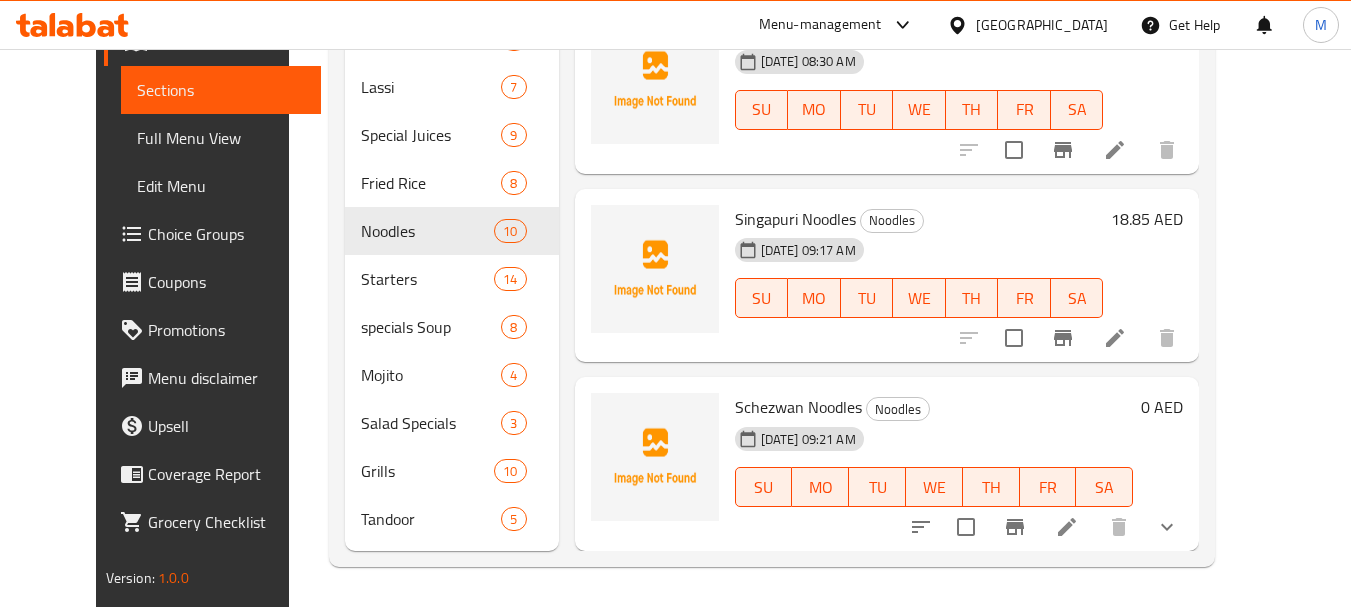 scroll, scrollTop: 943, scrollLeft: 0, axis: vertical 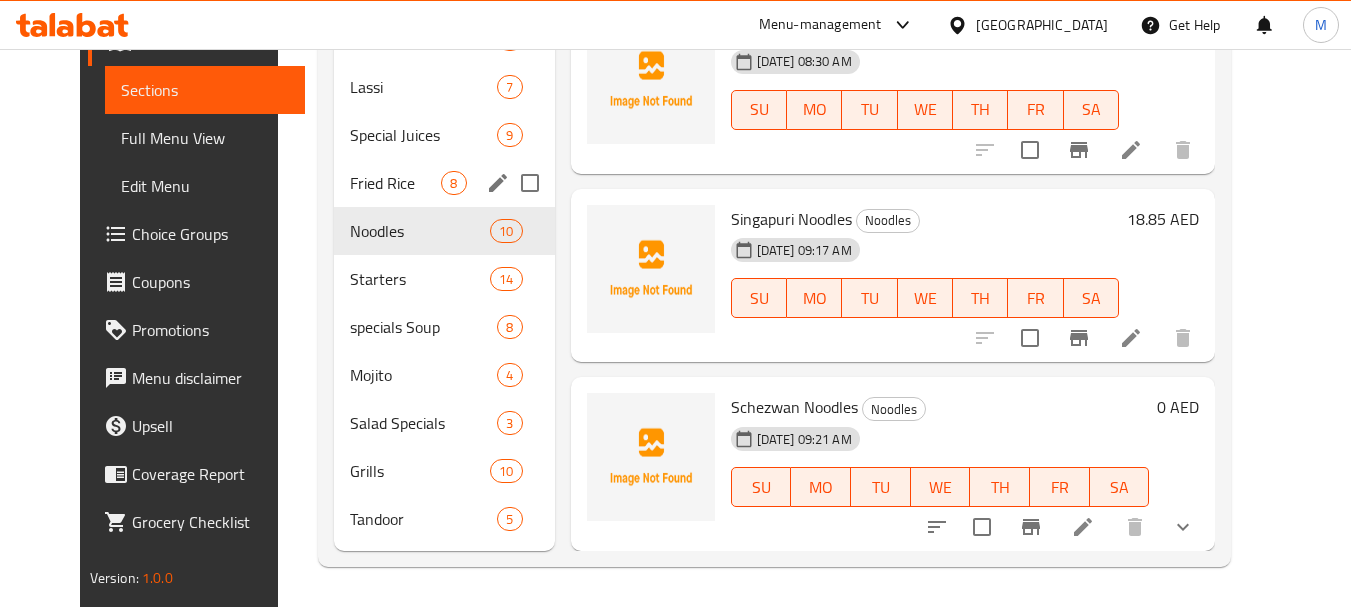click on "Fried Rice" at bounding box center (395, 183) 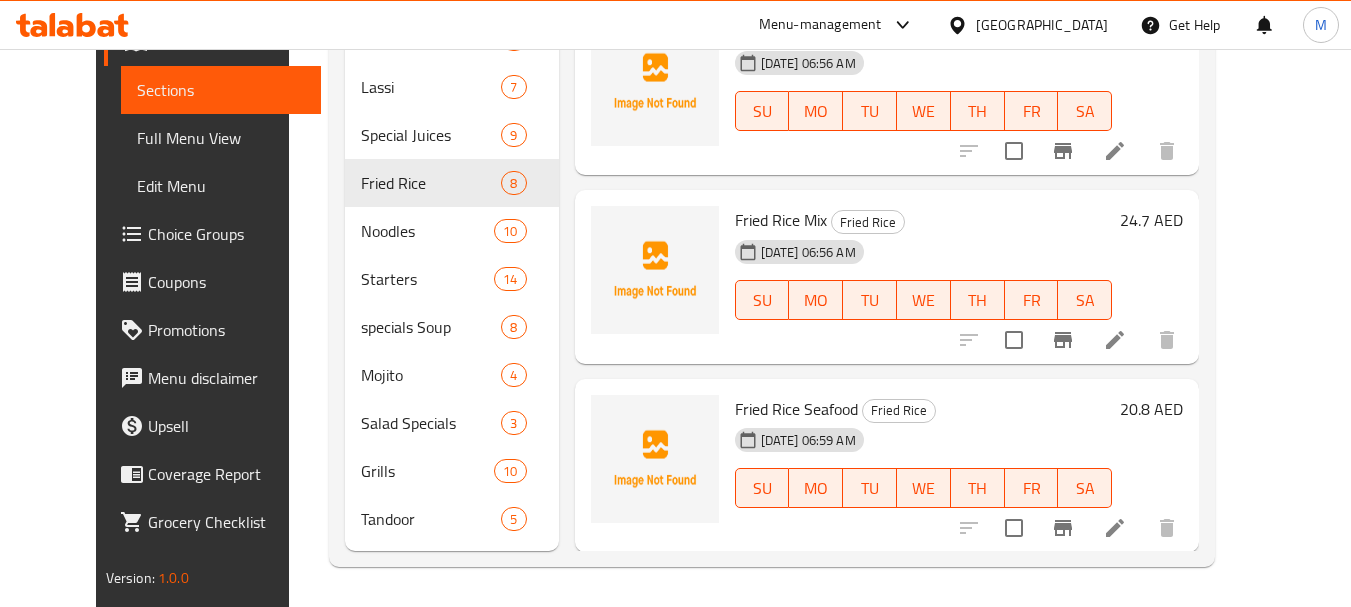 scroll, scrollTop: 0, scrollLeft: 0, axis: both 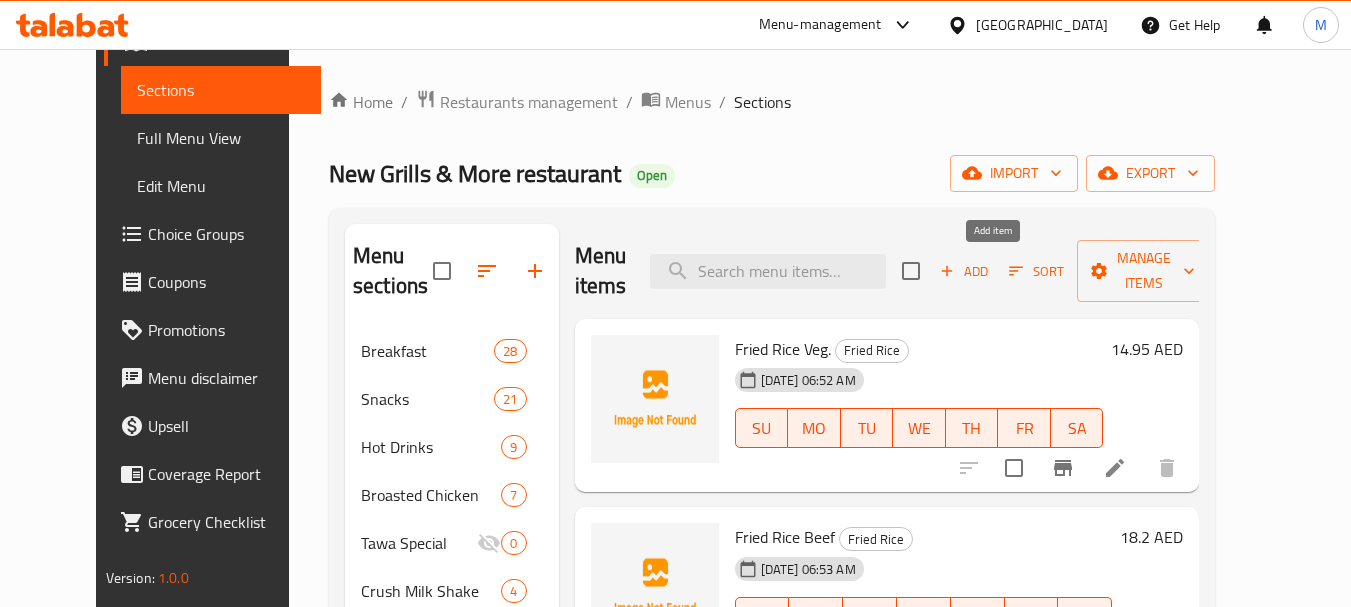 click on "Add" at bounding box center [964, 271] 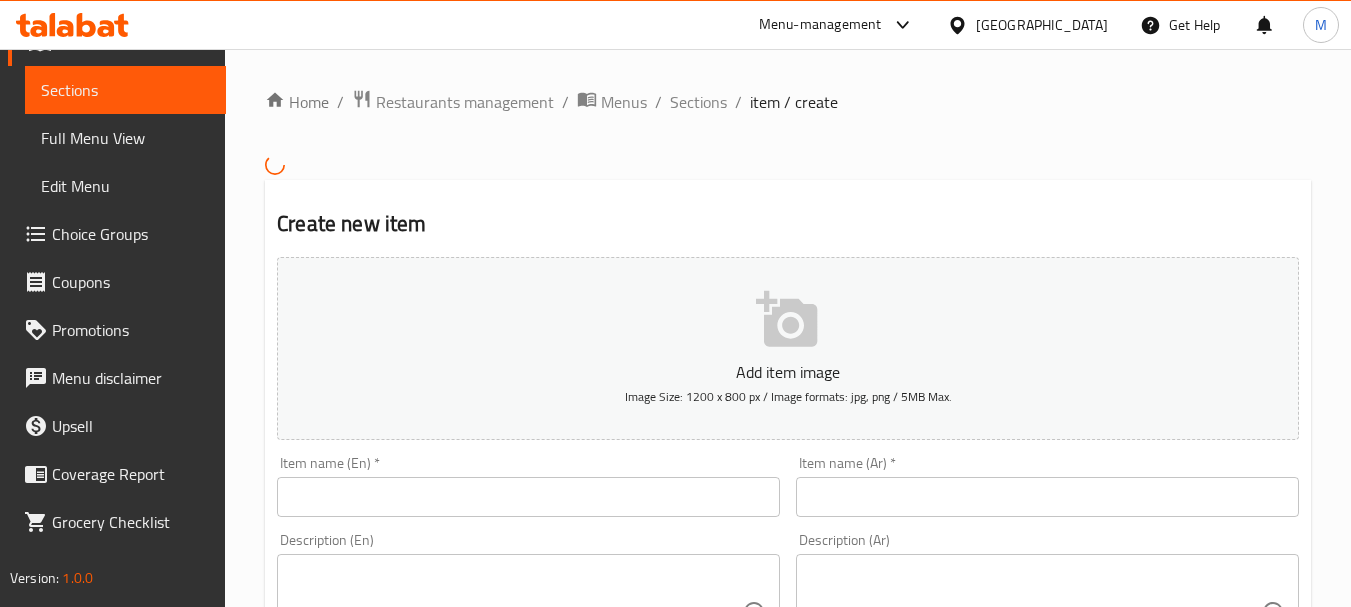 scroll, scrollTop: 100, scrollLeft: 0, axis: vertical 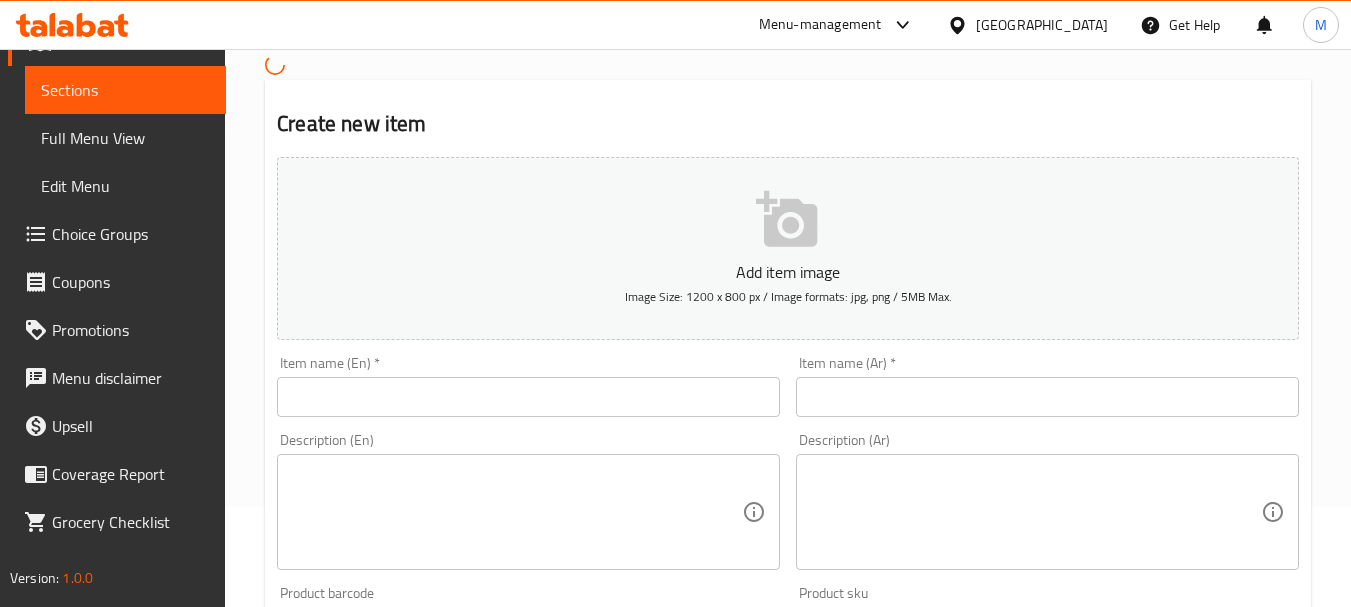 click at bounding box center (528, 397) 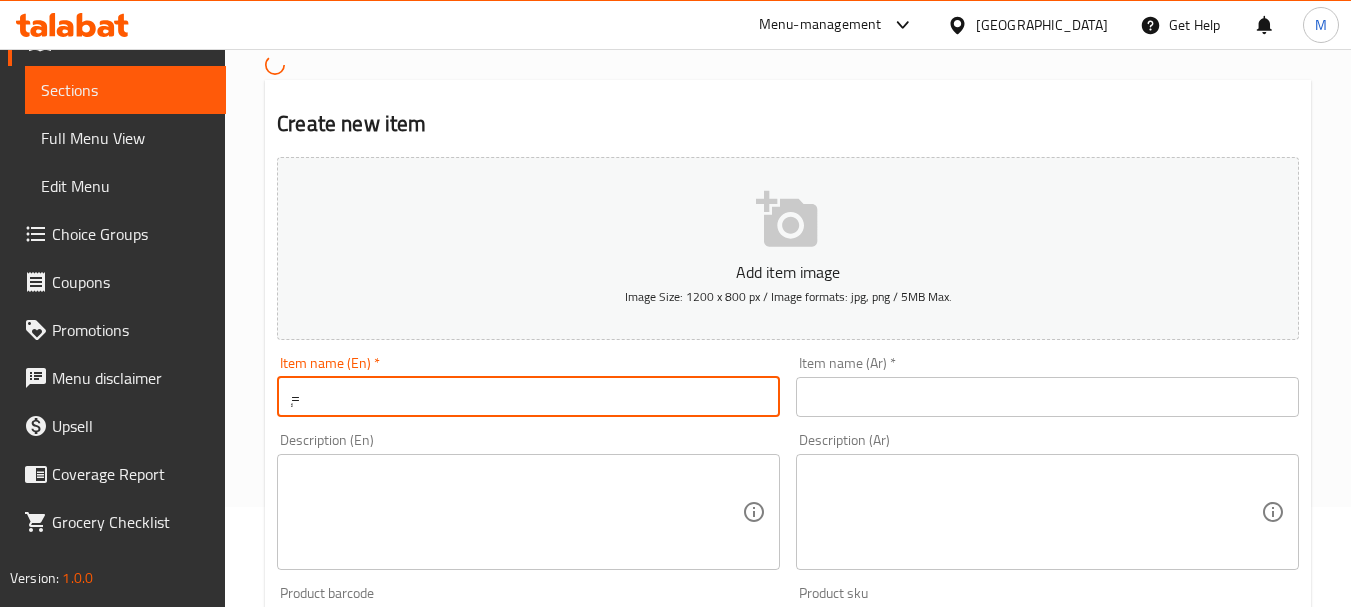 type on "ٍ" 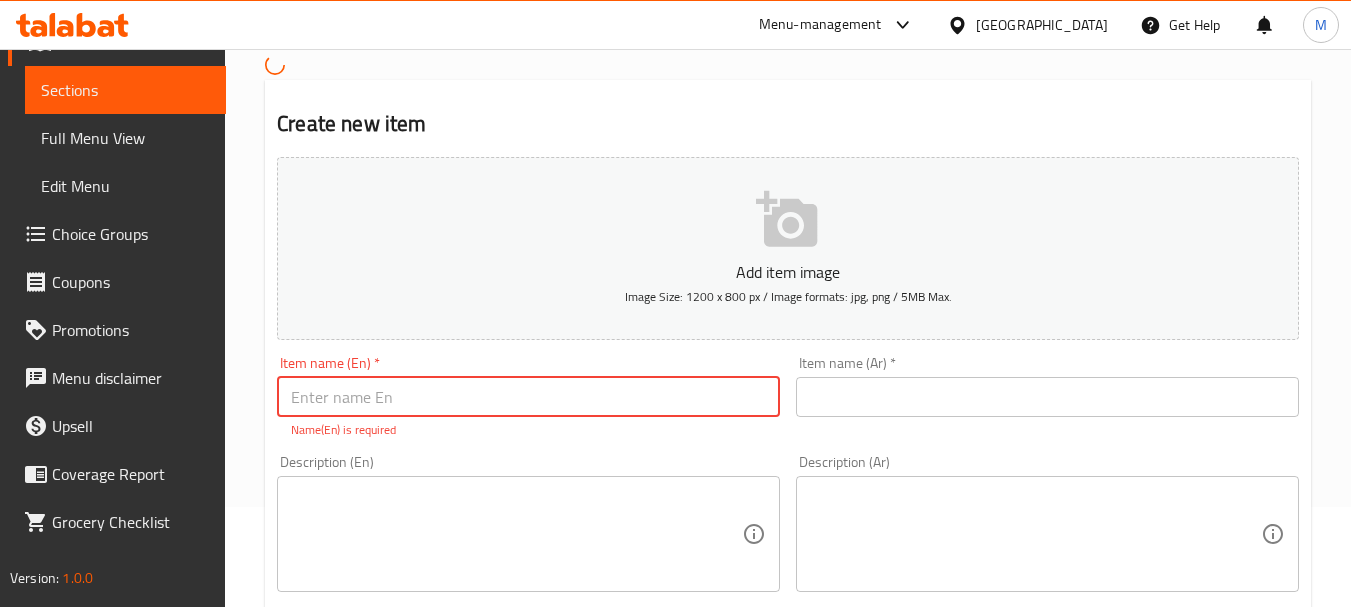 click at bounding box center (528, 397) 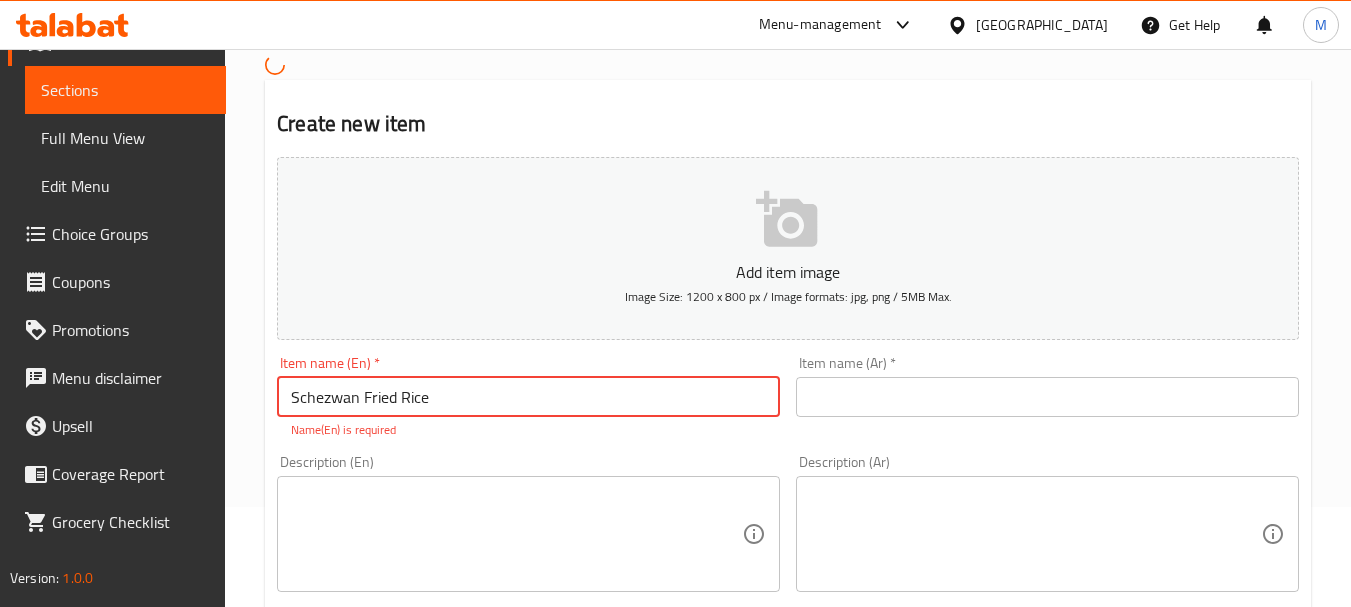 type on "Schezwan Fried Rice" 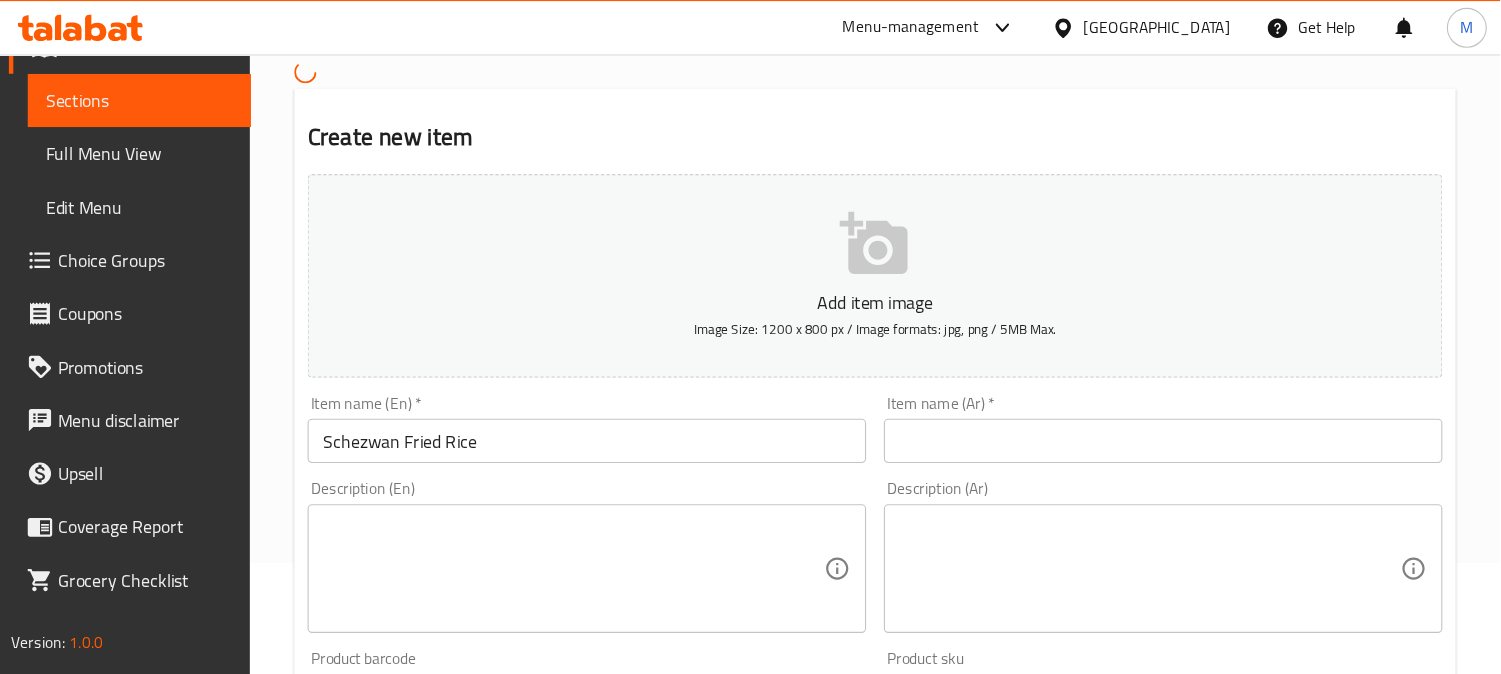 scroll, scrollTop: 200, scrollLeft: 0, axis: vertical 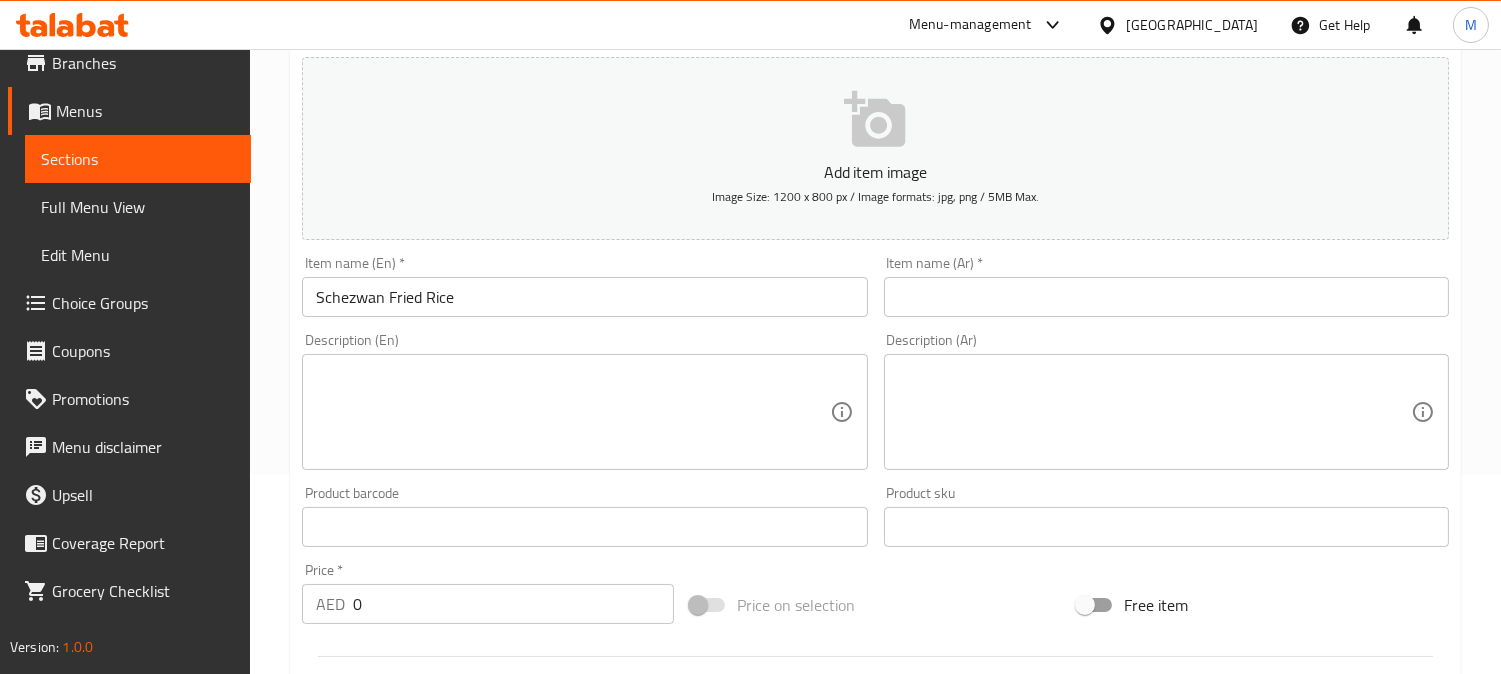 click at bounding box center (1166, 297) 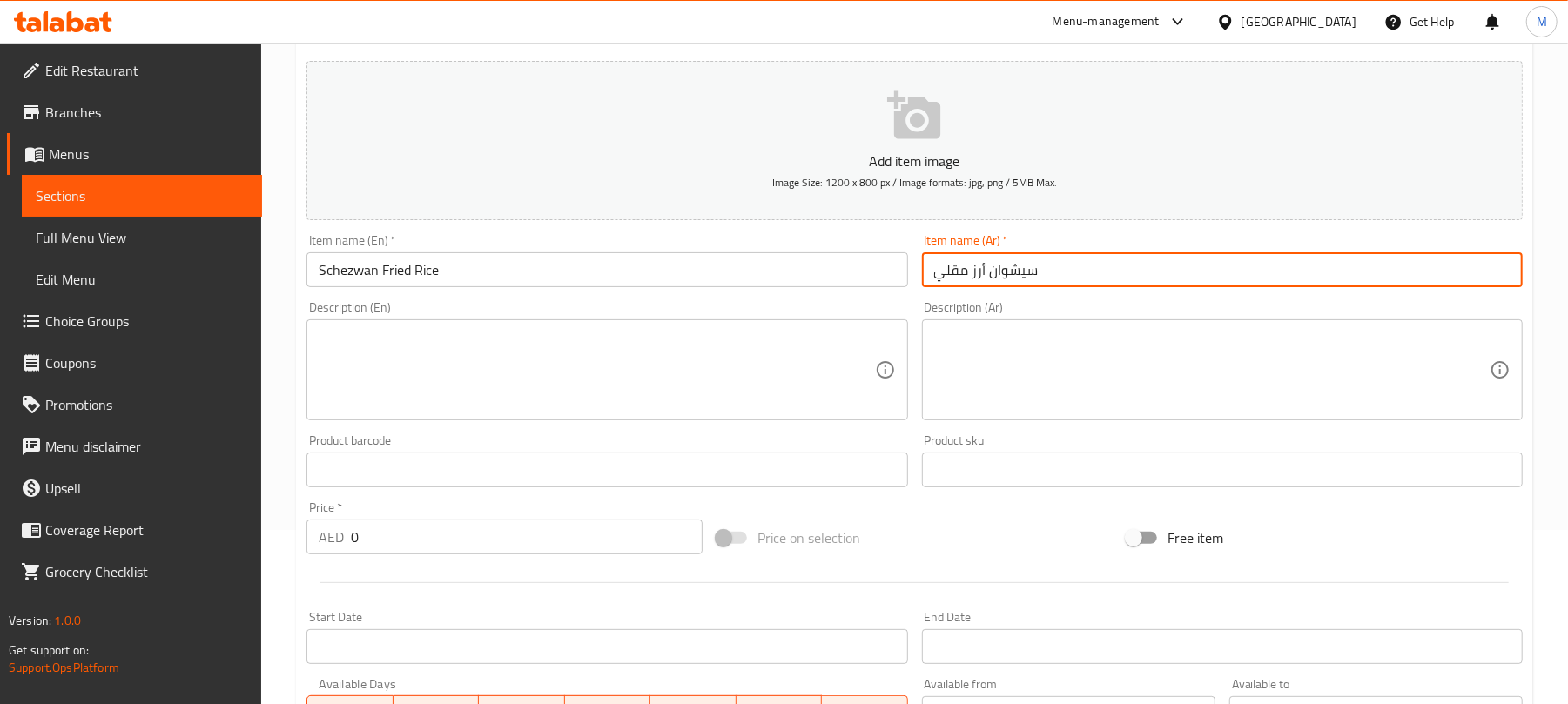 scroll, scrollTop: 0, scrollLeft: 0, axis: both 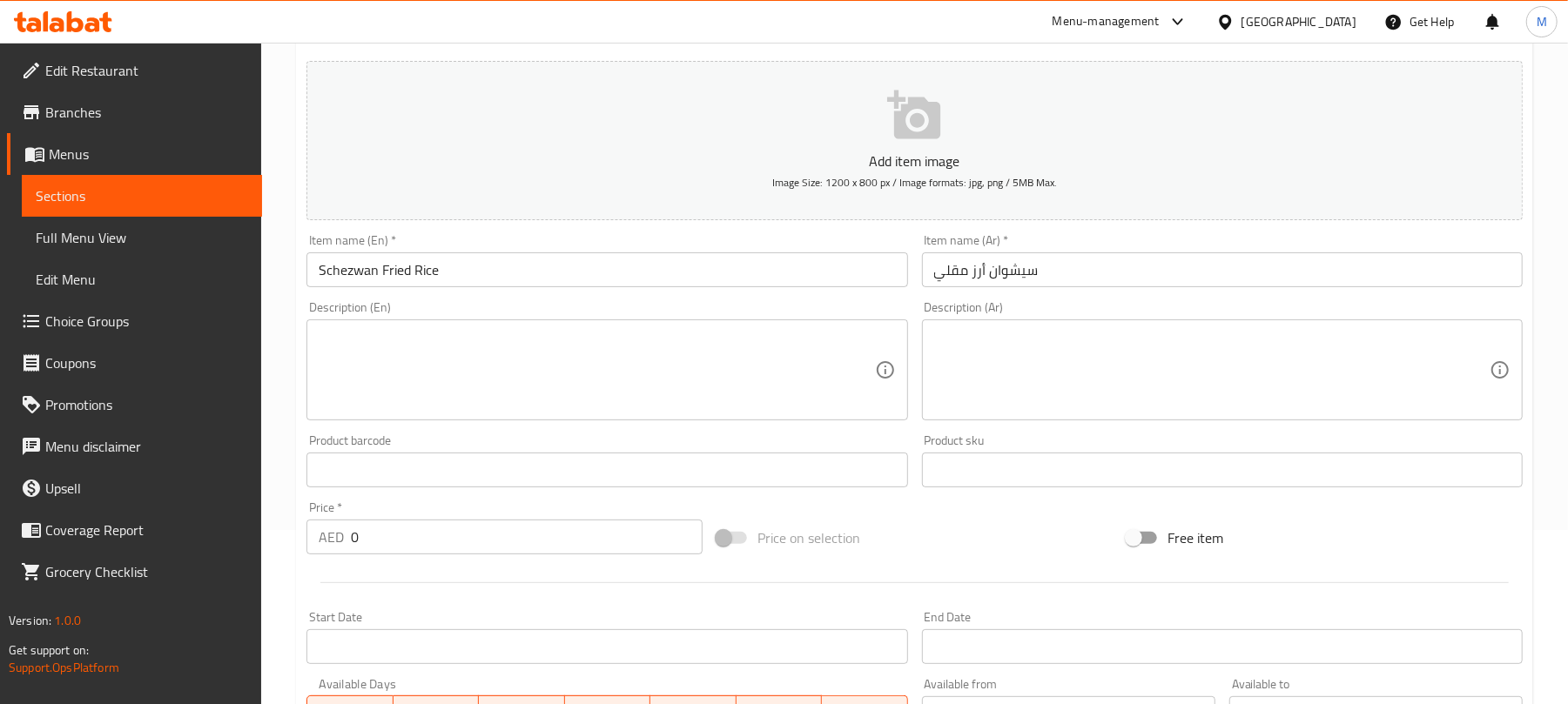 click on "Description (Ar) Description (Ar)" at bounding box center [1222, 360] 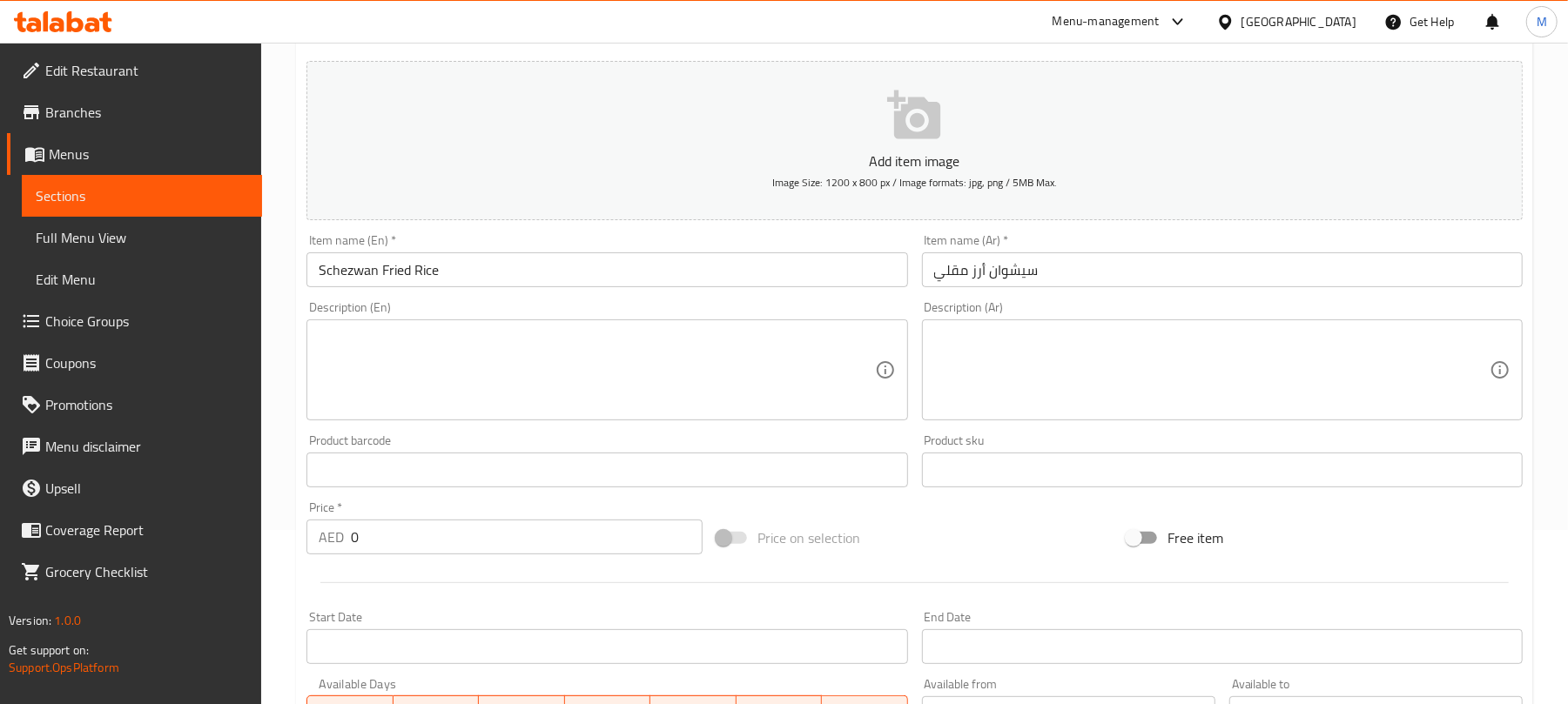 scroll, scrollTop: 524, scrollLeft: 0, axis: vertical 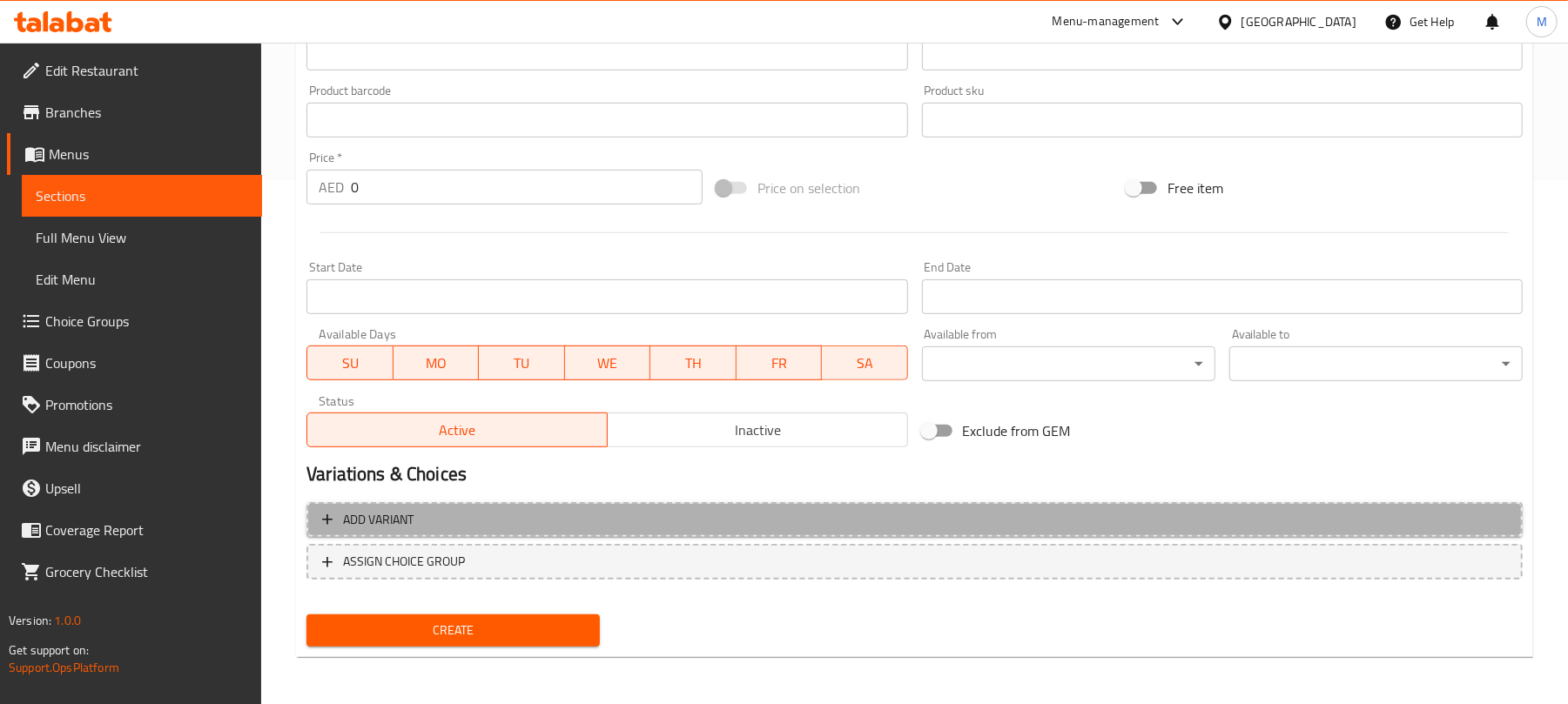 click on "Add variant" at bounding box center [914, 520] 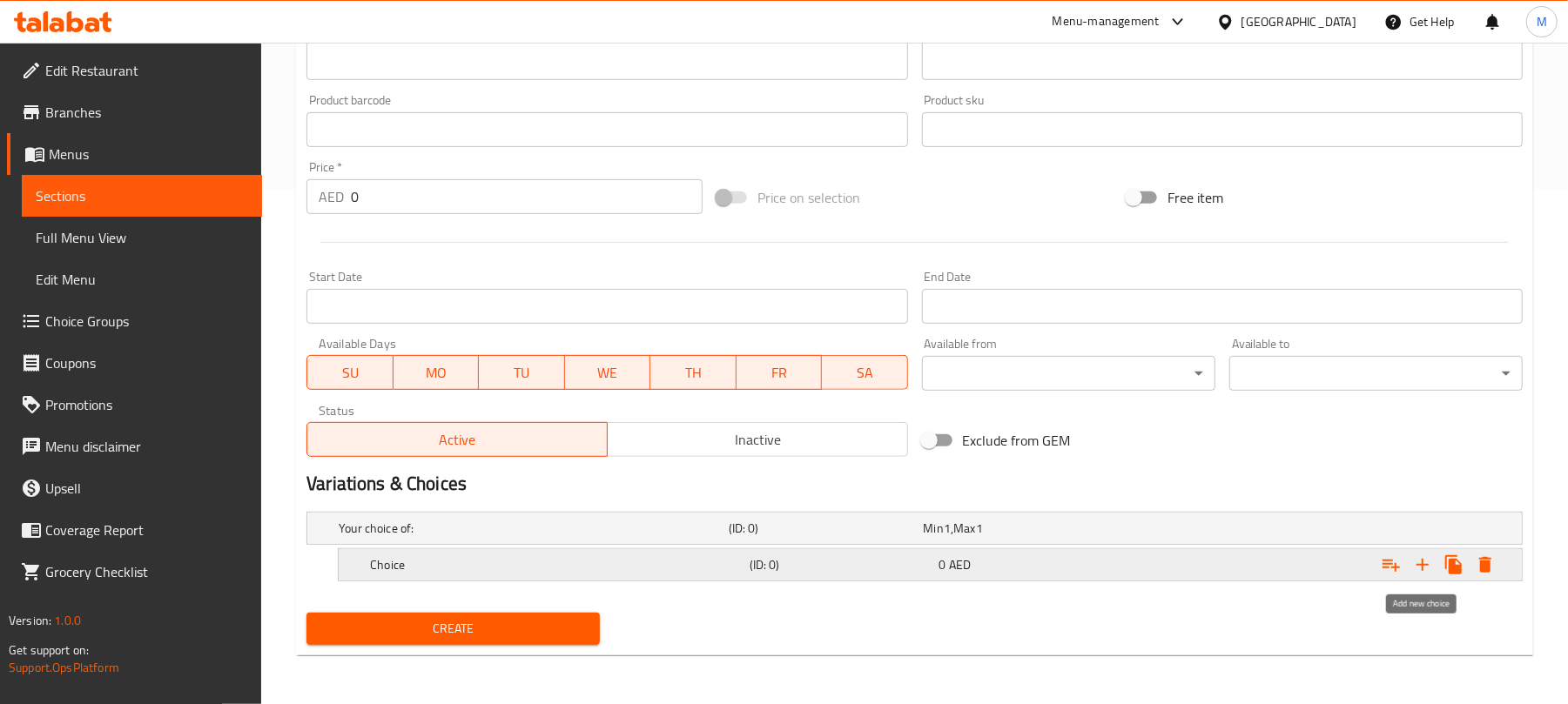 click 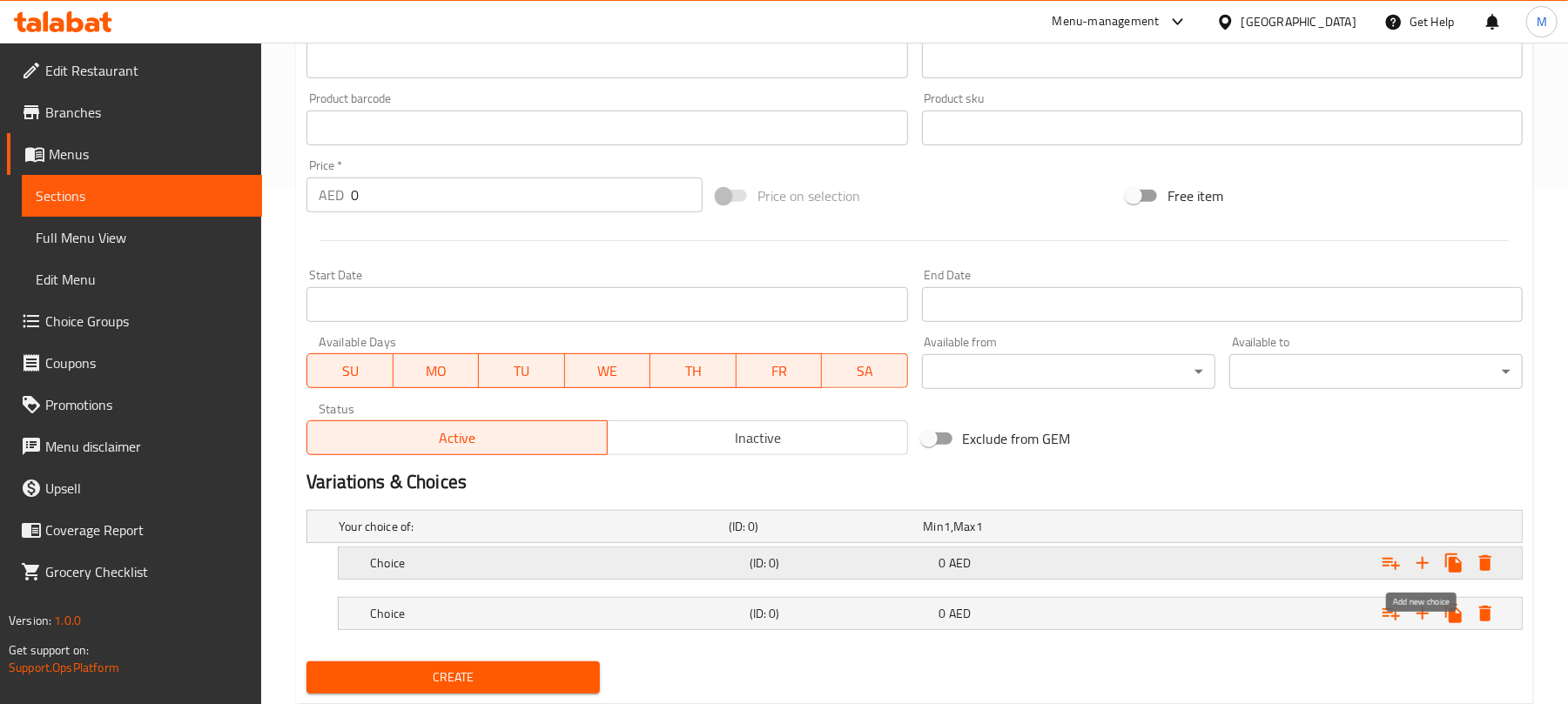 click 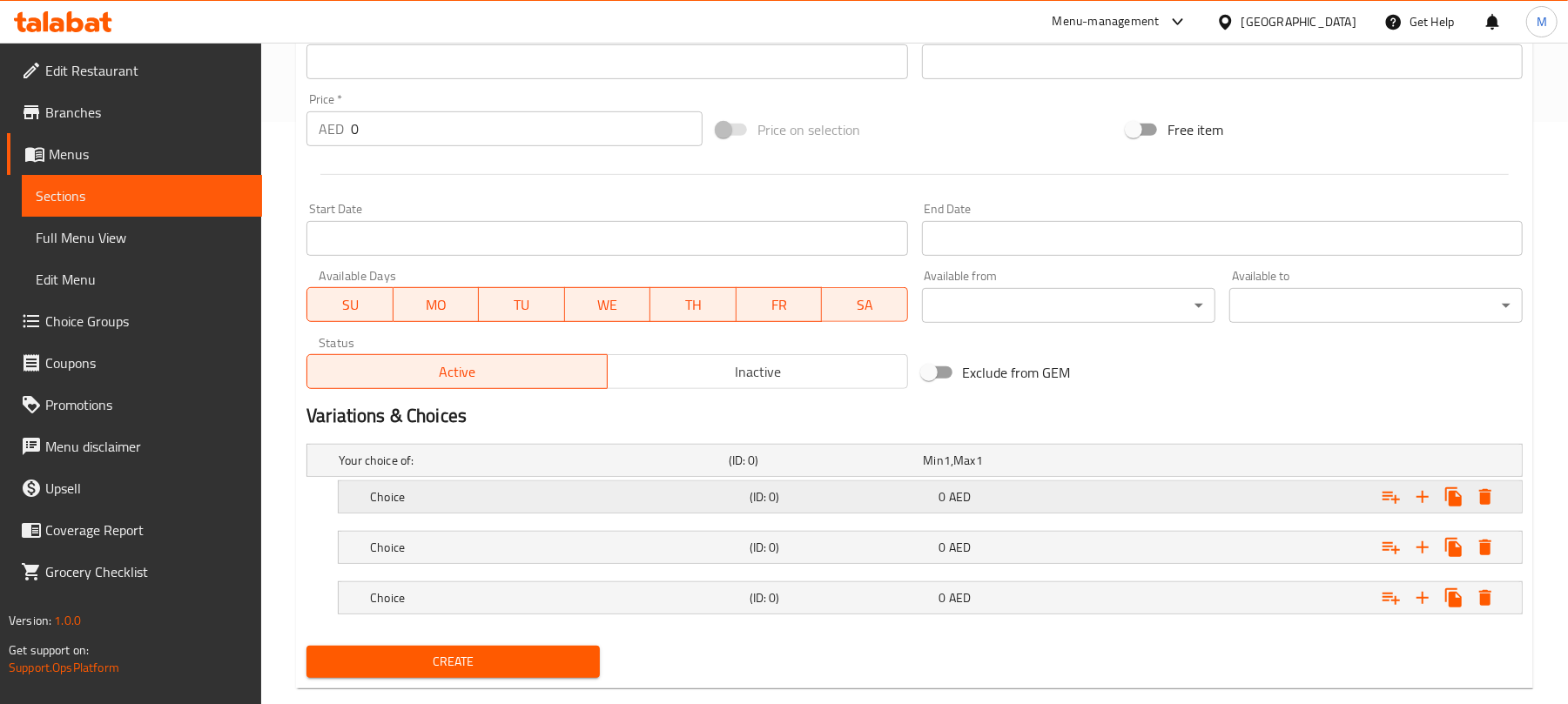 scroll, scrollTop: 618, scrollLeft: 0, axis: vertical 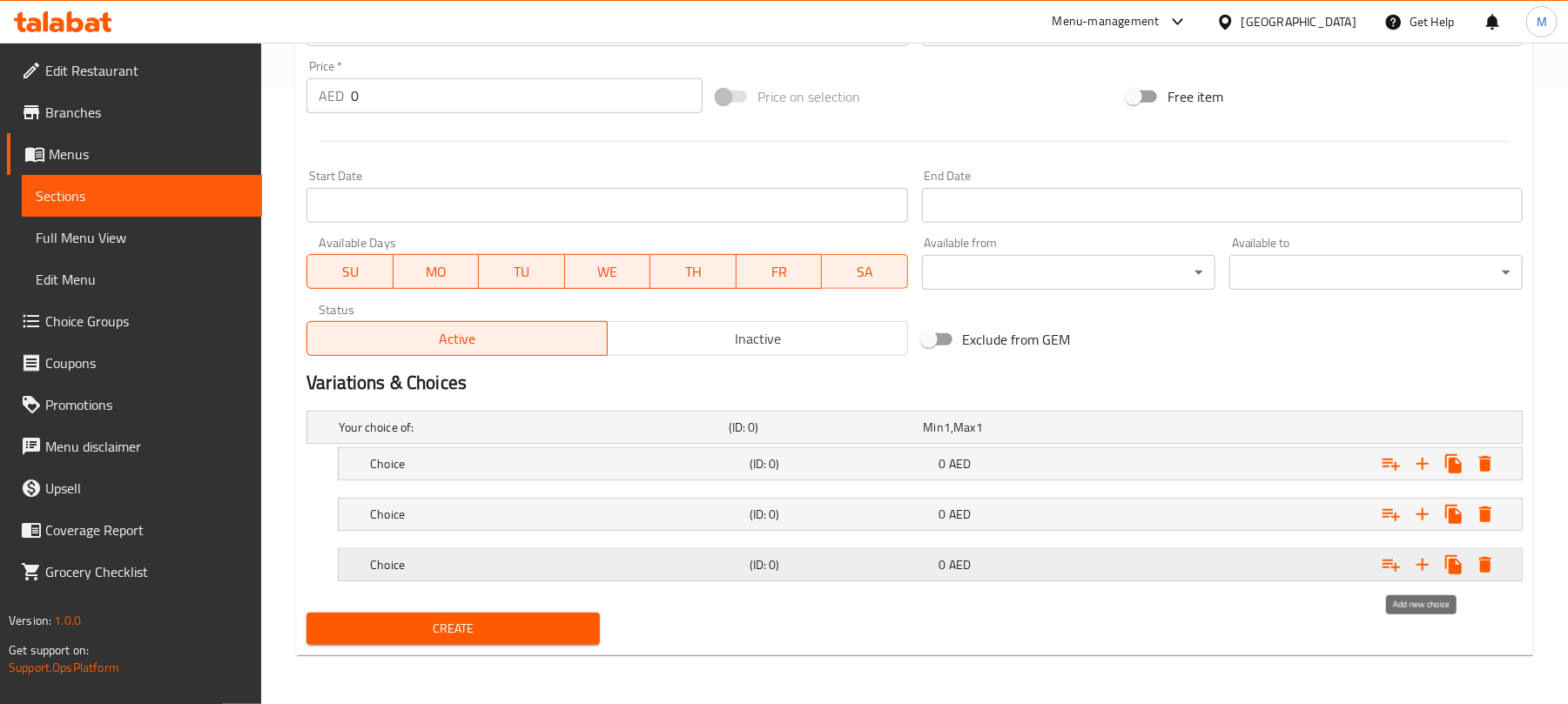 click 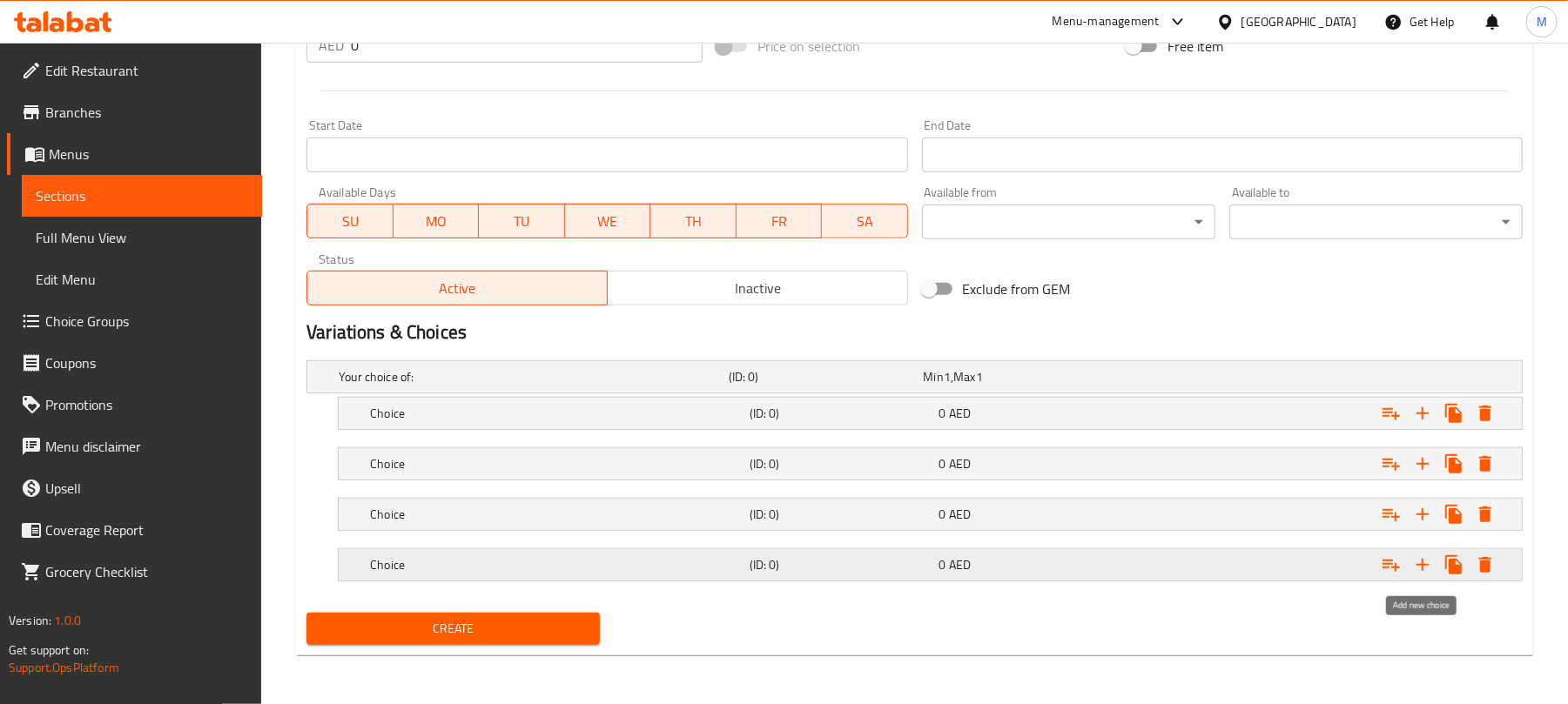 click at bounding box center [1423, 565] 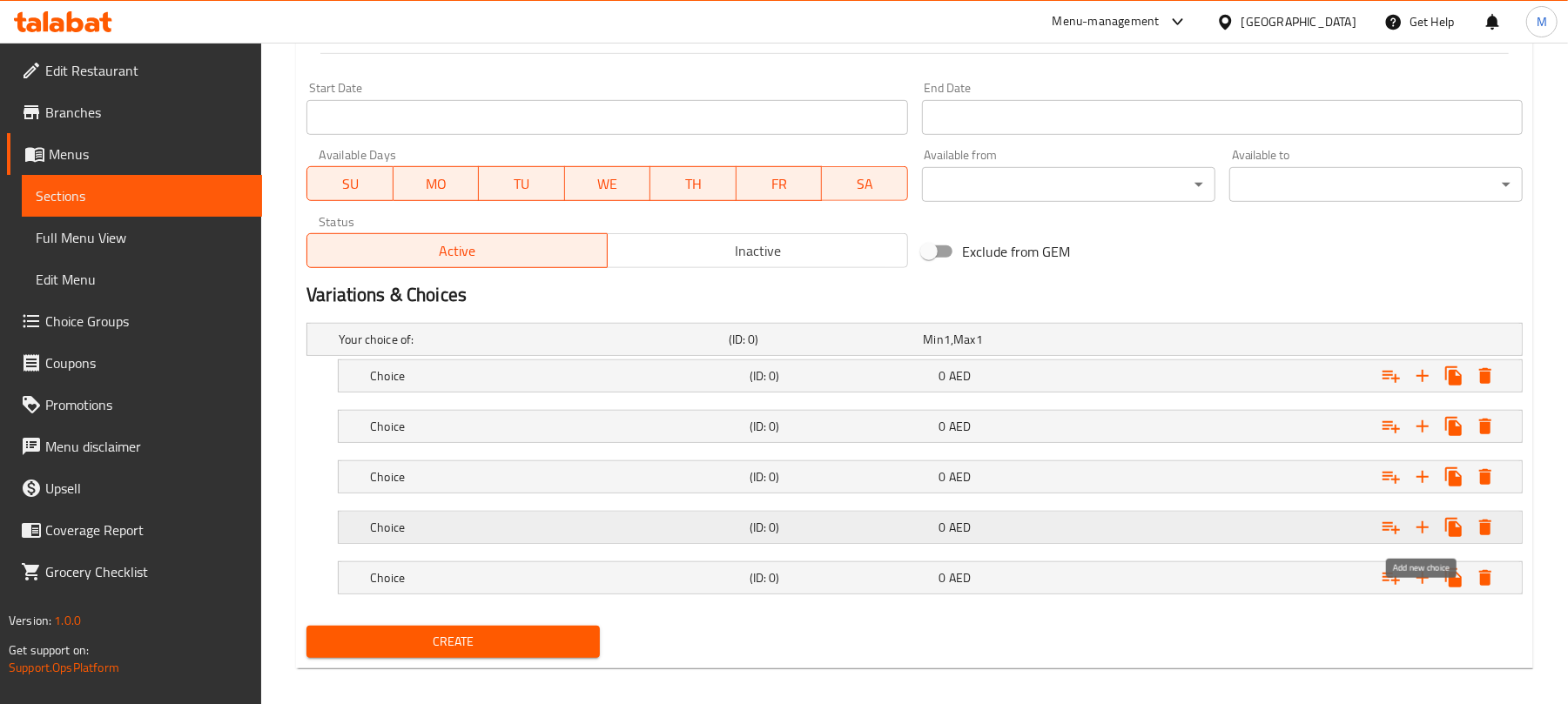 scroll, scrollTop: 721, scrollLeft: 0, axis: vertical 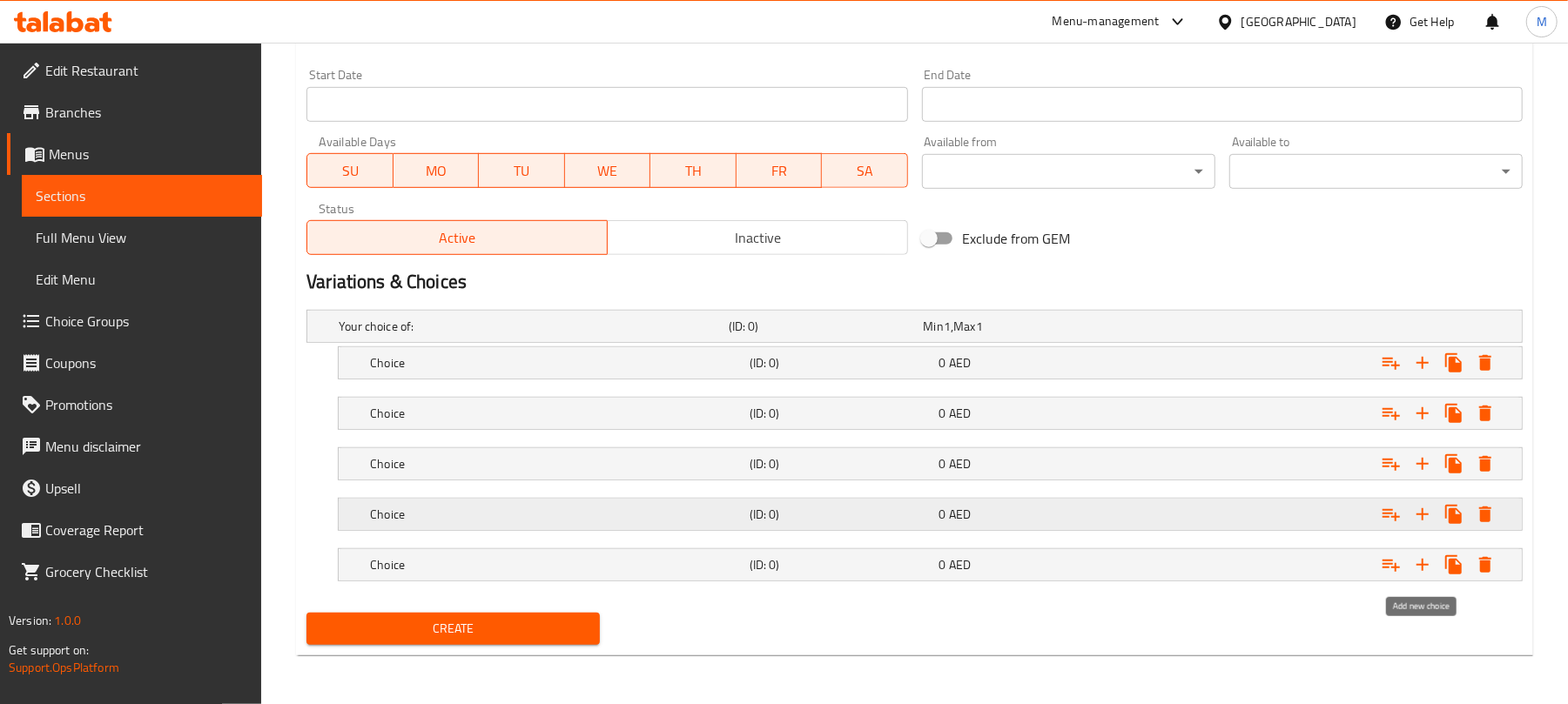 click at bounding box center [1423, 565] 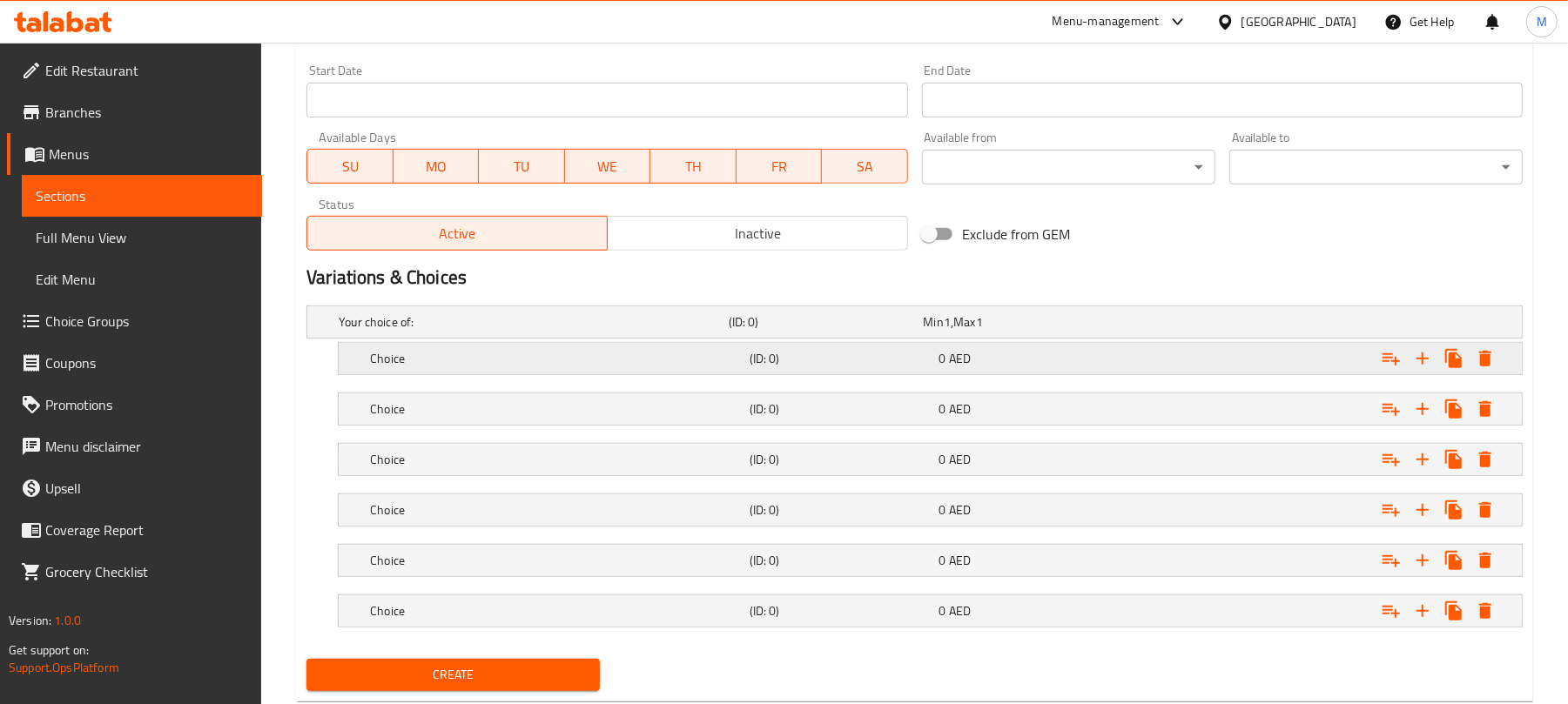 click on "(ID: 0)" at bounding box center [823, 322] 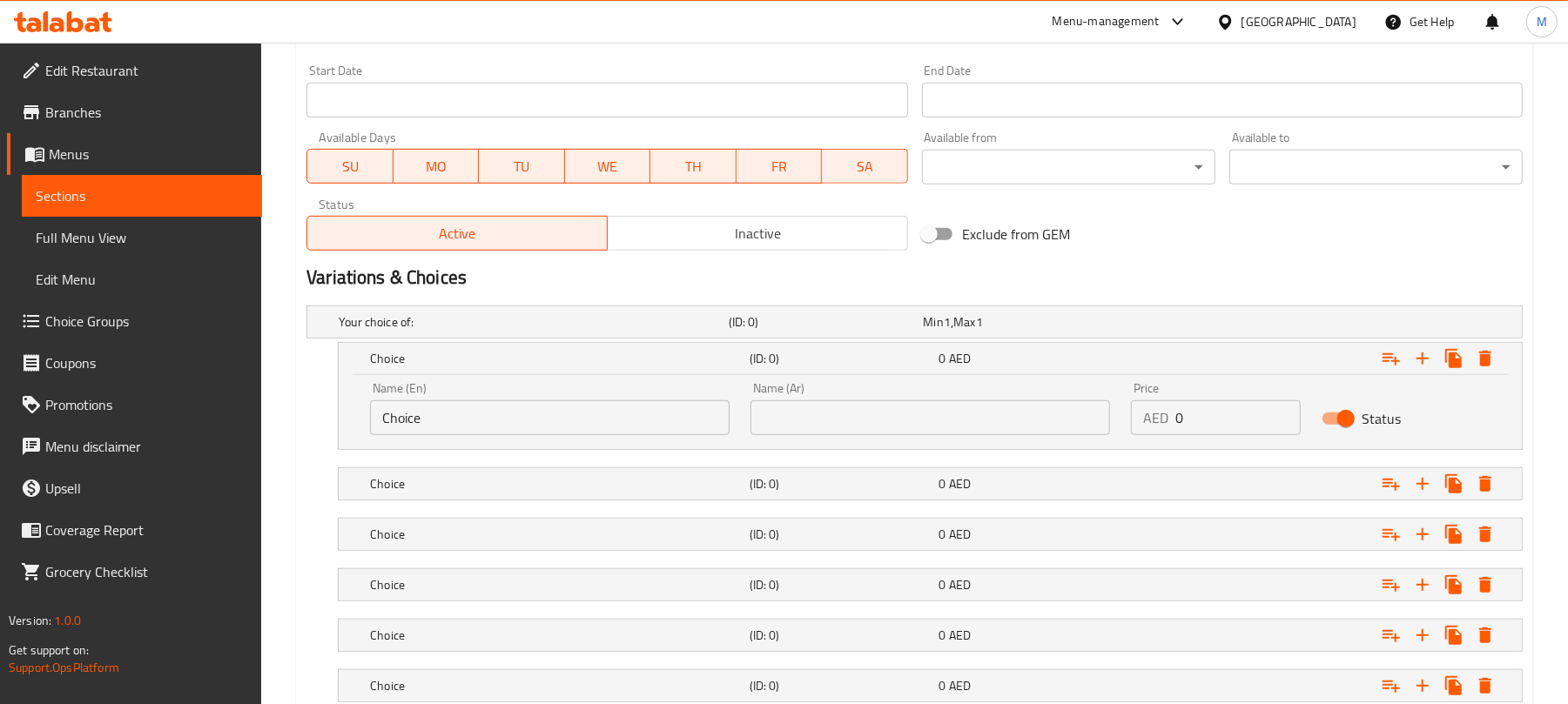 click on "Choice" at bounding box center [549, 418] 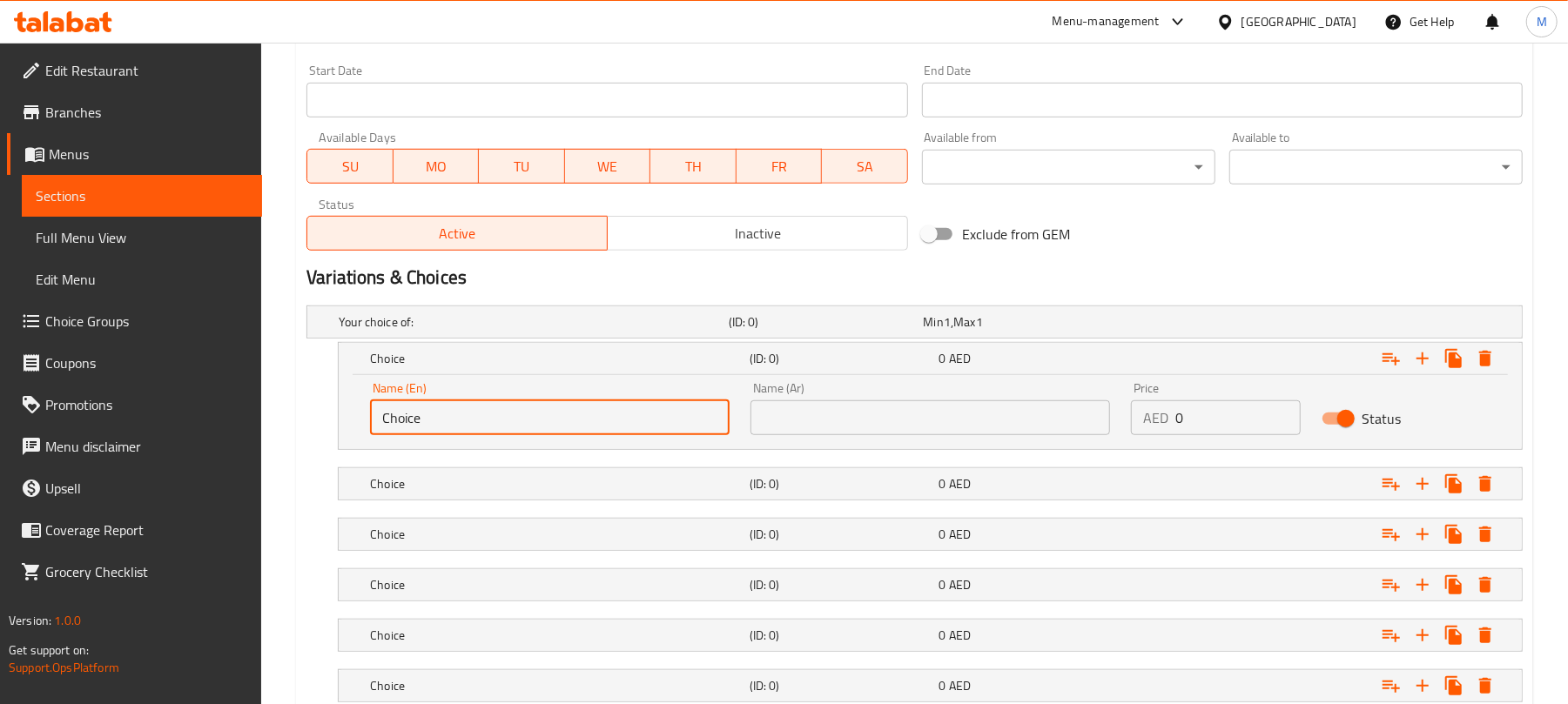 click on "Choice" at bounding box center [549, 418] 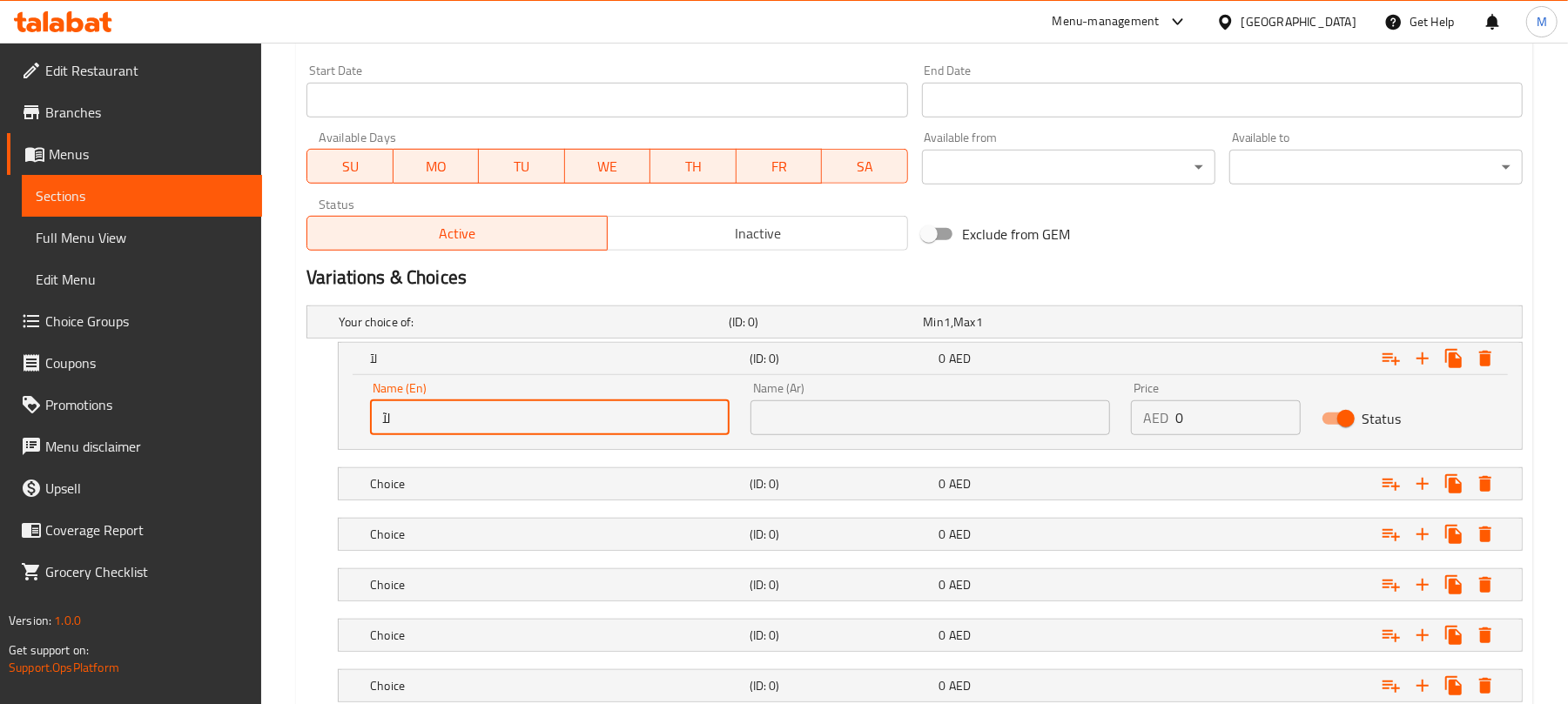 type on "ل" 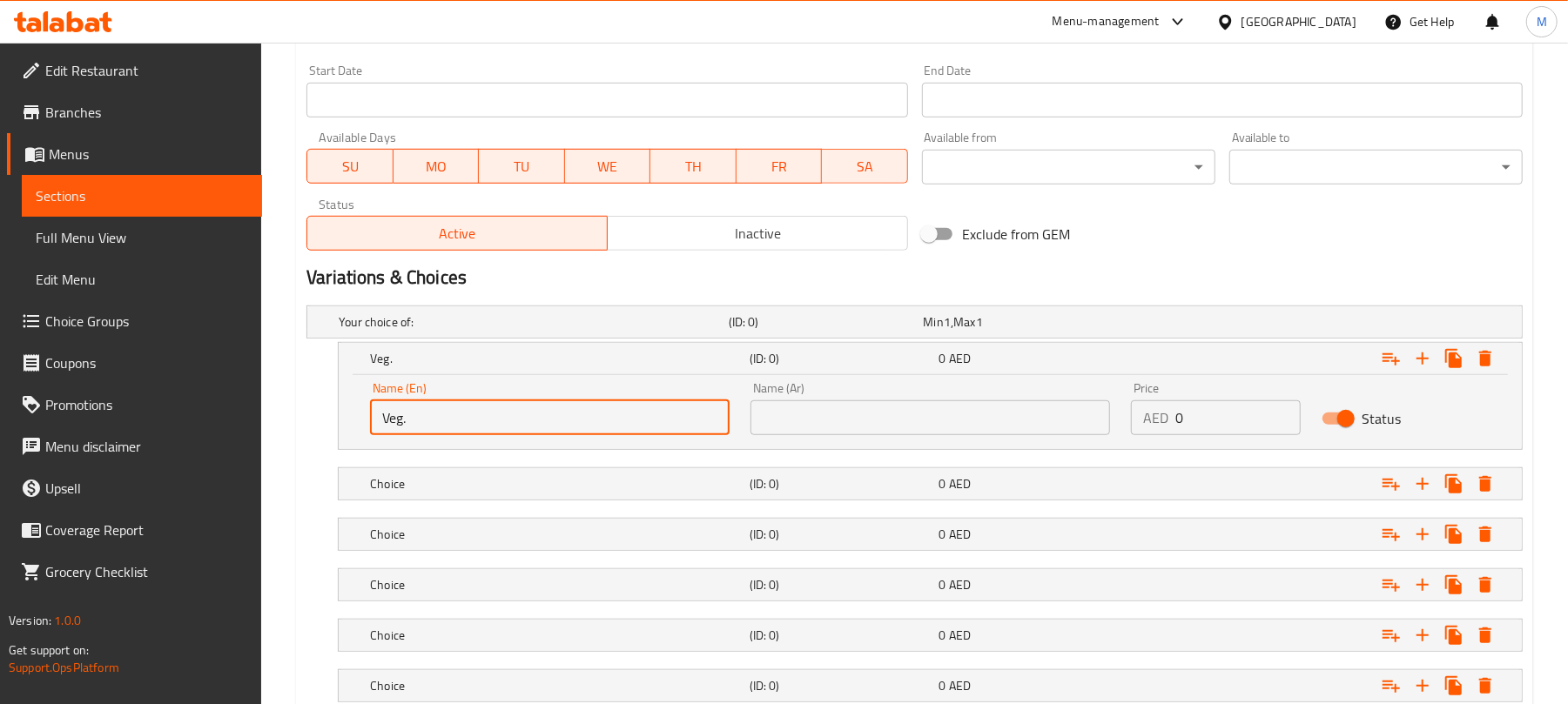 type on "Veg." 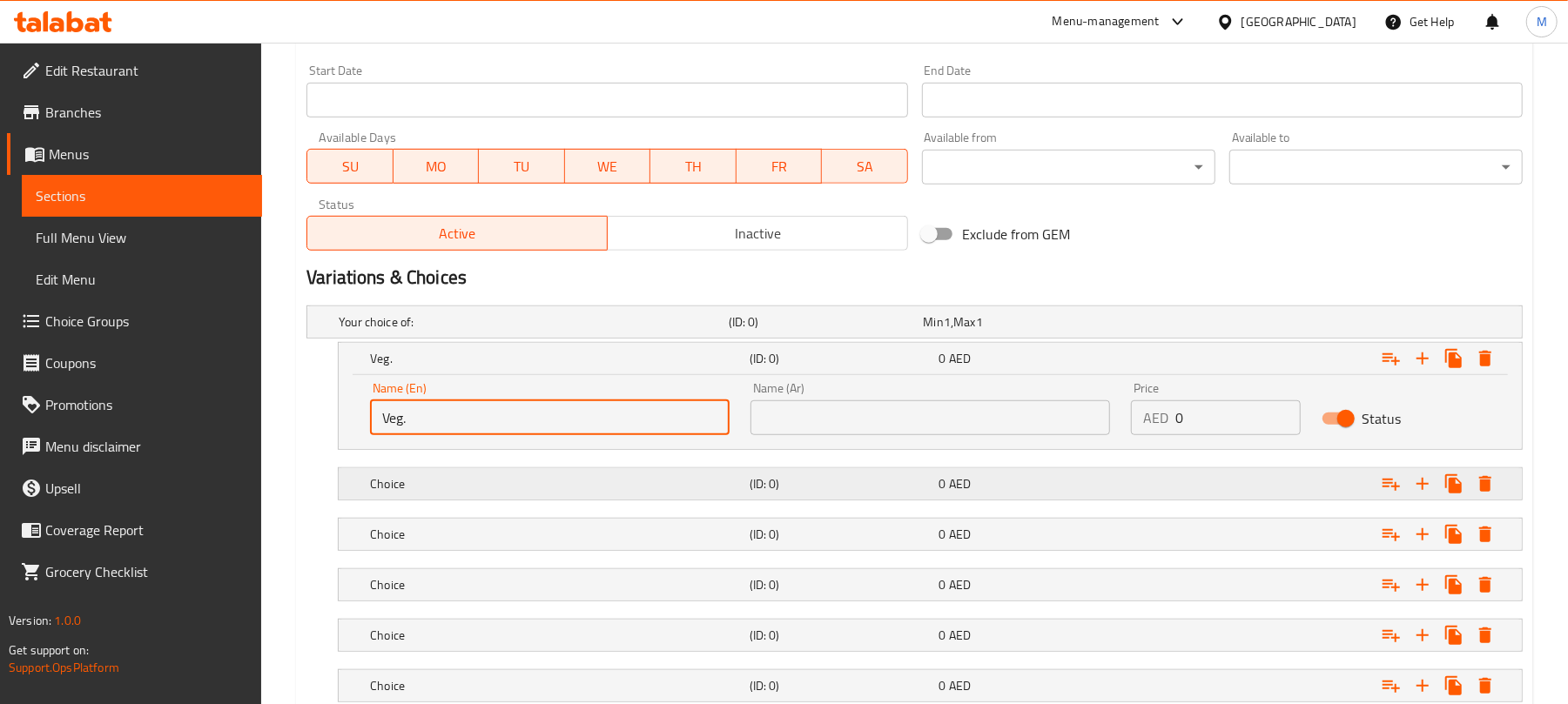 drag, startPoint x: 569, startPoint y: 457, endPoint x: 550, endPoint y: 486, distance: 34.669872 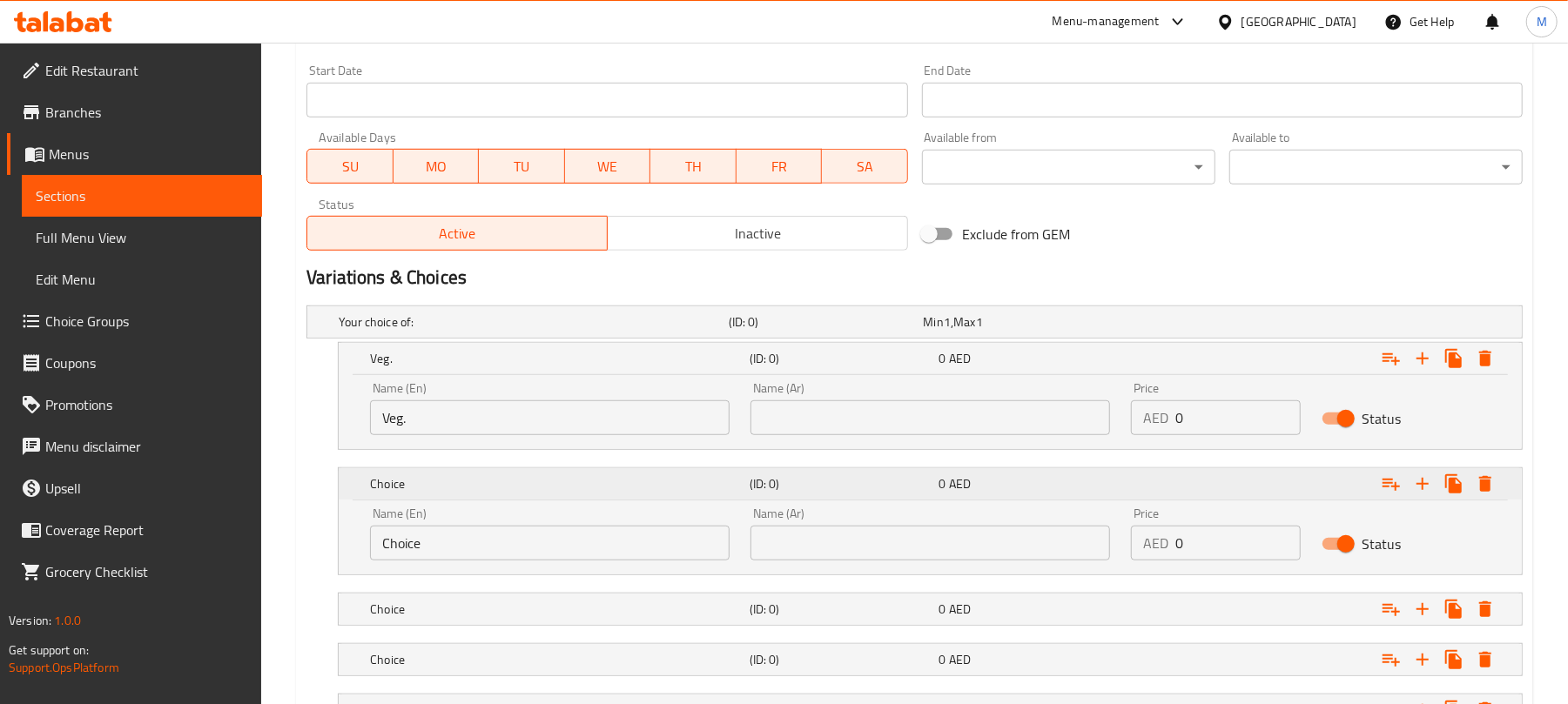 click on "Choice" at bounding box center (556, 359) 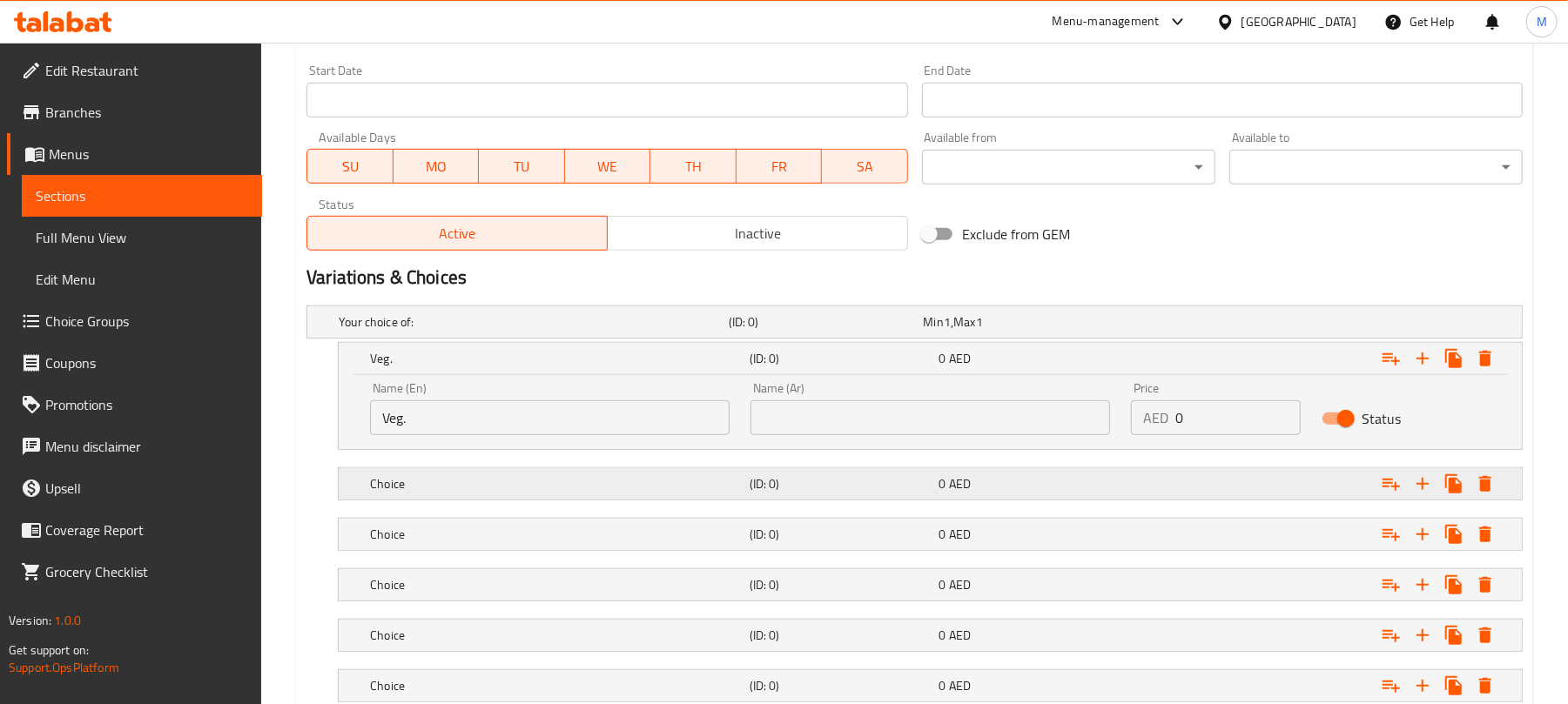 click on "Choice" at bounding box center [530, 322] 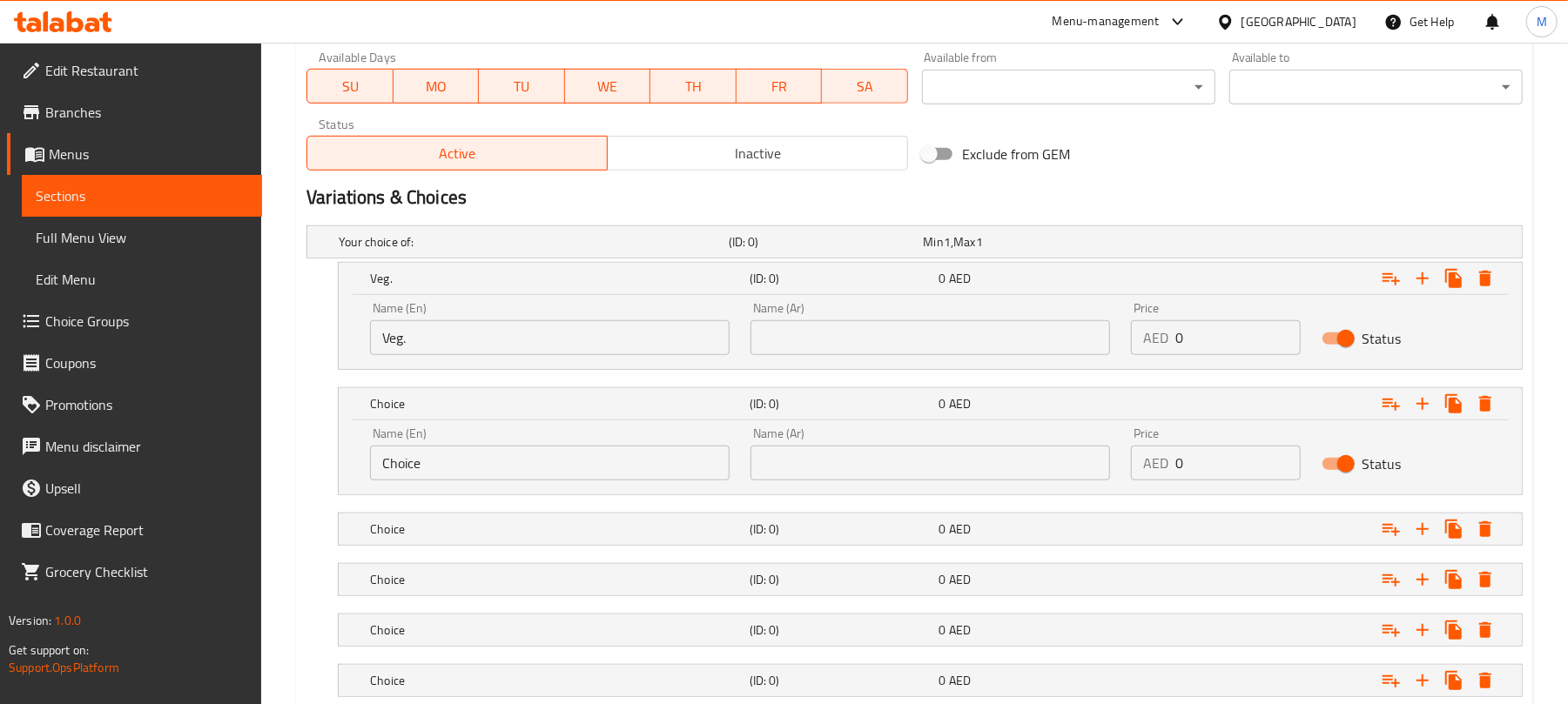 scroll, scrollTop: 836, scrollLeft: 0, axis: vertical 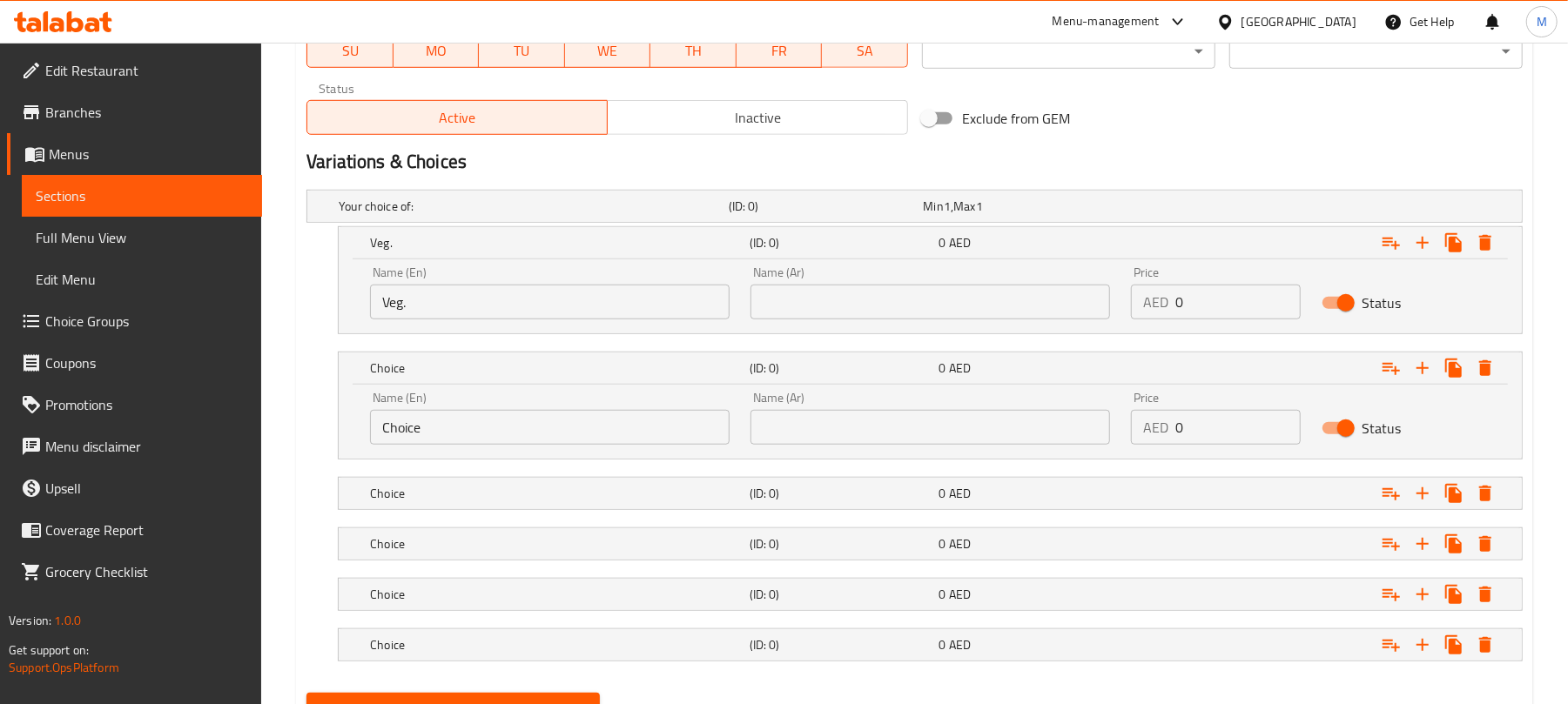 click on "Name (En) Choice Name (En)" at bounding box center (549, 418) 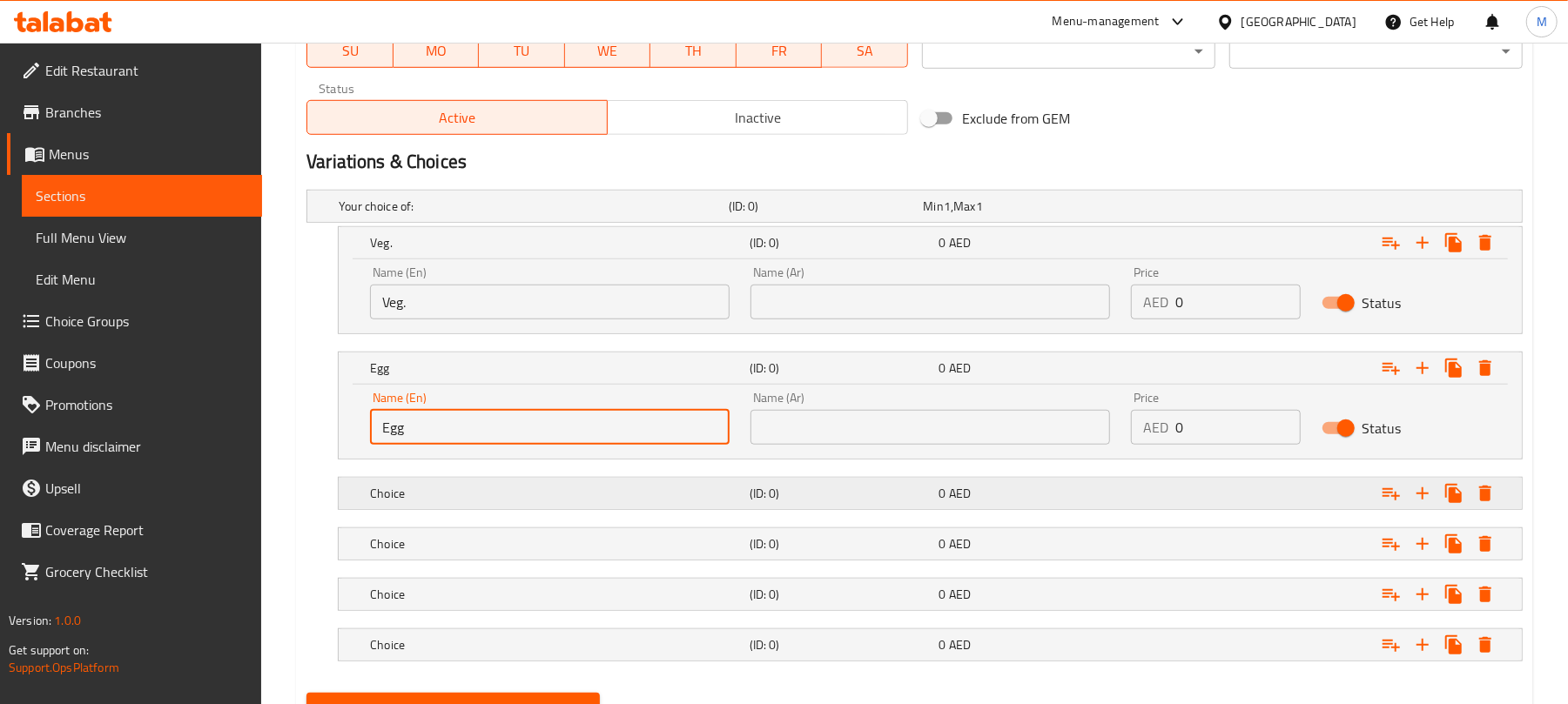 type on "Egg" 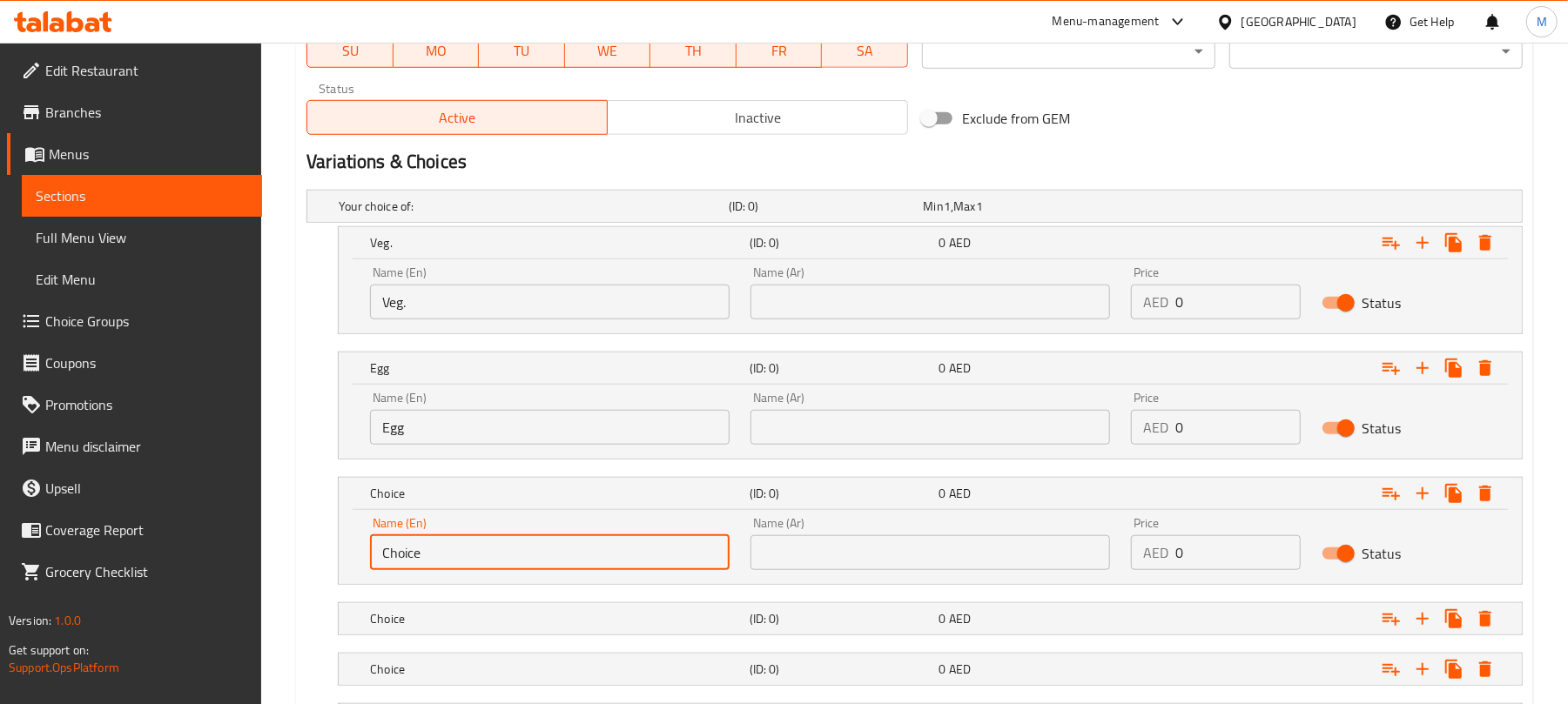 drag, startPoint x: 457, startPoint y: 564, endPoint x: 366, endPoint y: 564, distance: 91 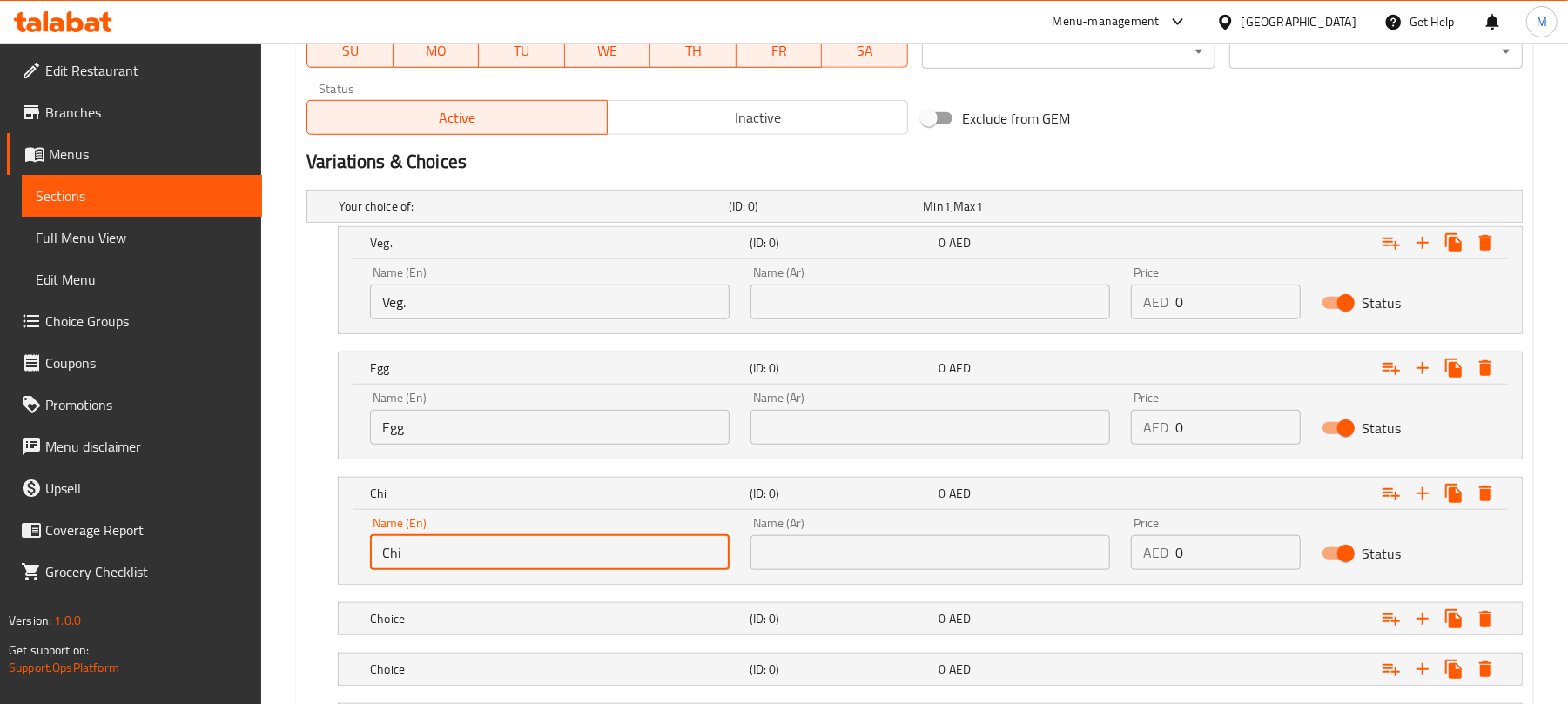 type on "Chicken" 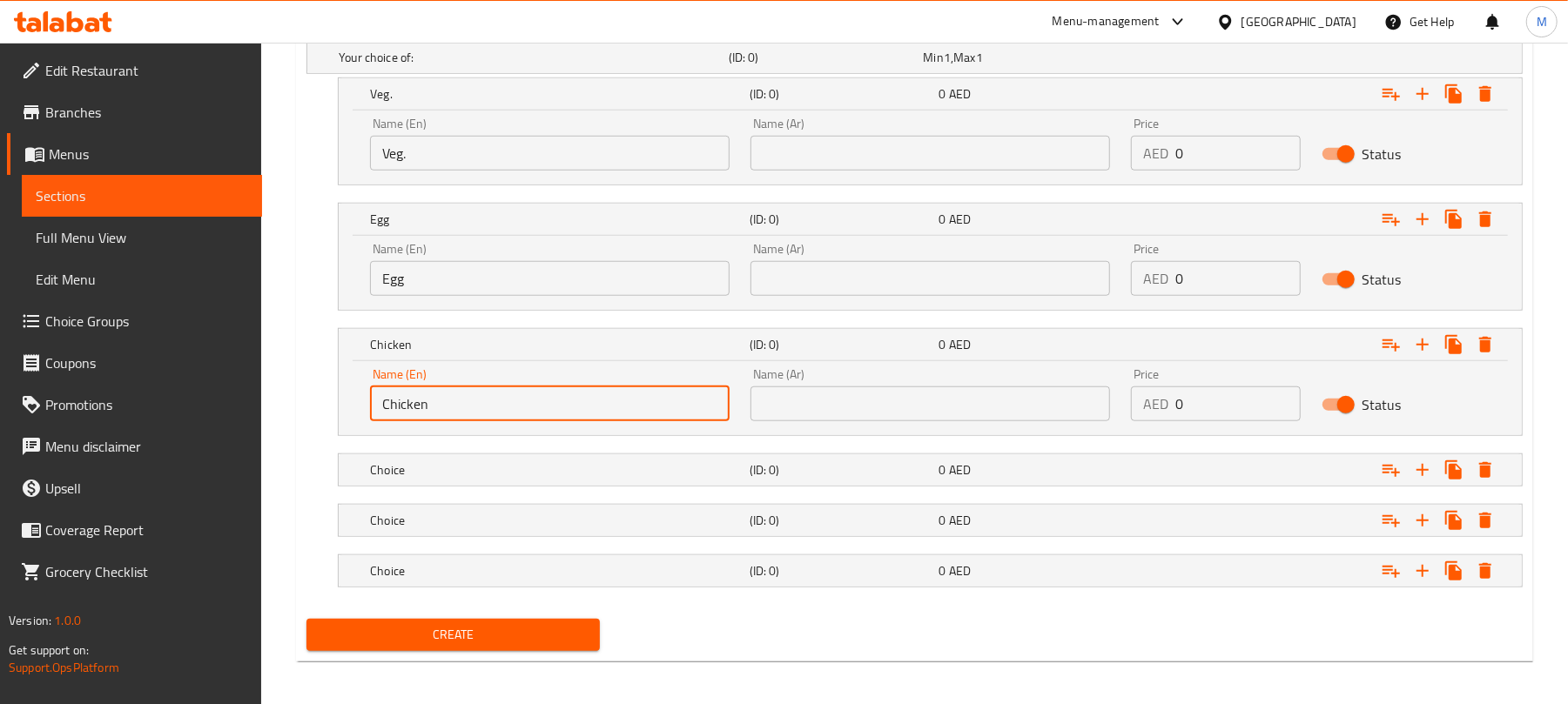 scroll, scrollTop: 996, scrollLeft: 0, axis: vertical 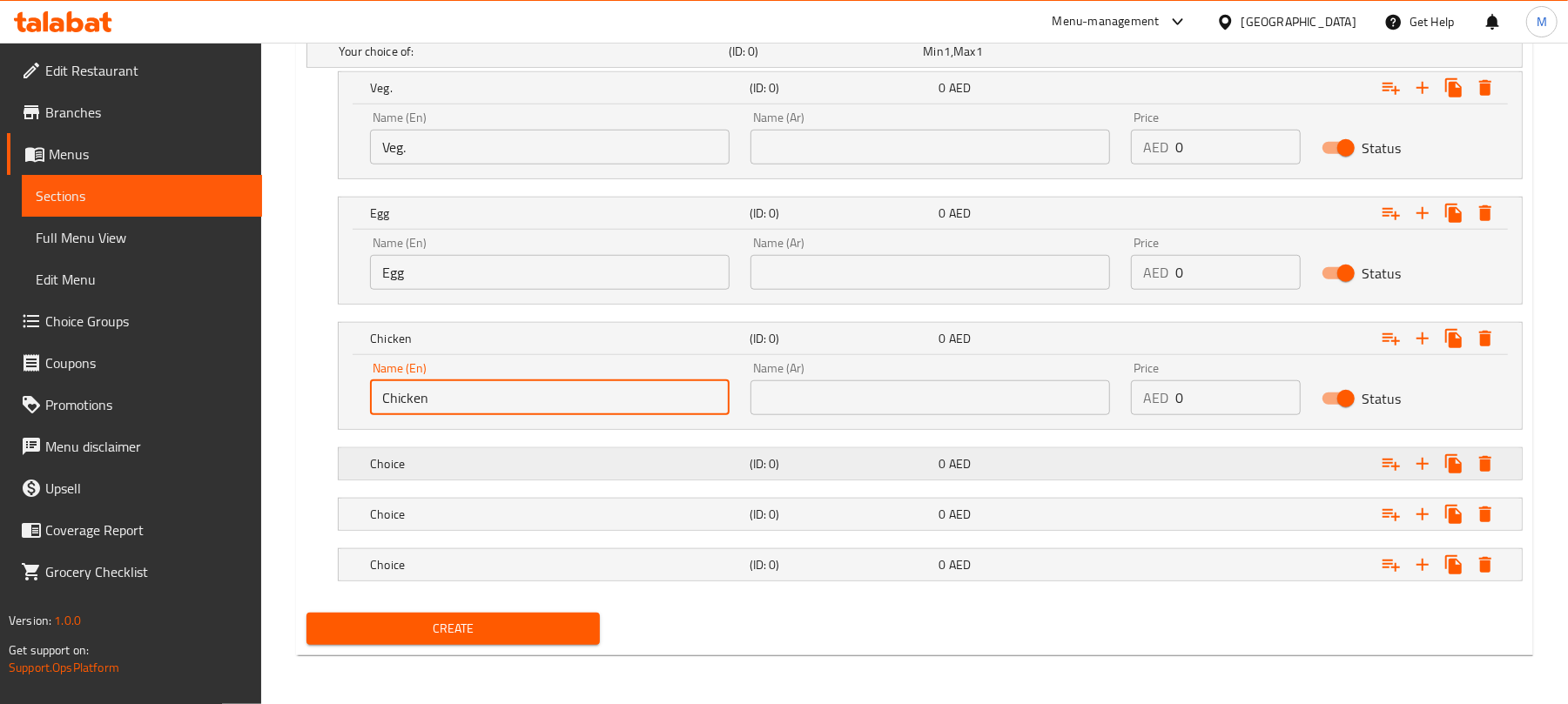 click on "Choice (ID: 0) 0   AED" at bounding box center [919, 51] 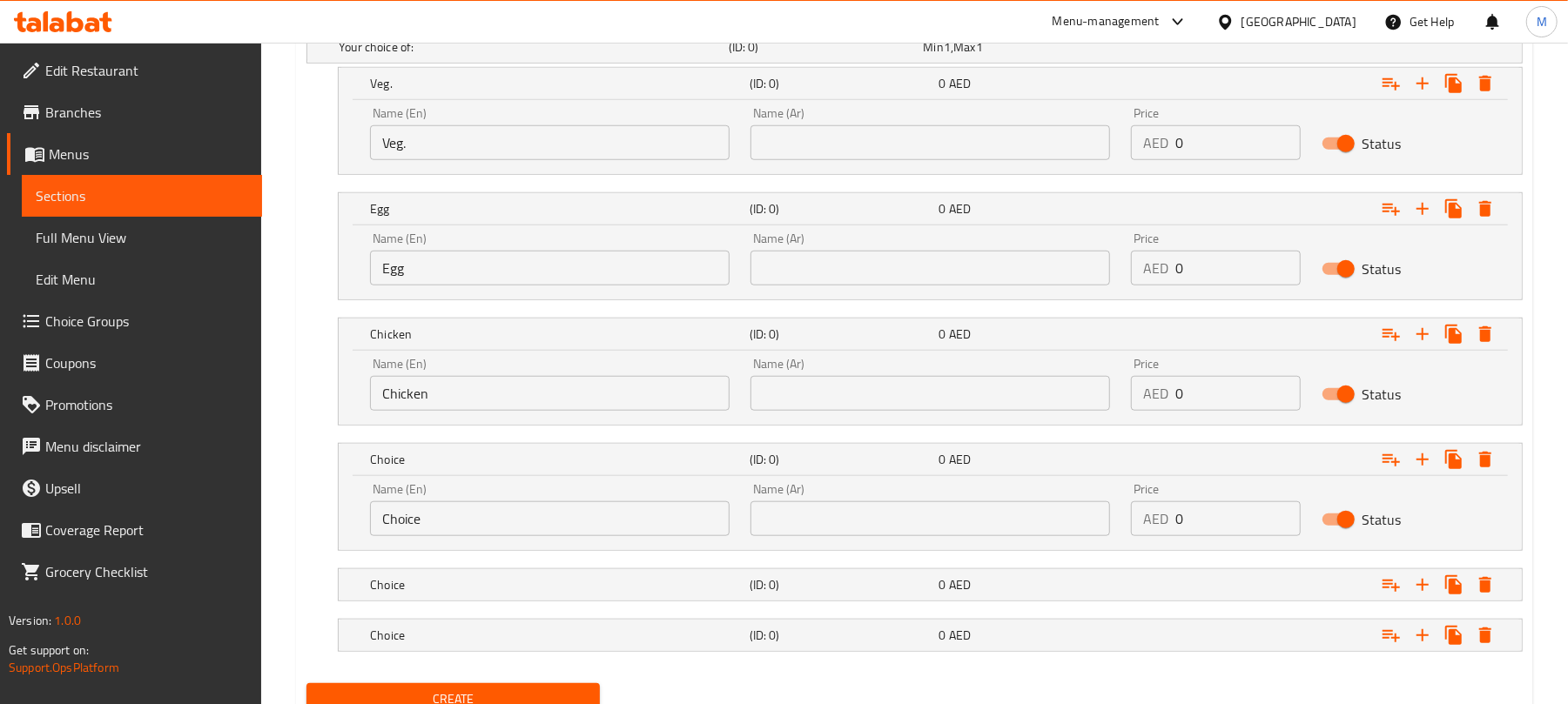 click on "Choice" at bounding box center [549, 519] 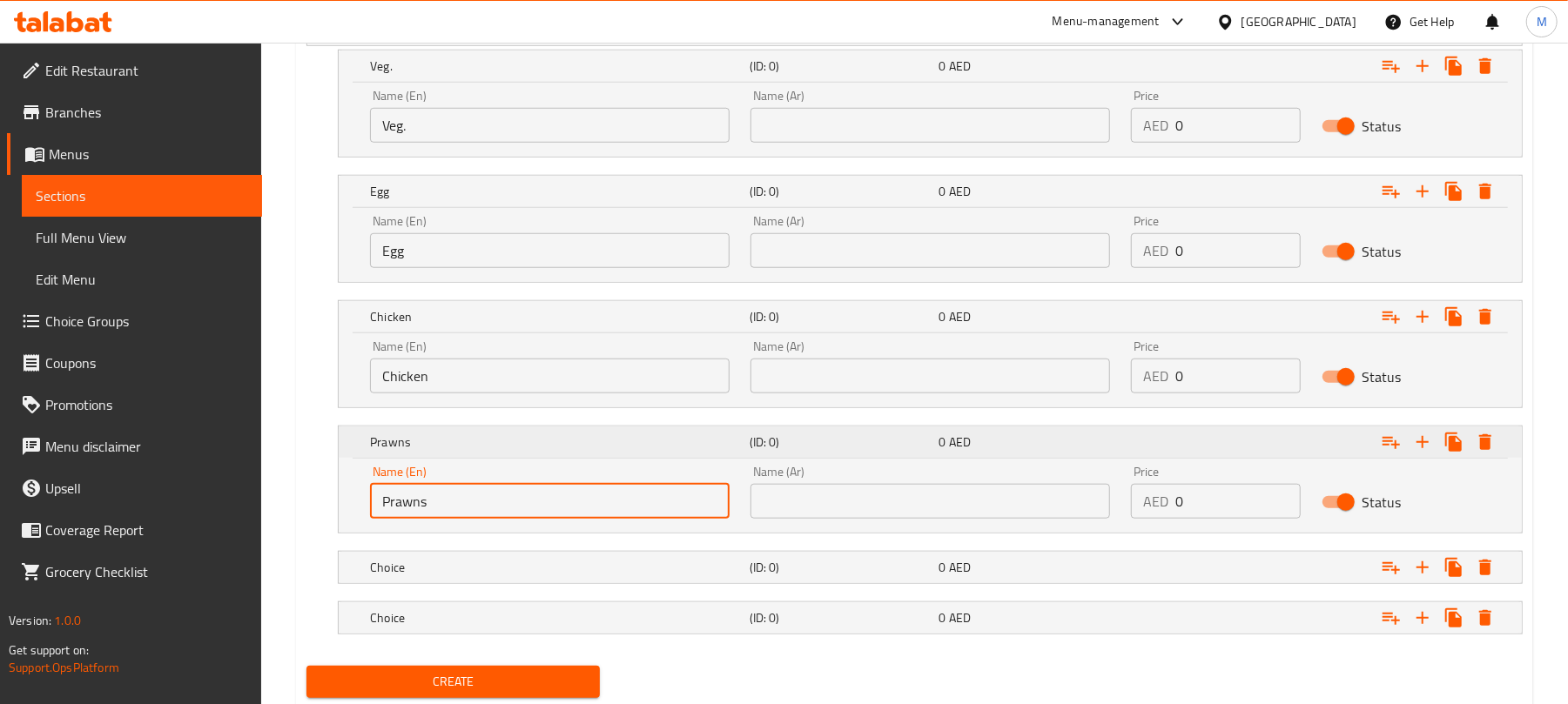 scroll, scrollTop: 1070, scrollLeft: 0, axis: vertical 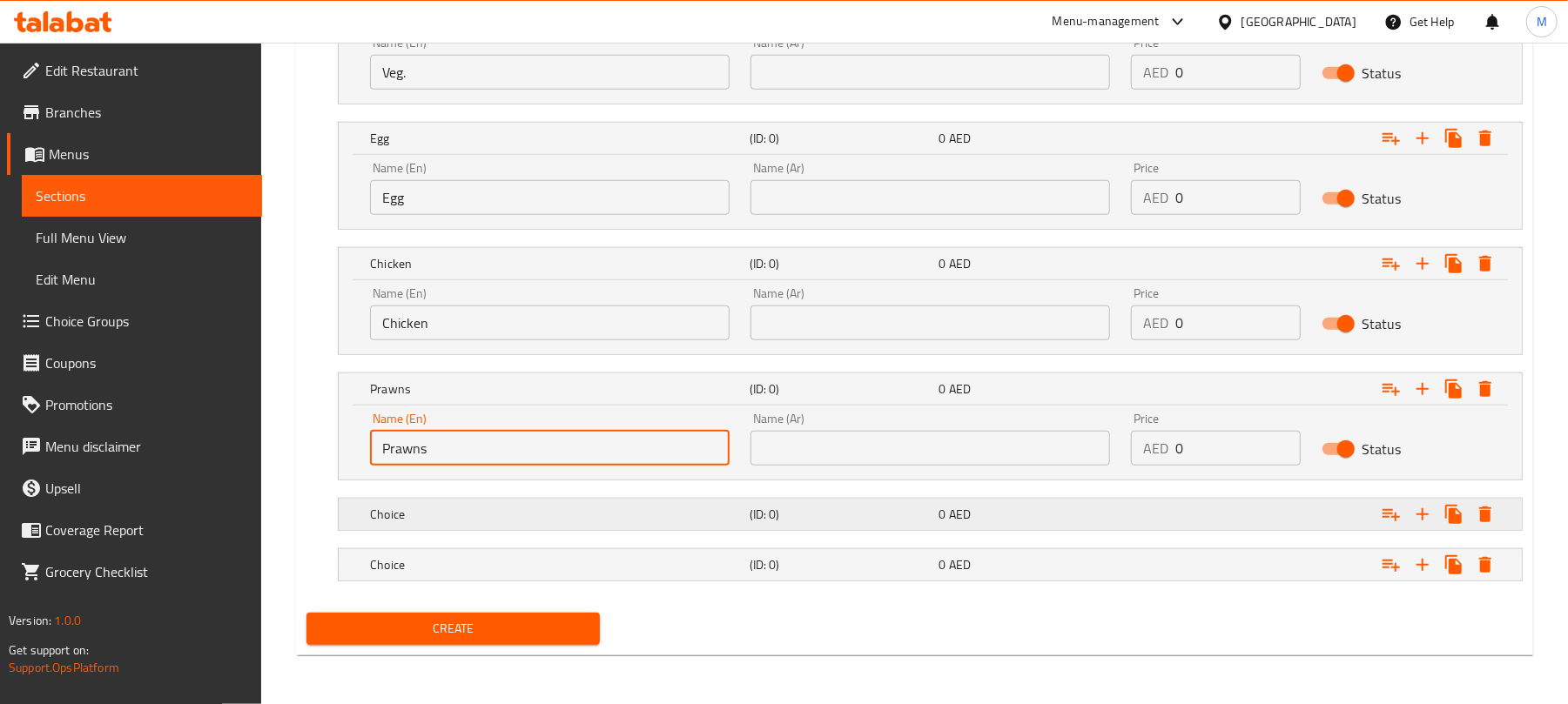 type on "Prawns" 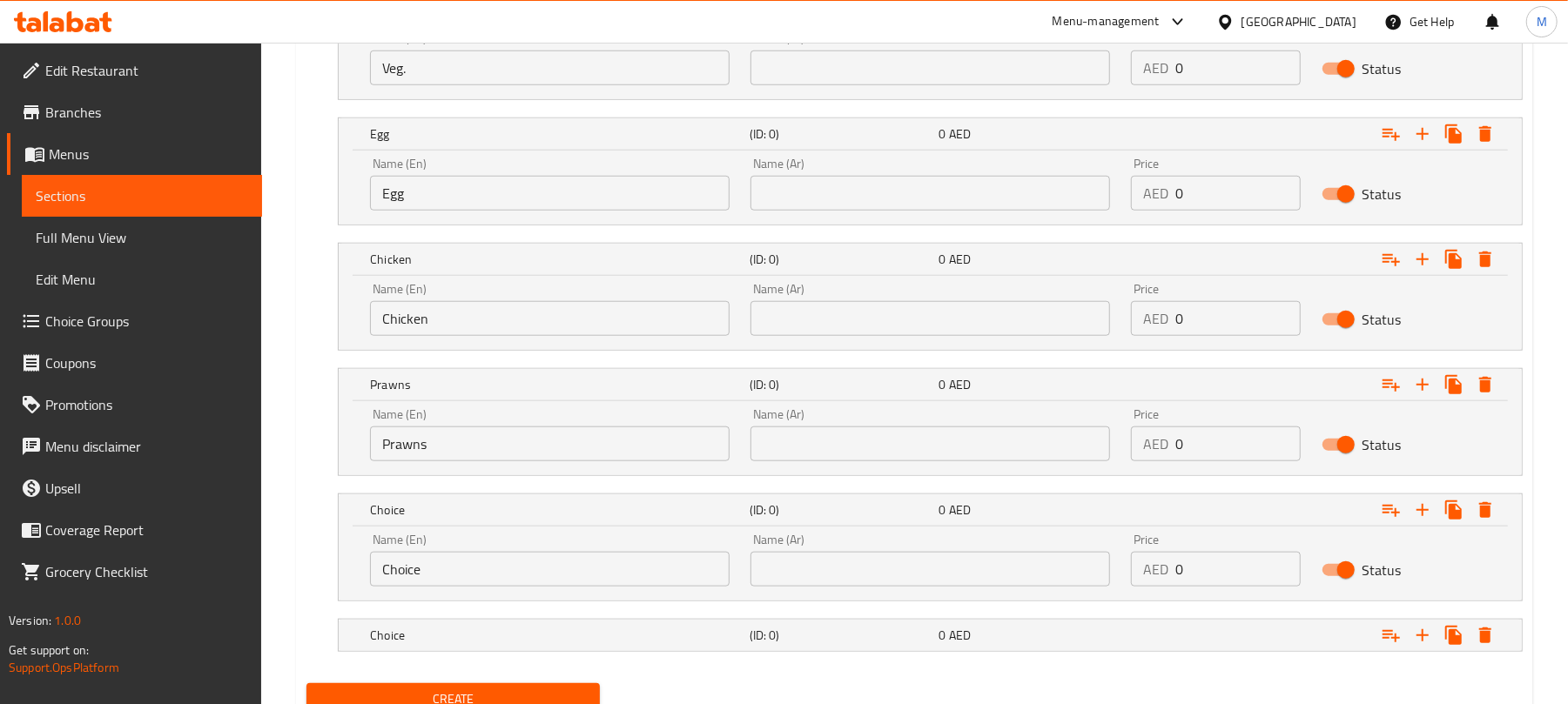 click on "Name (En) Choice Name (En)" at bounding box center [549, 560] 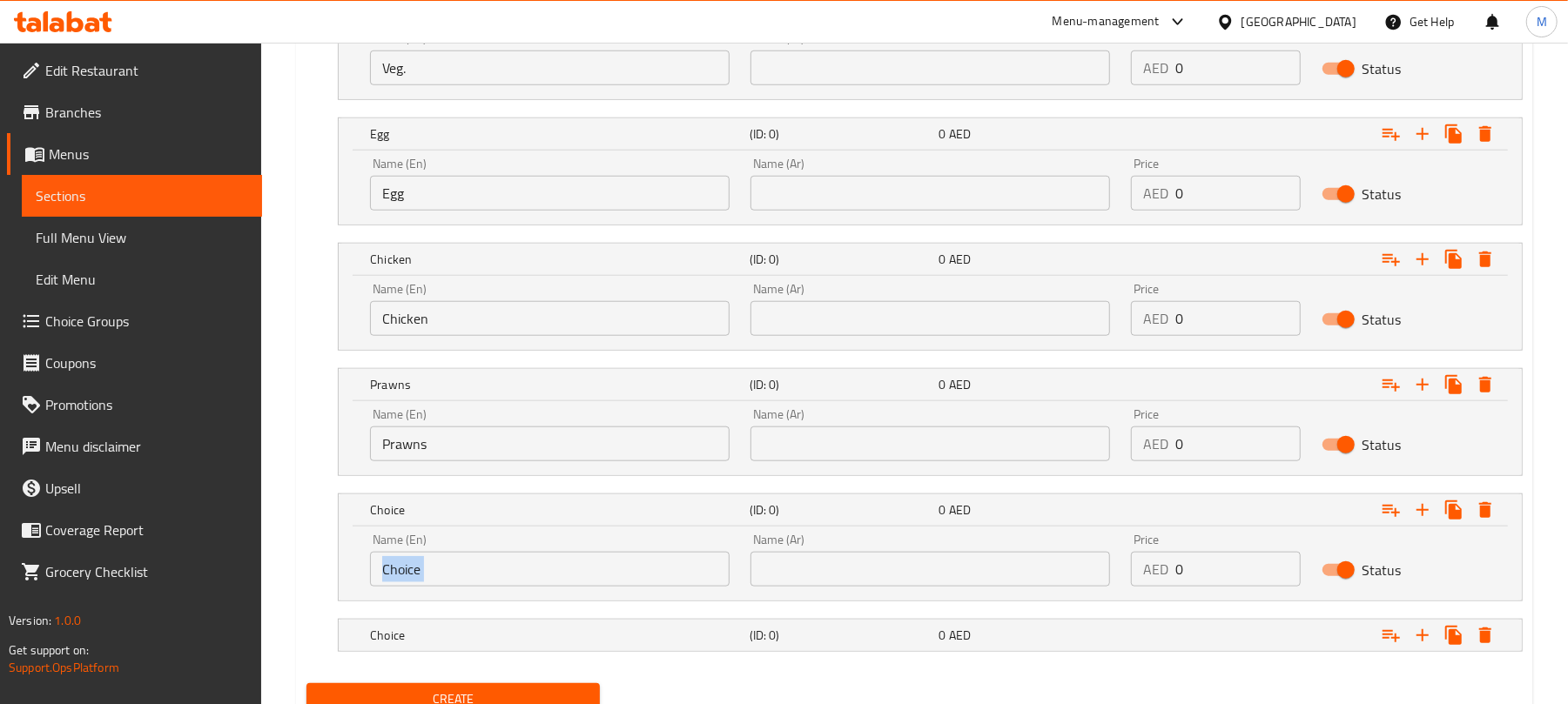 click on "Name (En) Choice Name (En)" at bounding box center (549, 560) 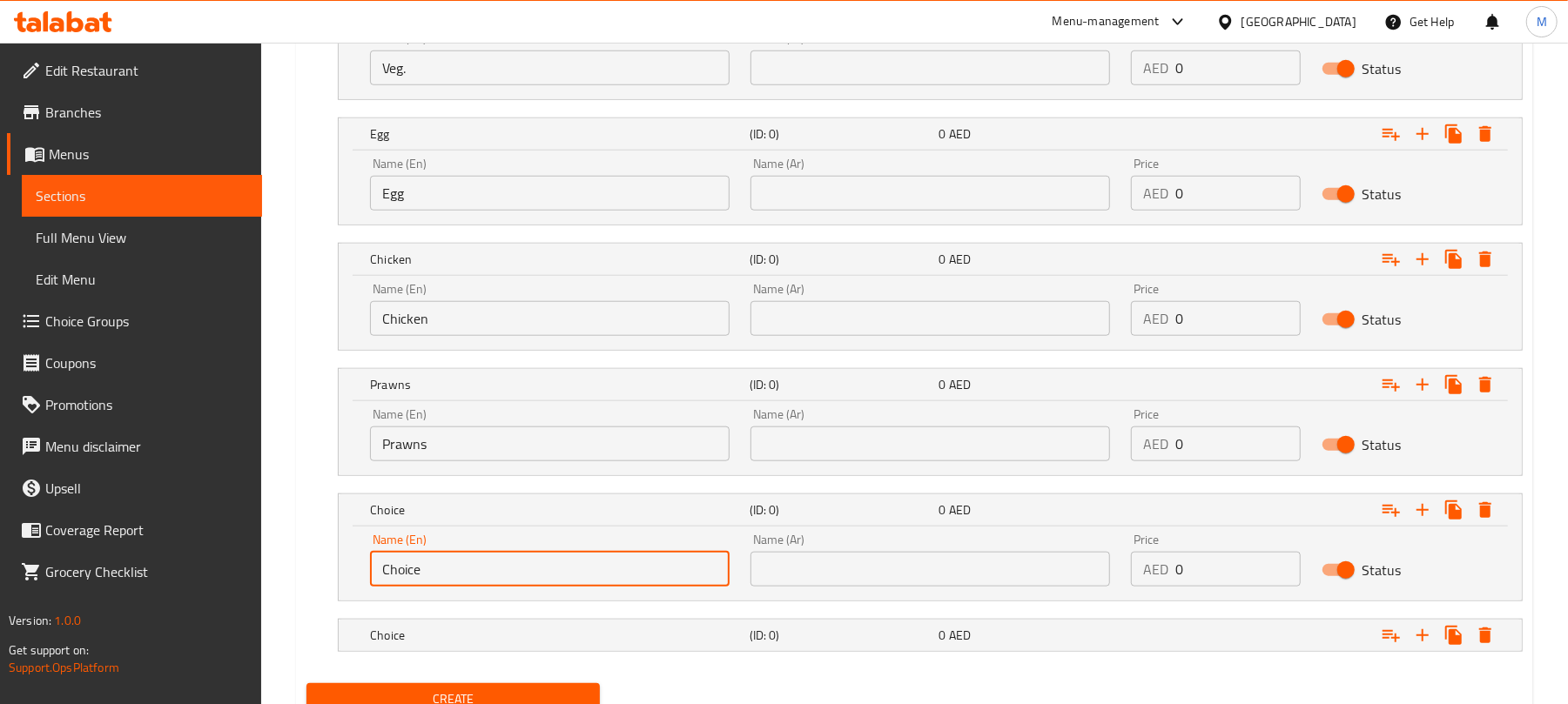 click on "Choice" at bounding box center [549, 569] 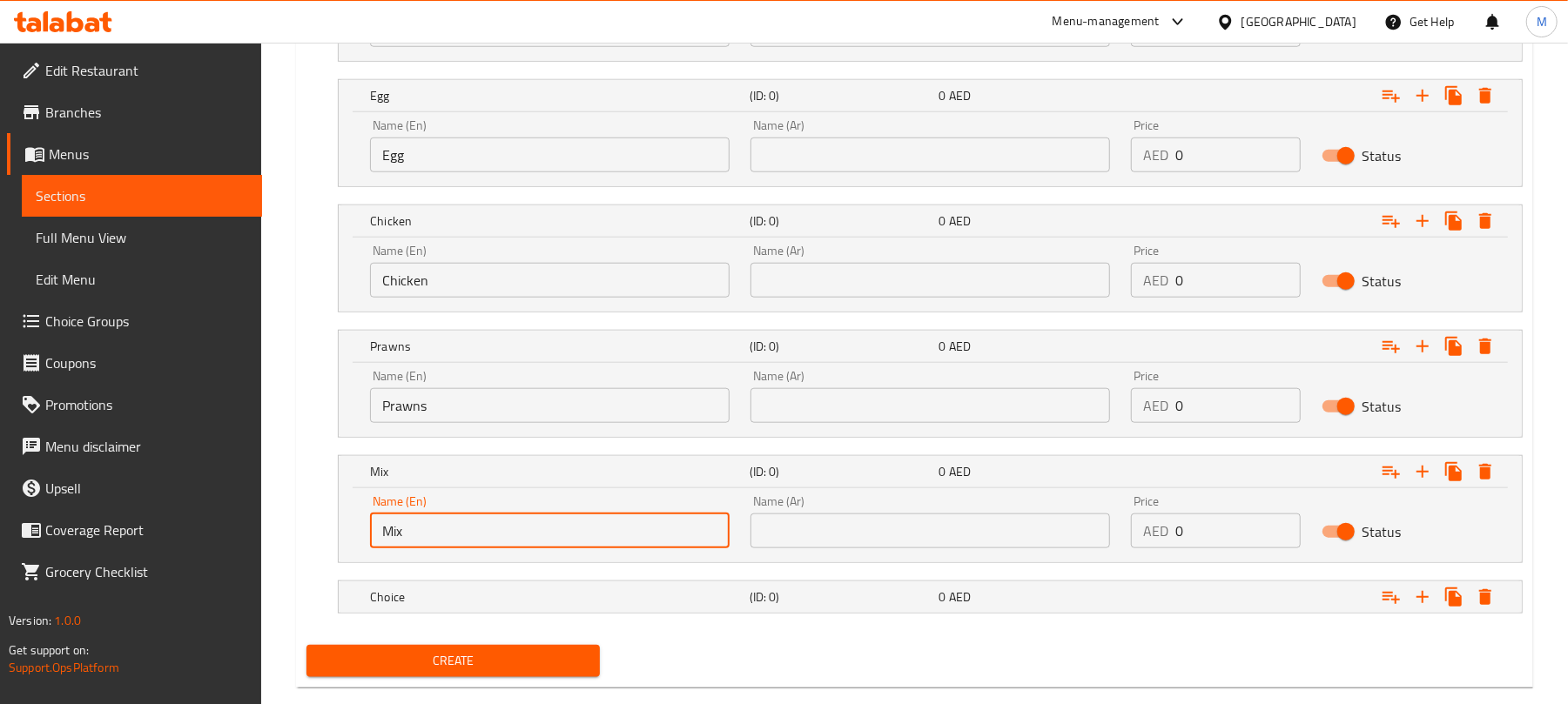 scroll, scrollTop: 1145, scrollLeft: 0, axis: vertical 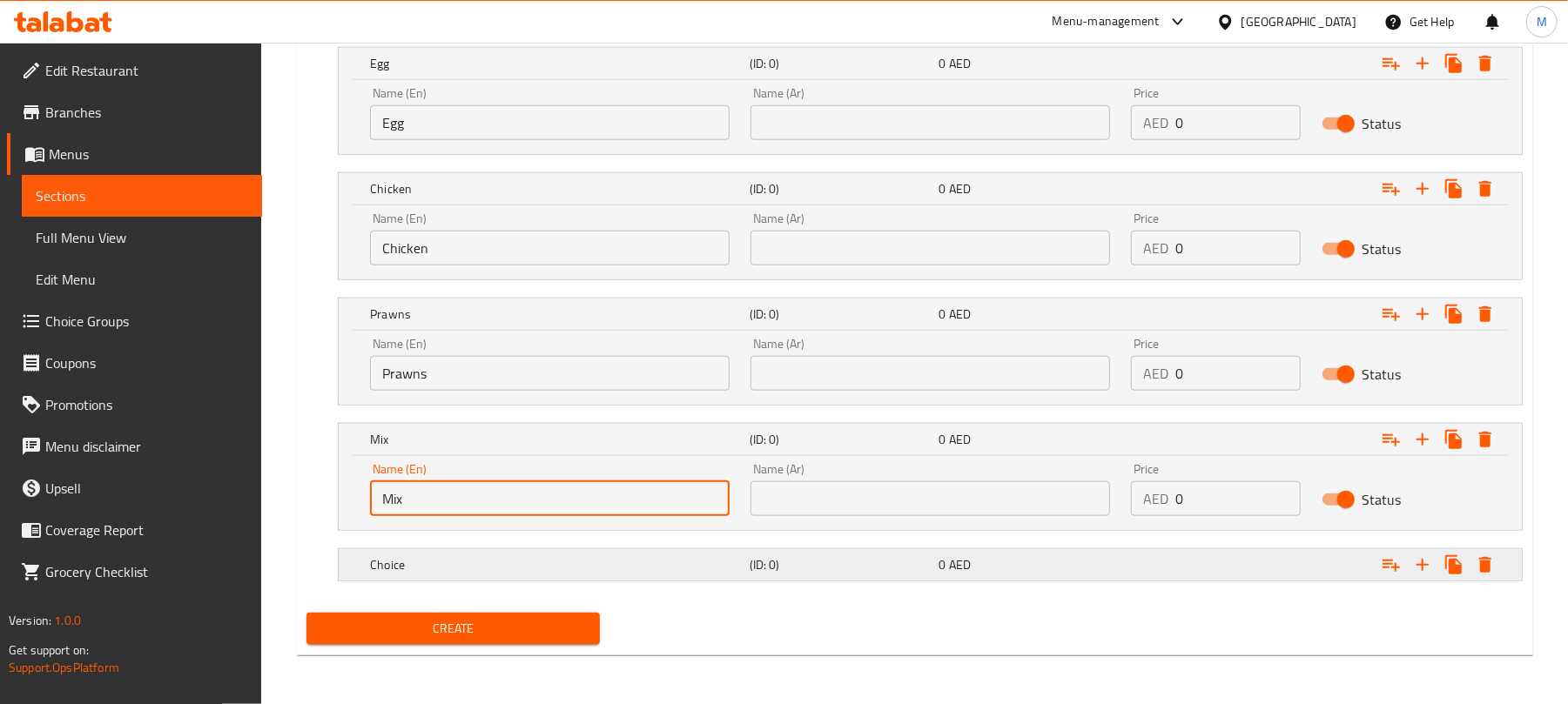 type on "Mix" 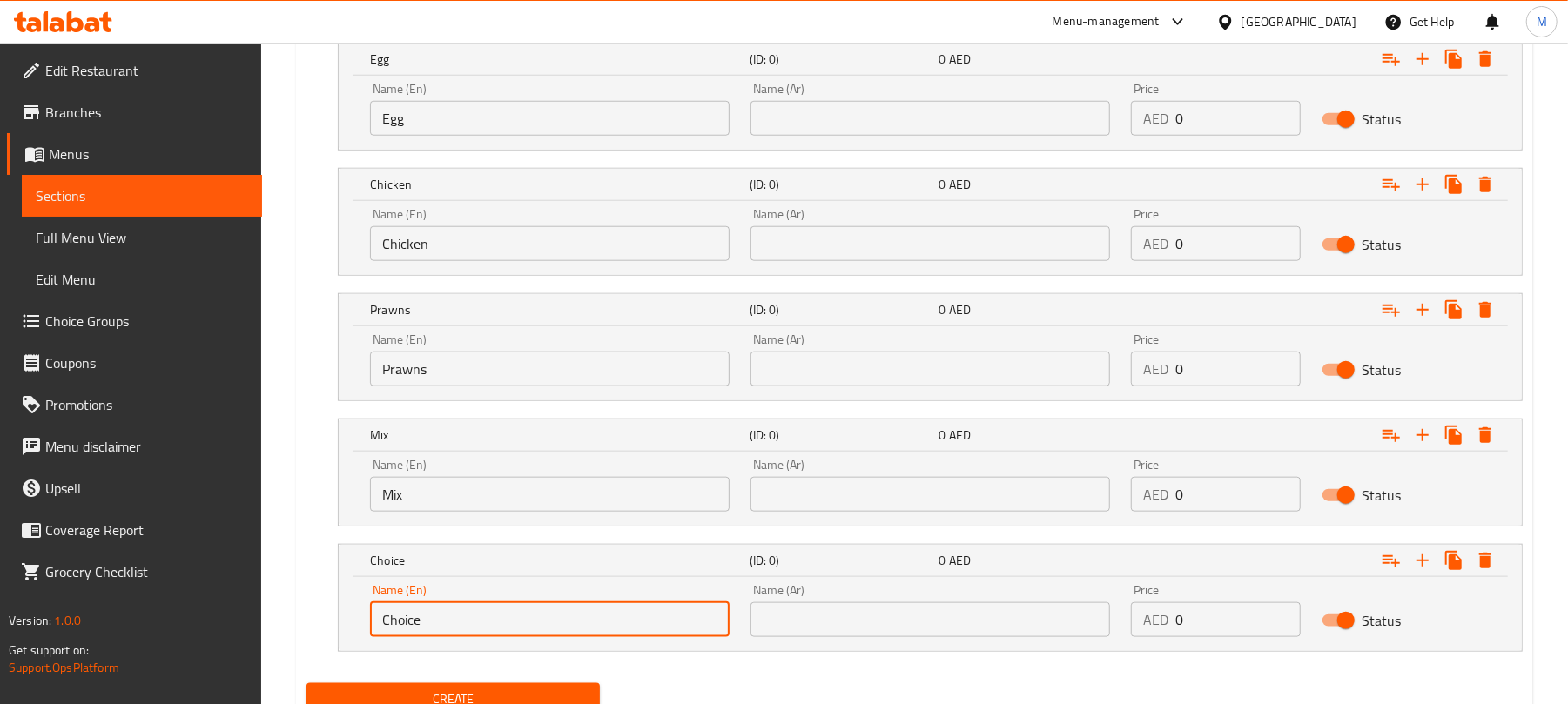 drag, startPoint x: 454, startPoint y: 627, endPoint x: 293, endPoint y: 613, distance: 161.6075 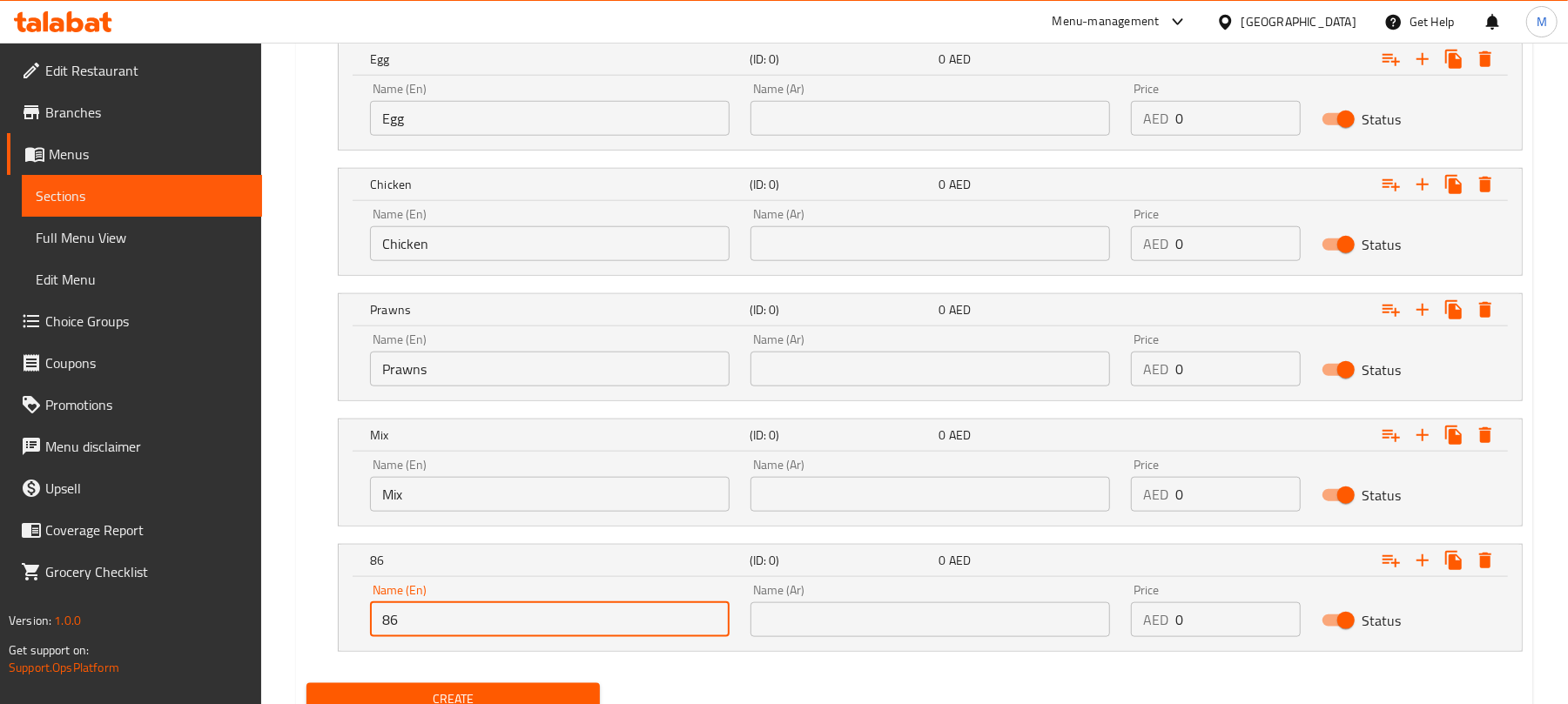 type on "8" 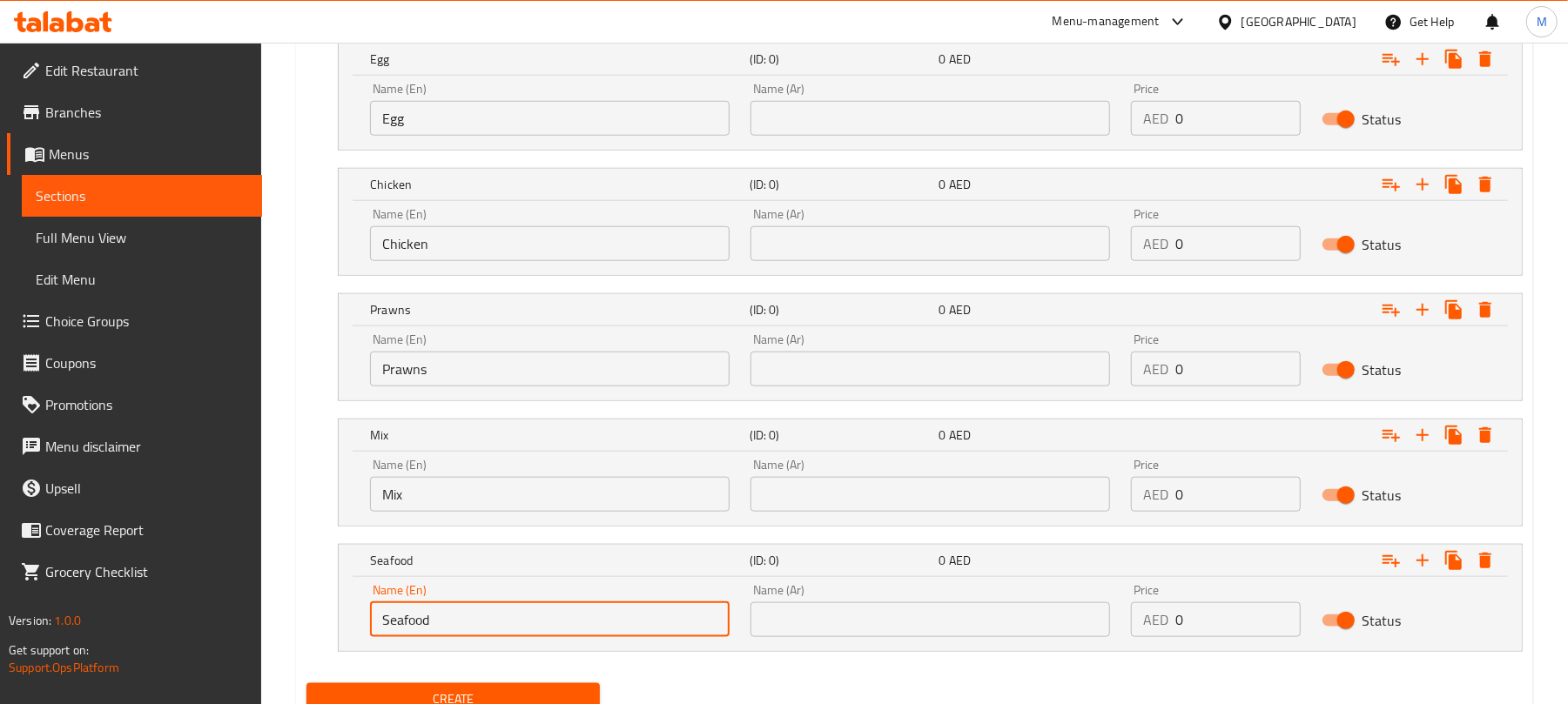 type on "Seafood" 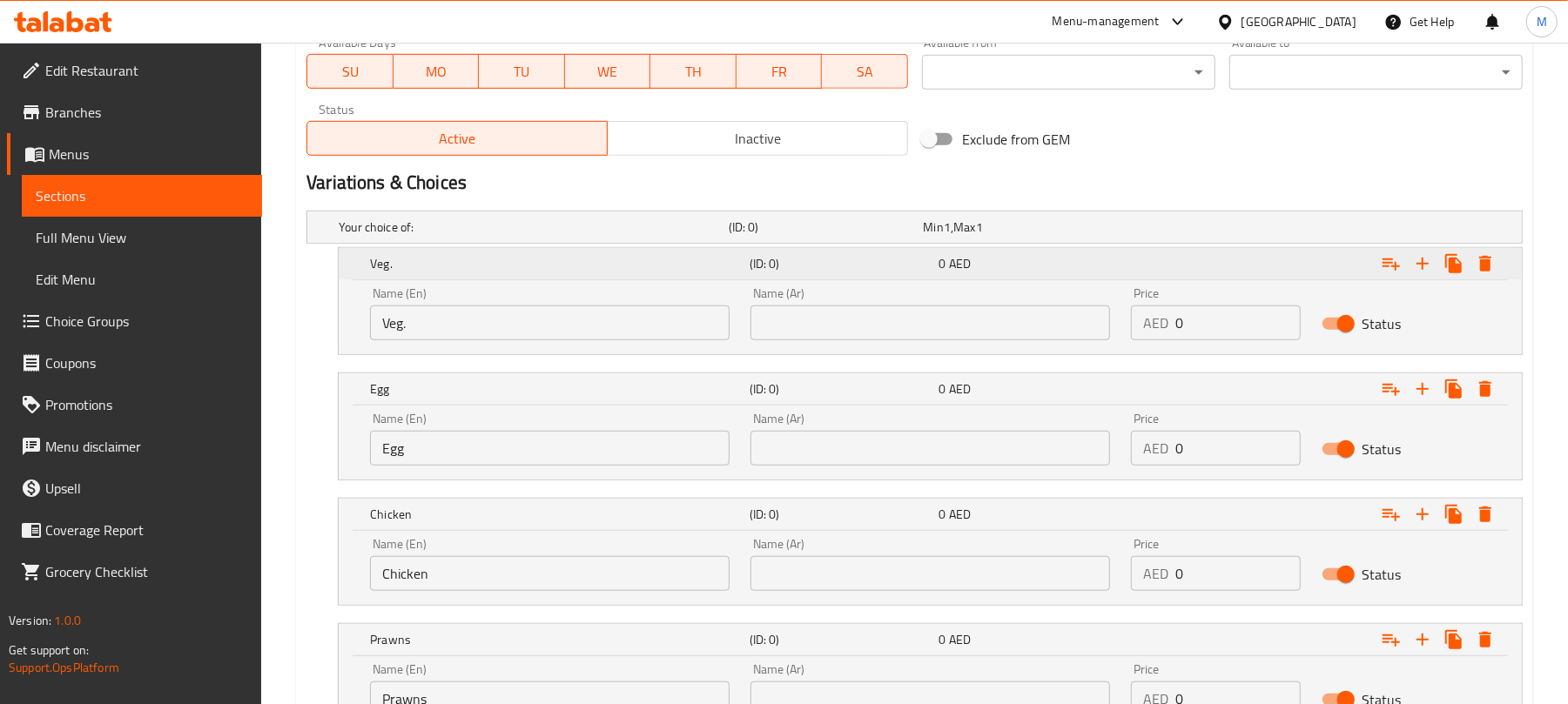 scroll, scrollTop: 797, scrollLeft: 0, axis: vertical 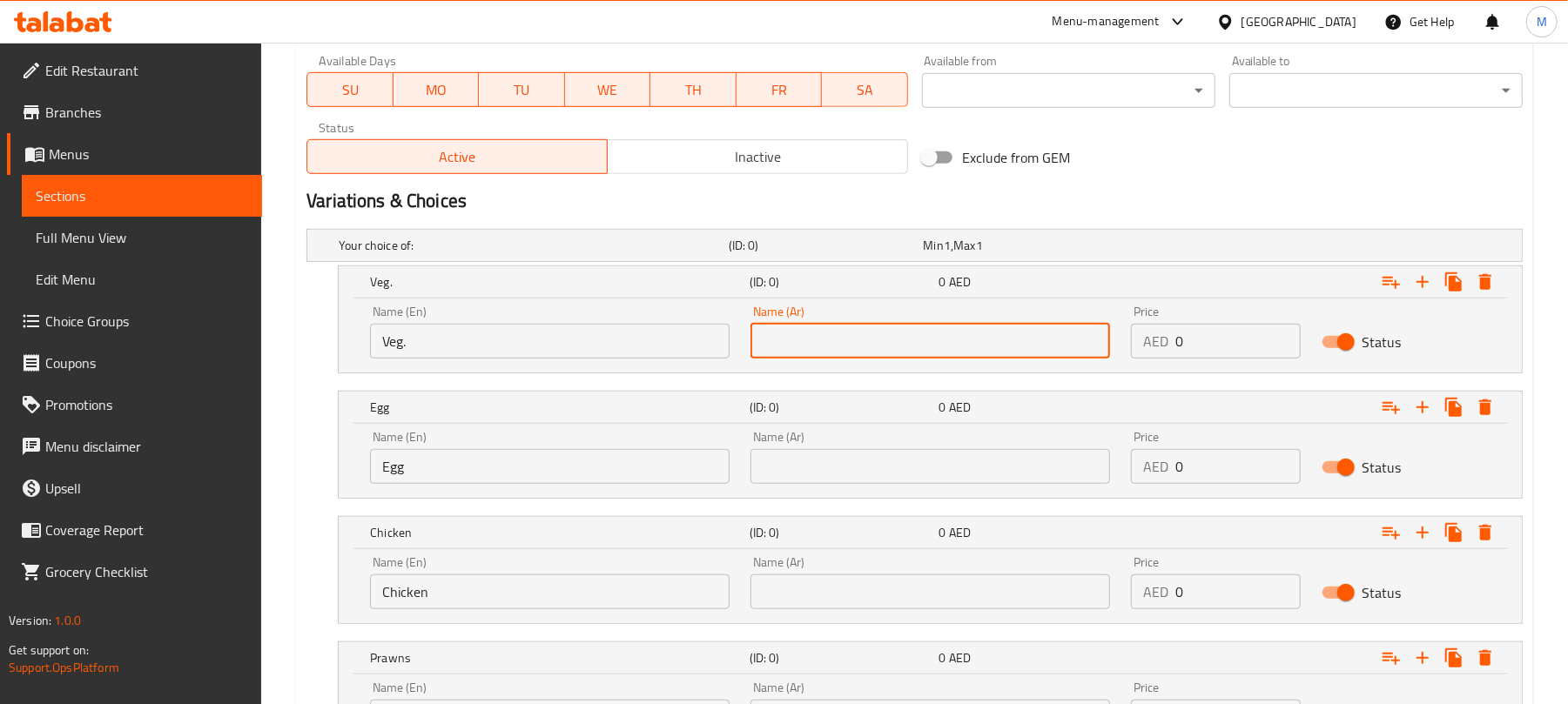 click at bounding box center (930, 341) 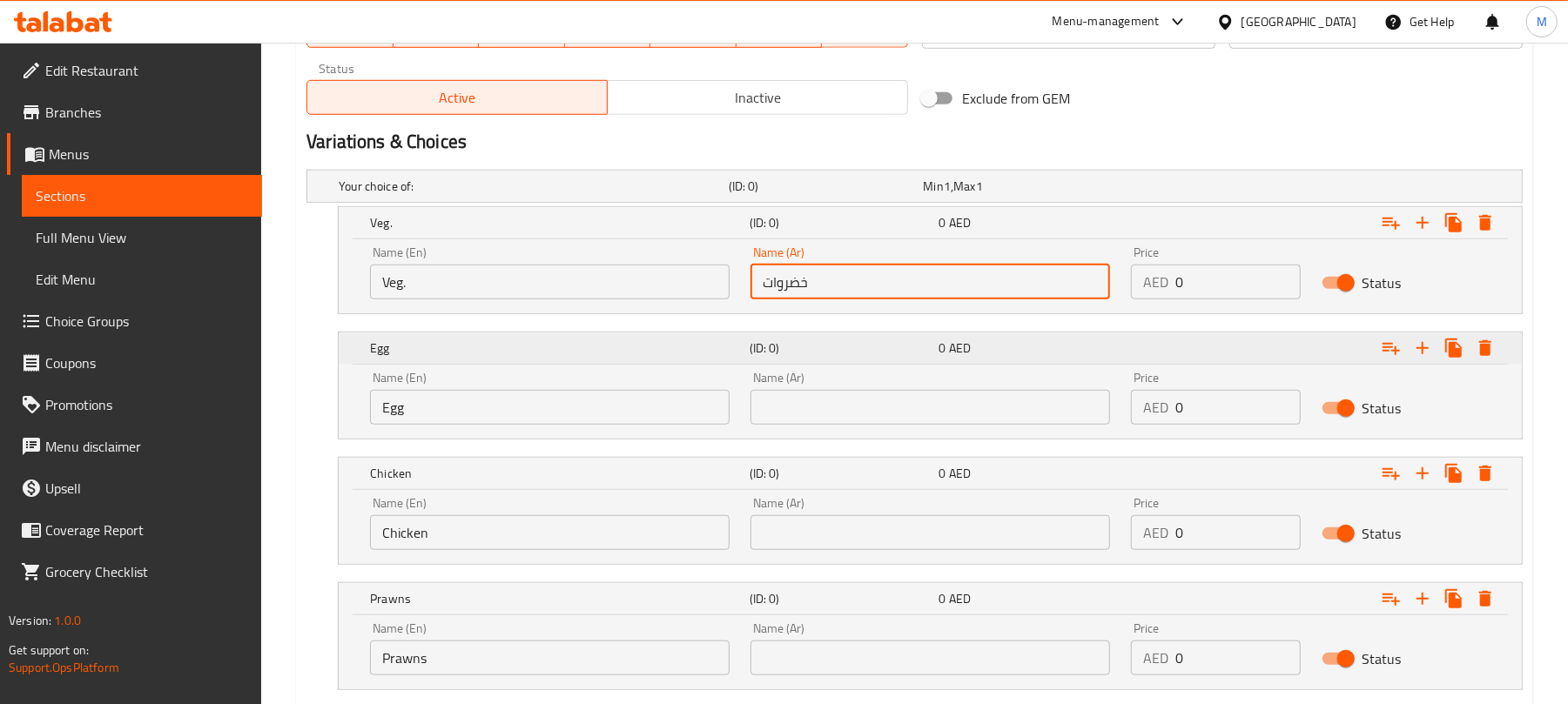 scroll, scrollTop: 913, scrollLeft: 0, axis: vertical 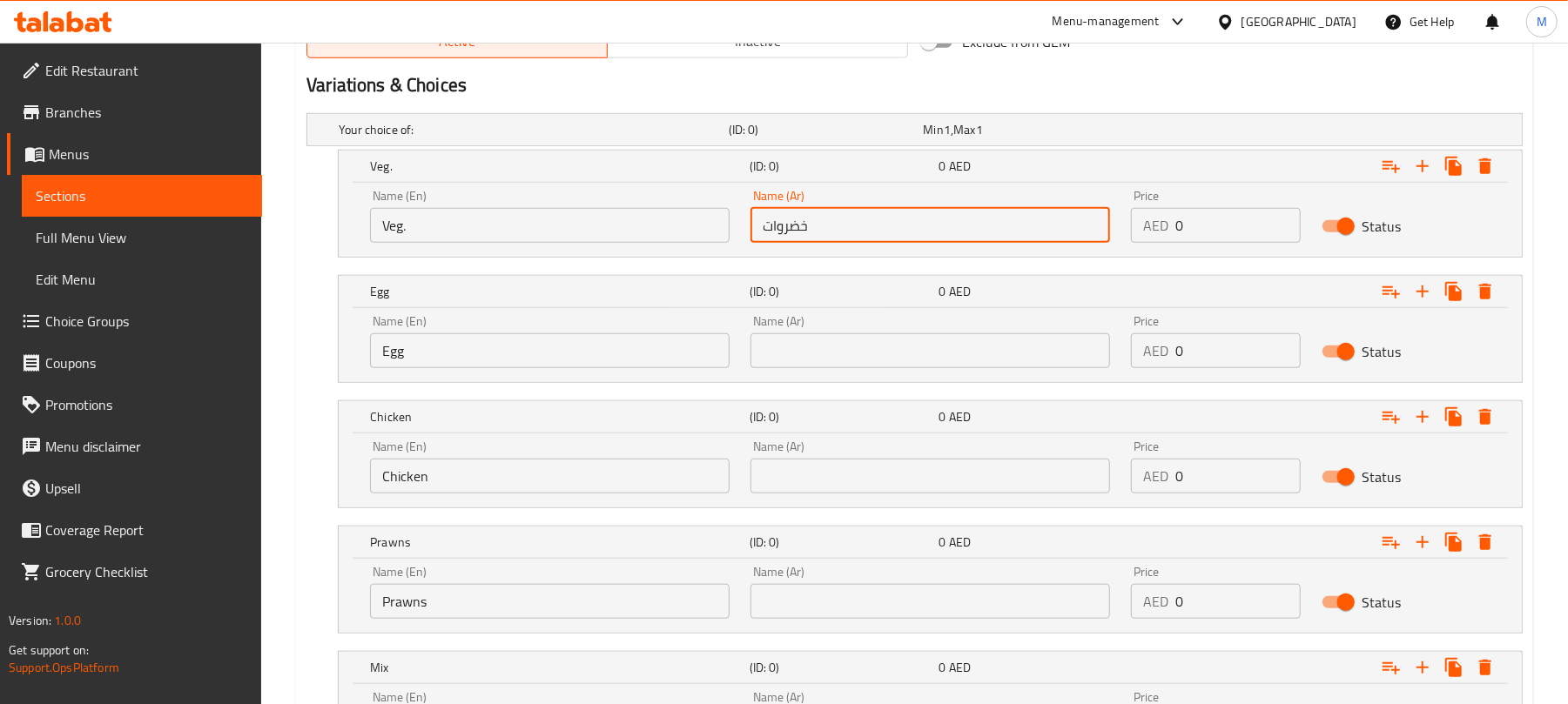 type on "خضروات" 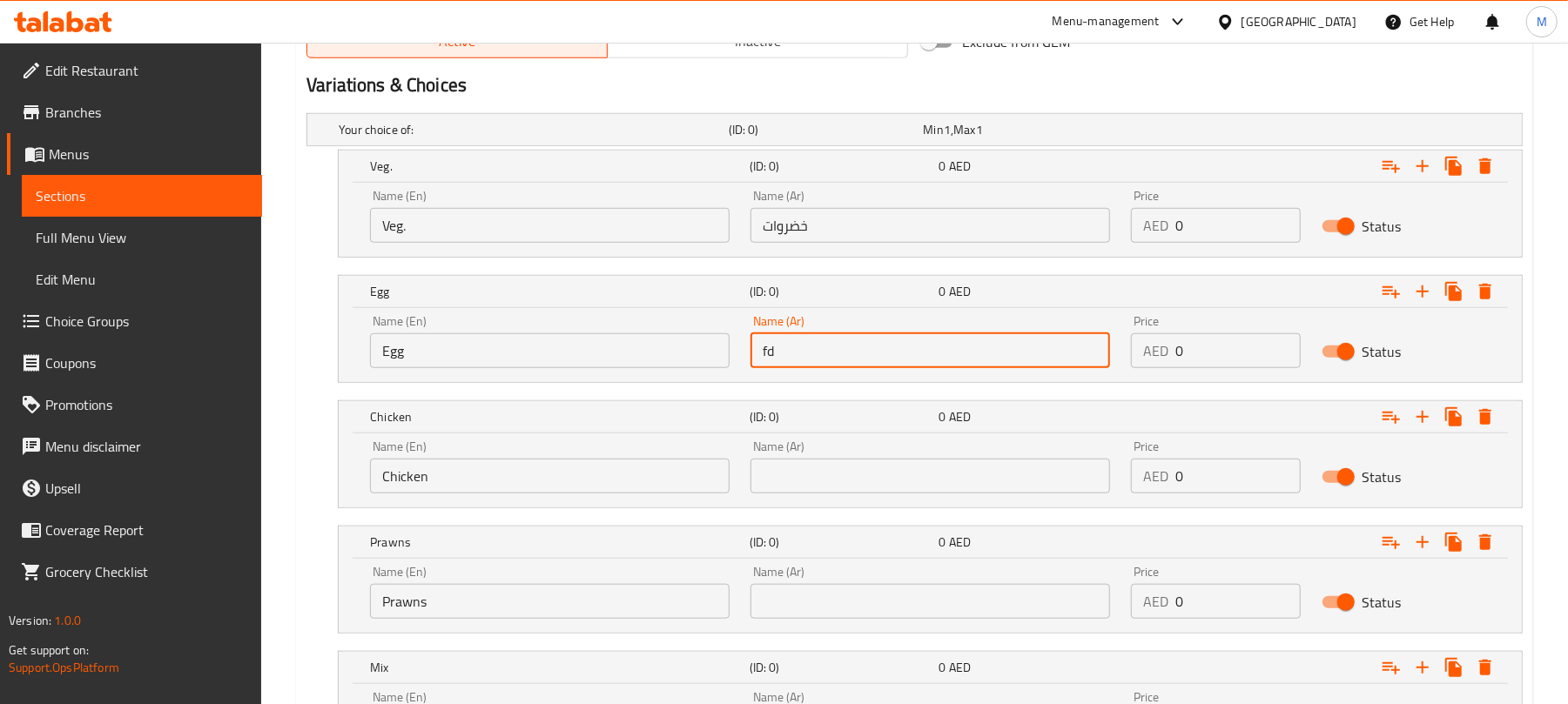 type on "f" 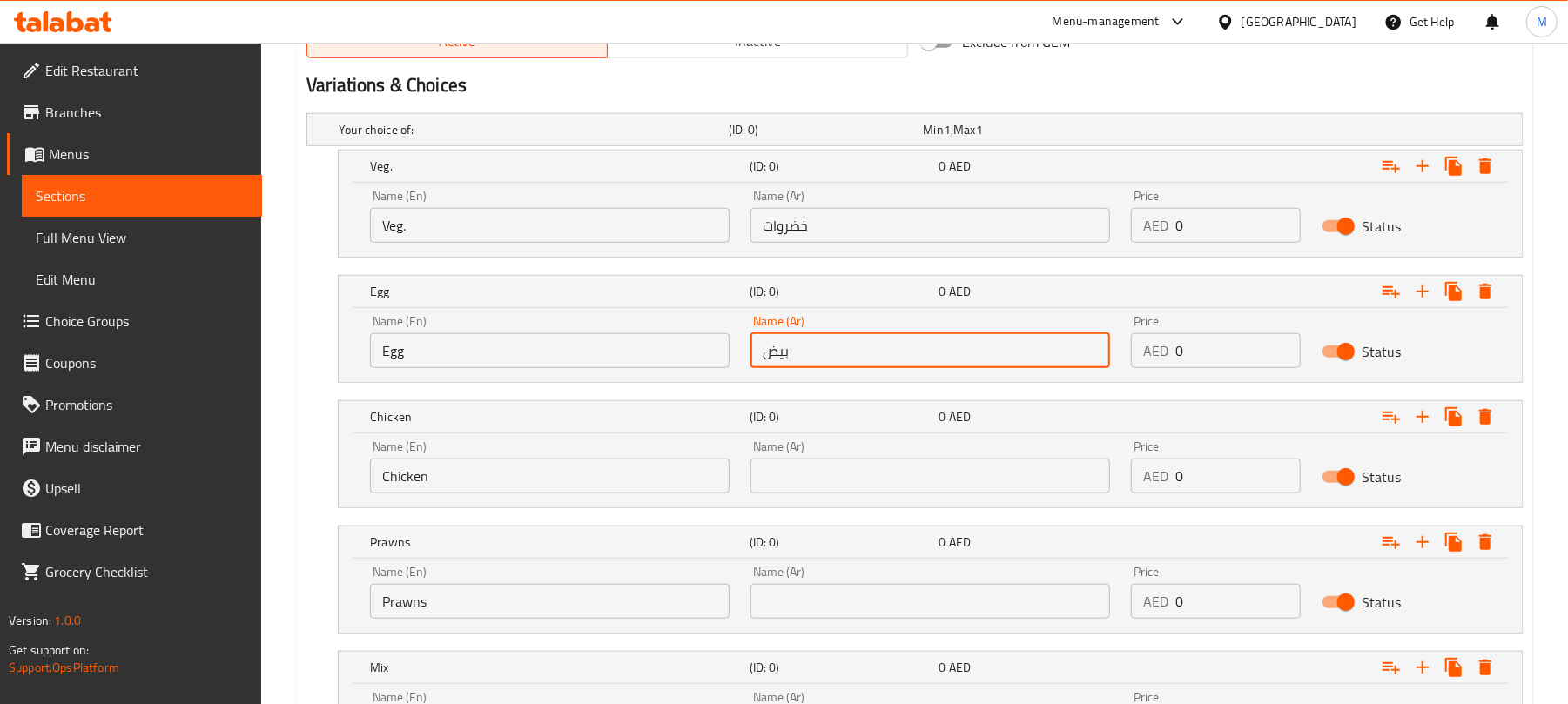 type on "بيض" 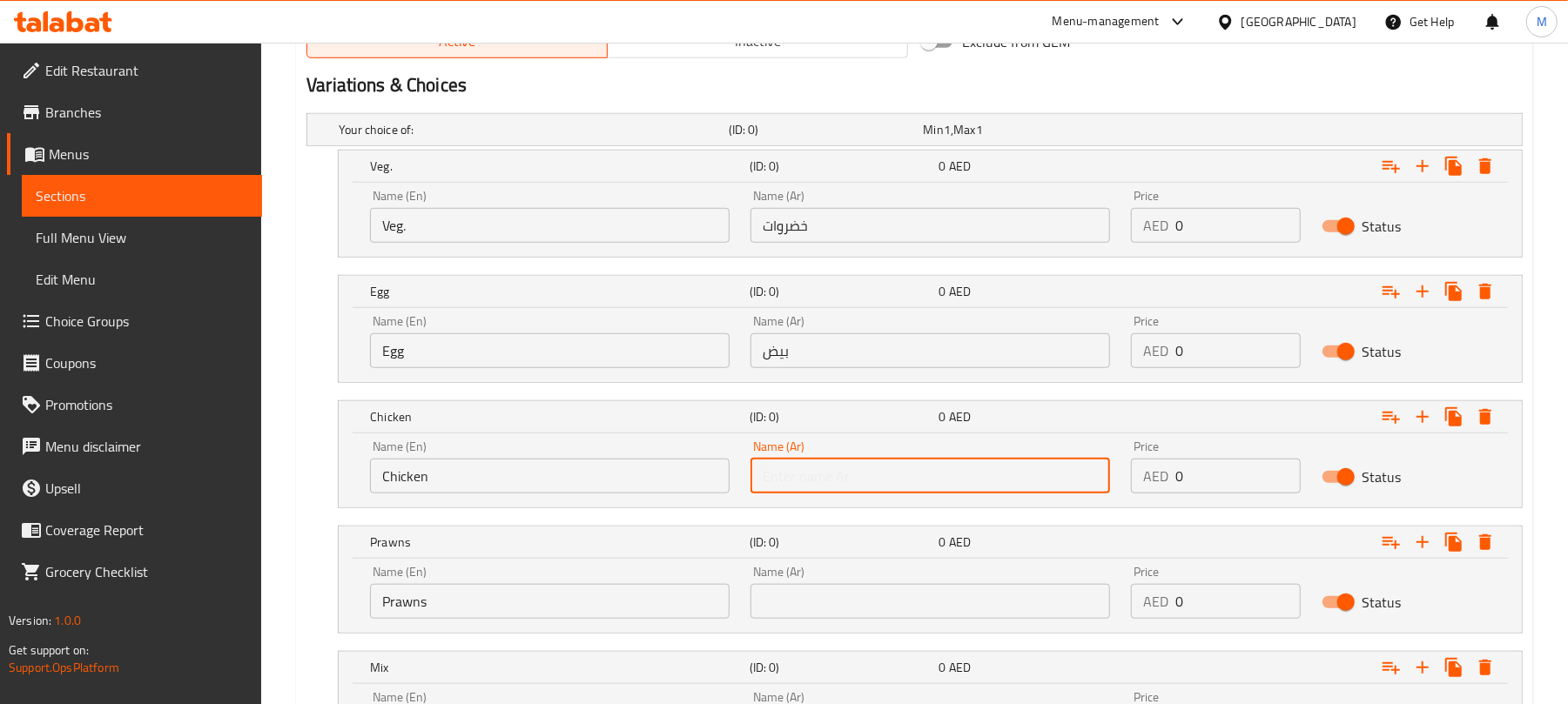 type on "]" 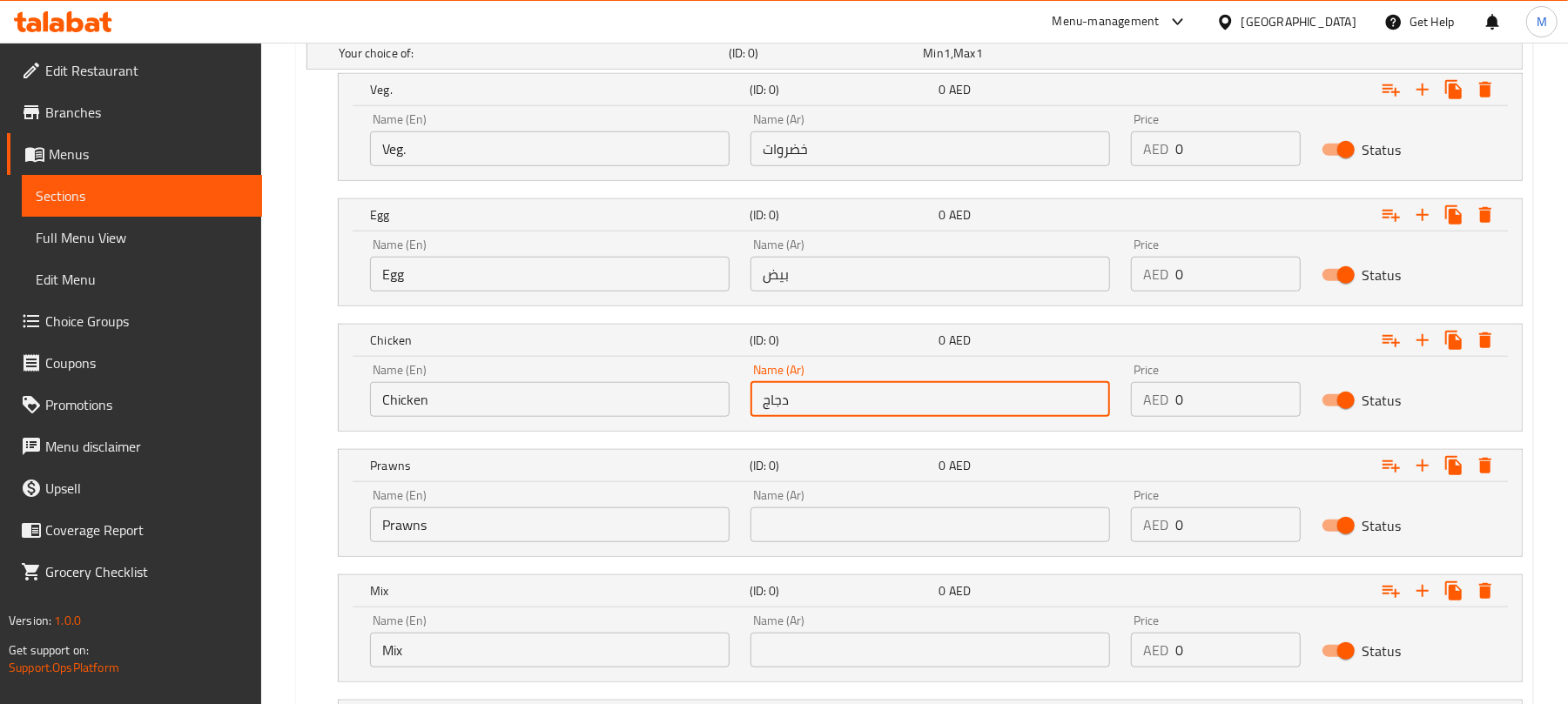 scroll, scrollTop: 1029, scrollLeft: 0, axis: vertical 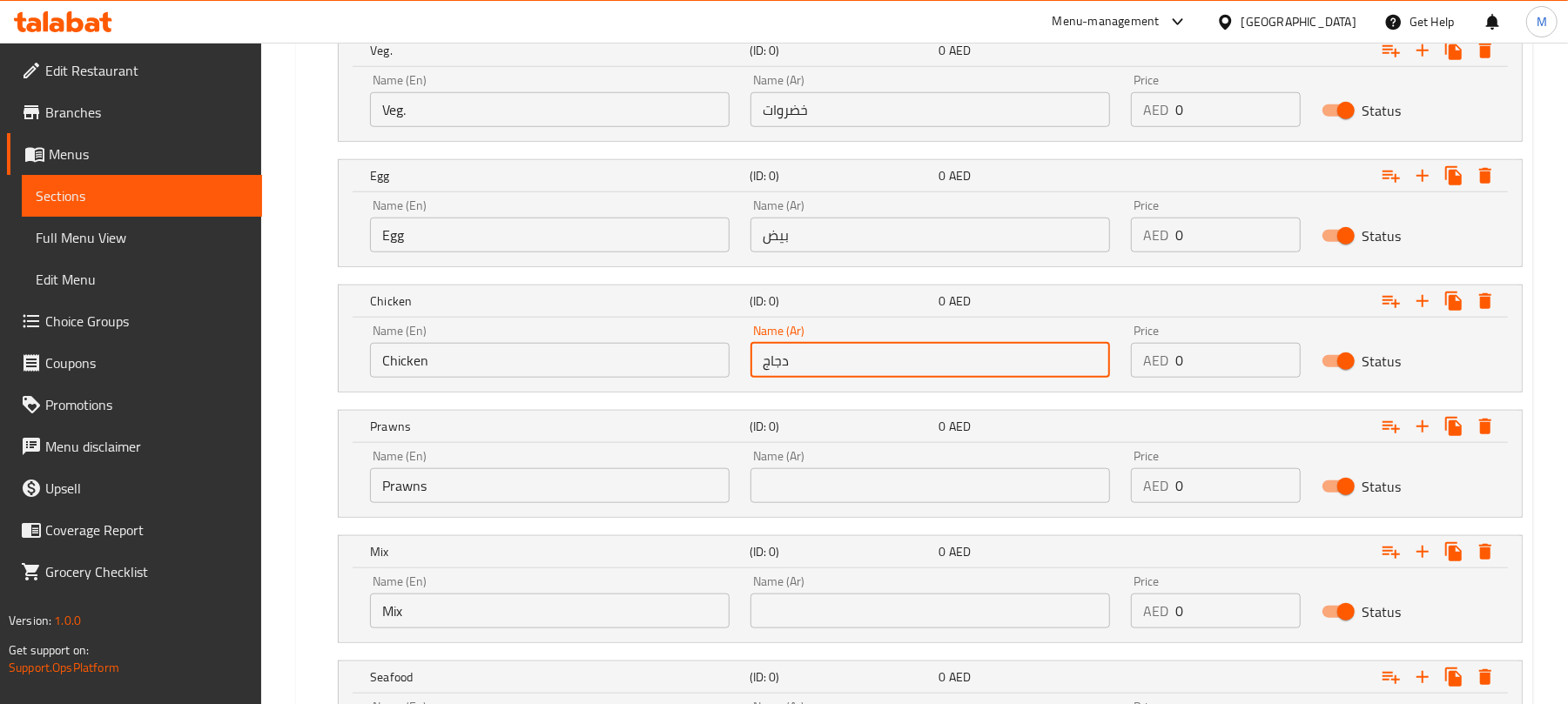 type on "دجاج" 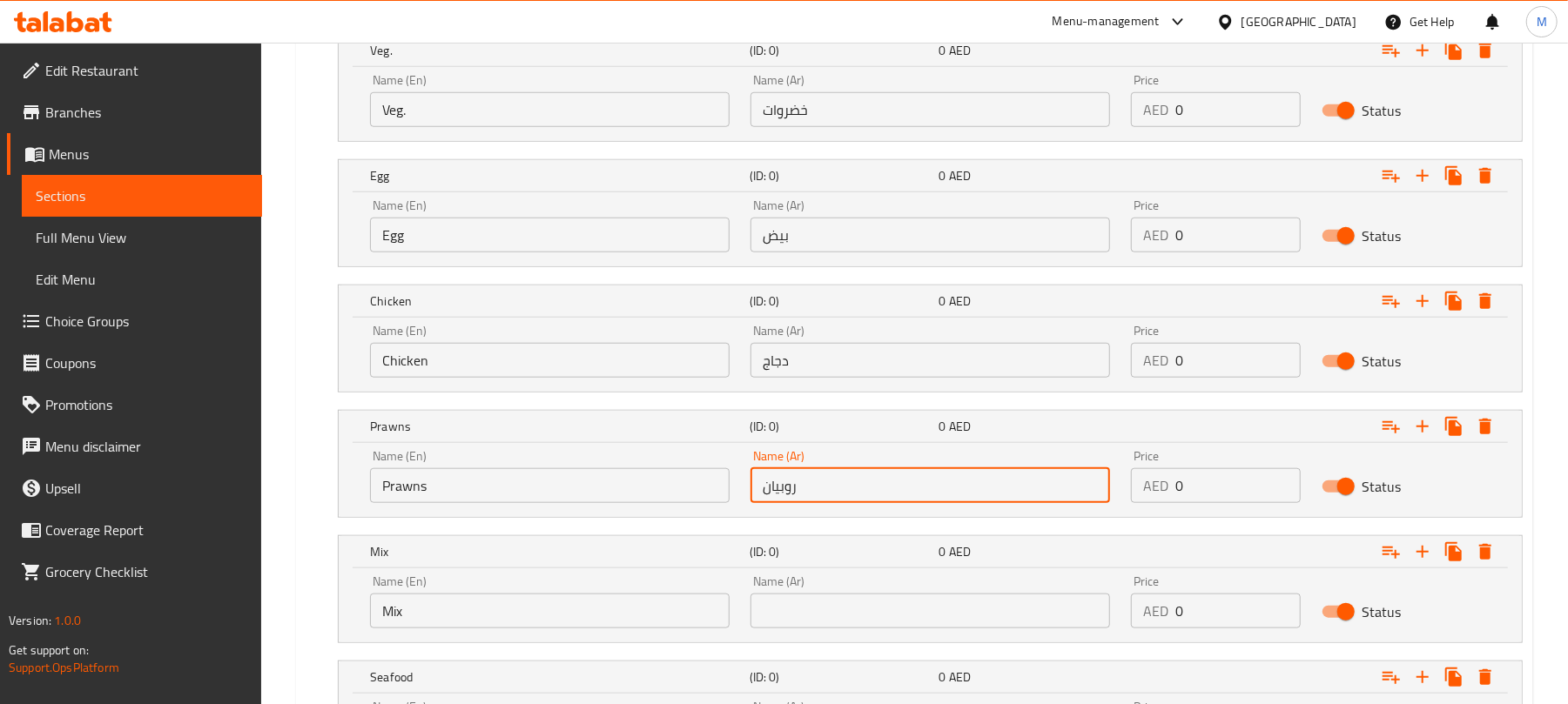 scroll, scrollTop: 1145, scrollLeft: 0, axis: vertical 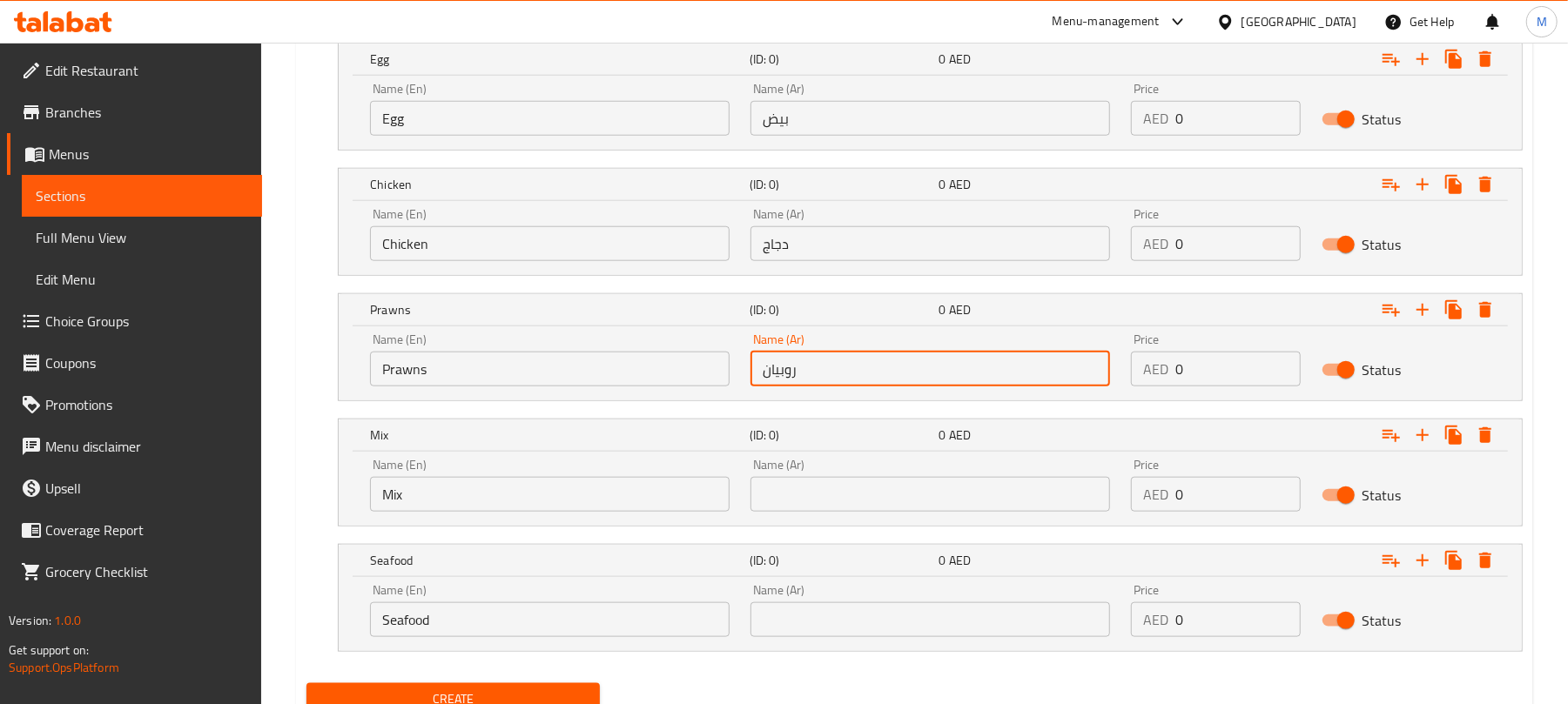 type on "روبيان" 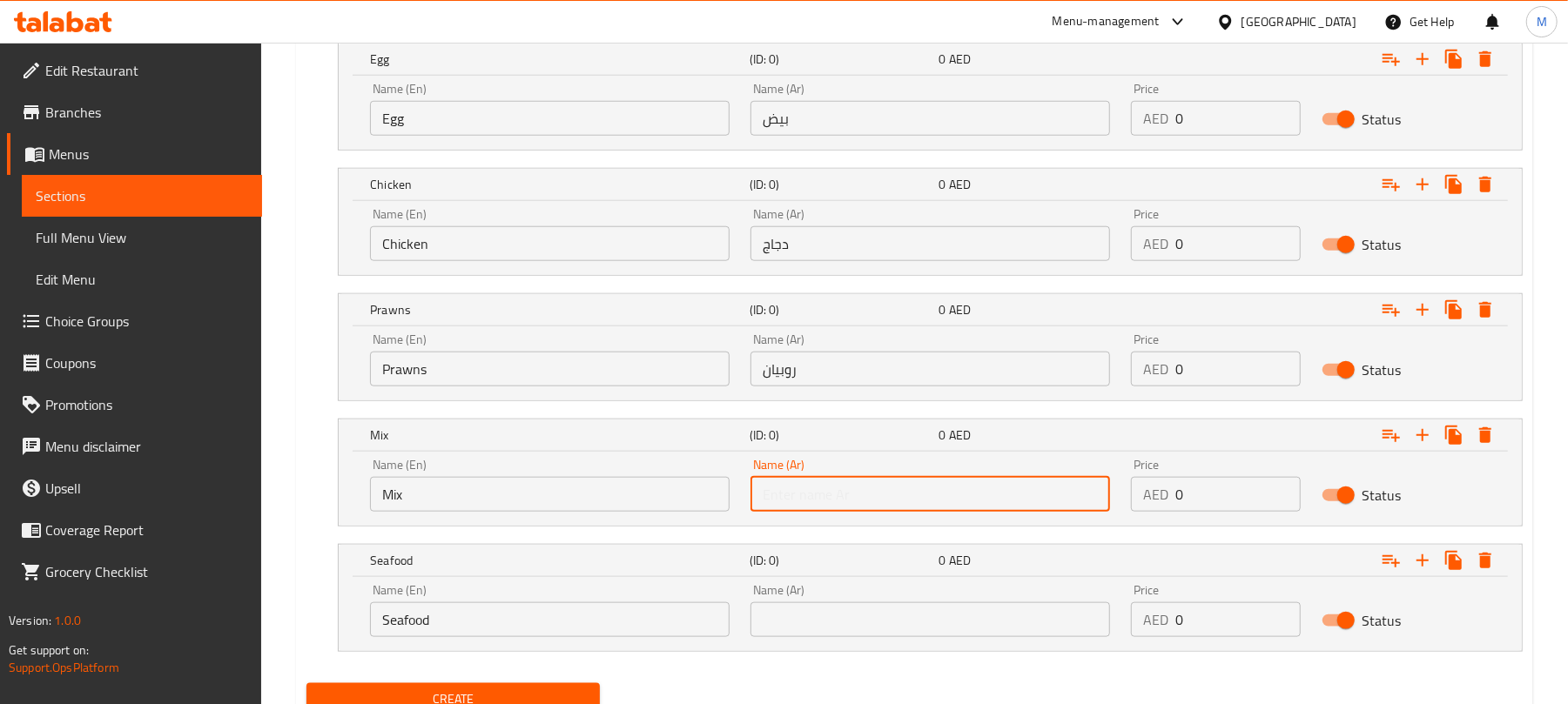 click at bounding box center (930, 494) 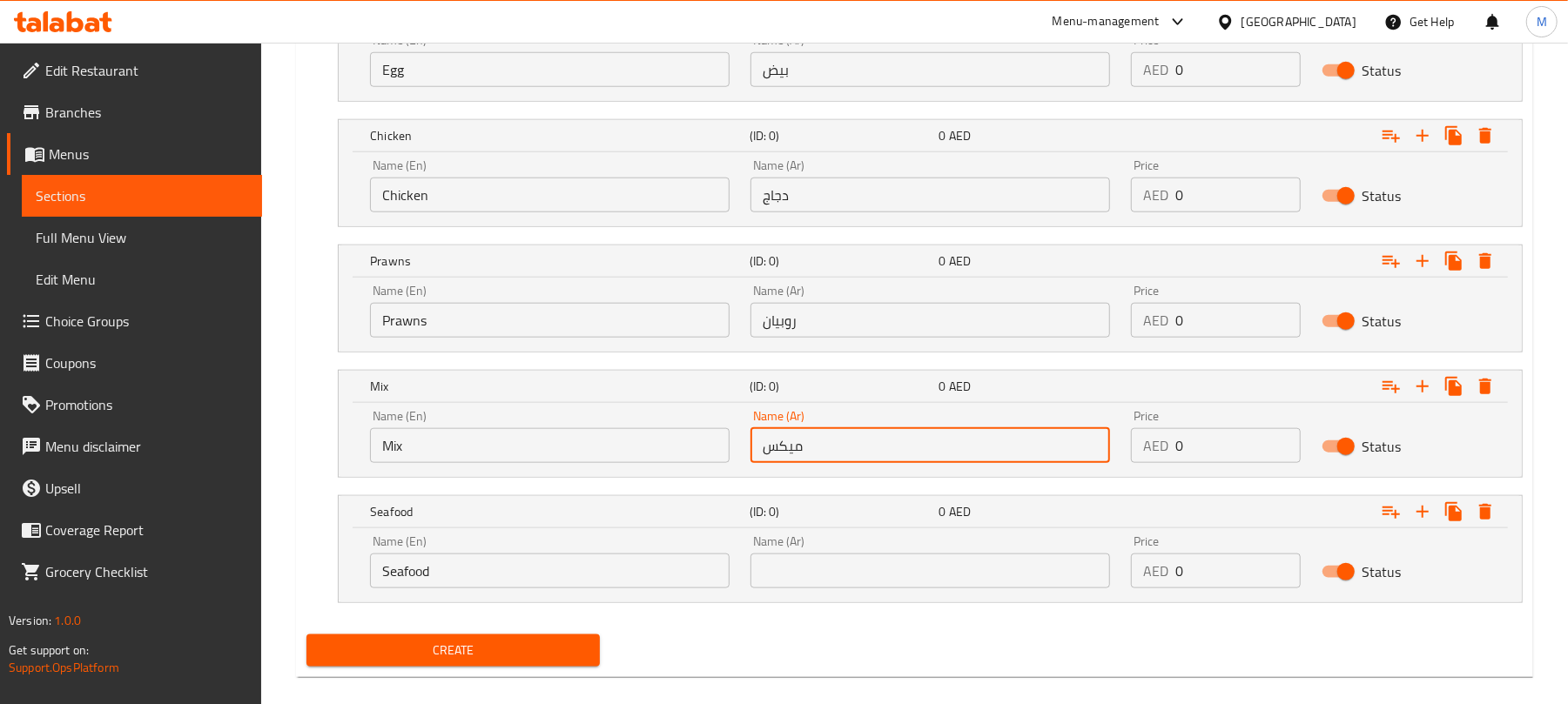scroll, scrollTop: 1220, scrollLeft: 0, axis: vertical 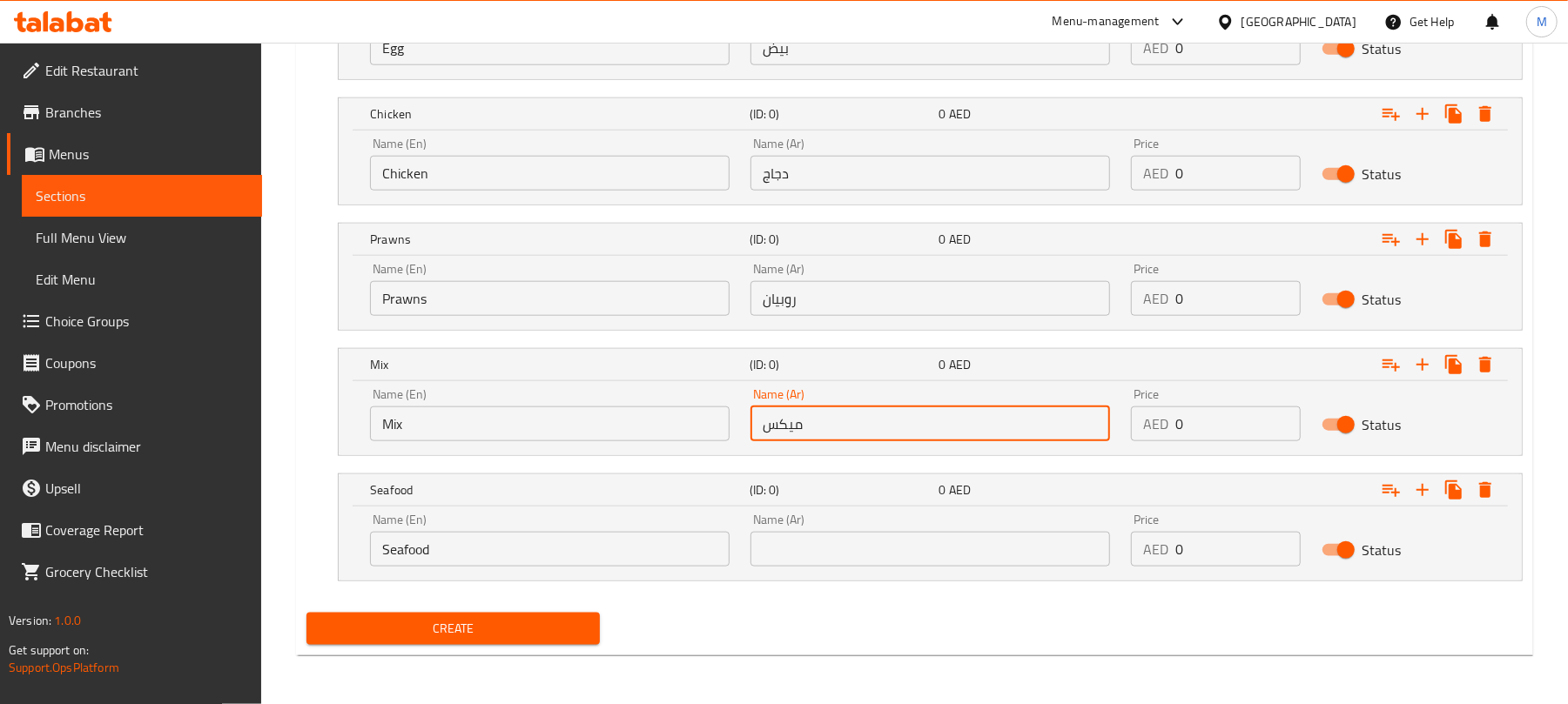 type on "ميكس" 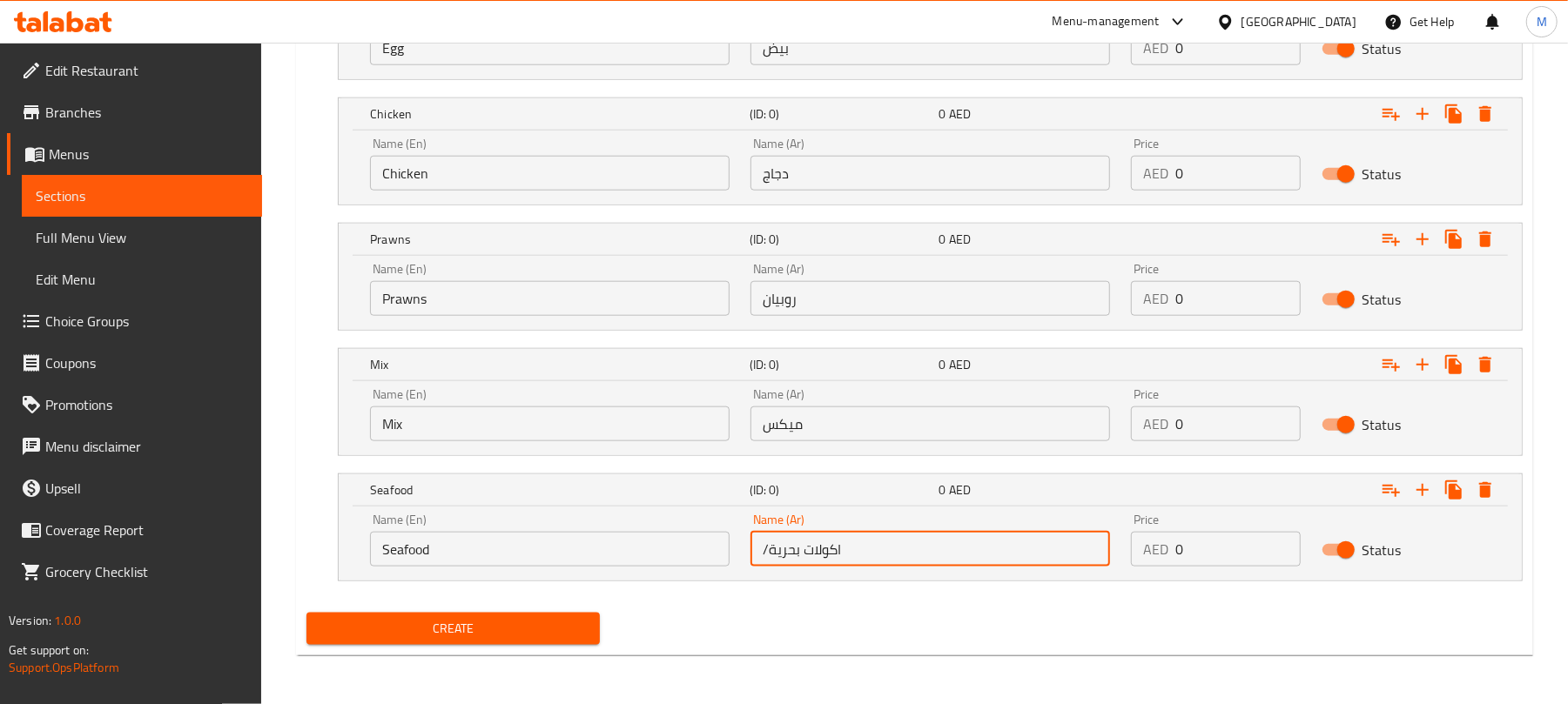 click on "/اكولات بحرية" at bounding box center (930, 549) 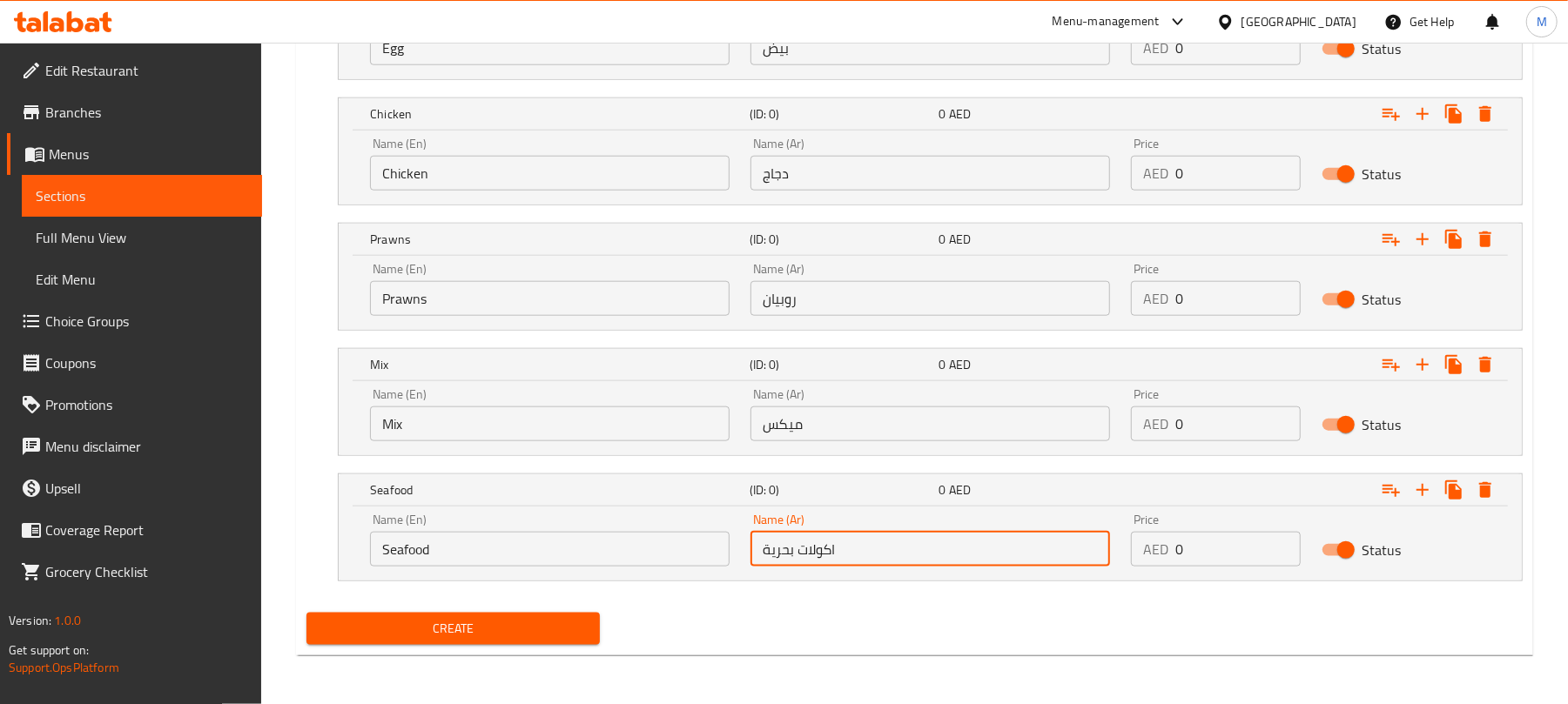 click on "اكولات بحرية" at bounding box center (930, 549) 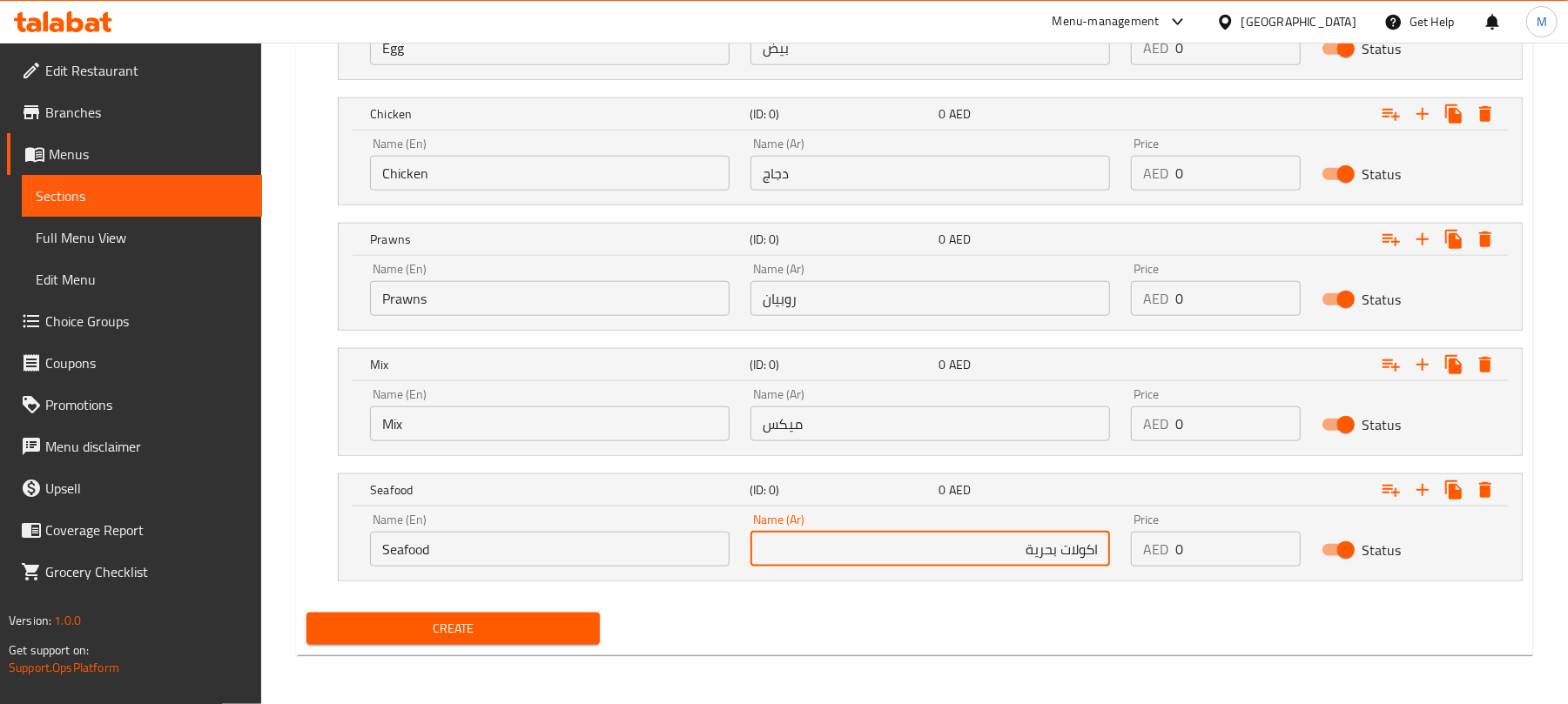 click on "اكولات بحرية" at bounding box center (930, 549) 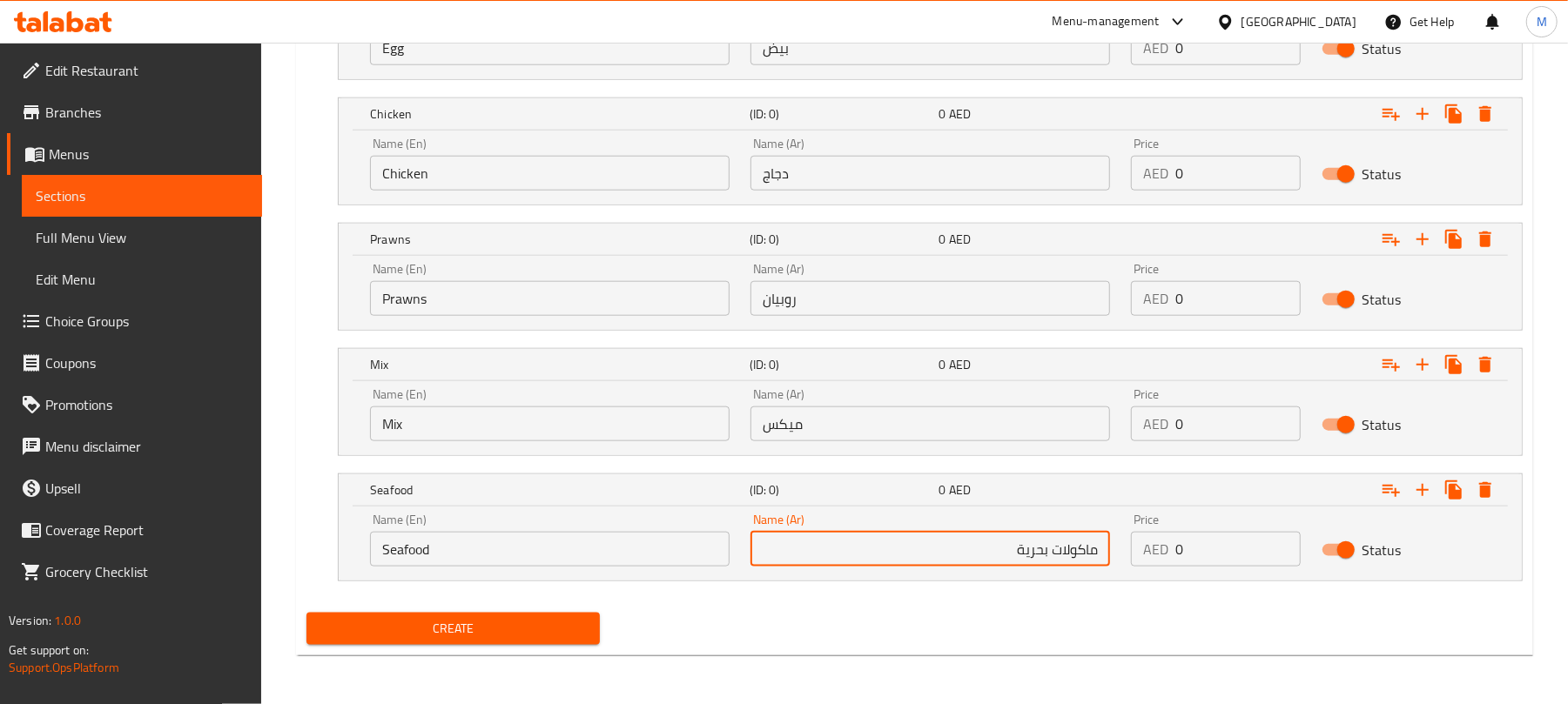 type on "ماكولات بحرية" 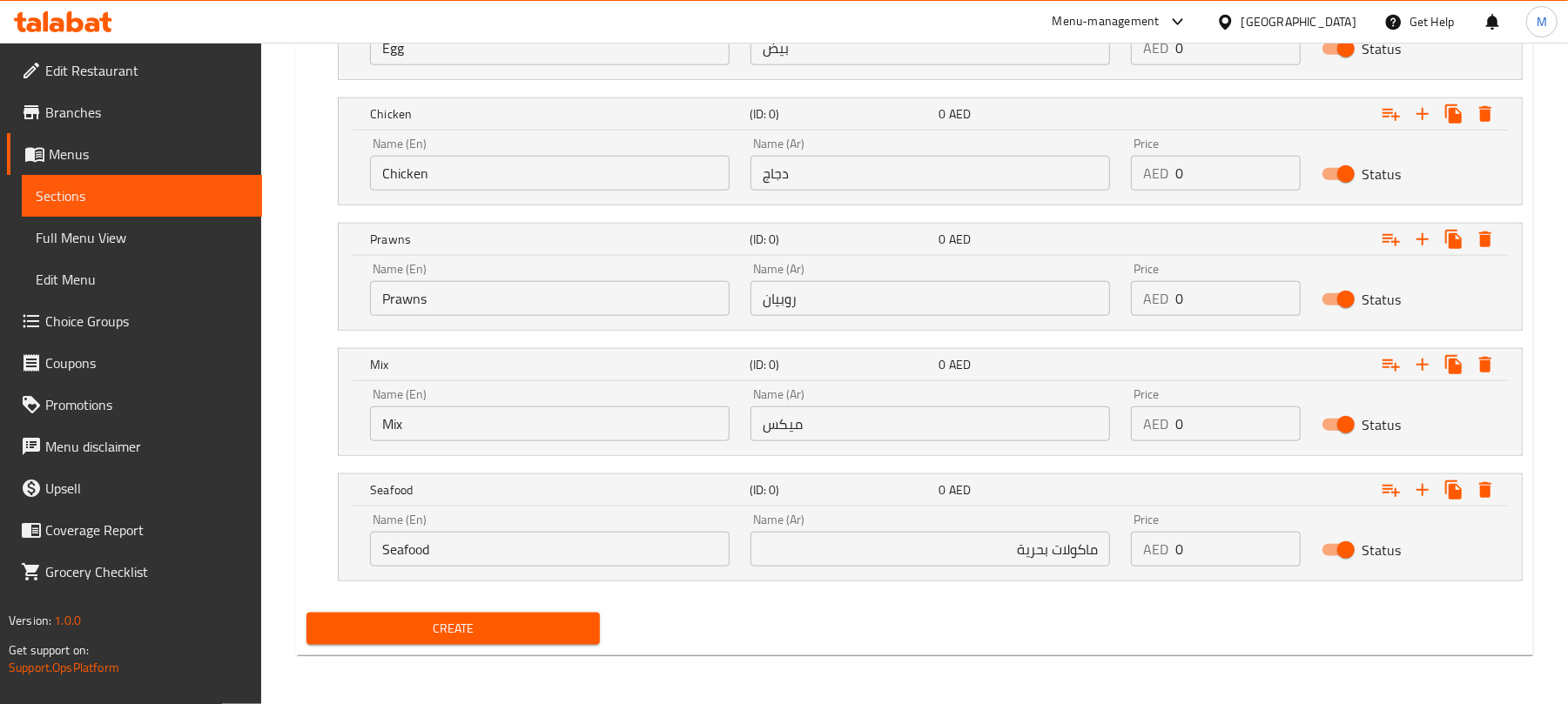 click at bounding box center [914, 592] 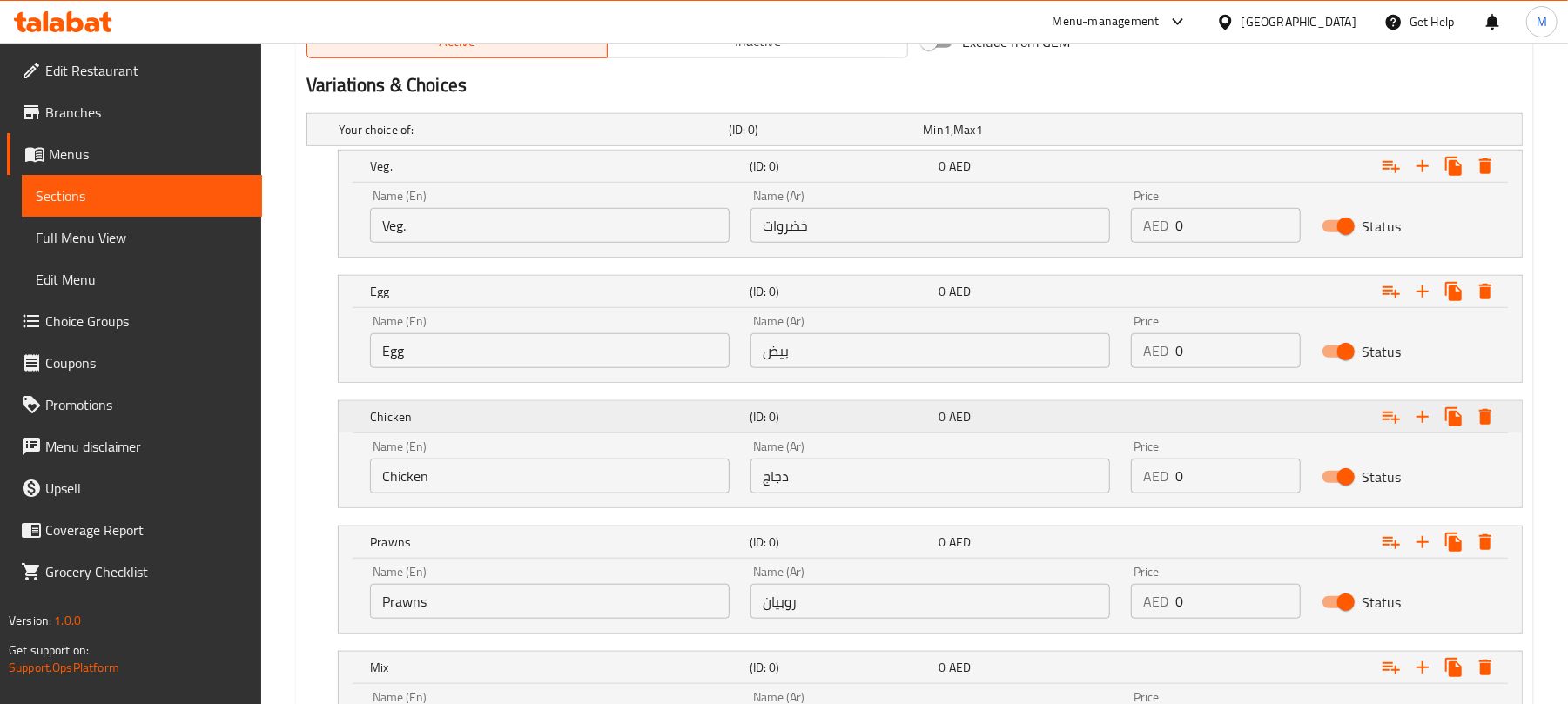 scroll, scrollTop: 872, scrollLeft: 0, axis: vertical 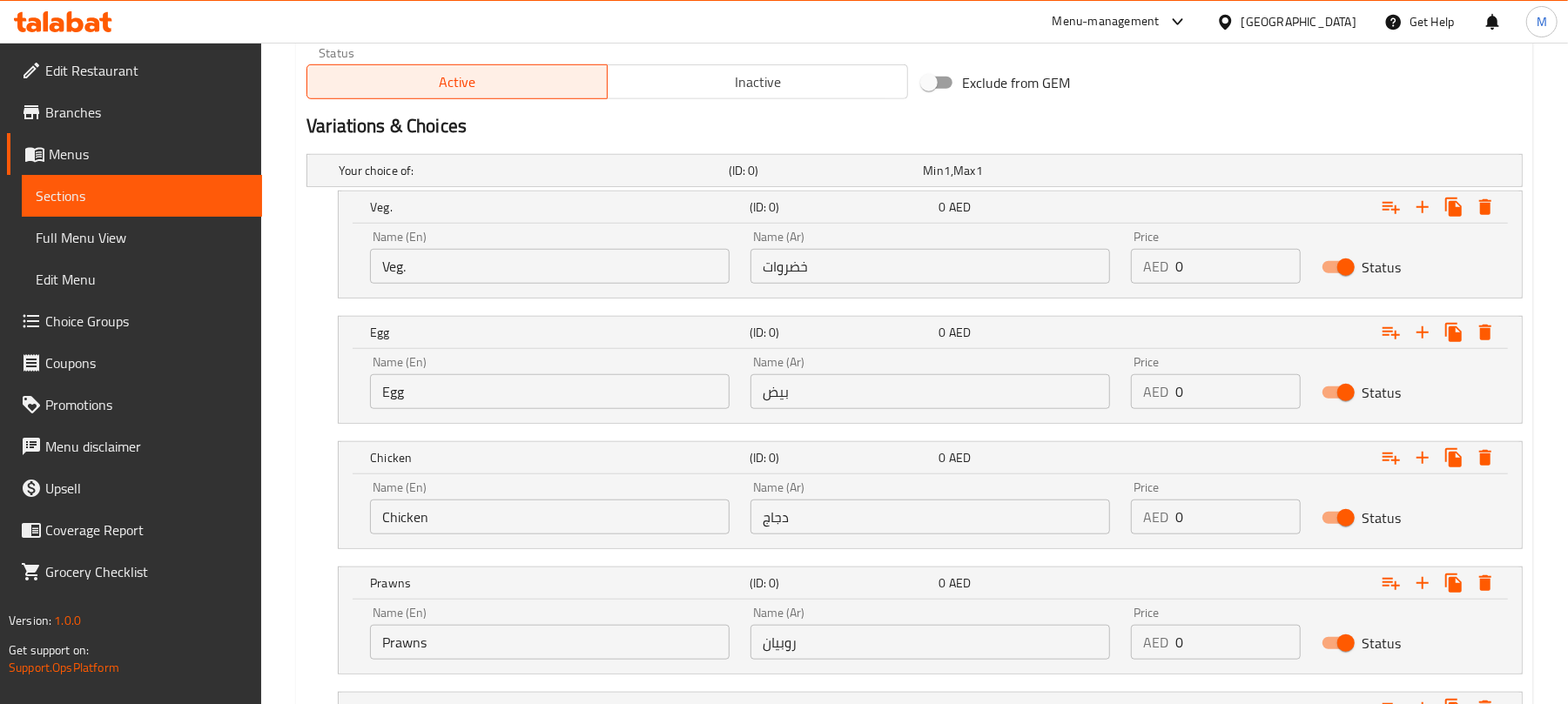 drag, startPoint x: 1195, startPoint y: 272, endPoint x: 1161, endPoint y: 273, distance: 34.014703 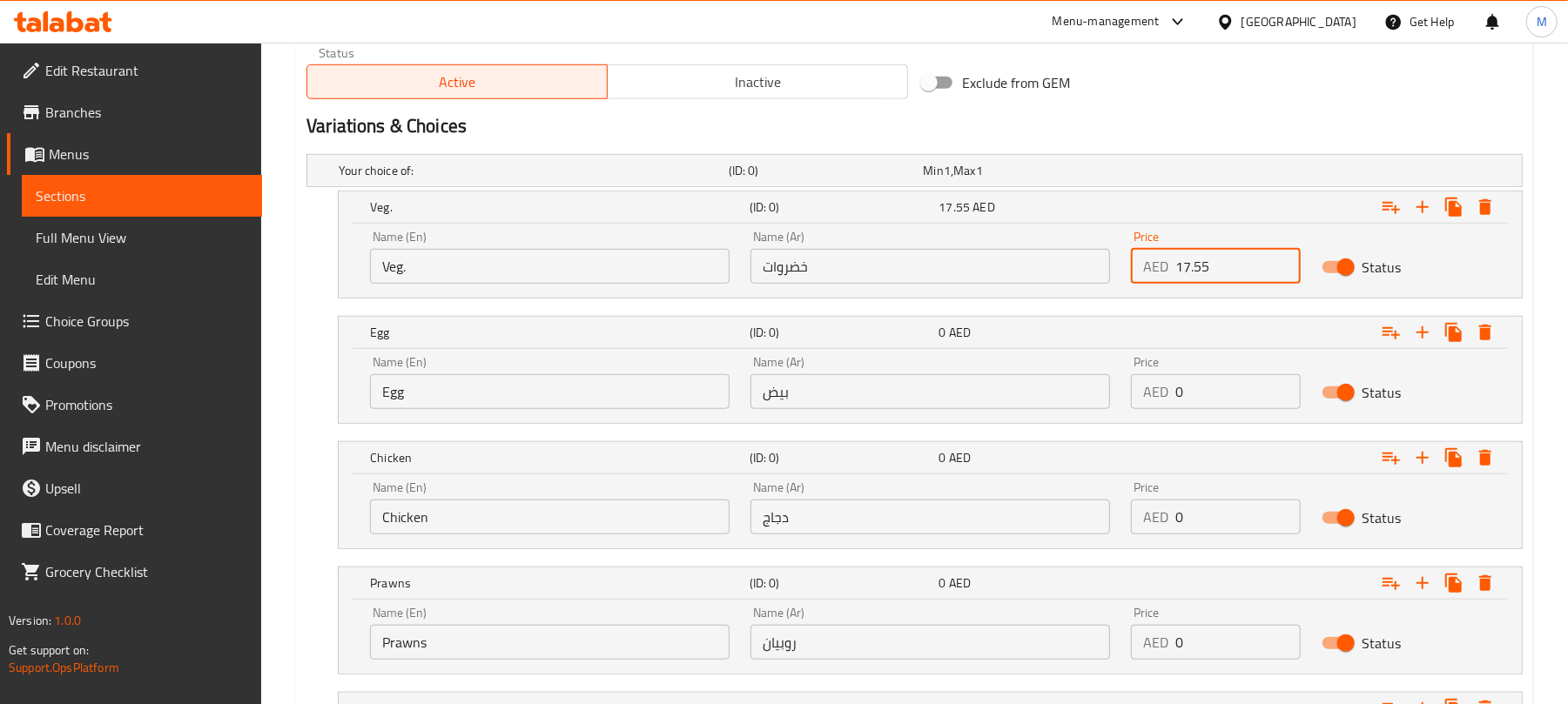click on "17.55" at bounding box center (1237, 266) 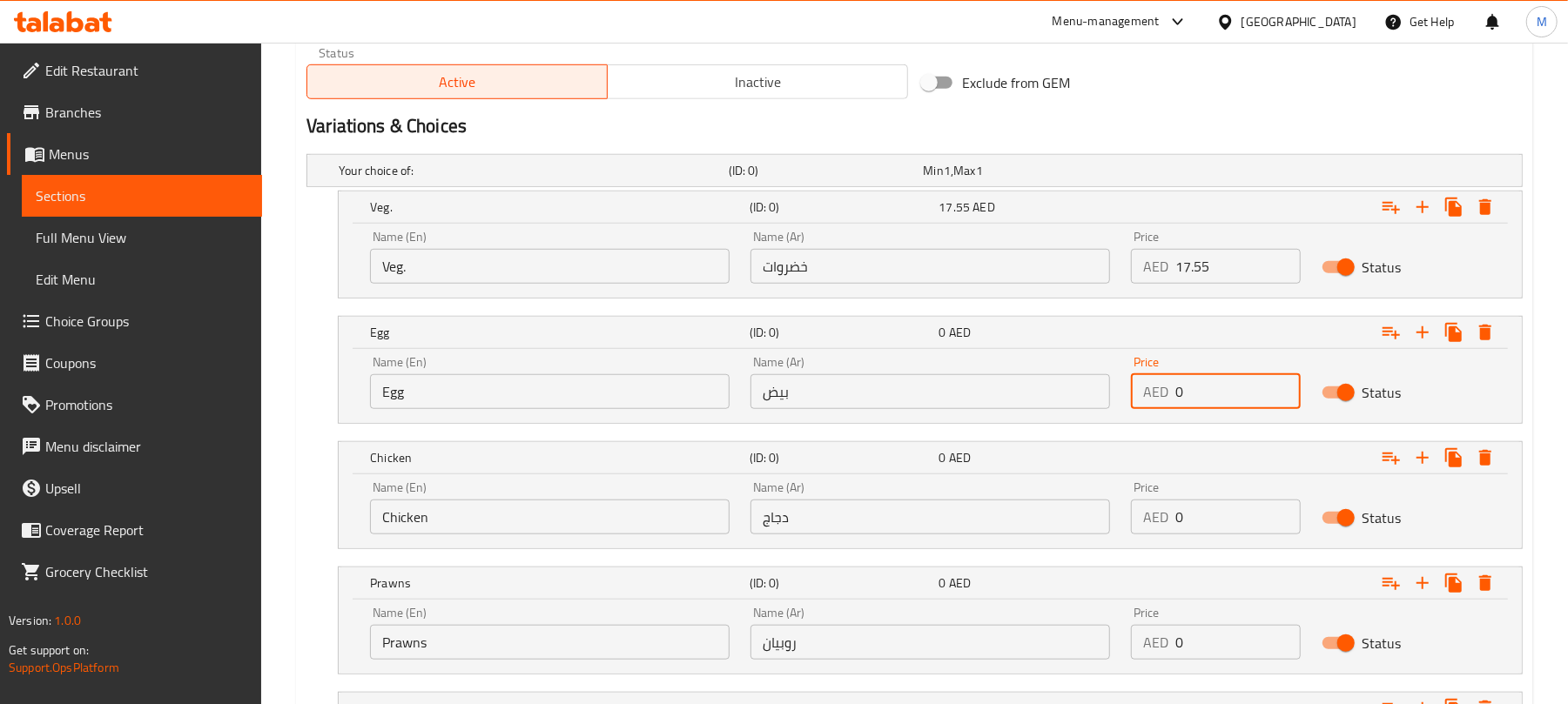 drag, startPoint x: 1201, startPoint y: 390, endPoint x: 1154, endPoint y: 392, distance: 47.042534 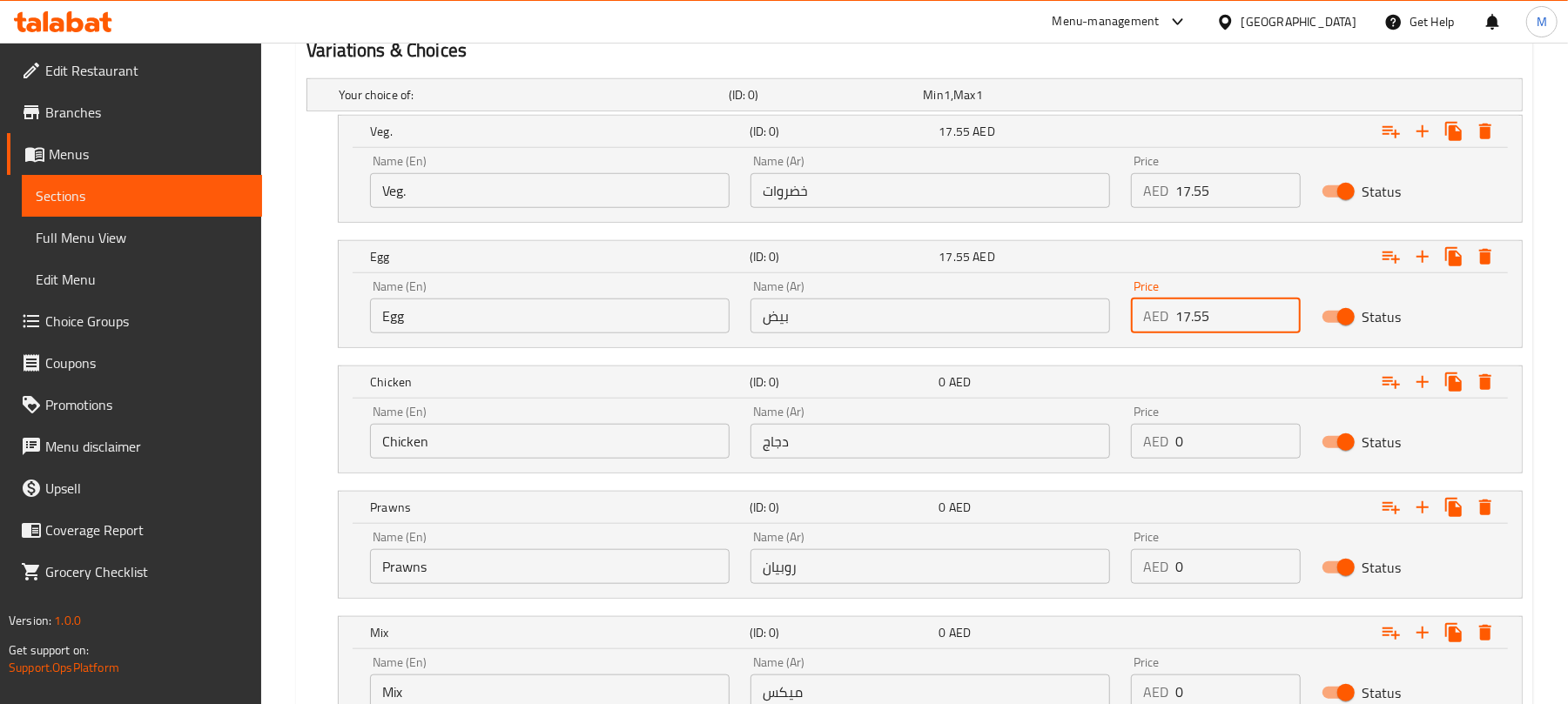 scroll, scrollTop: 989, scrollLeft: 0, axis: vertical 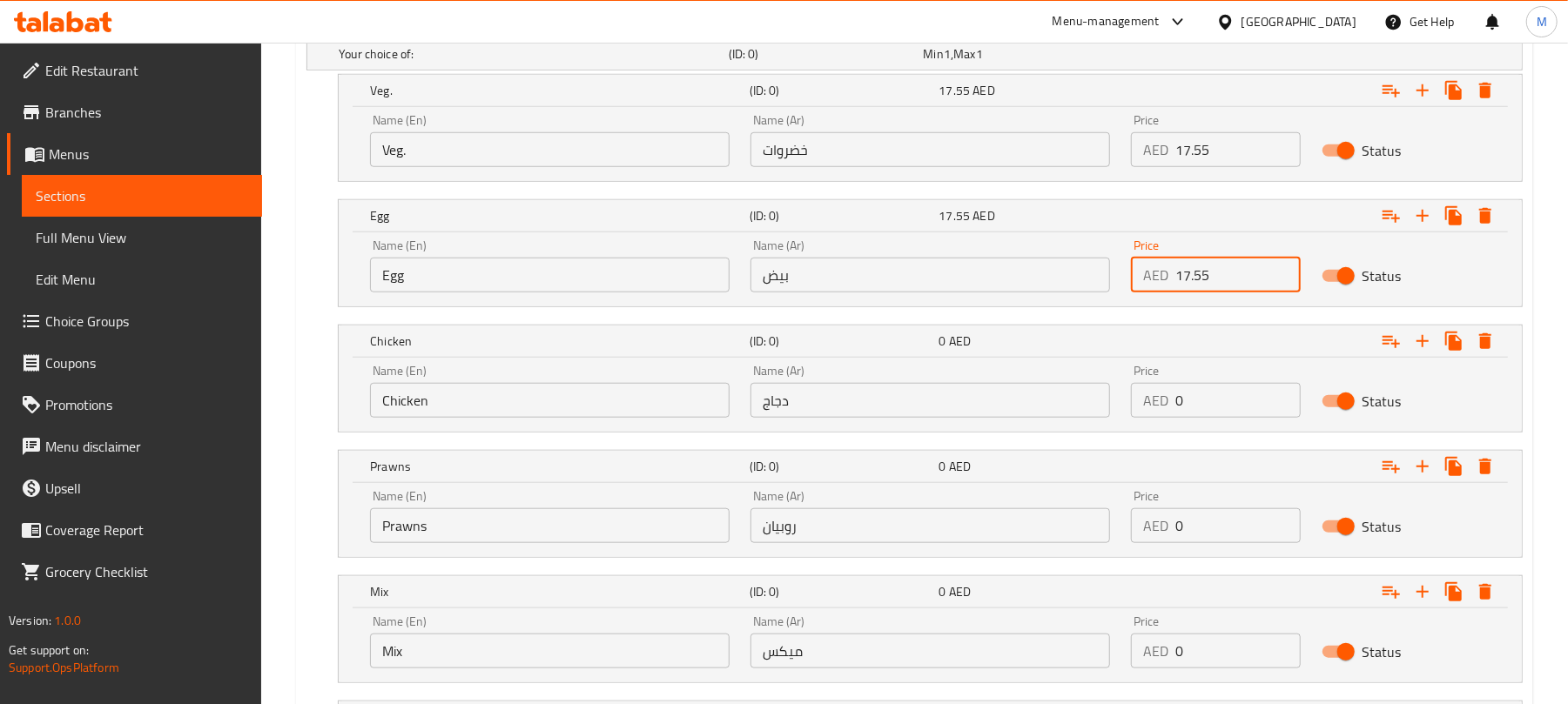 type on "17.55" 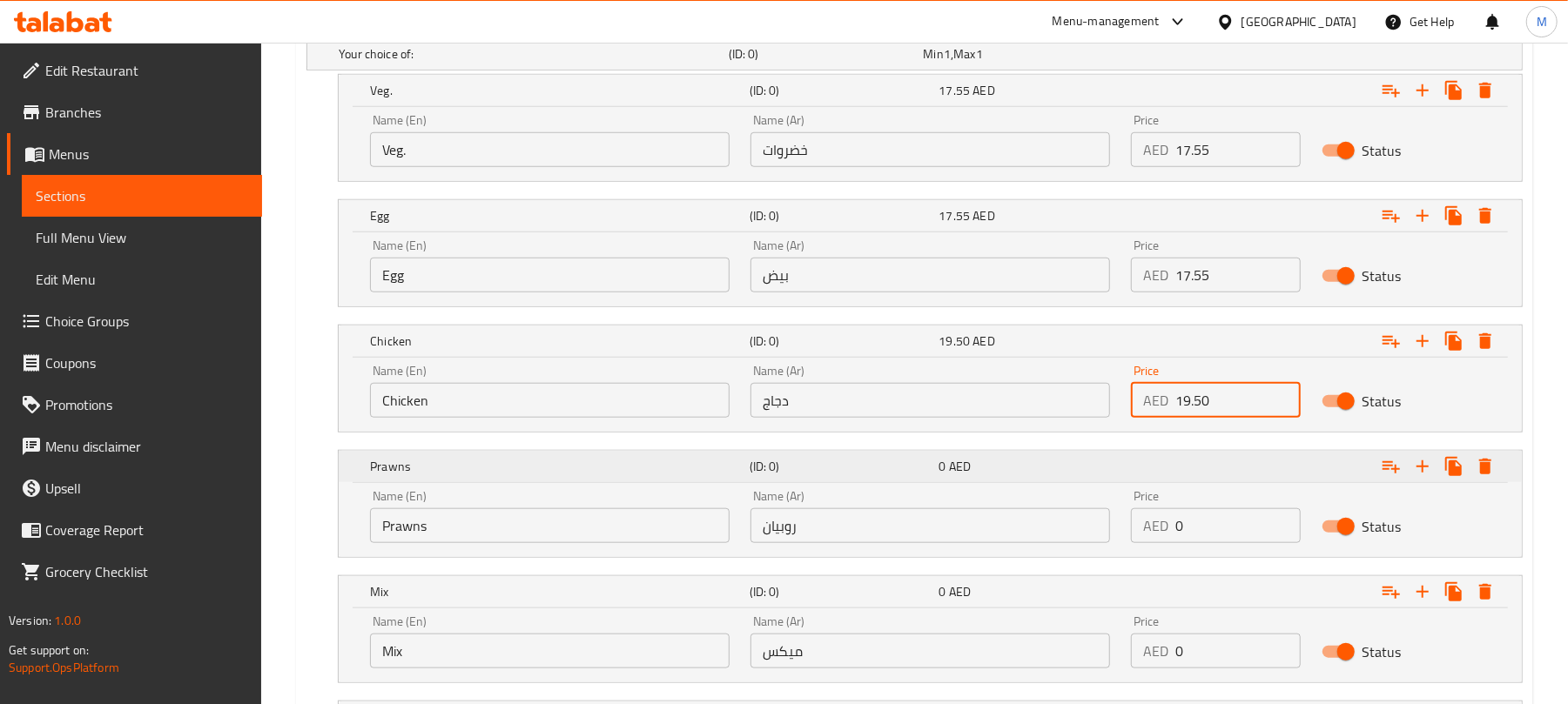 type on "19.50" 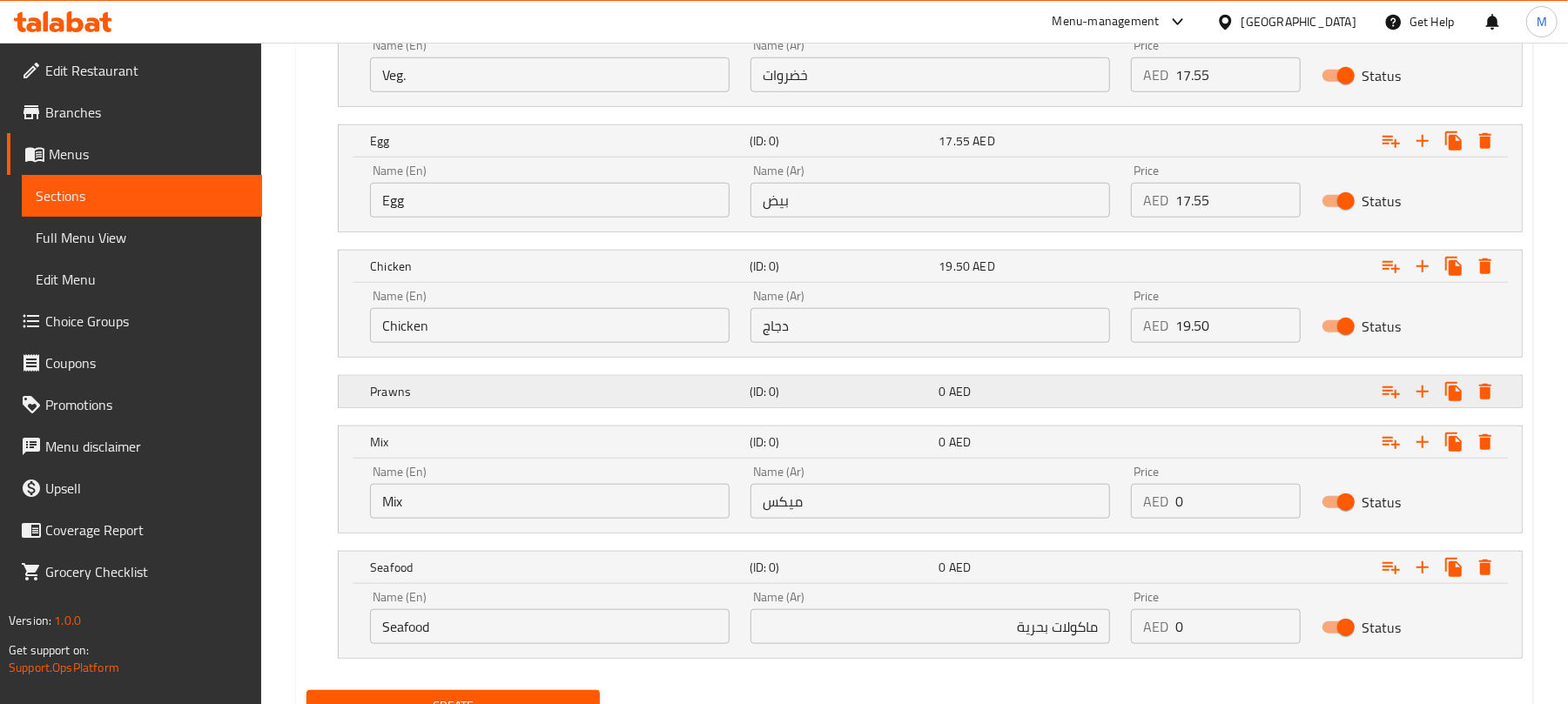 scroll, scrollTop: 1104, scrollLeft: 0, axis: vertical 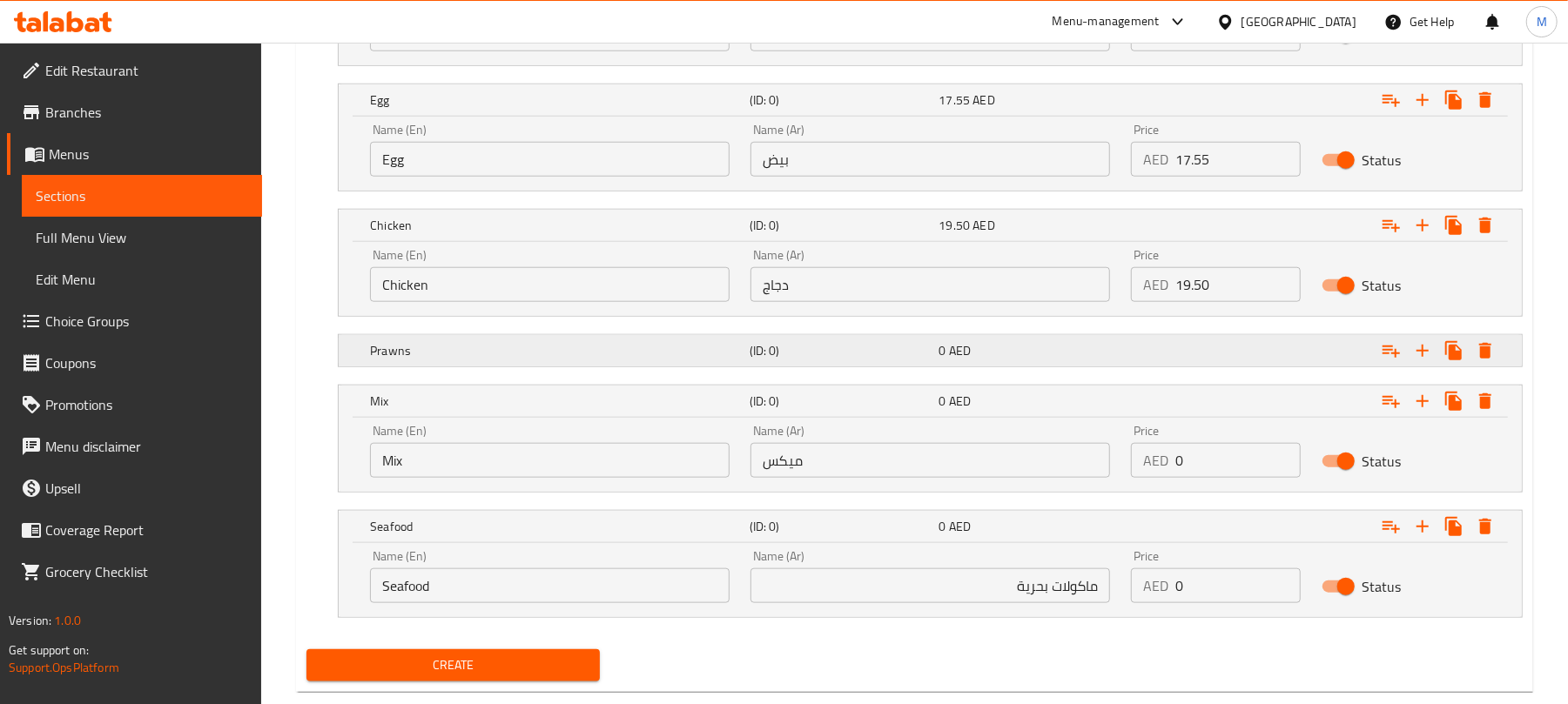 click at bounding box center [1309, -62] 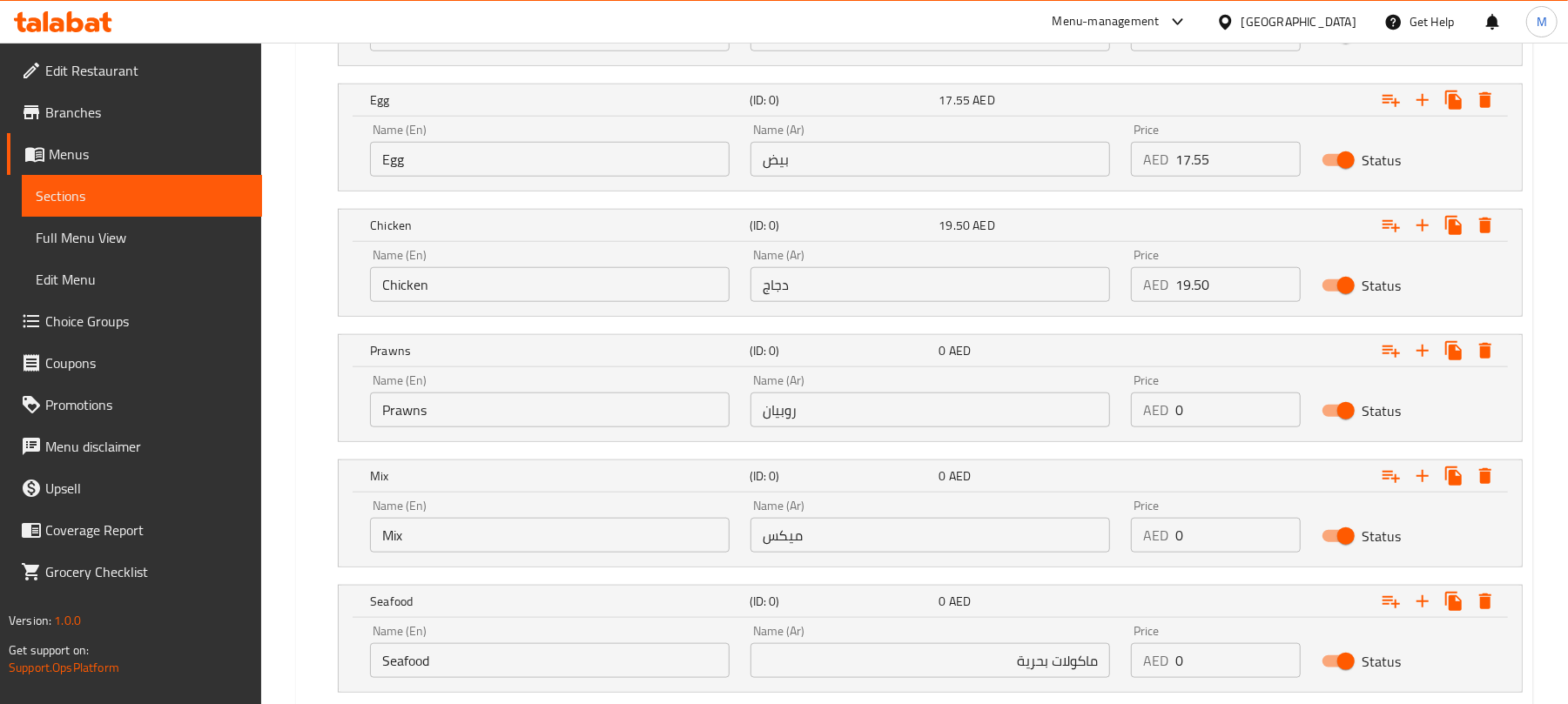 drag, startPoint x: 1210, startPoint y: 412, endPoint x: 1130, endPoint y: 419, distance: 80.30567 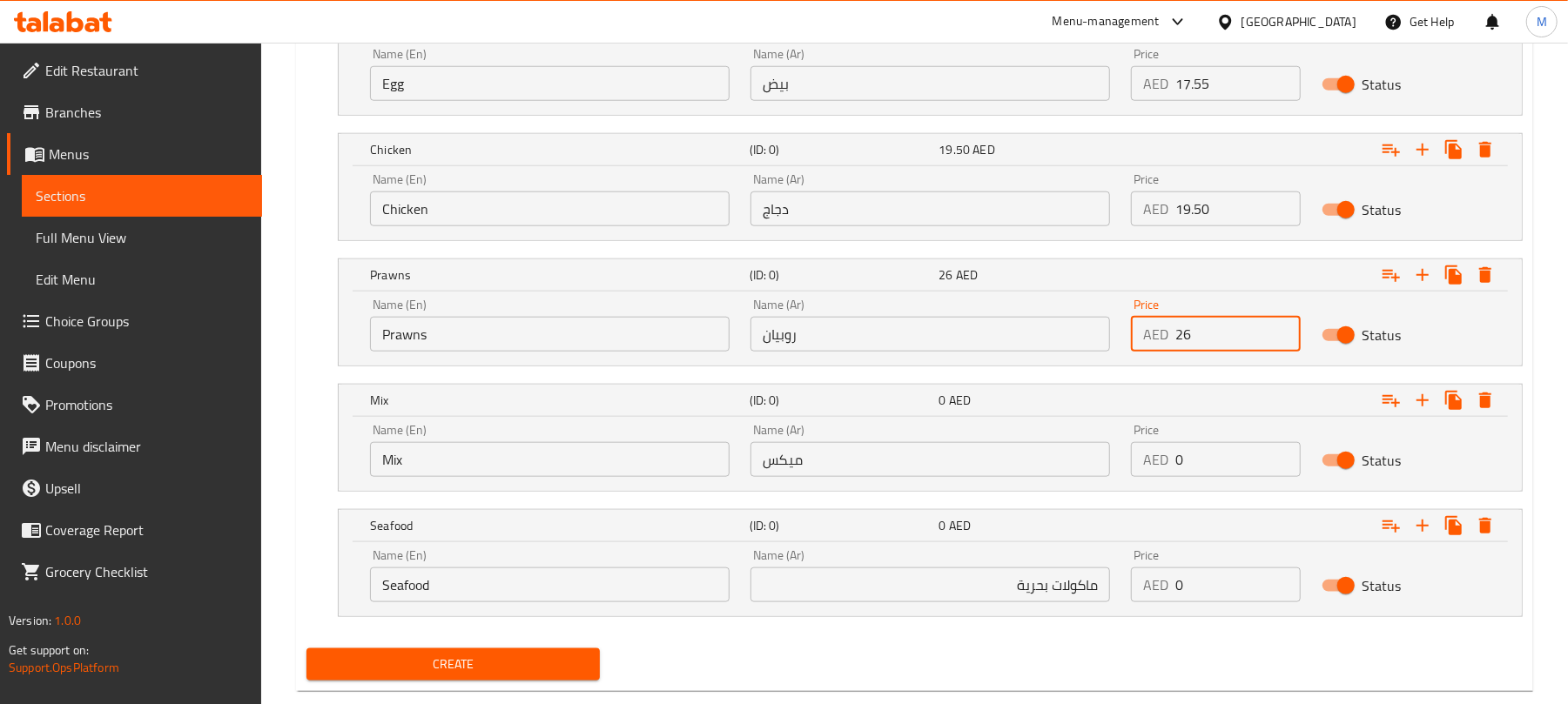 scroll, scrollTop: 1220, scrollLeft: 0, axis: vertical 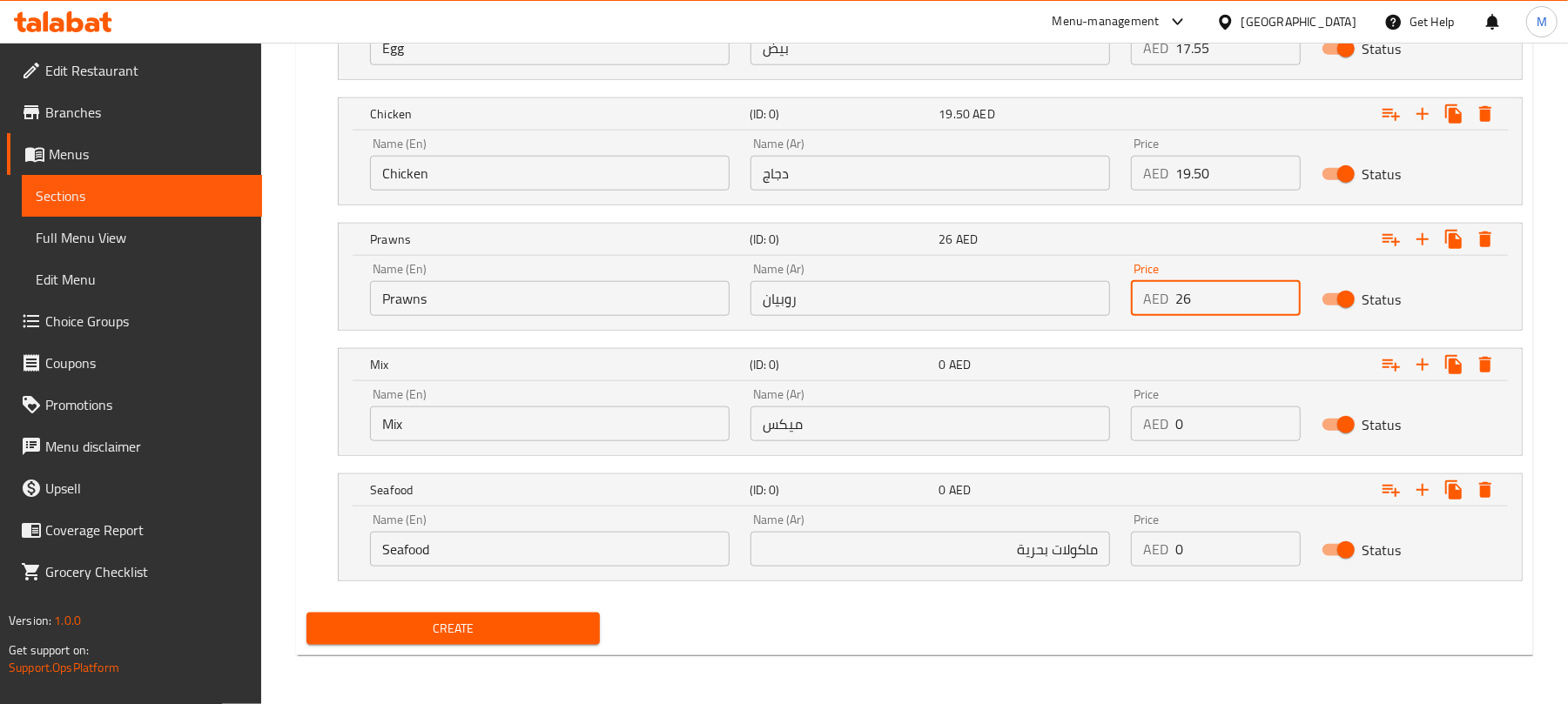 type on "26" 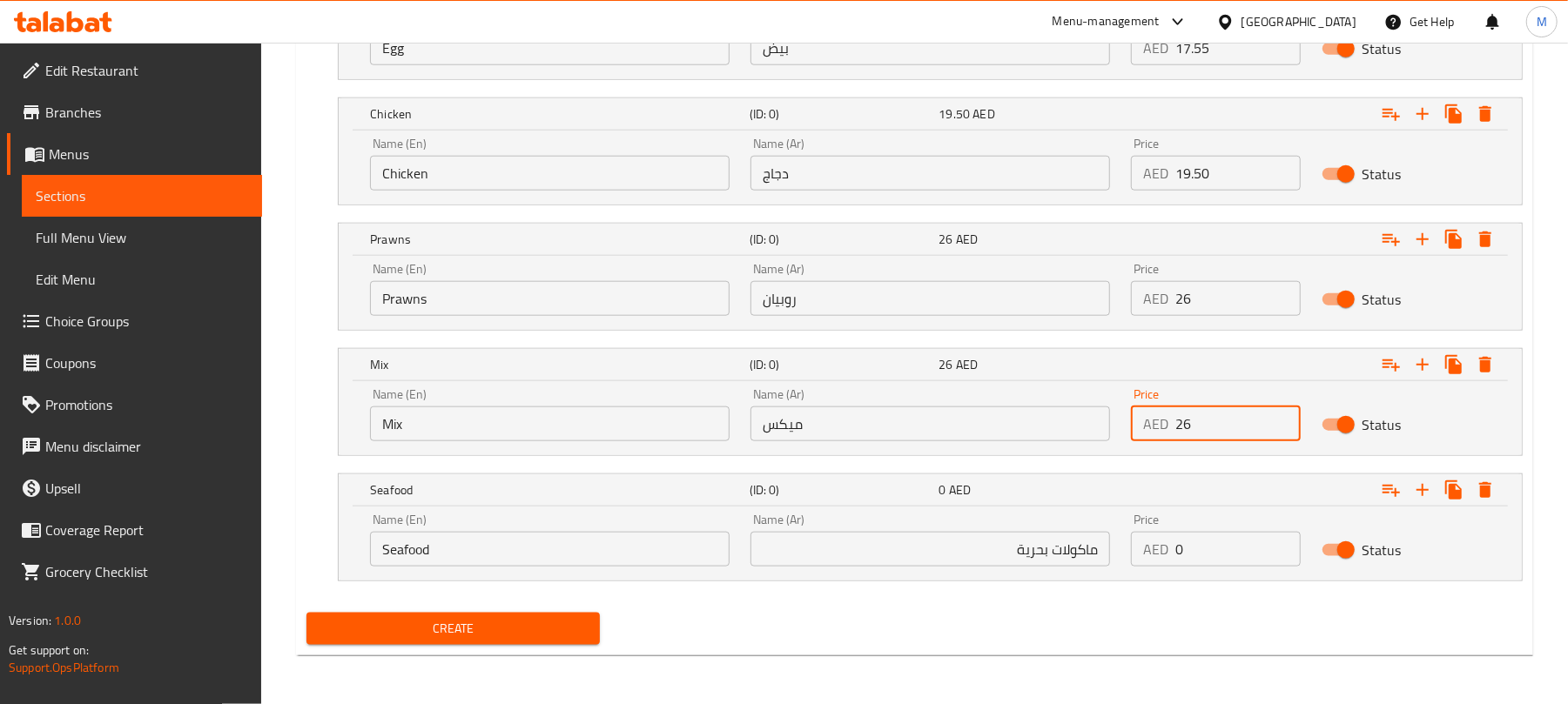type on "26" 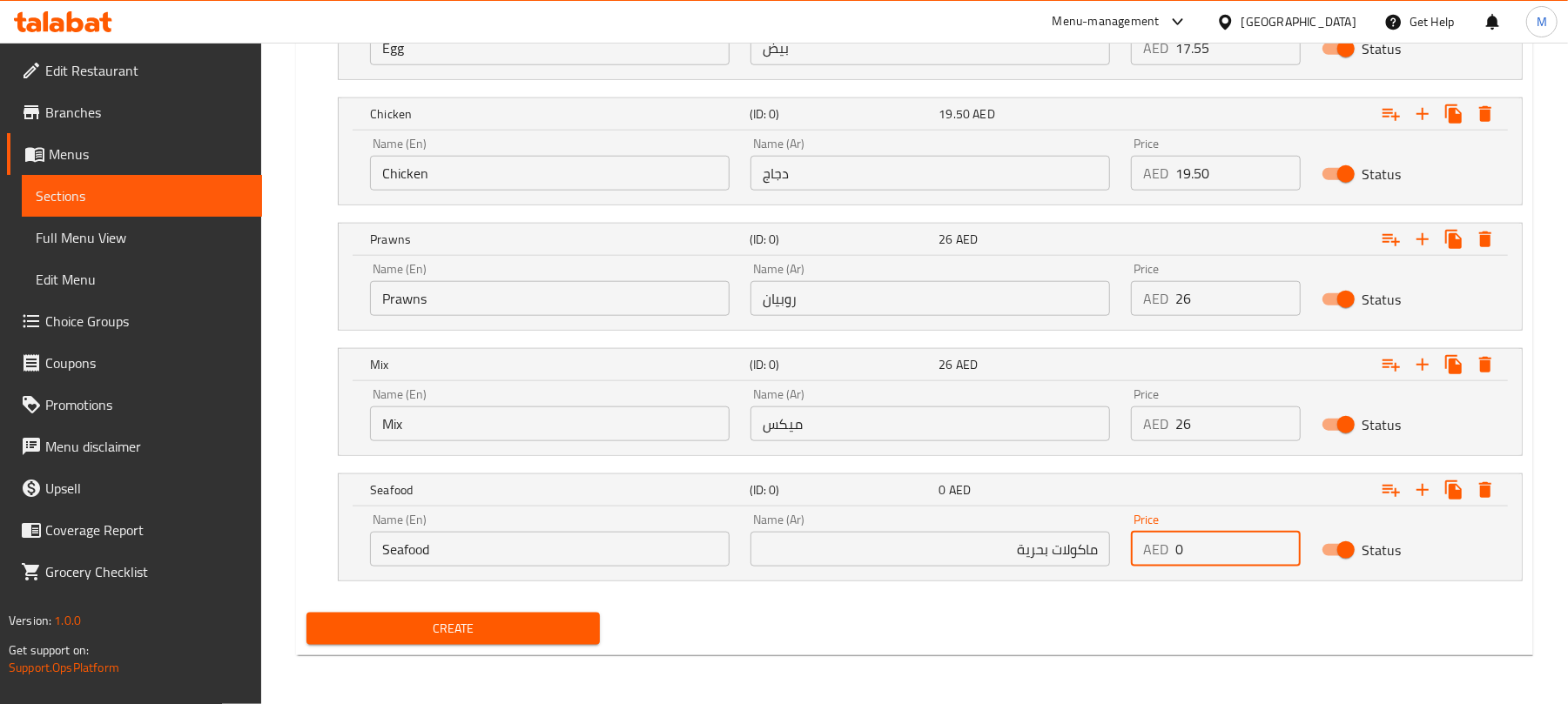 drag, startPoint x: 1207, startPoint y: 530, endPoint x: 1181, endPoint y: 548, distance: 31.622777 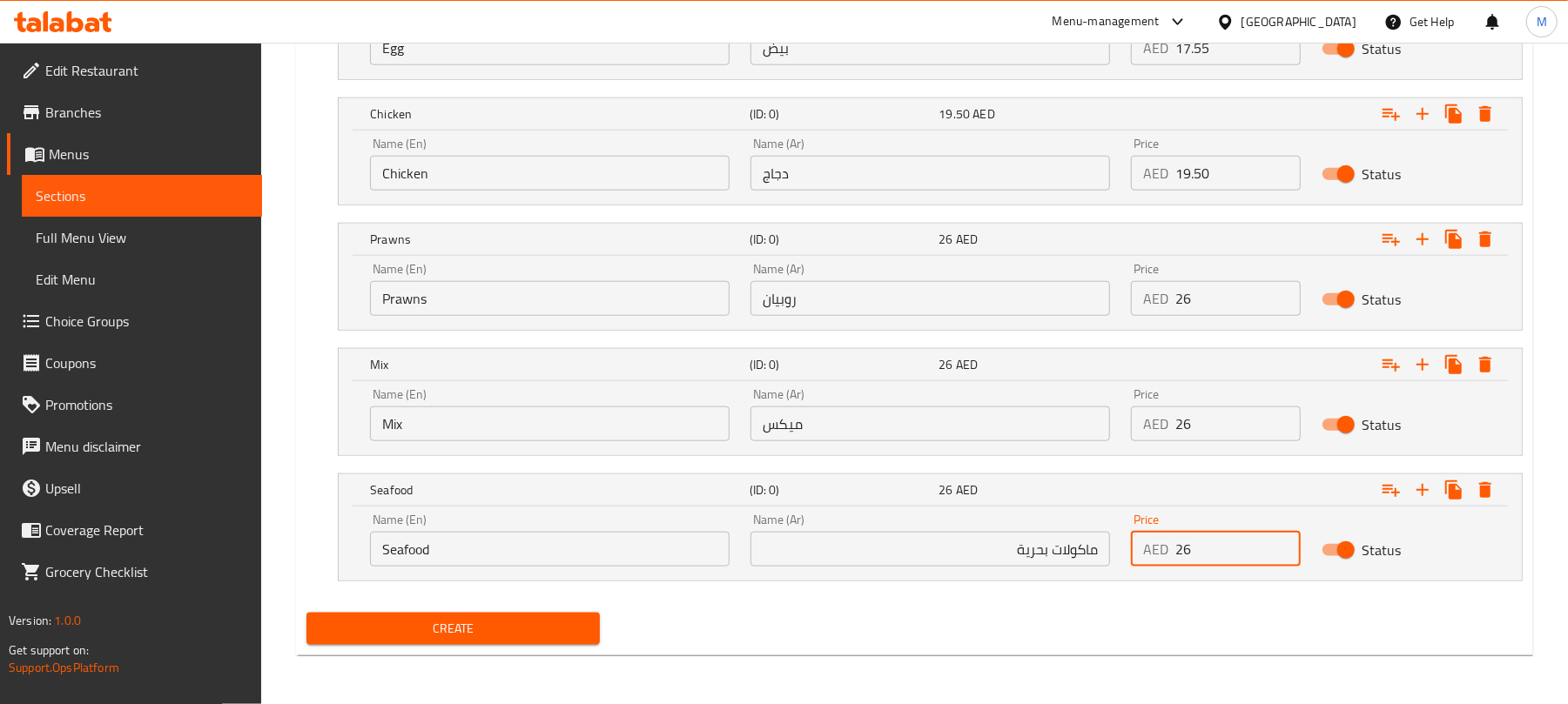 type on "26" 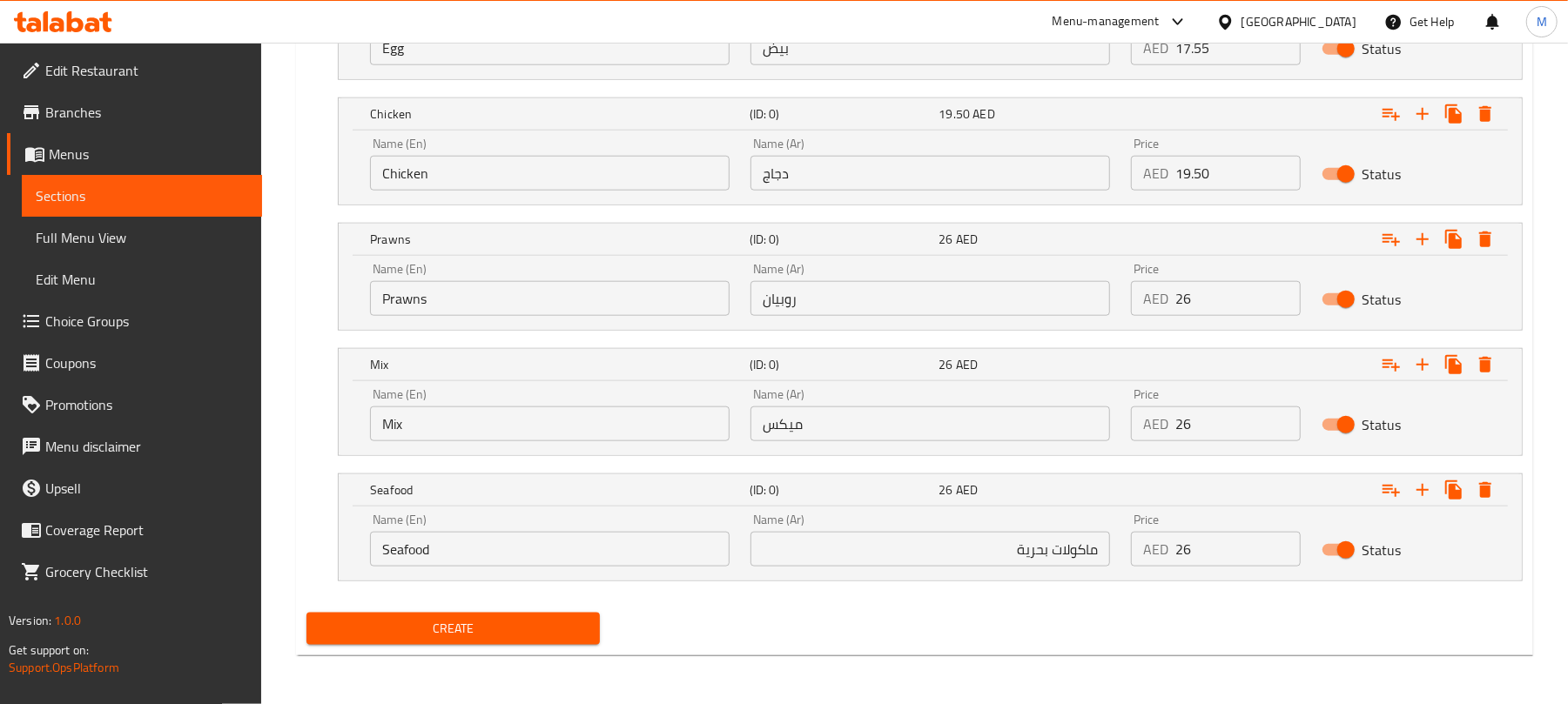 click on "Create" at bounding box center (453, 628) 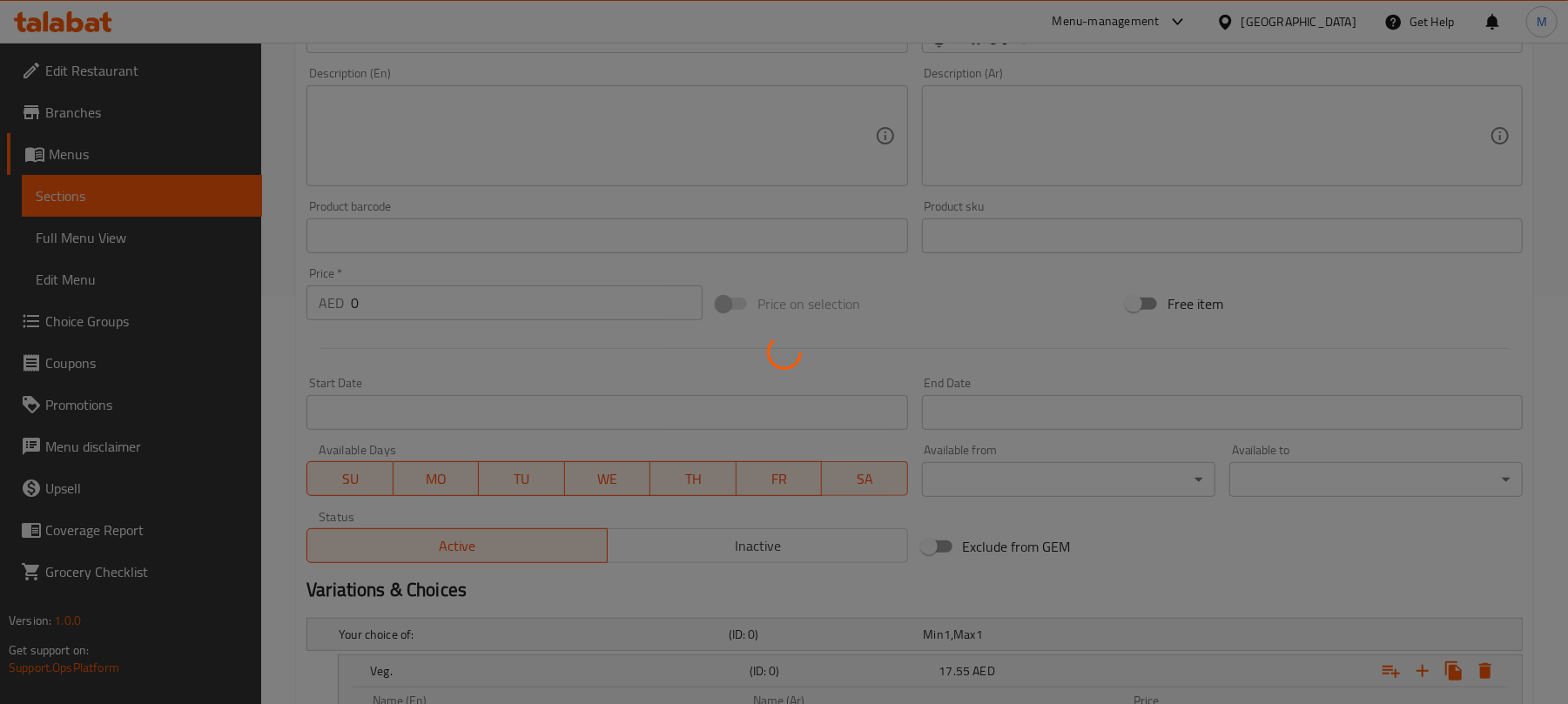 scroll, scrollTop: 0, scrollLeft: 0, axis: both 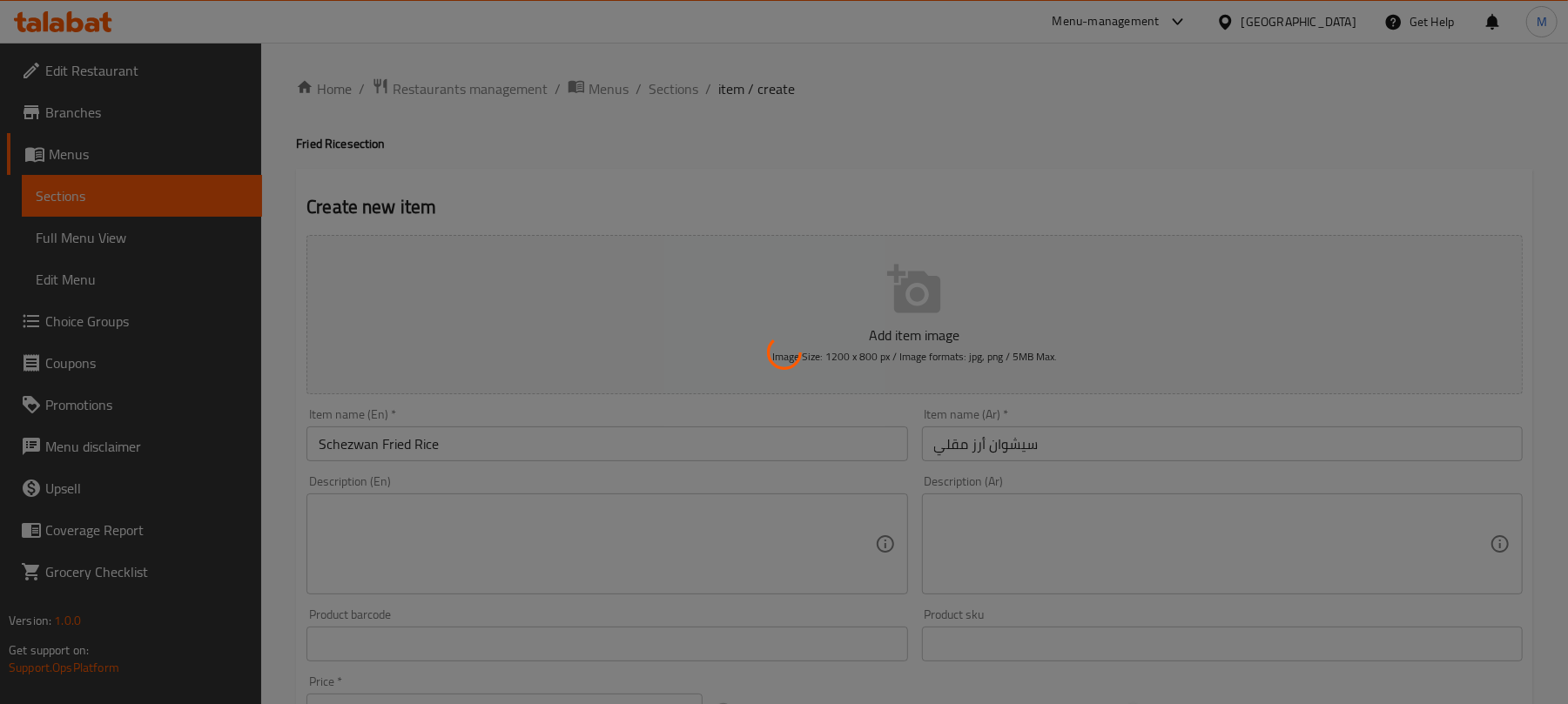 type 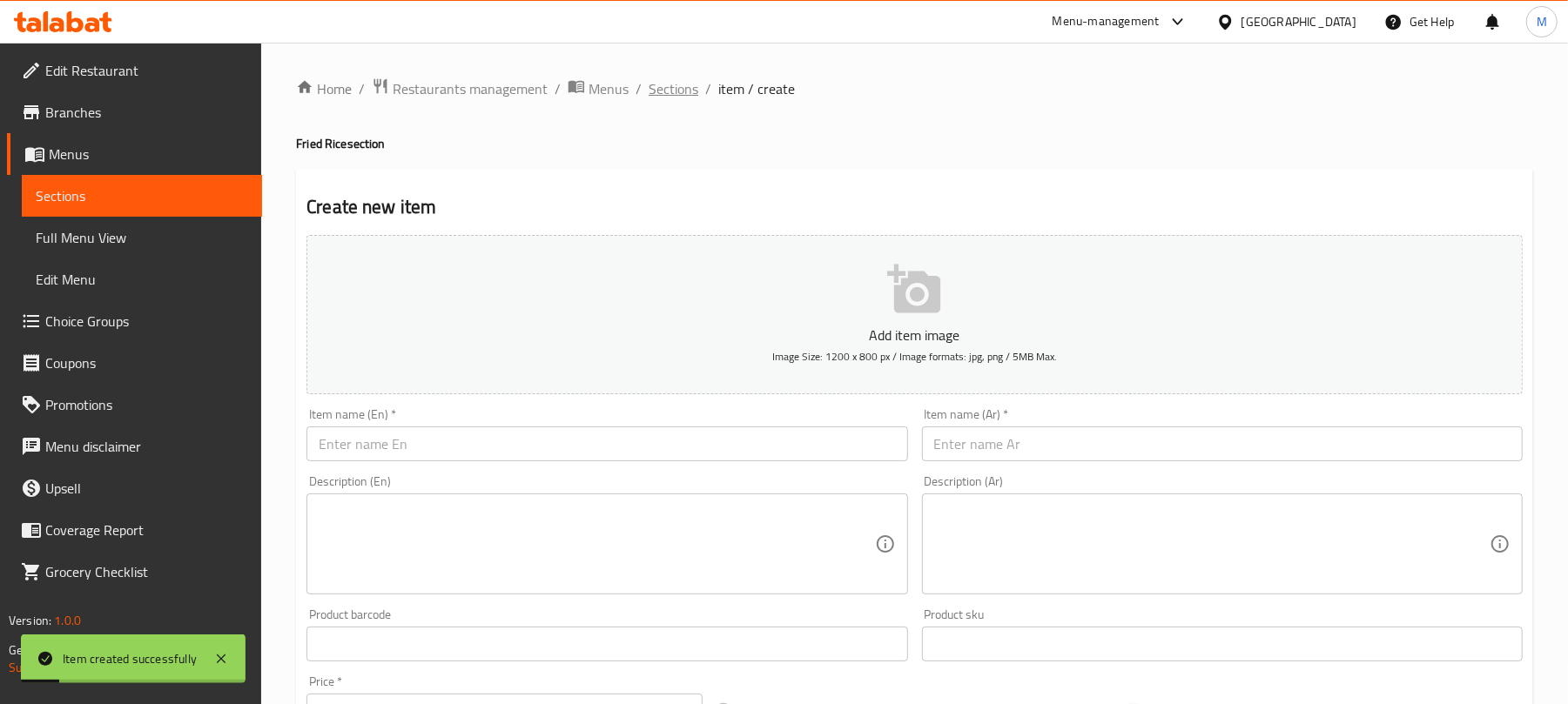 click on "Sections" at bounding box center [673, 89] 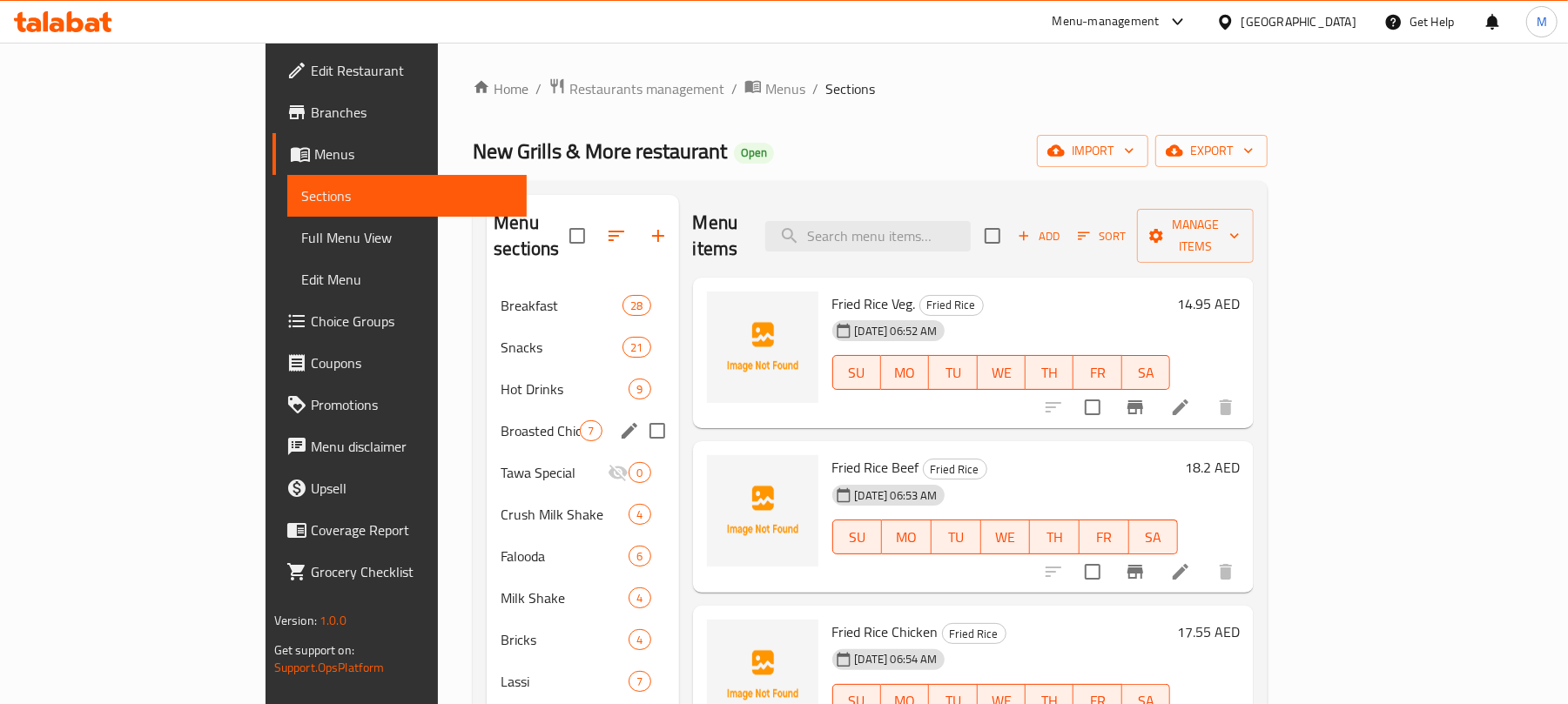 scroll, scrollTop: 116, scrollLeft: 0, axis: vertical 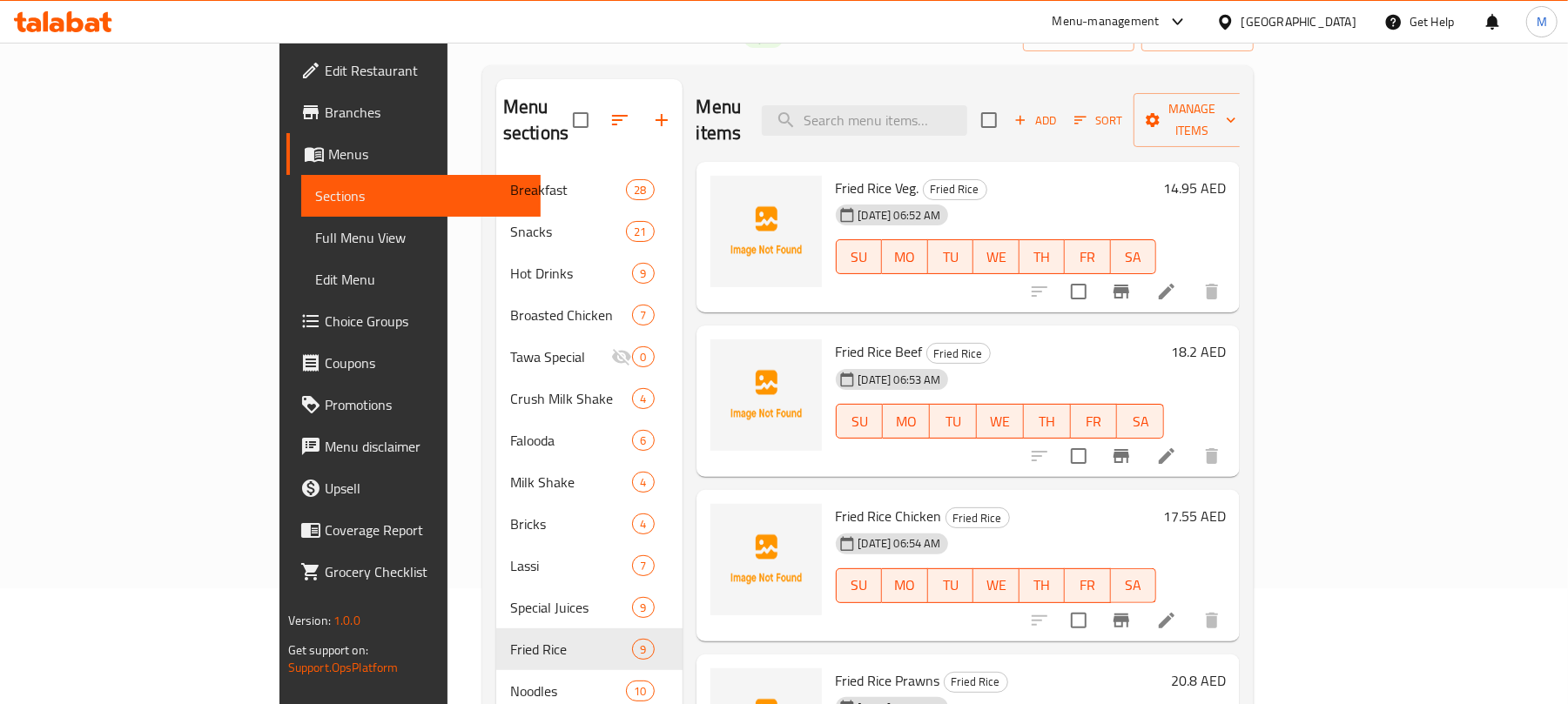 click at bounding box center [662, 120] 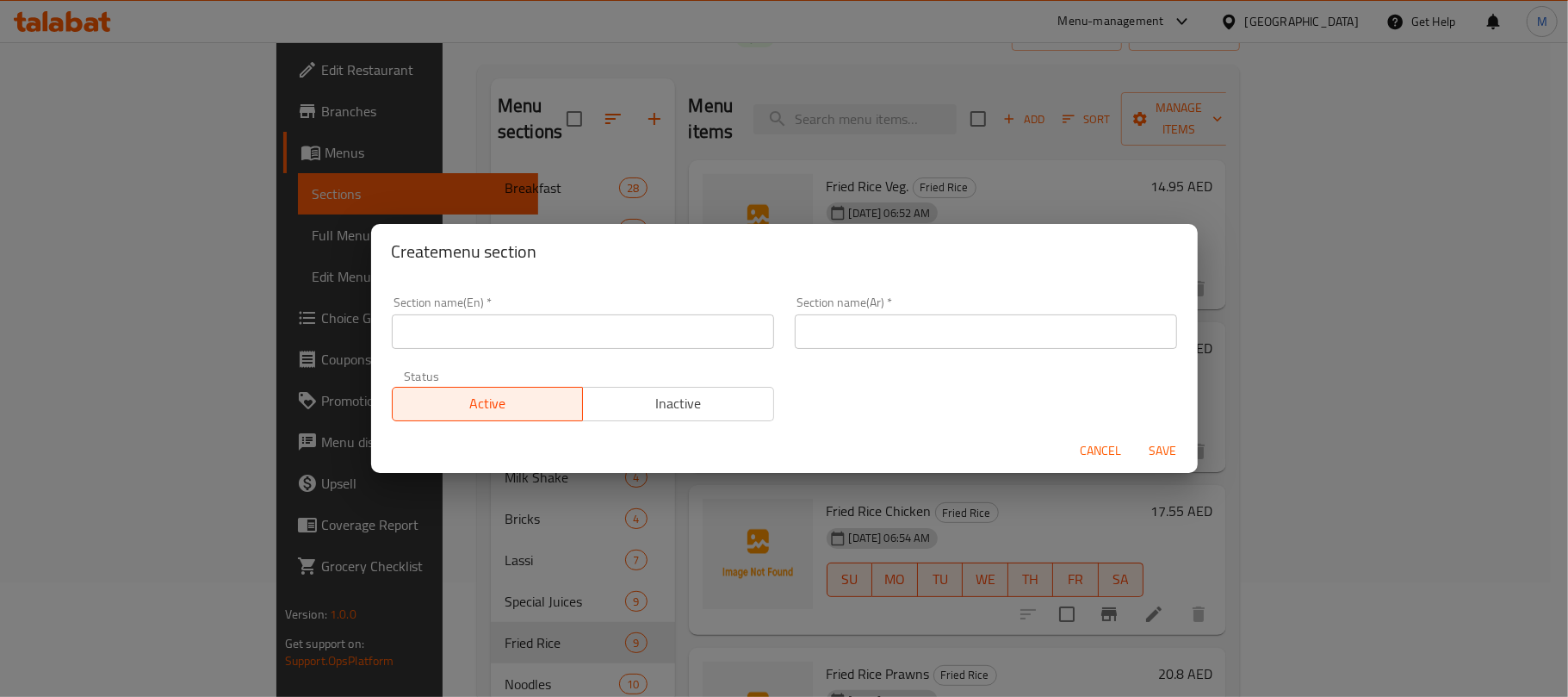 click at bounding box center (583, 332) 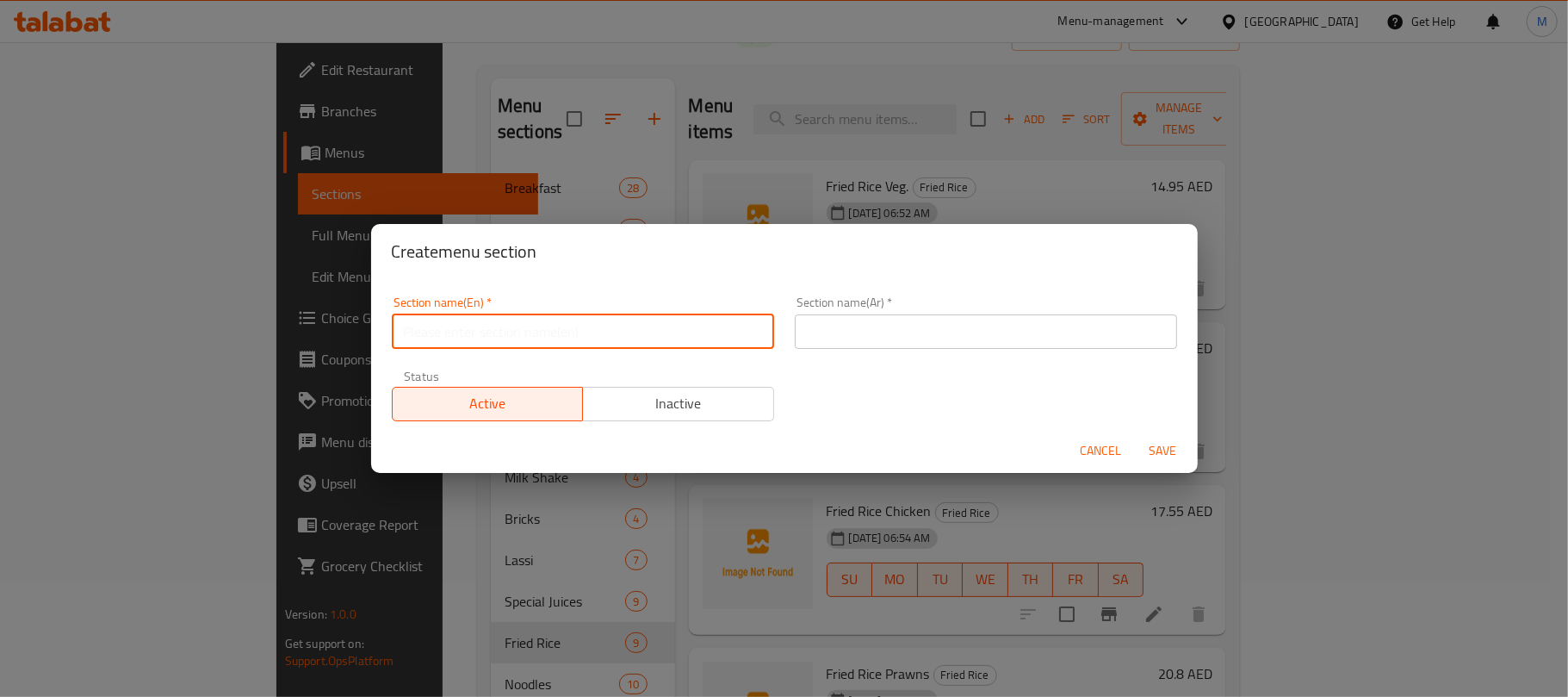 type on "}" 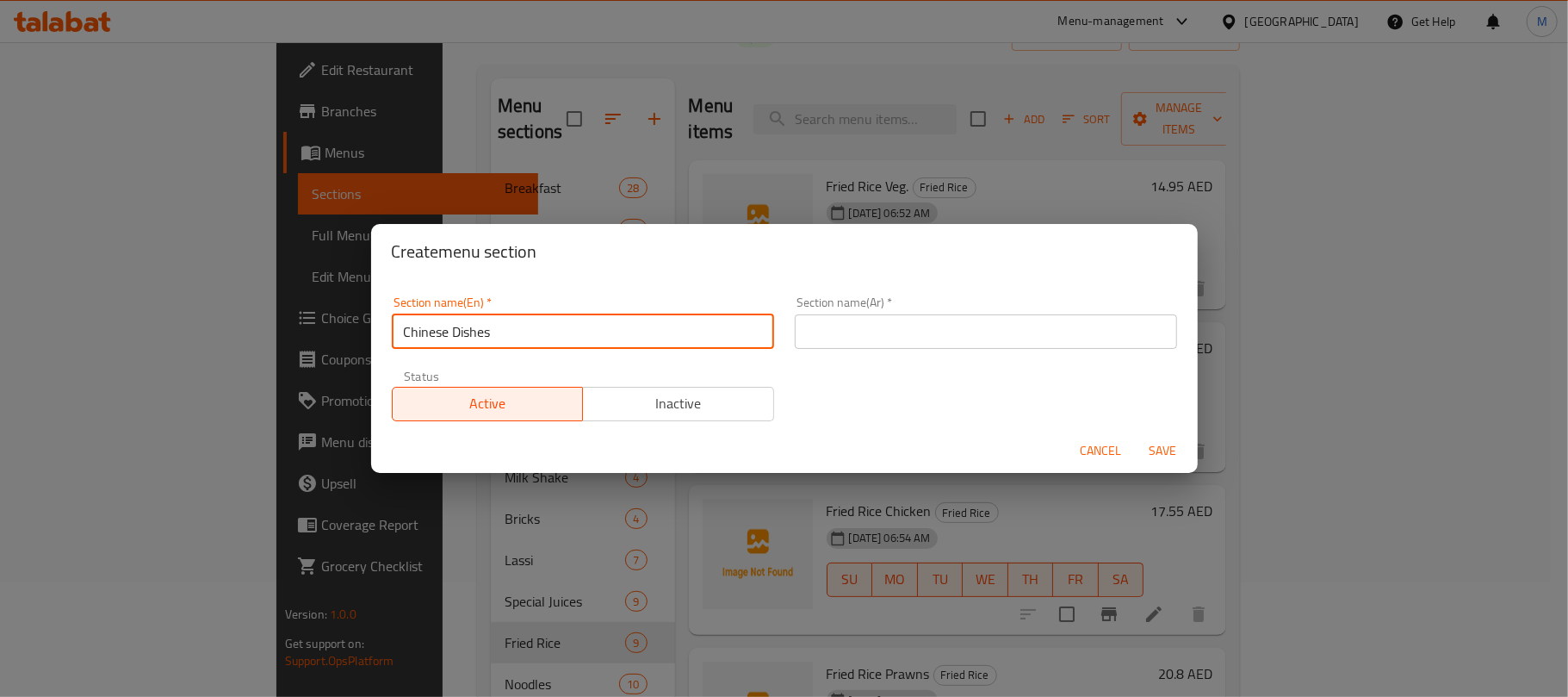 type on "Chinese Dishes" 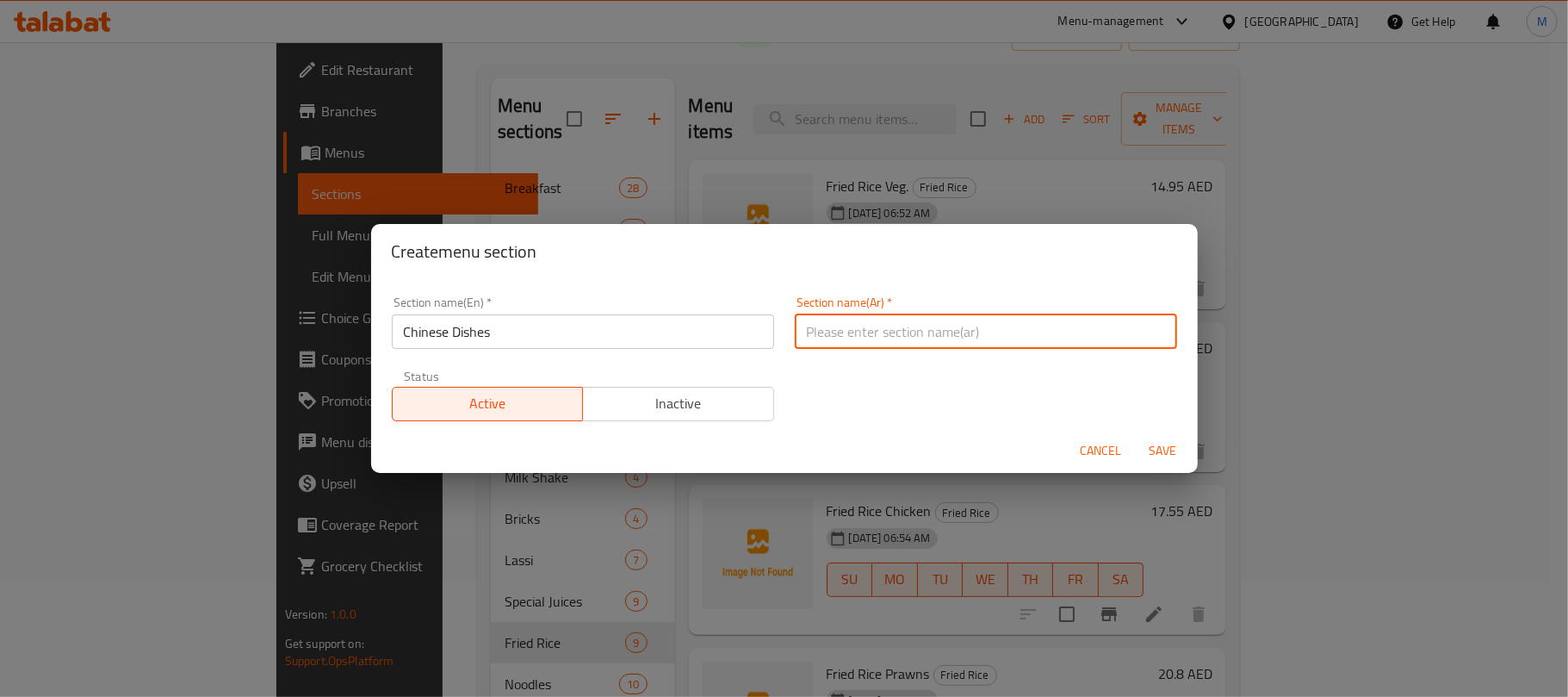 click at bounding box center (986, 332) 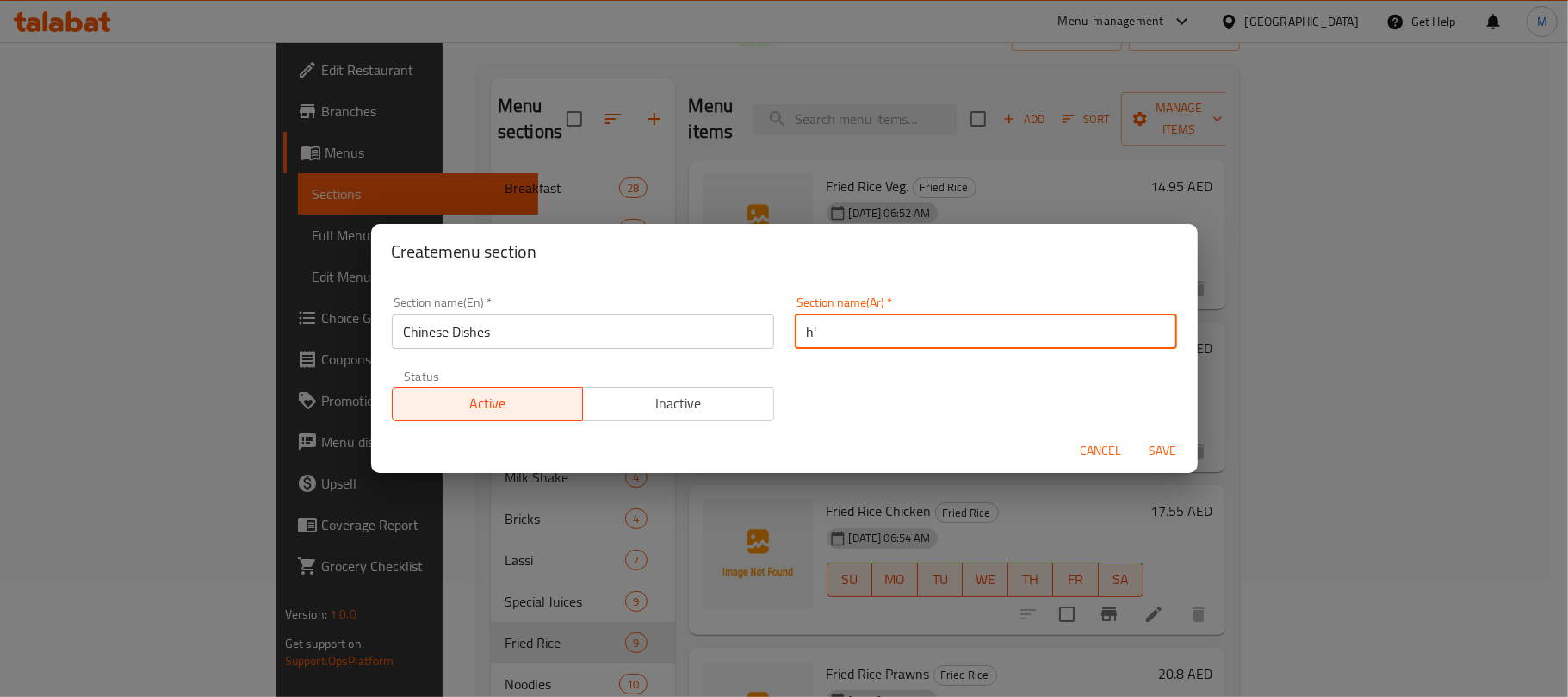type on "h" 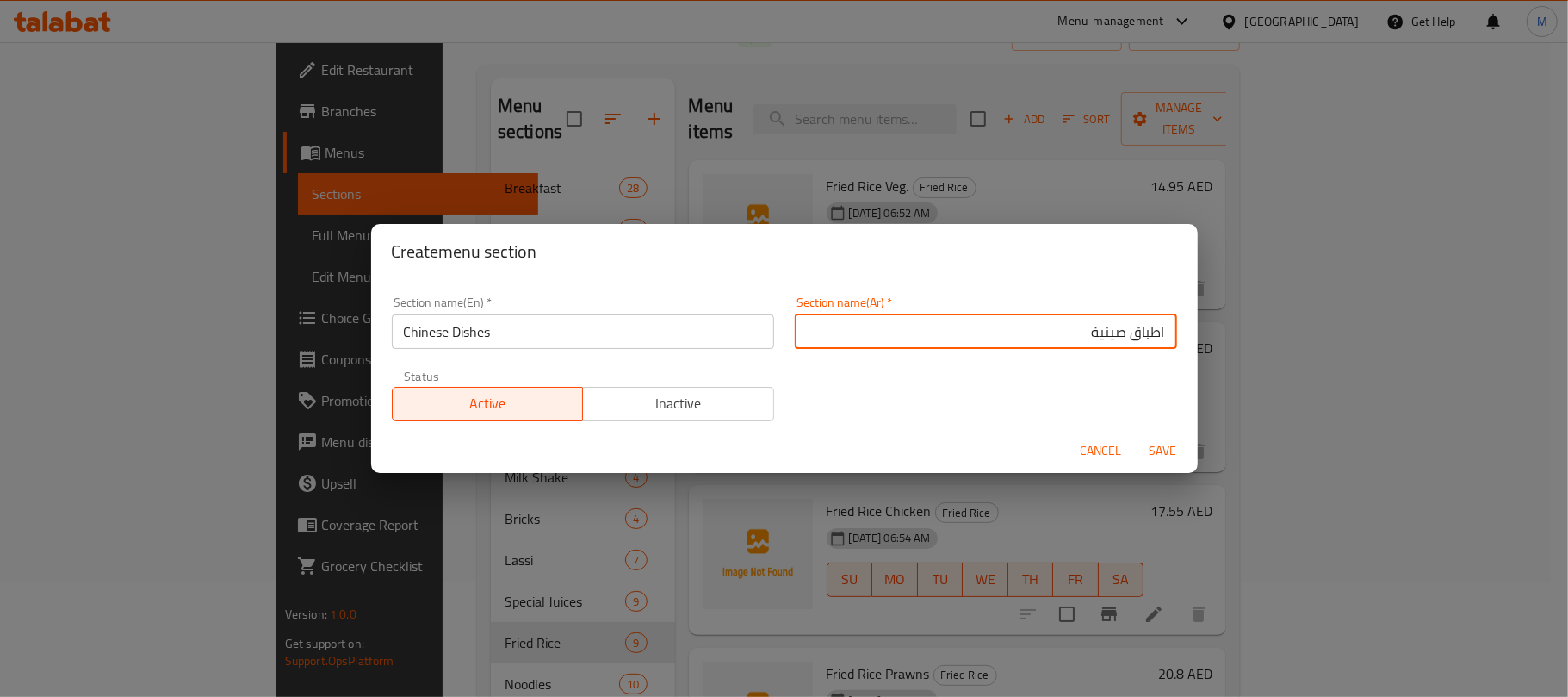 type on "اطباق صينية" 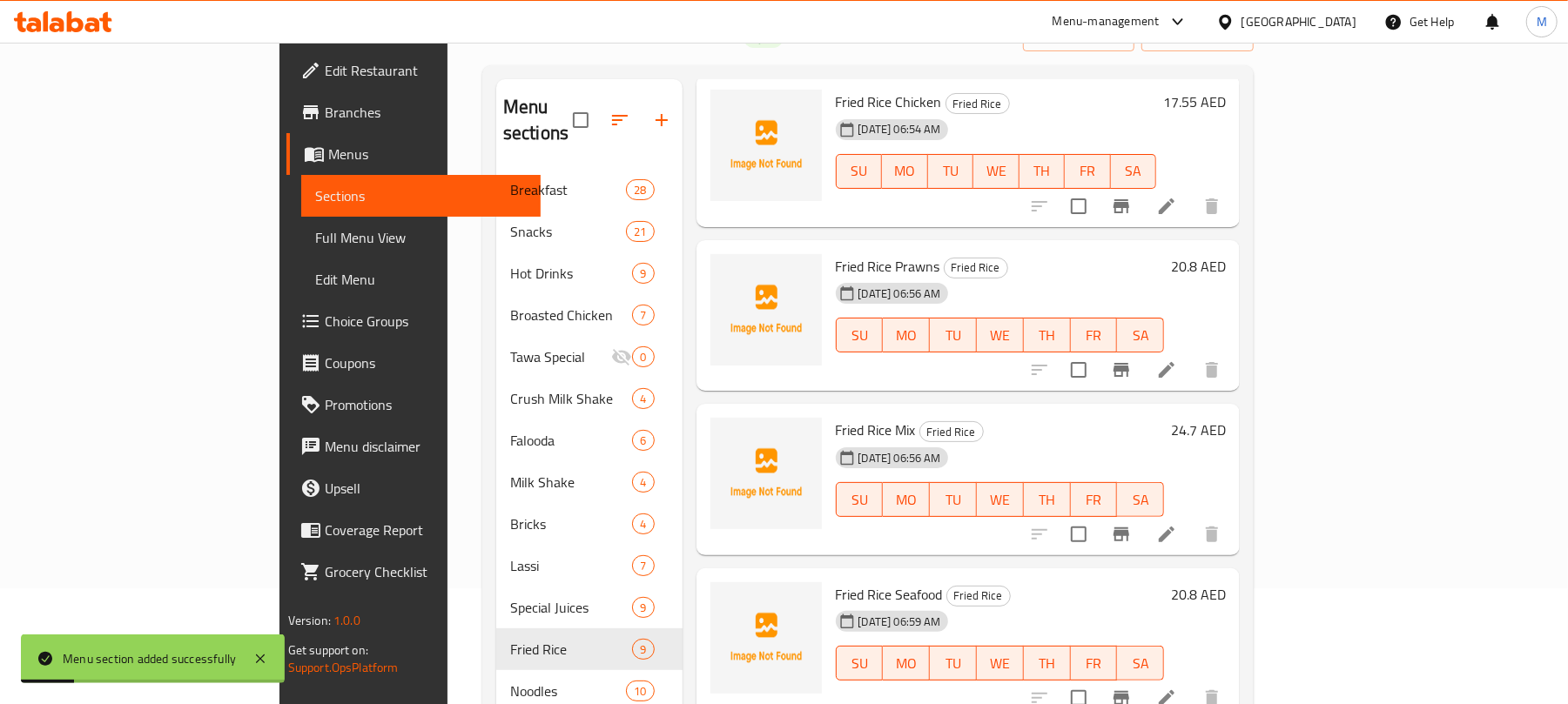 scroll, scrollTop: 580, scrollLeft: 0, axis: vertical 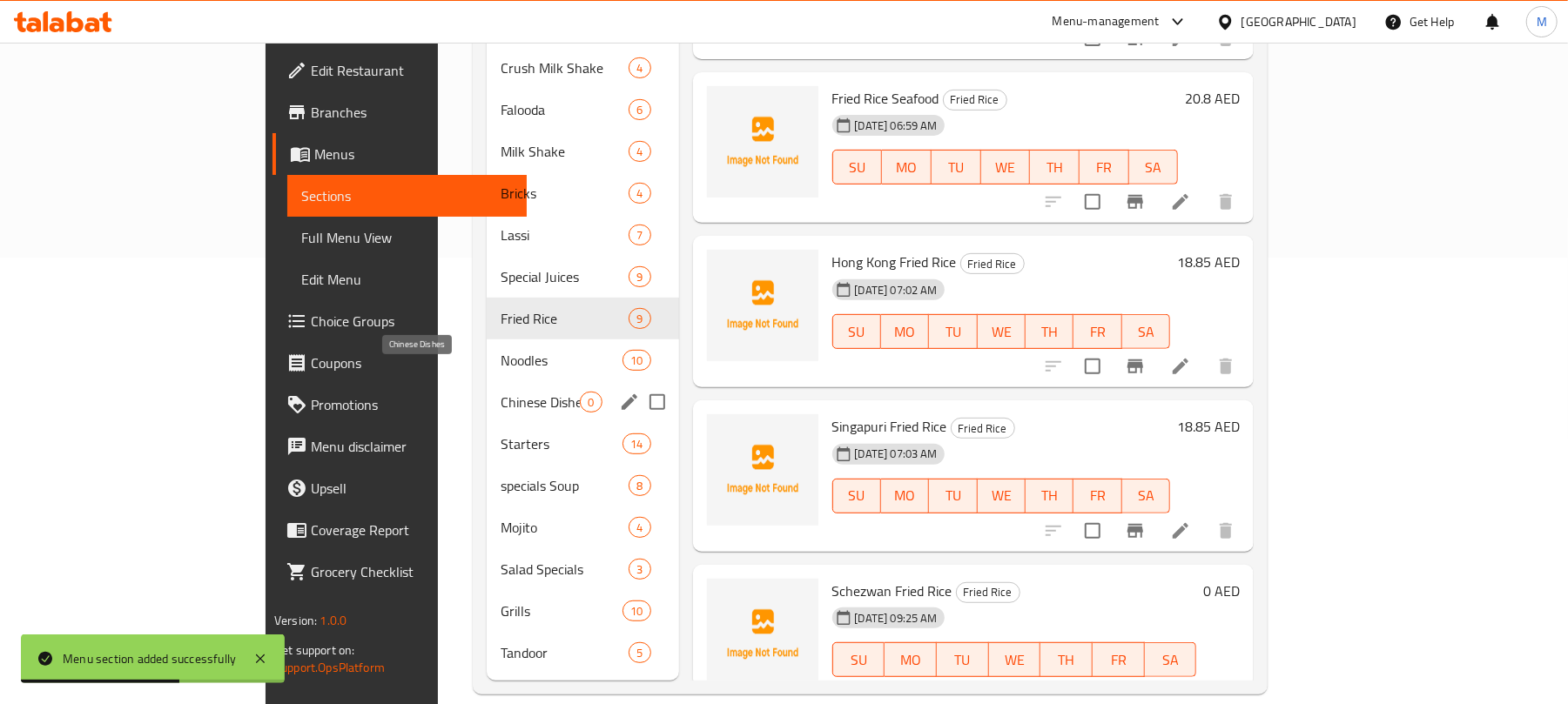 click on "Chinese Dishes" at bounding box center [540, 402] 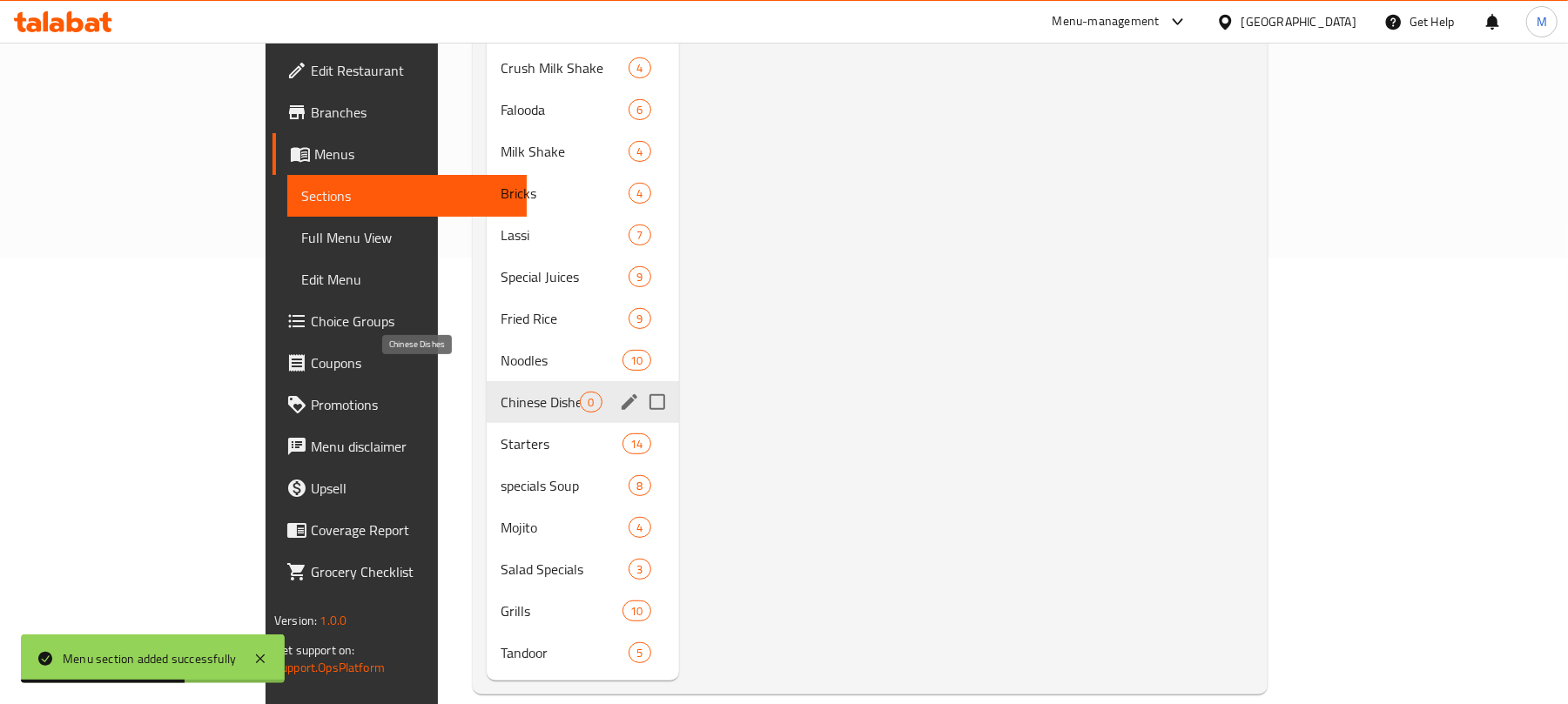 scroll, scrollTop: 0, scrollLeft: 0, axis: both 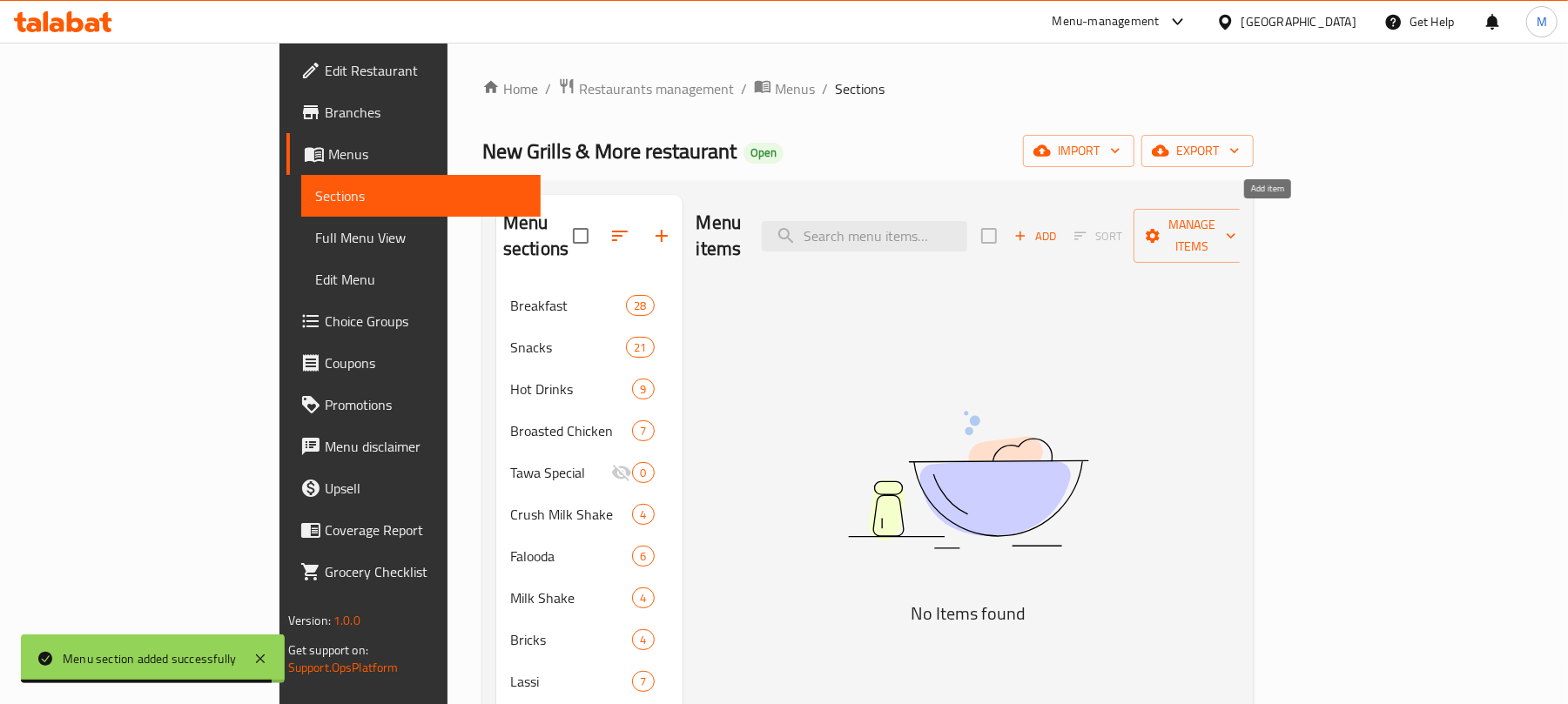 click on "Add Sort Manage items" at bounding box center (1115, 236) 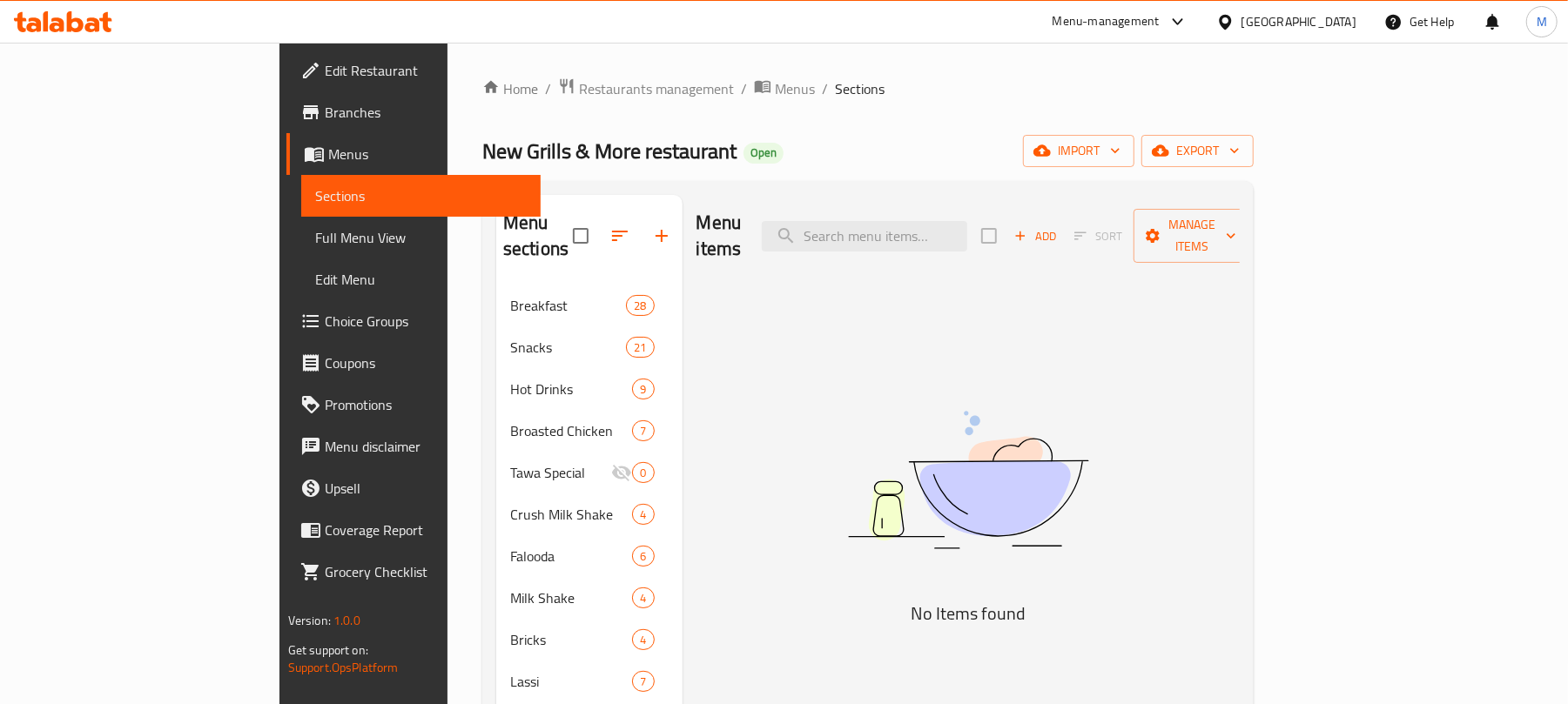 click on "Add" at bounding box center (1035, 236) 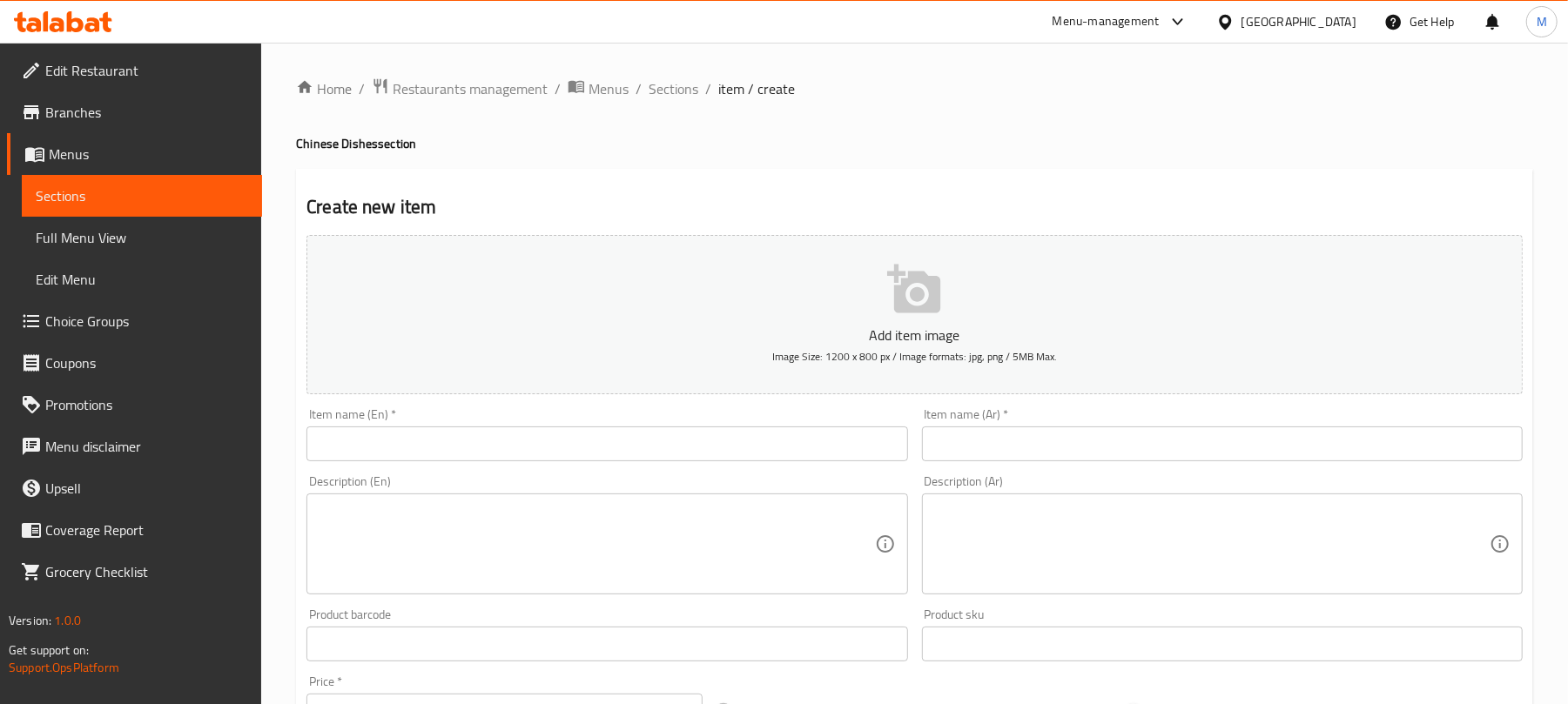 click at bounding box center (607, 444) 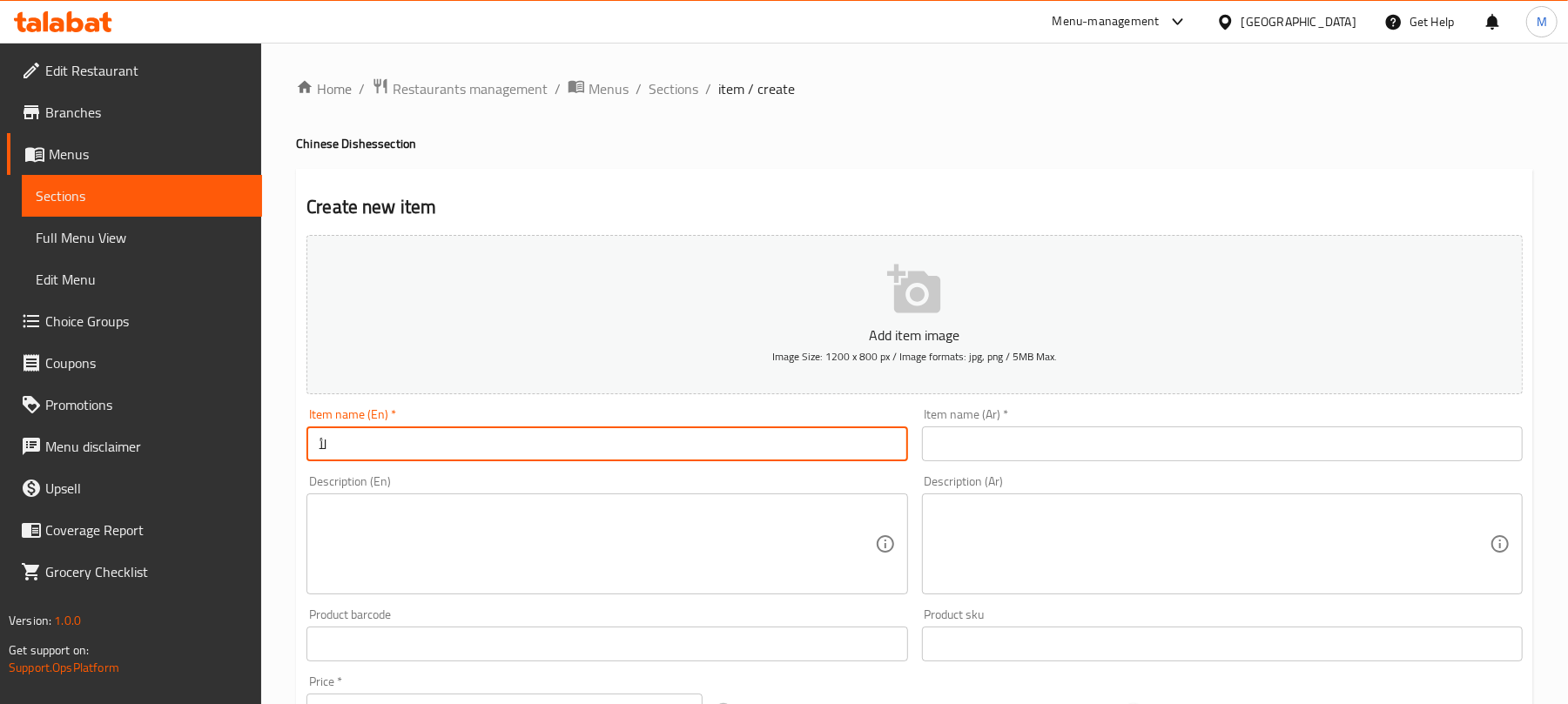 type on "ل" 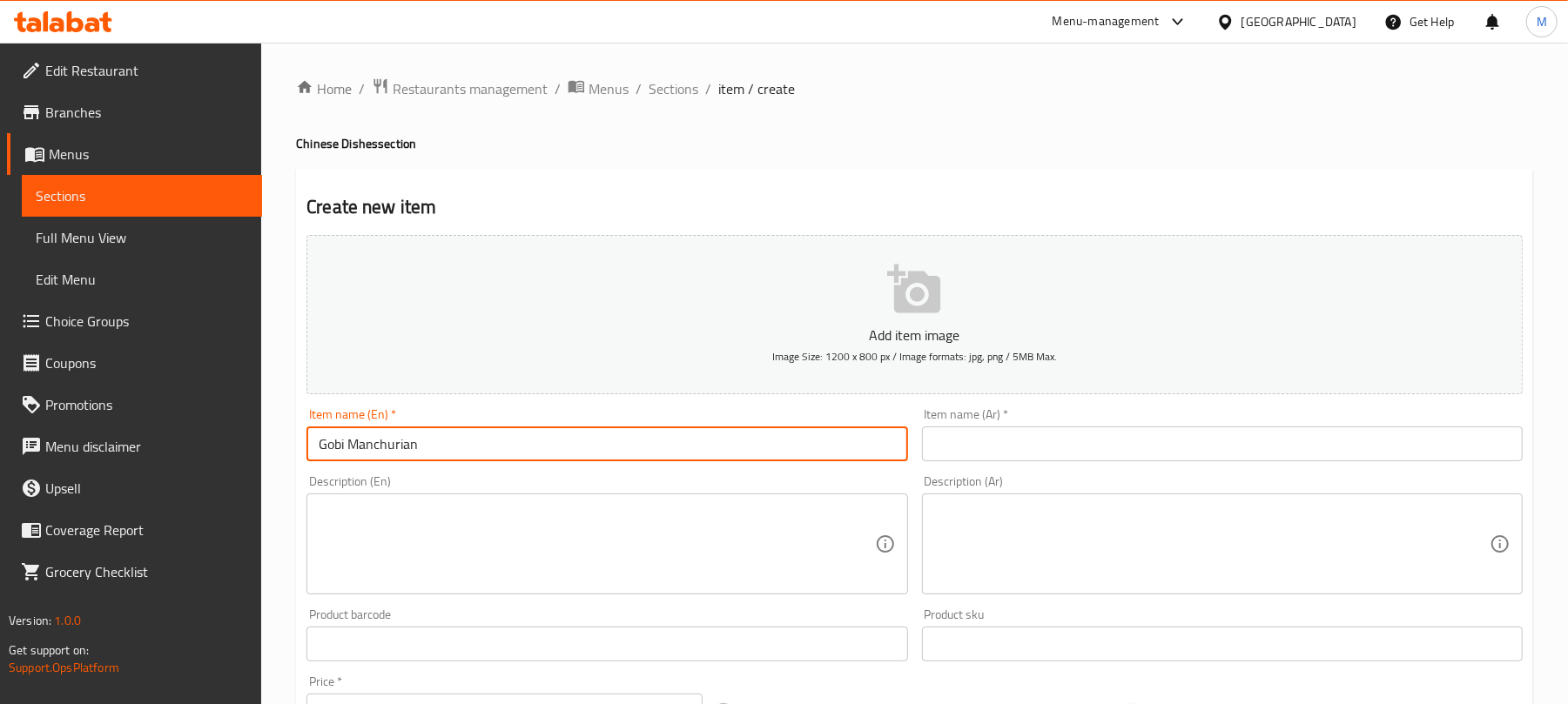 type on "Gobi Manchurian" 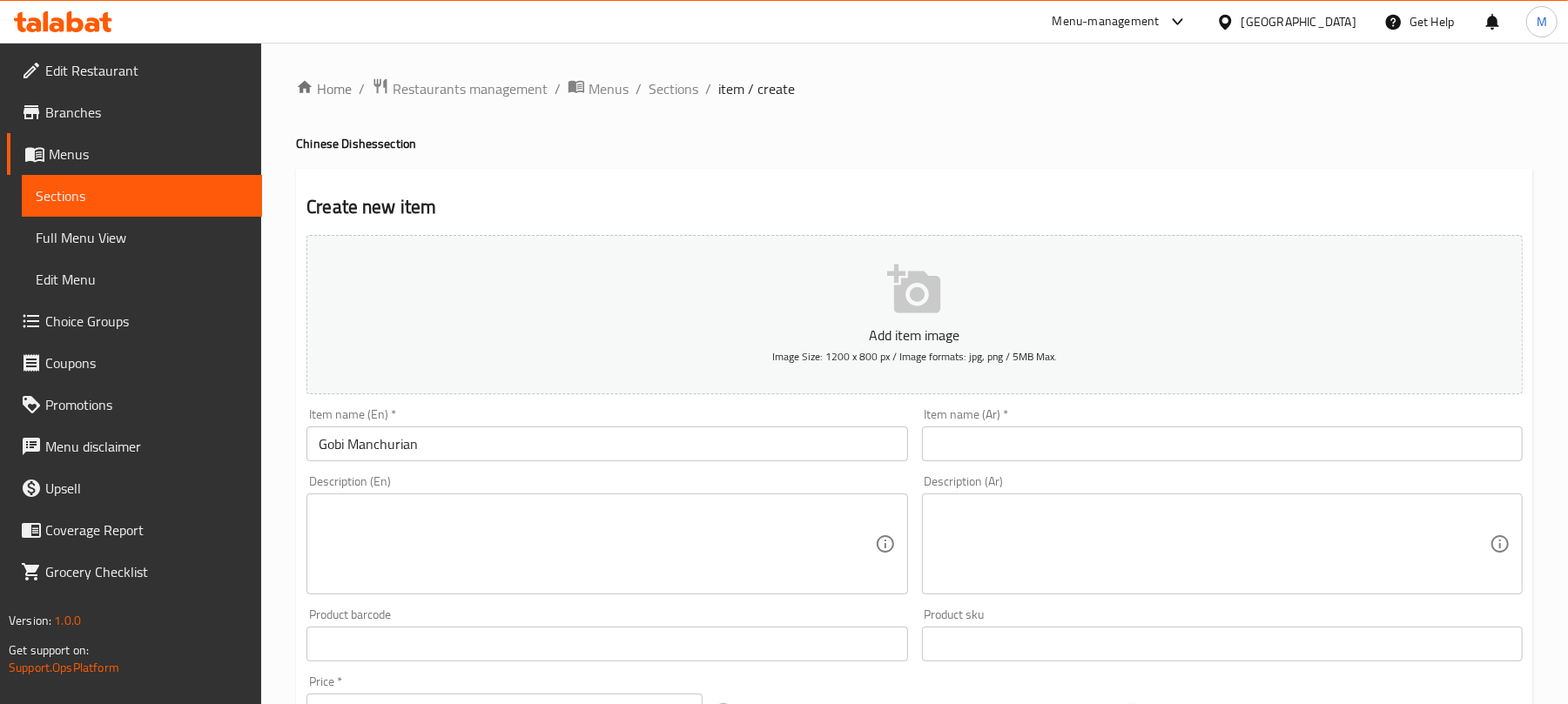 click on "Description (En) Description (En)" at bounding box center (607, 534) 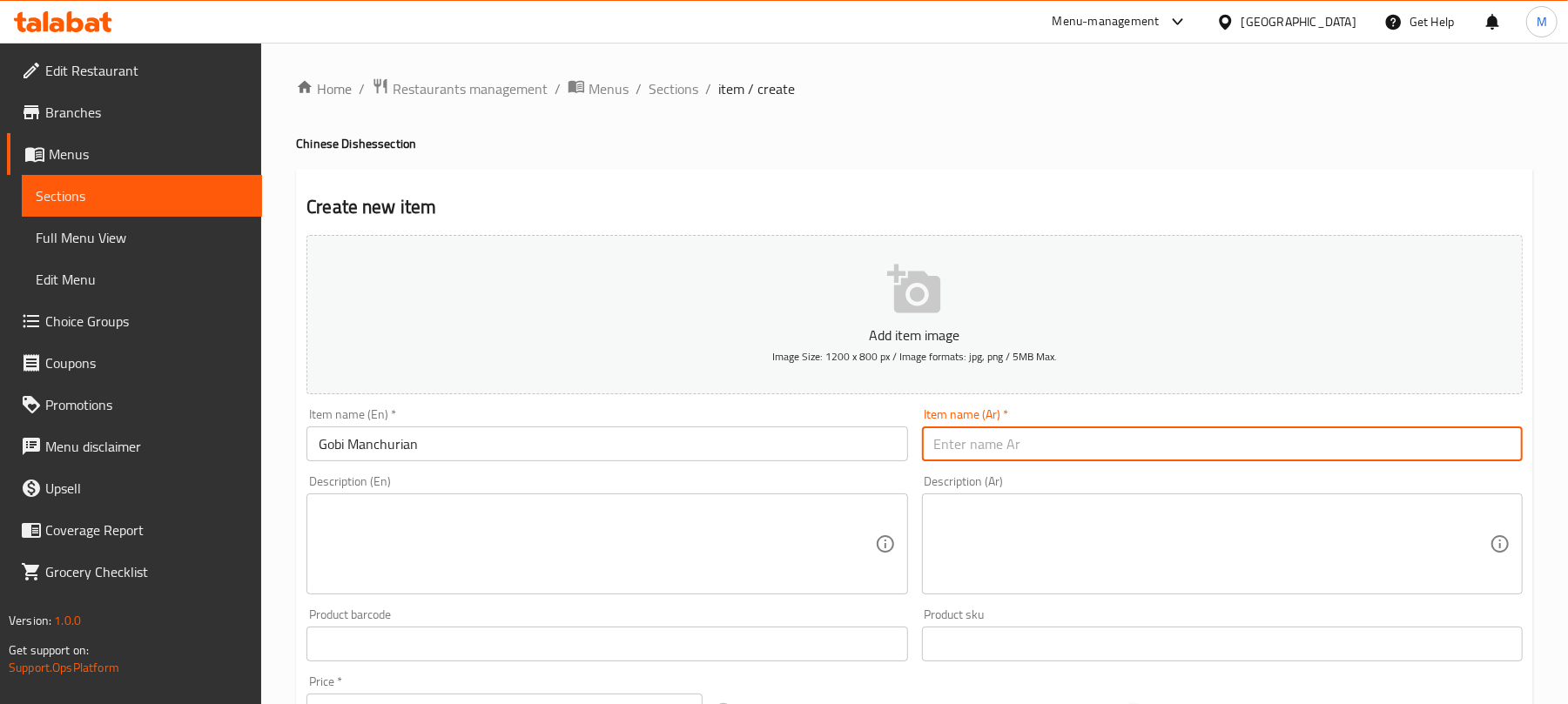 click at bounding box center (1222, 444) 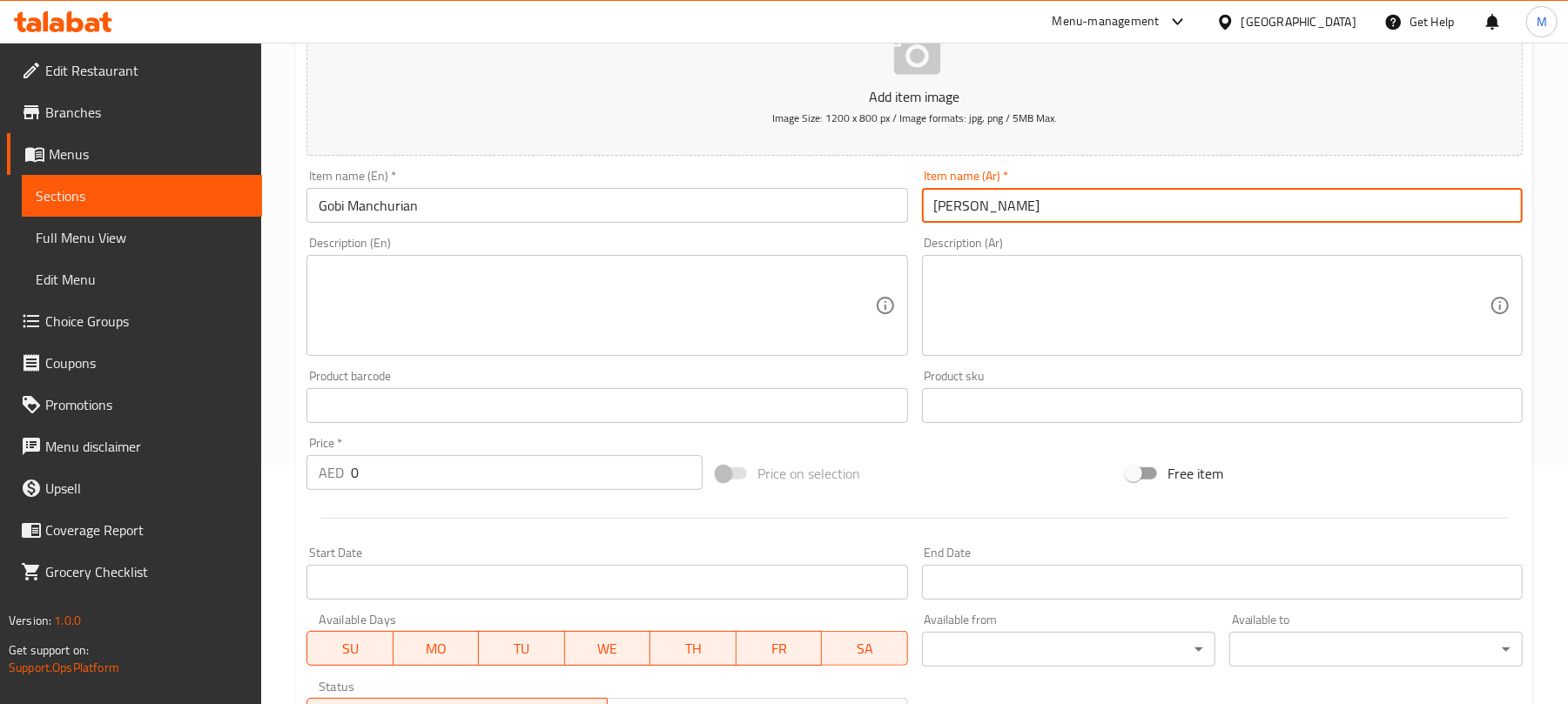scroll, scrollTop: 464, scrollLeft: 0, axis: vertical 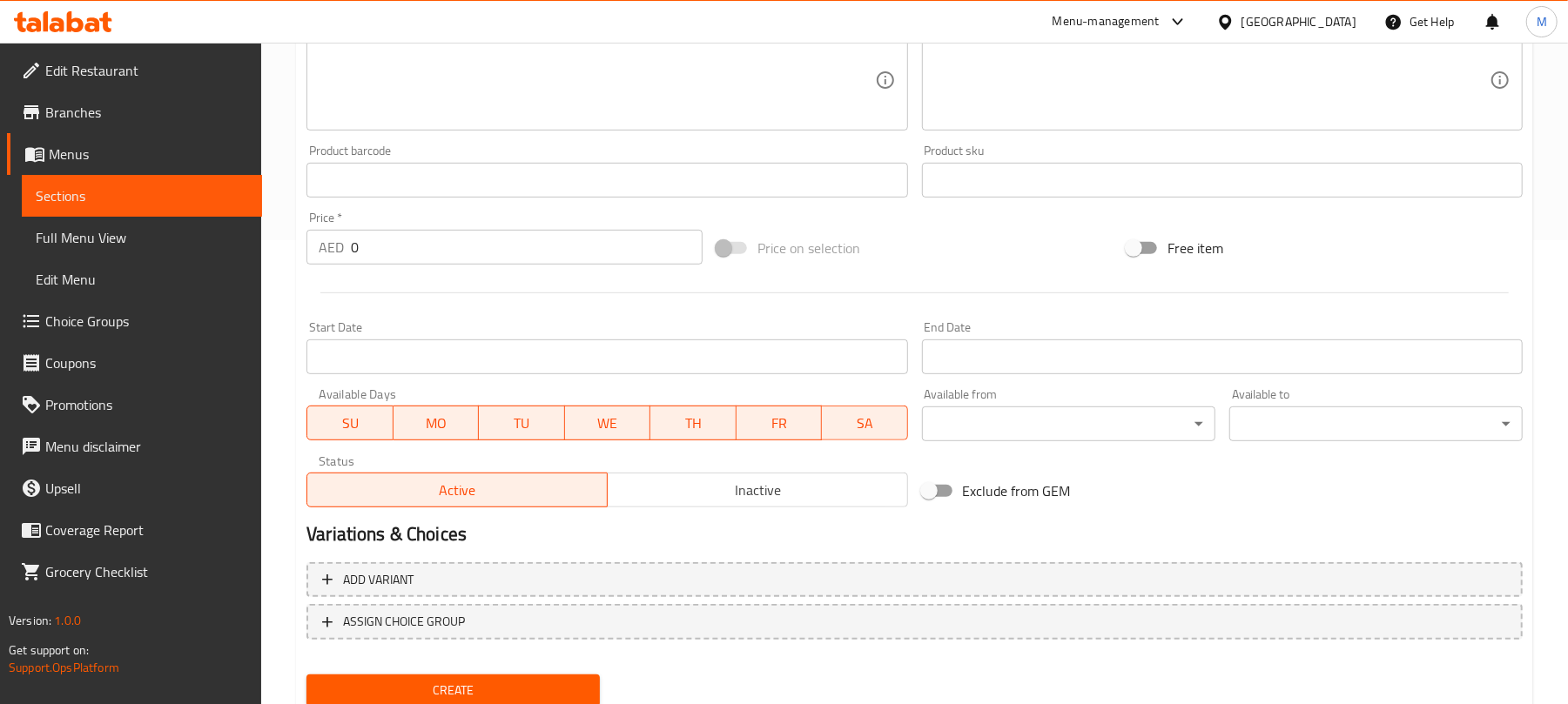 type on "[PERSON_NAME]" 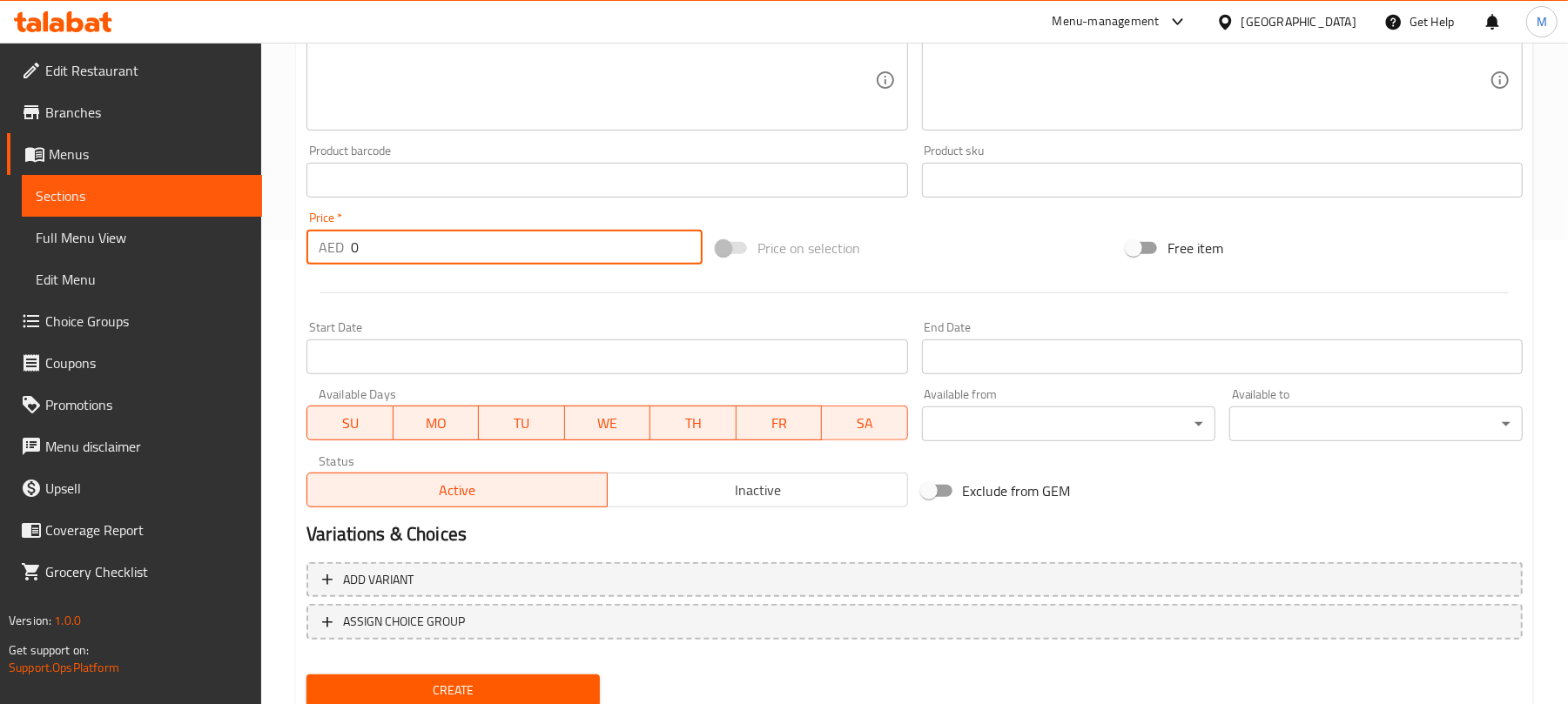 drag, startPoint x: 343, startPoint y: 262, endPoint x: 333, endPoint y: 262, distance: 10 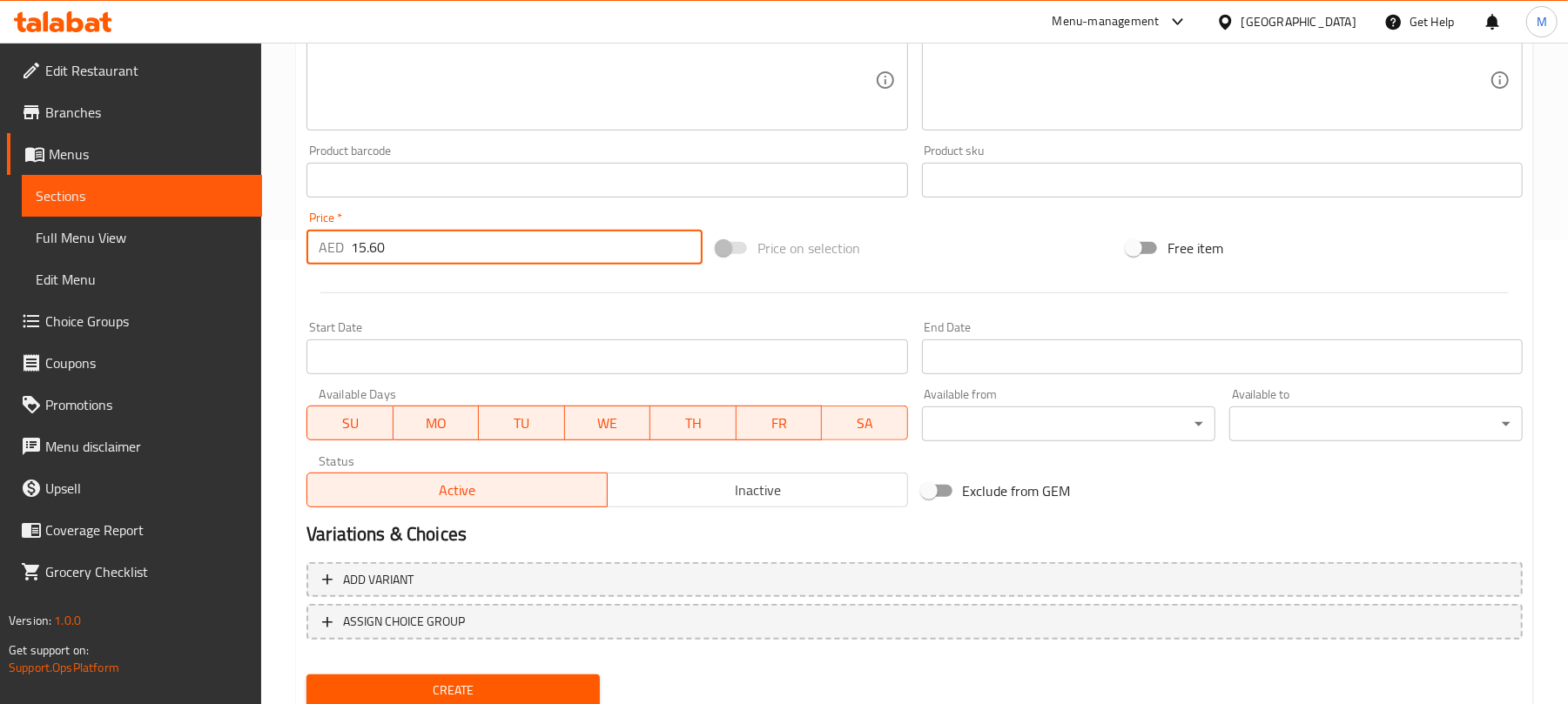 type on "15.60" 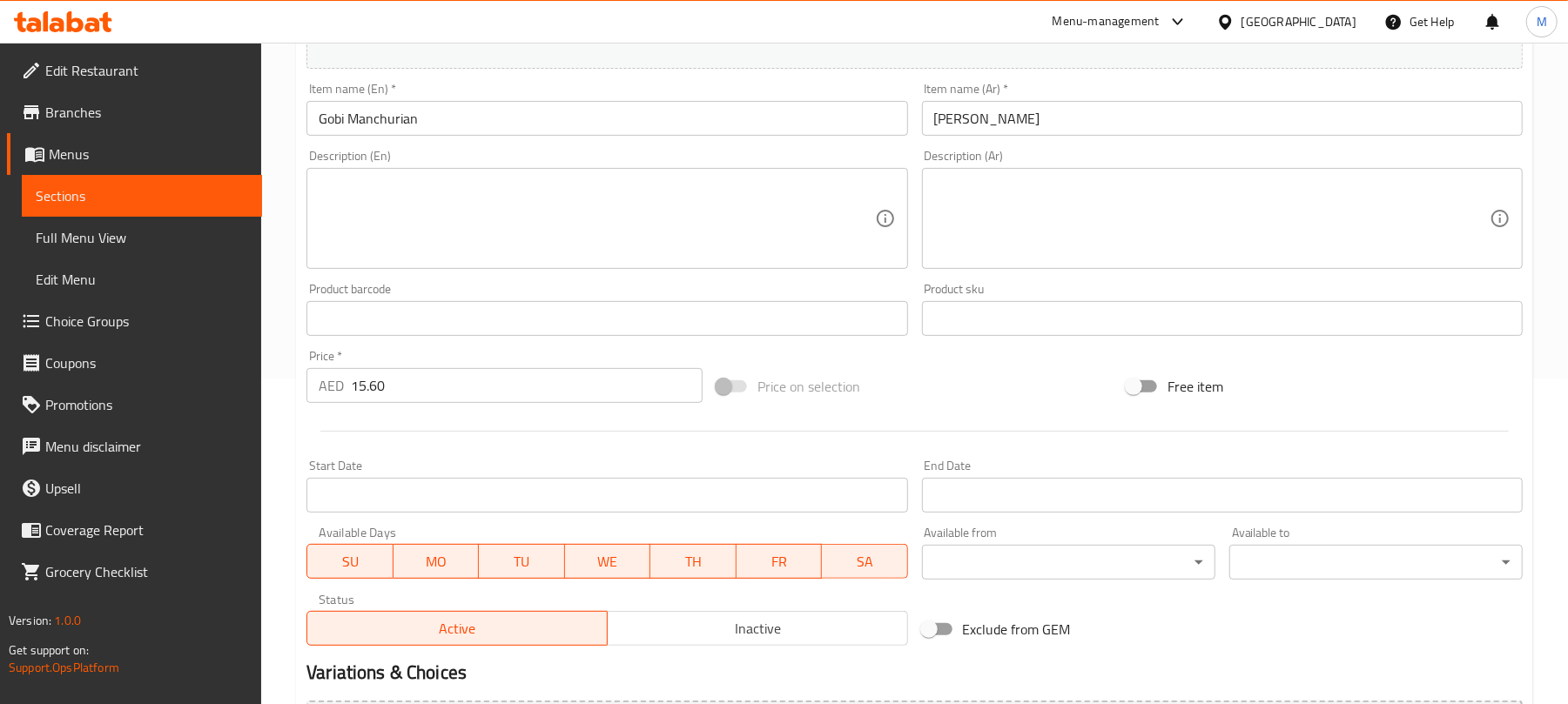 scroll, scrollTop: 524, scrollLeft: 0, axis: vertical 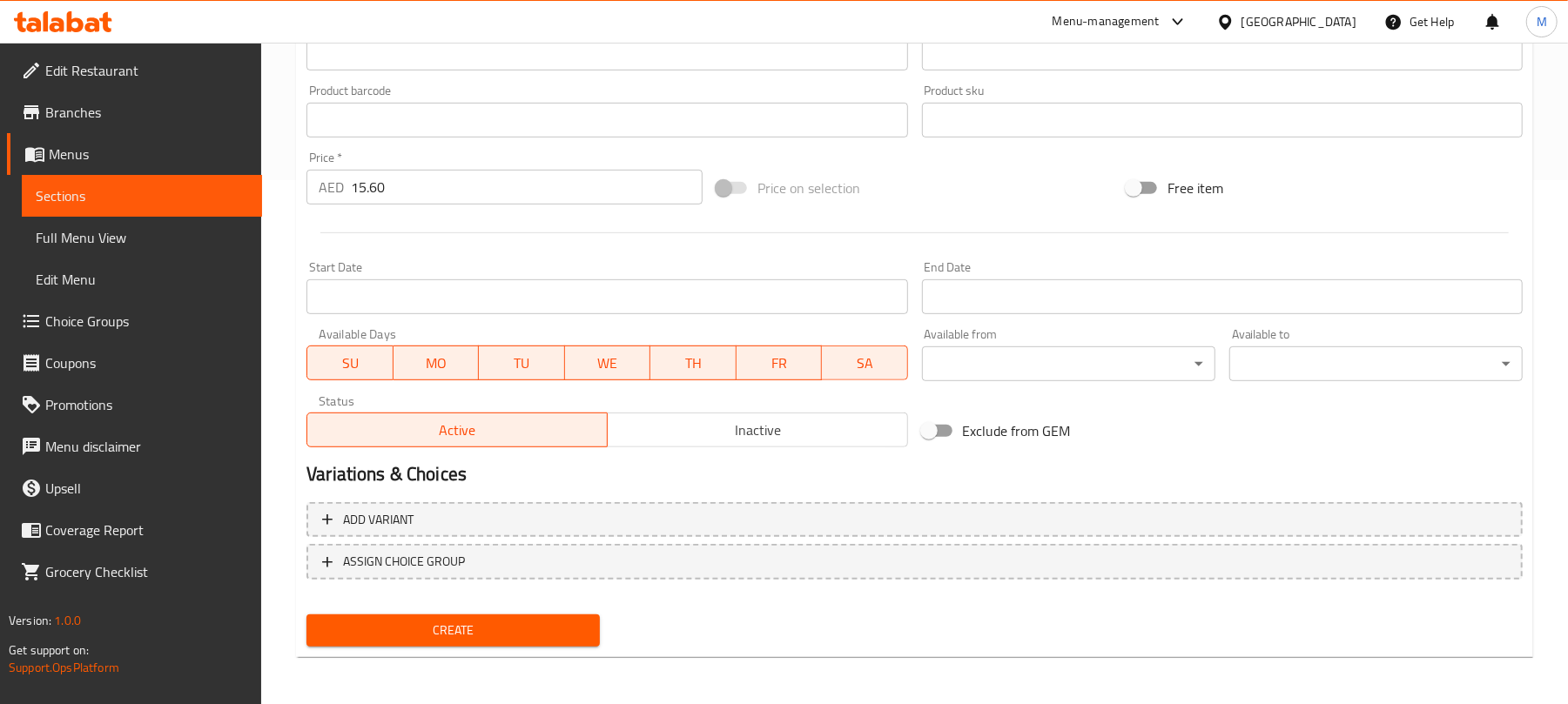 click on "Create" at bounding box center [453, 630] 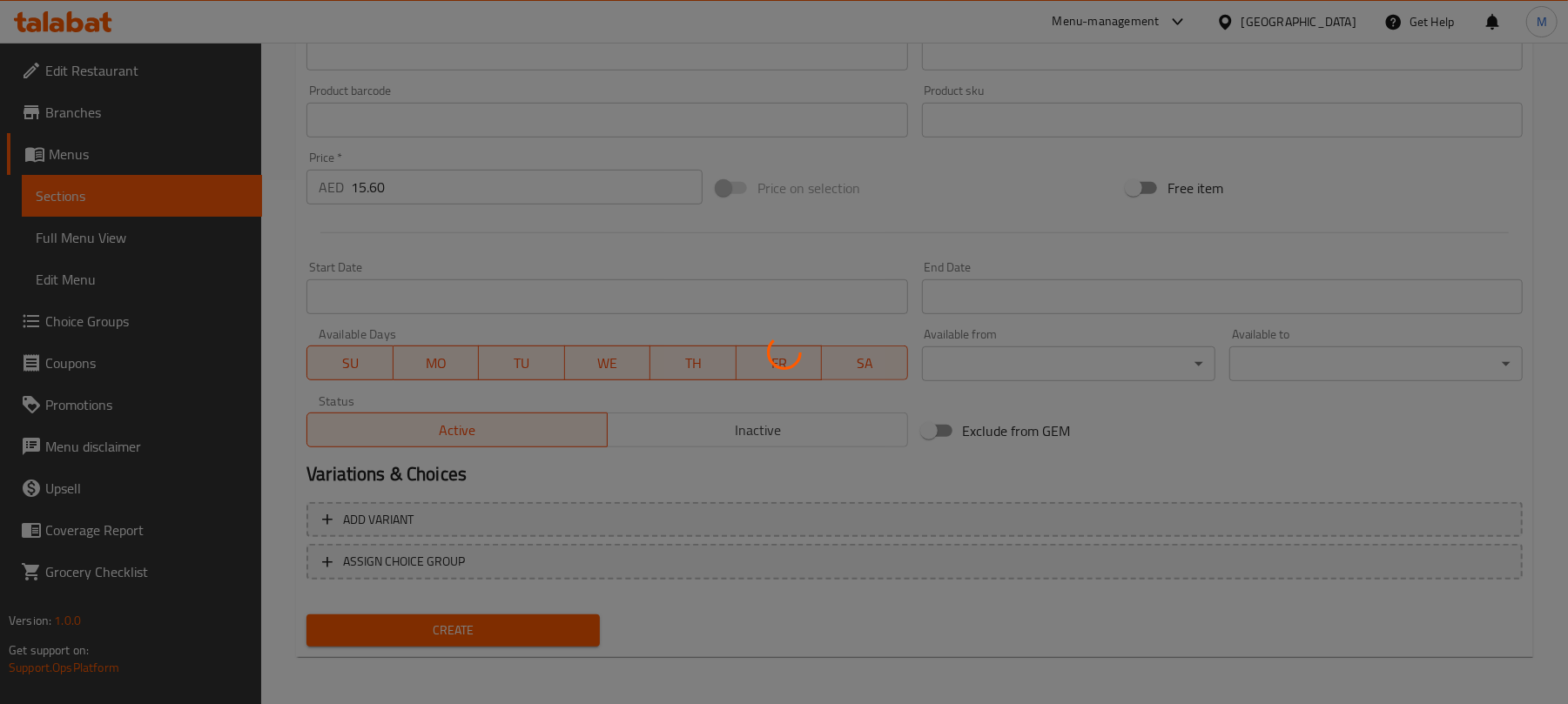 scroll, scrollTop: 299, scrollLeft: 0, axis: vertical 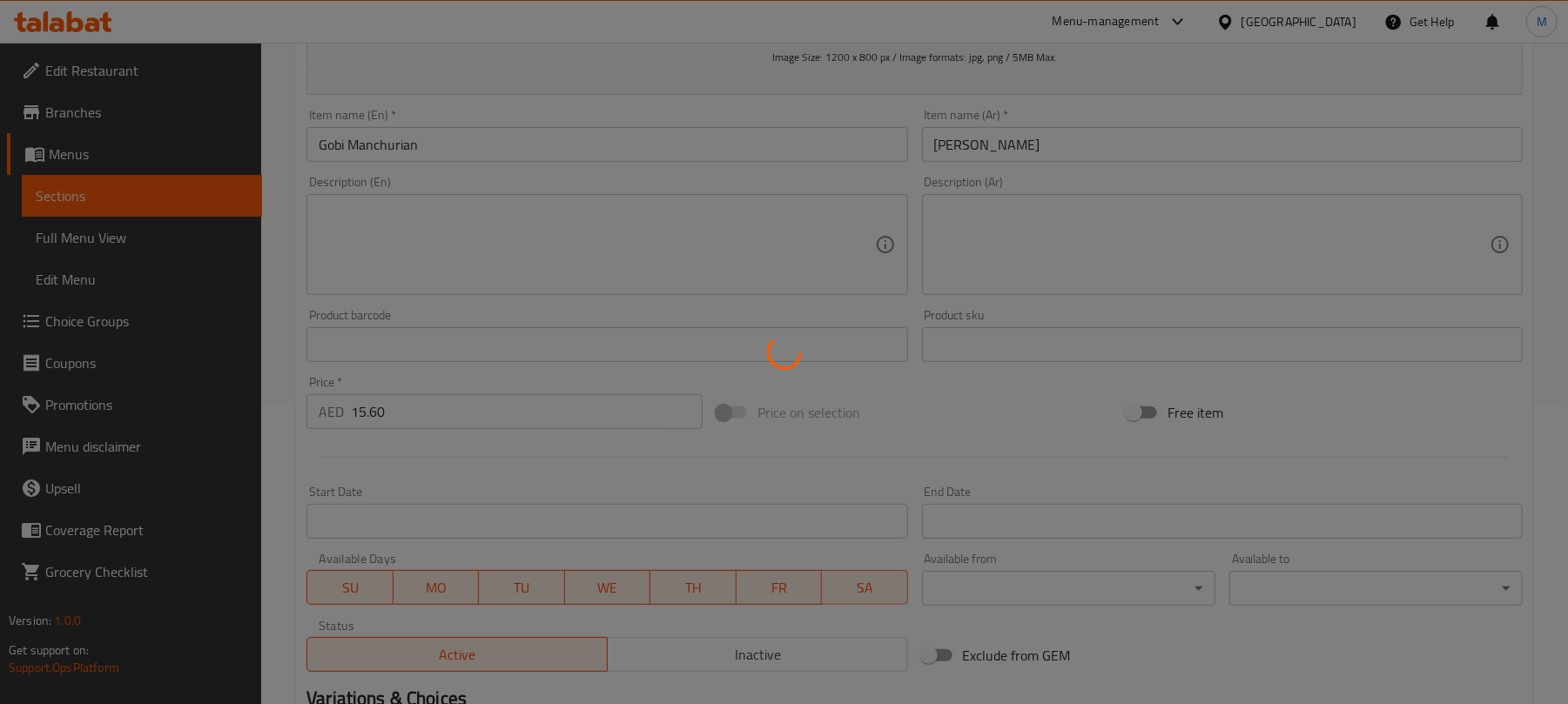 type 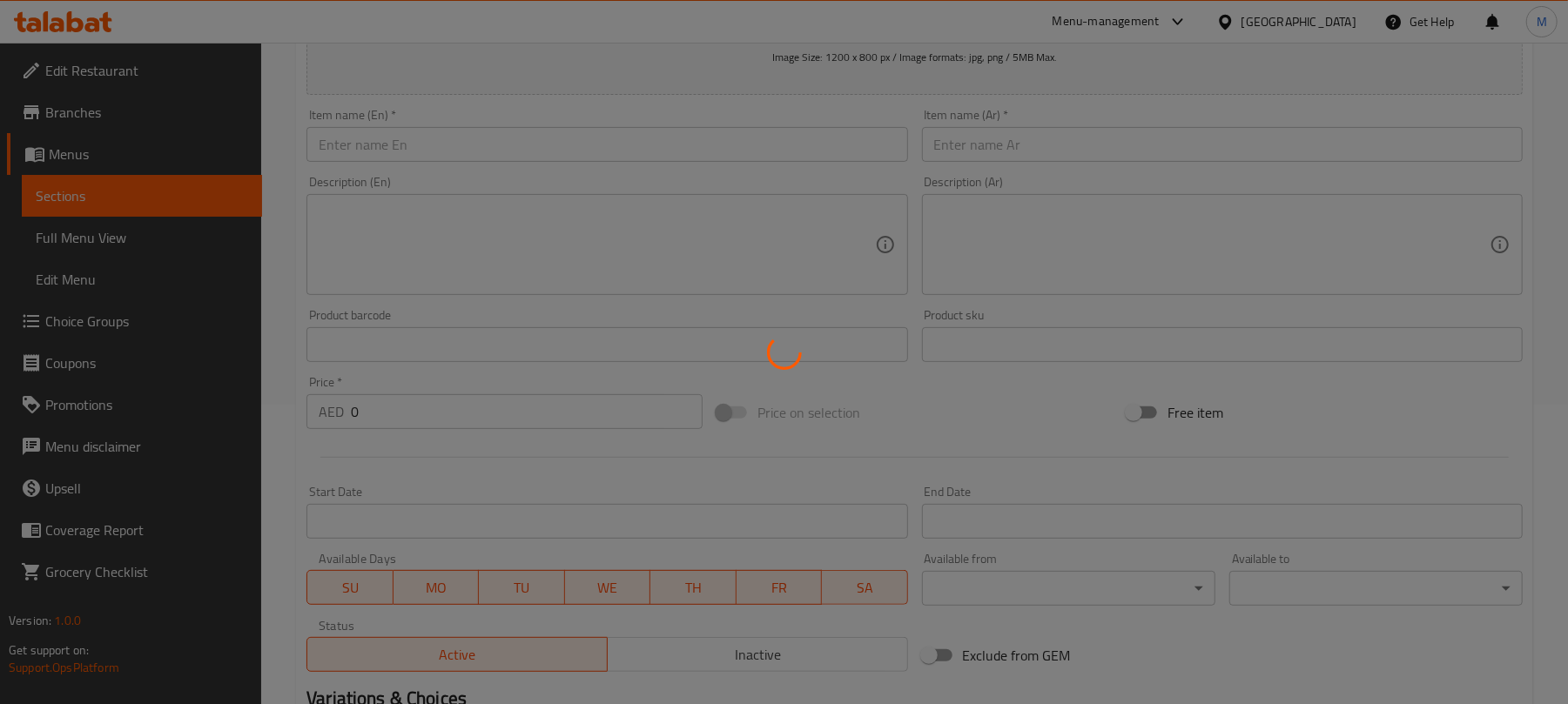 scroll, scrollTop: 0, scrollLeft: 0, axis: both 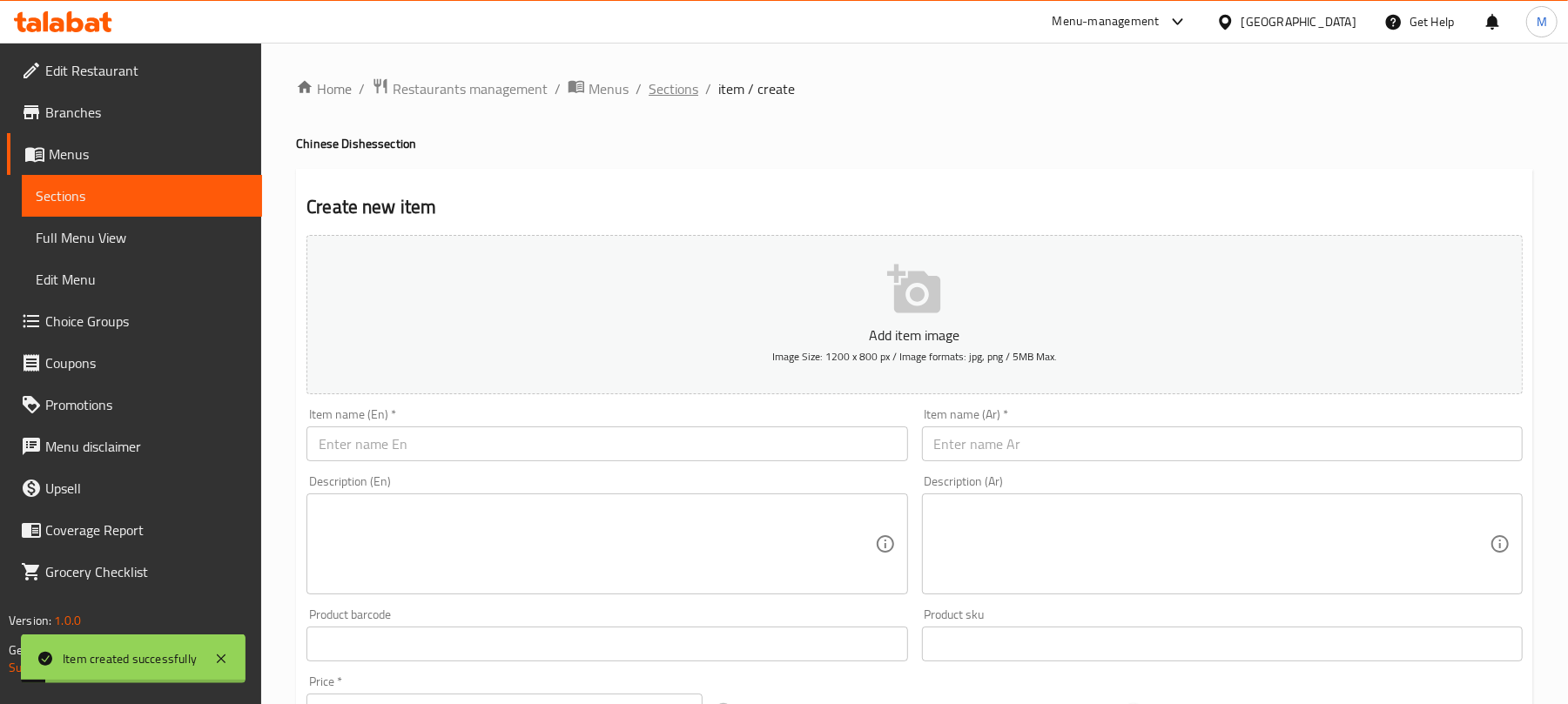 click on "Sections" at bounding box center (673, 89) 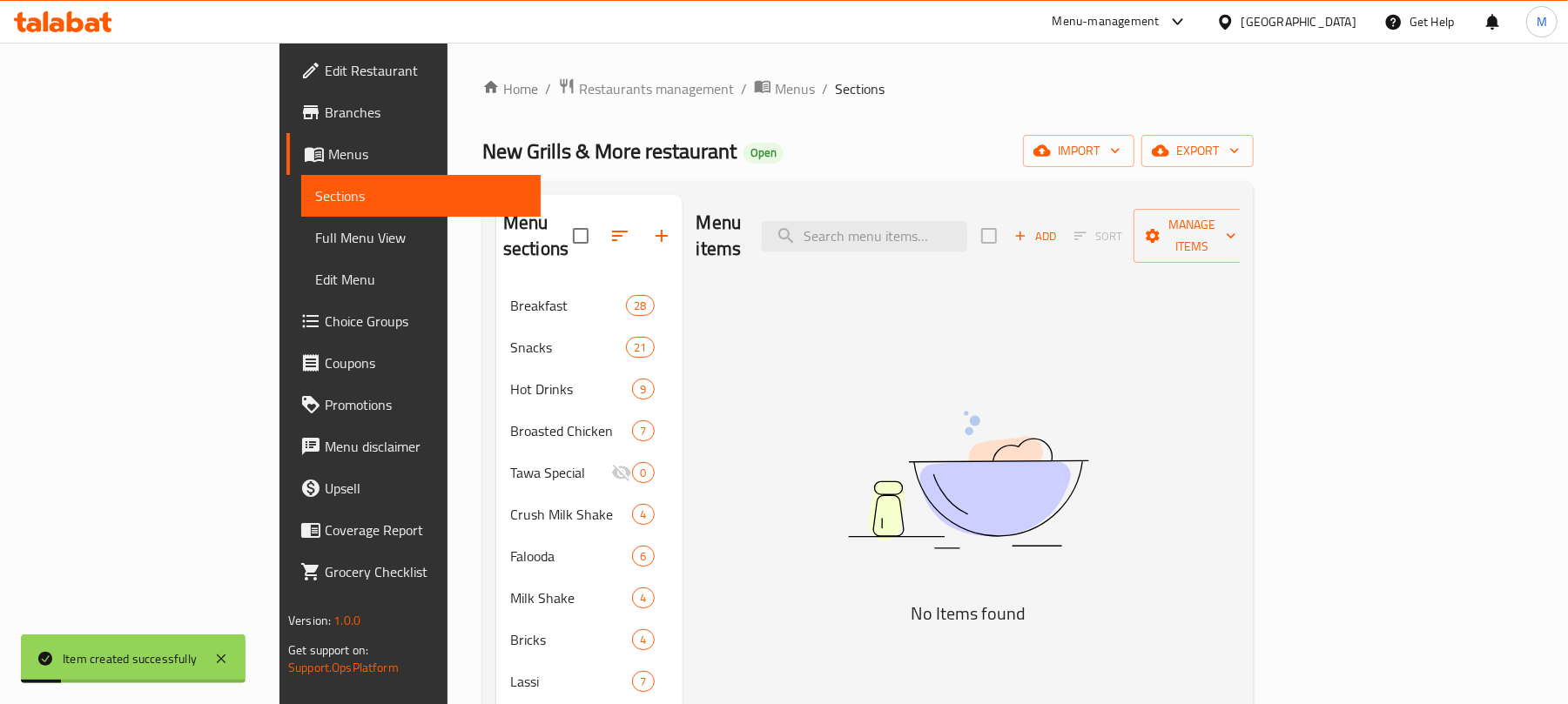 click on "Choice Groups" at bounding box center [426, 321] 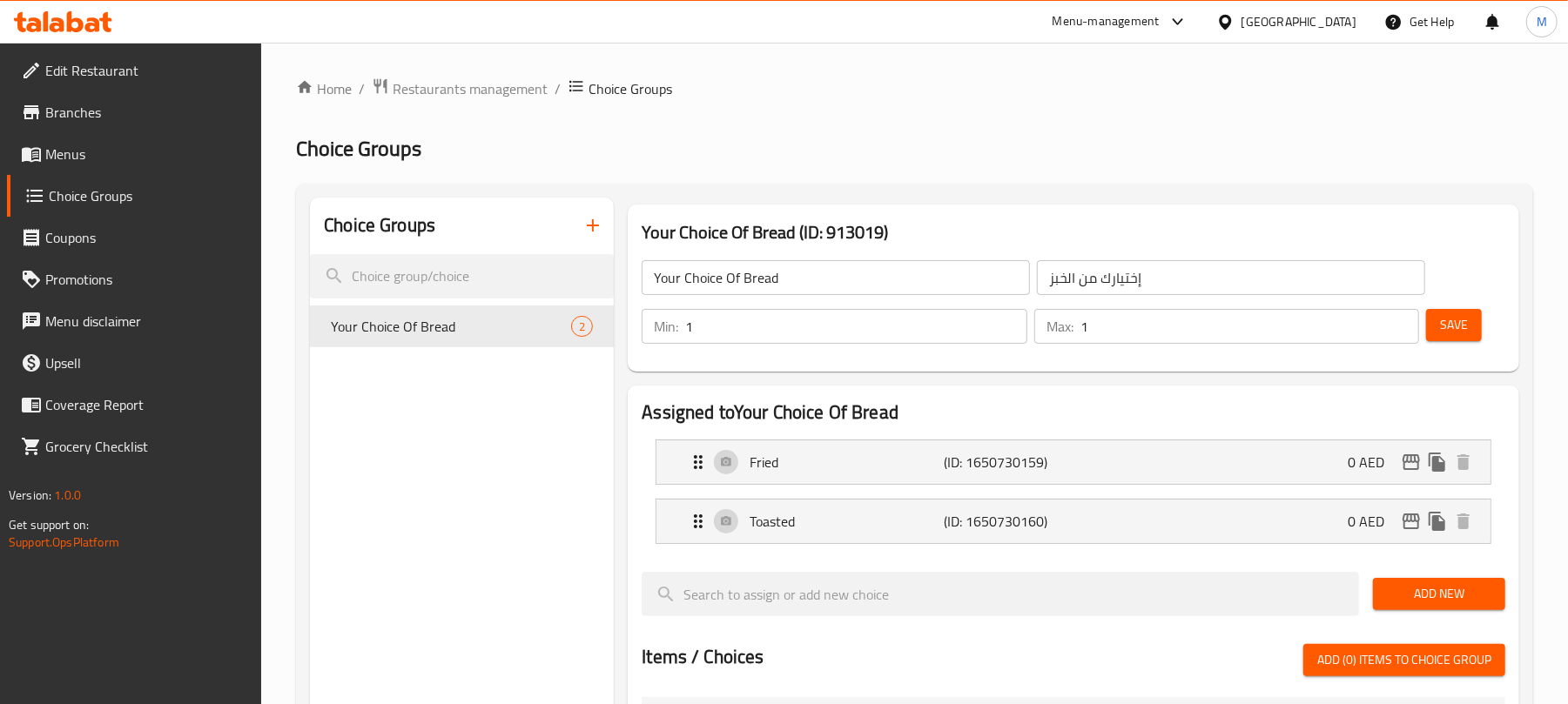 click on "Menus" at bounding box center [146, 154] 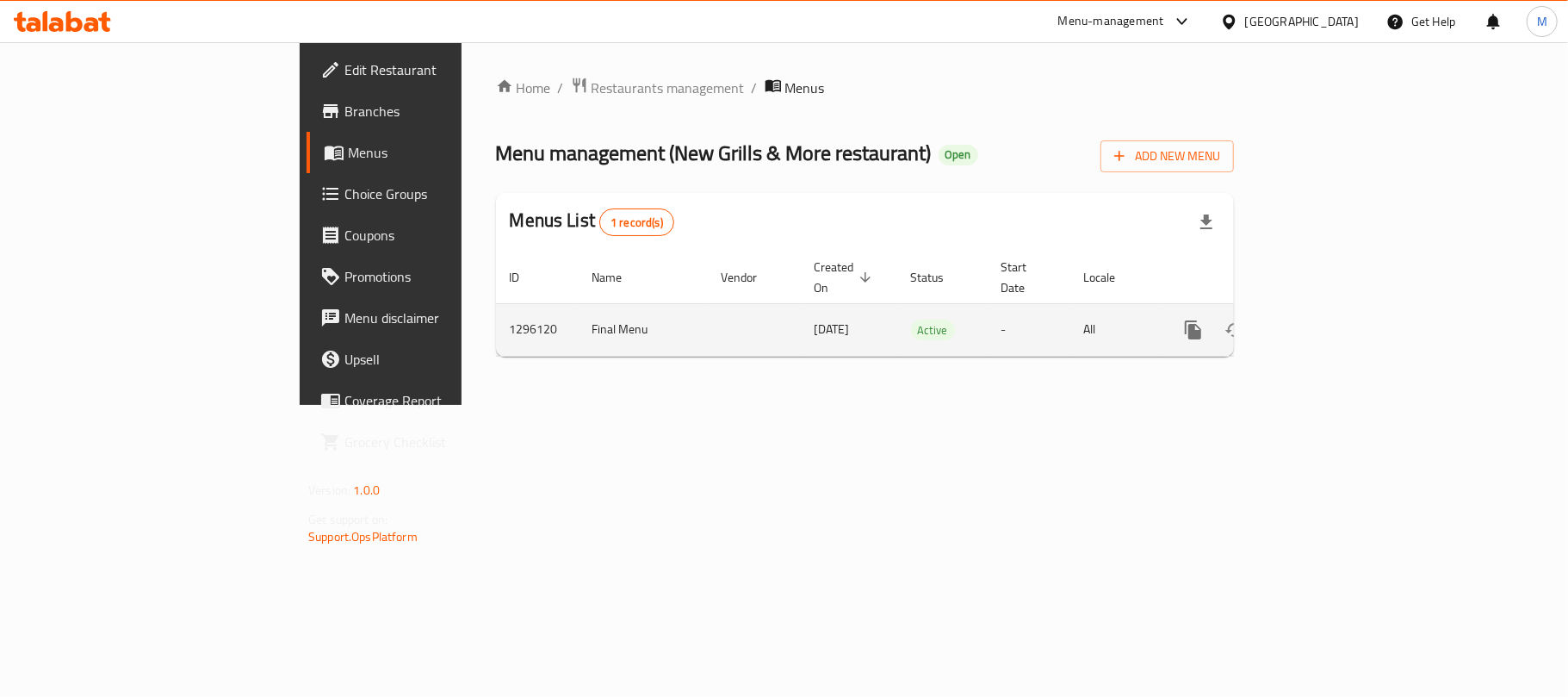 click 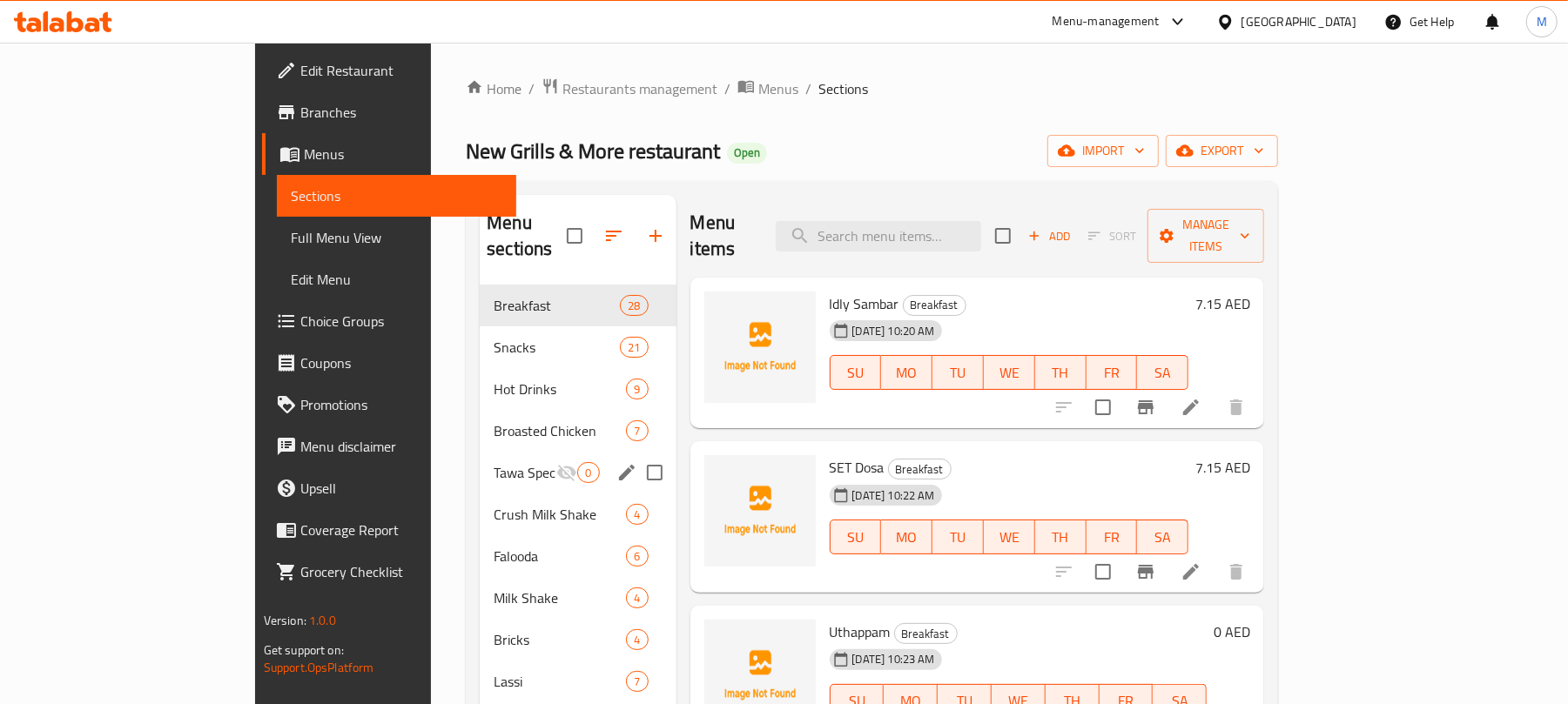 scroll, scrollTop: 446, scrollLeft: 0, axis: vertical 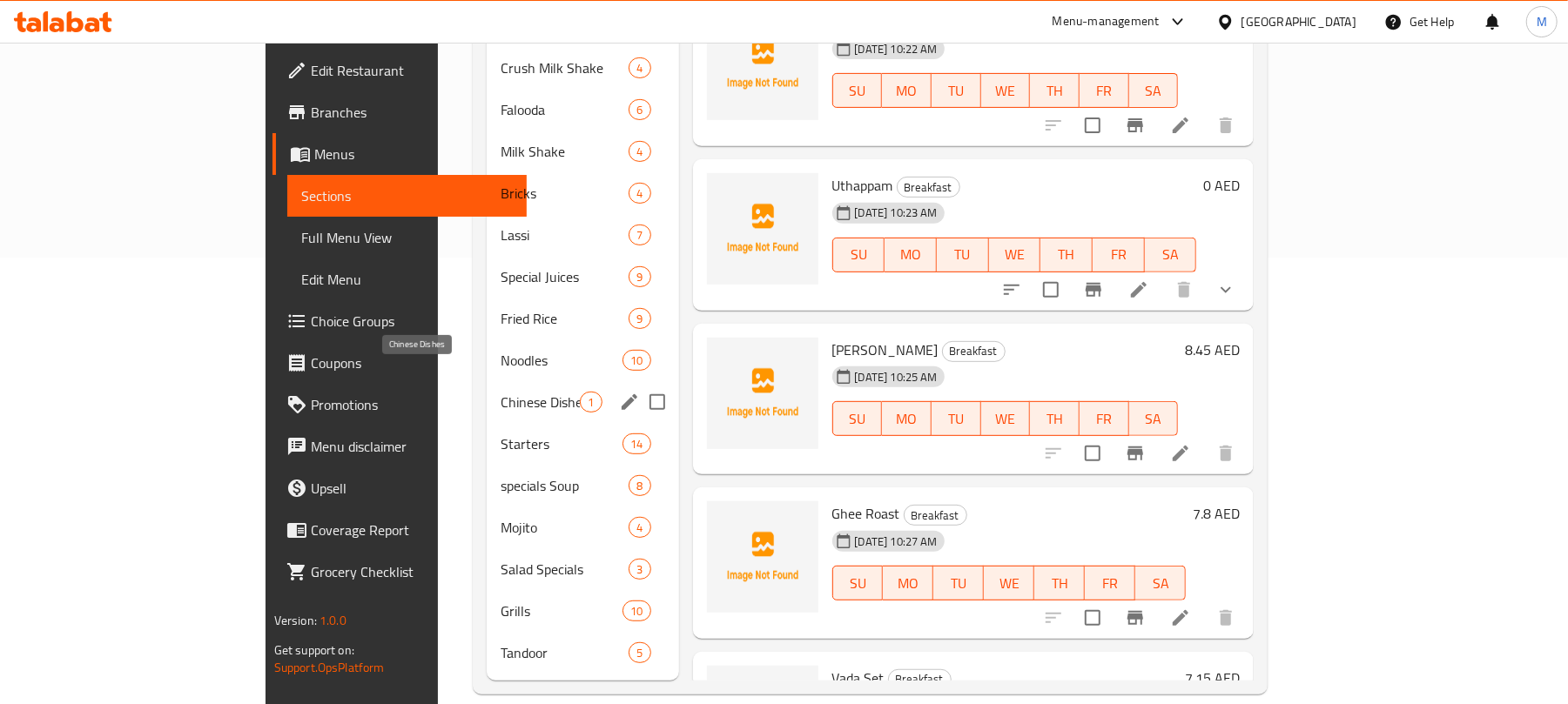 click on "Chinese Dishes" at bounding box center (540, 402) 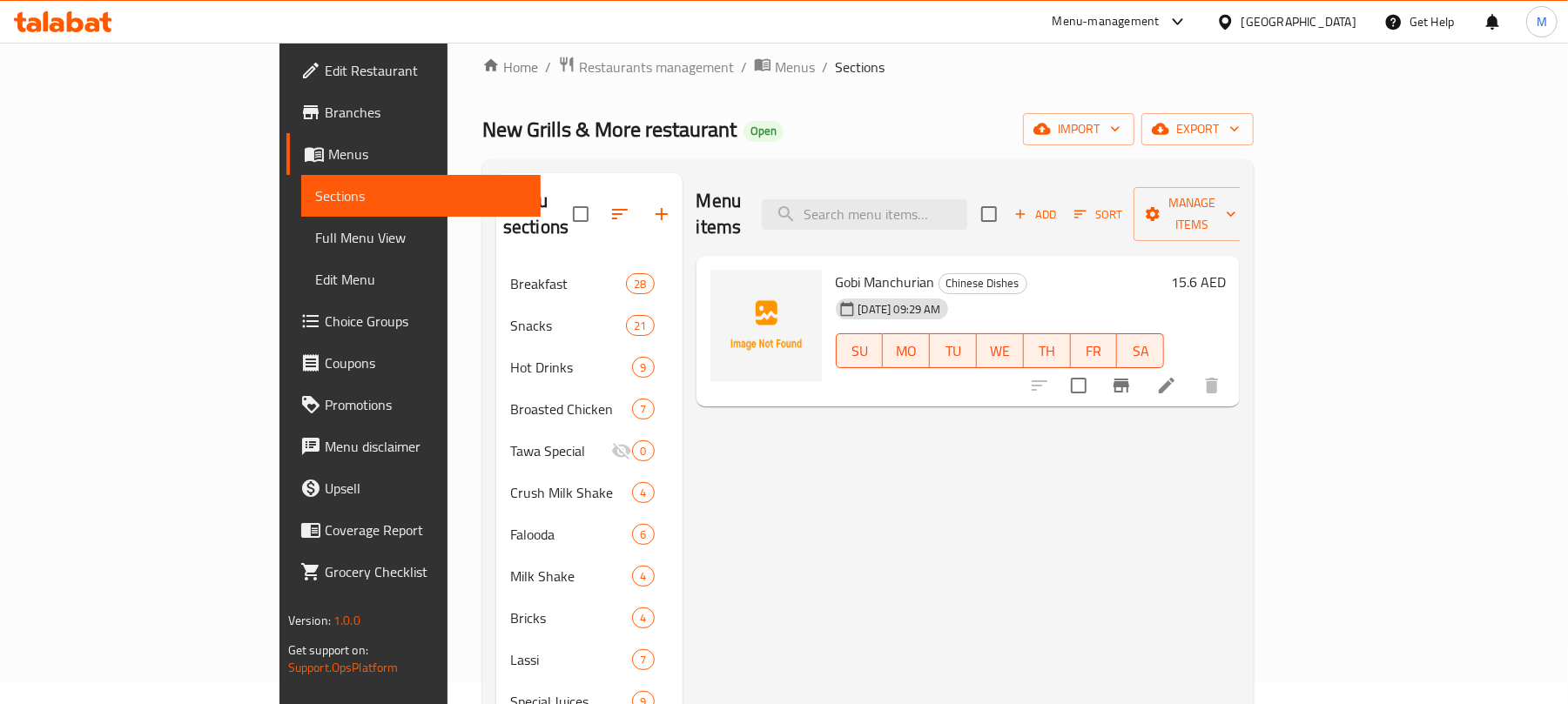 scroll, scrollTop: 0, scrollLeft: 0, axis: both 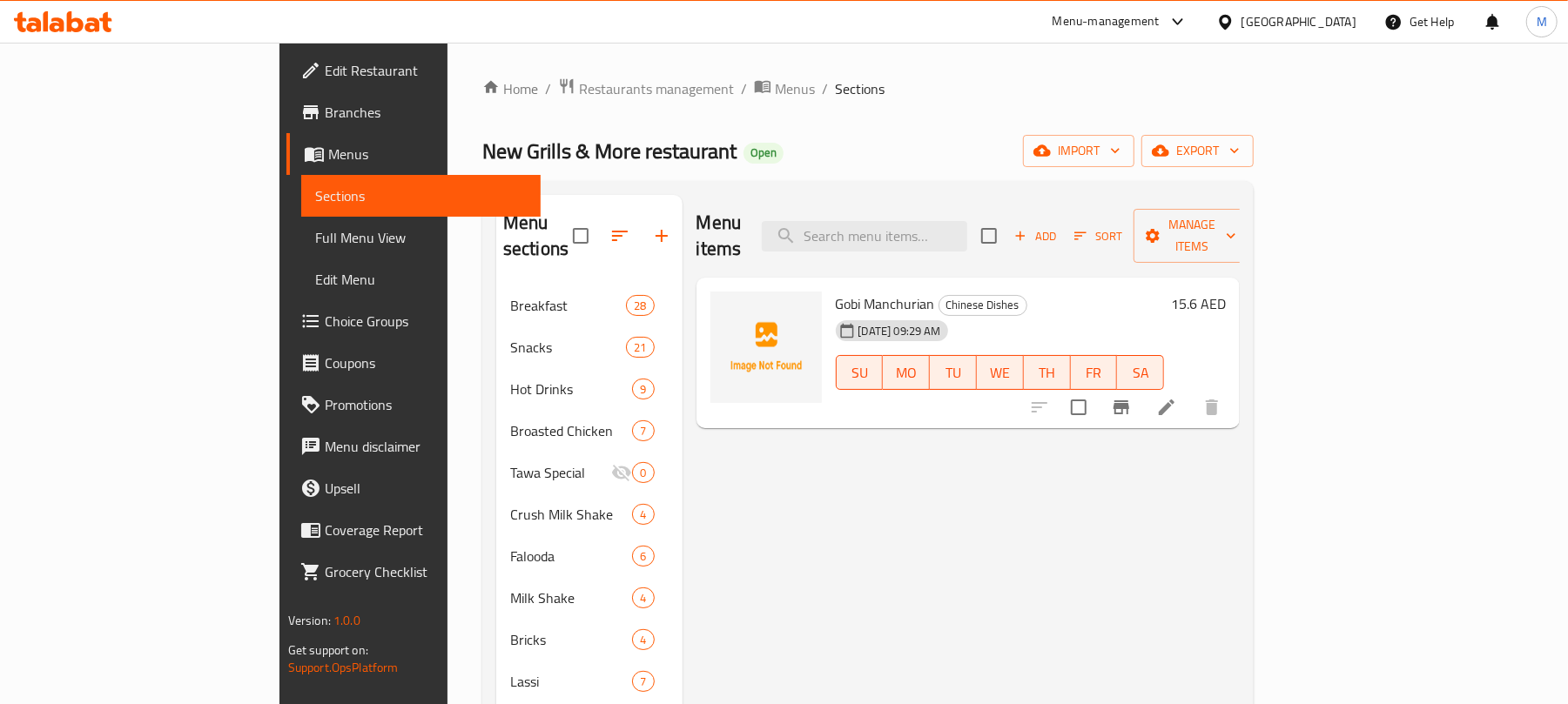 click on "Add" at bounding box center (1035, 236) 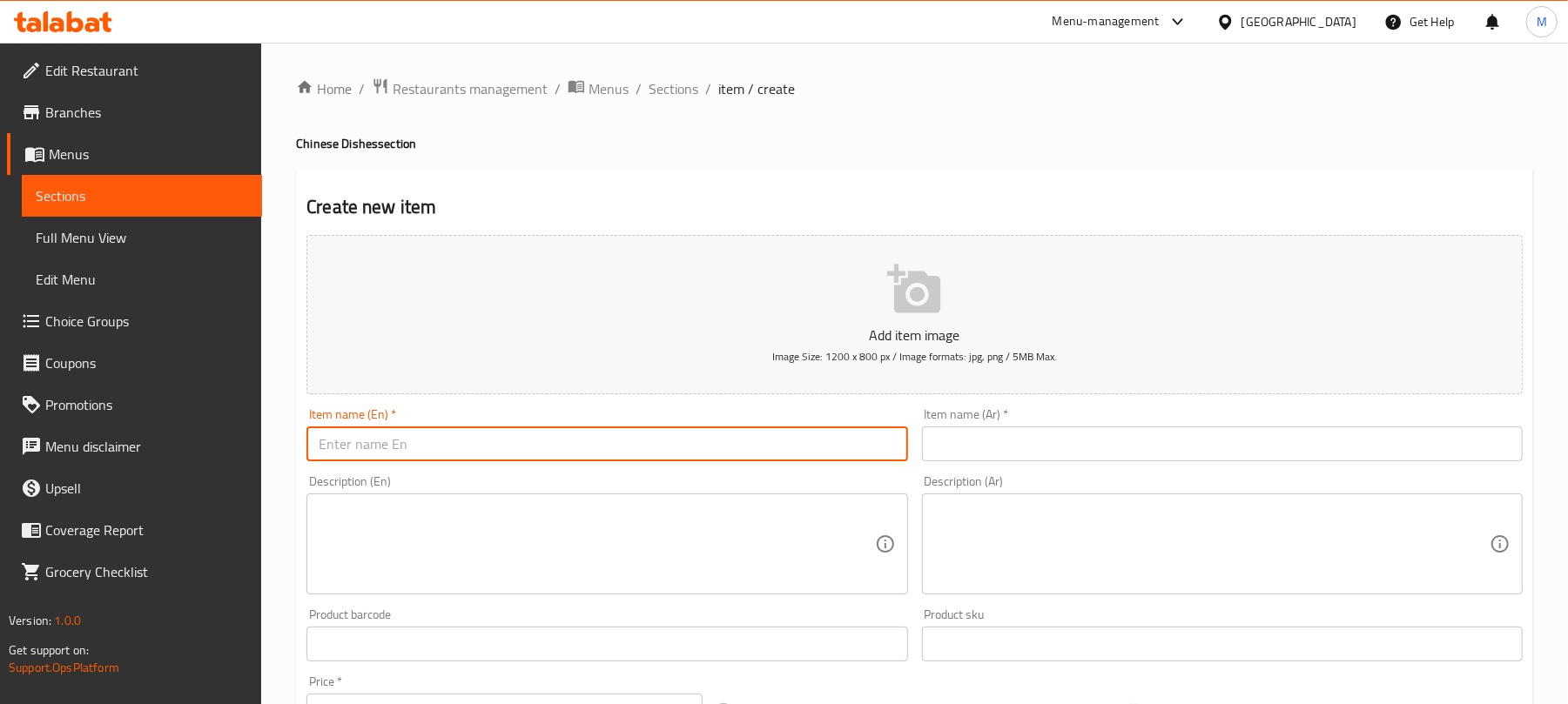 click at bounding box center [607, 444] 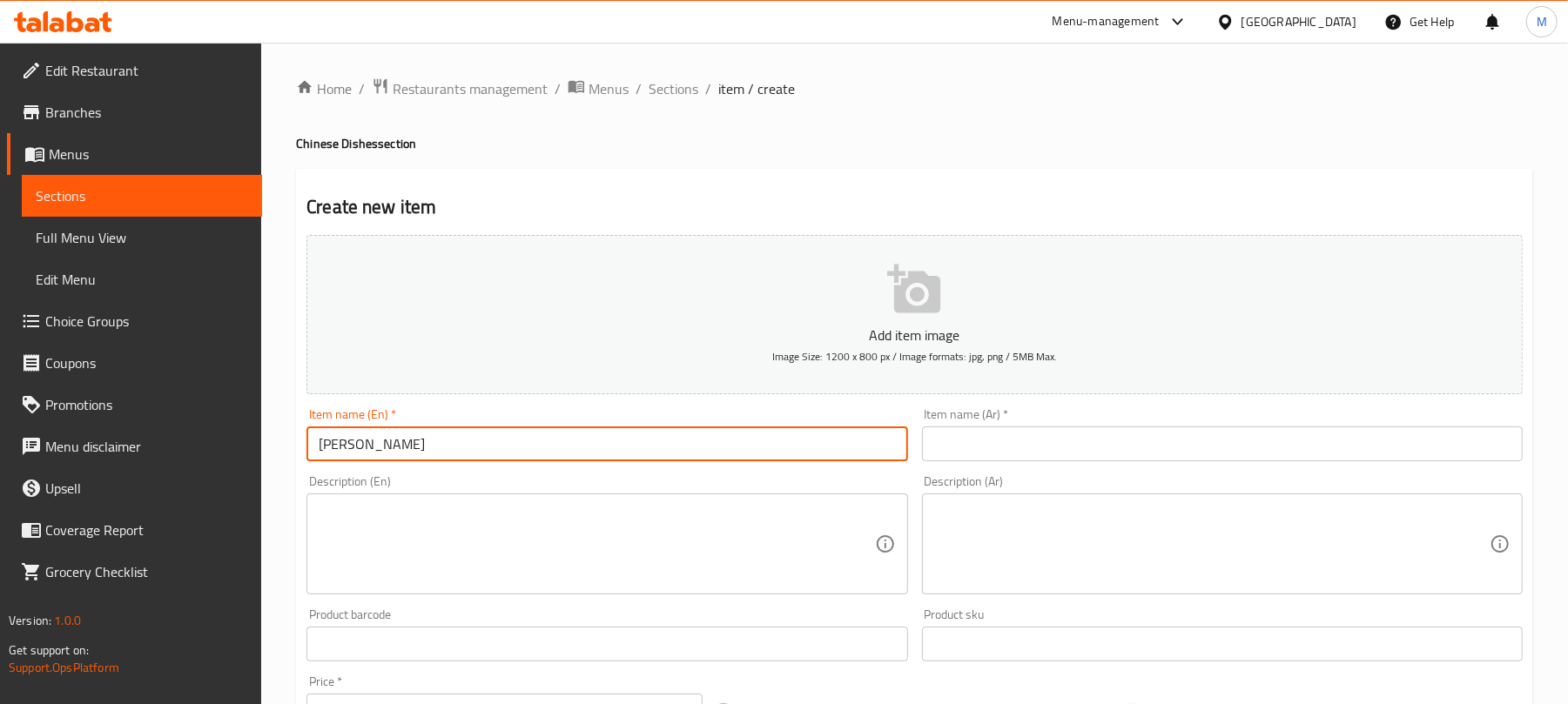 type on "[PERSON_NAME]" 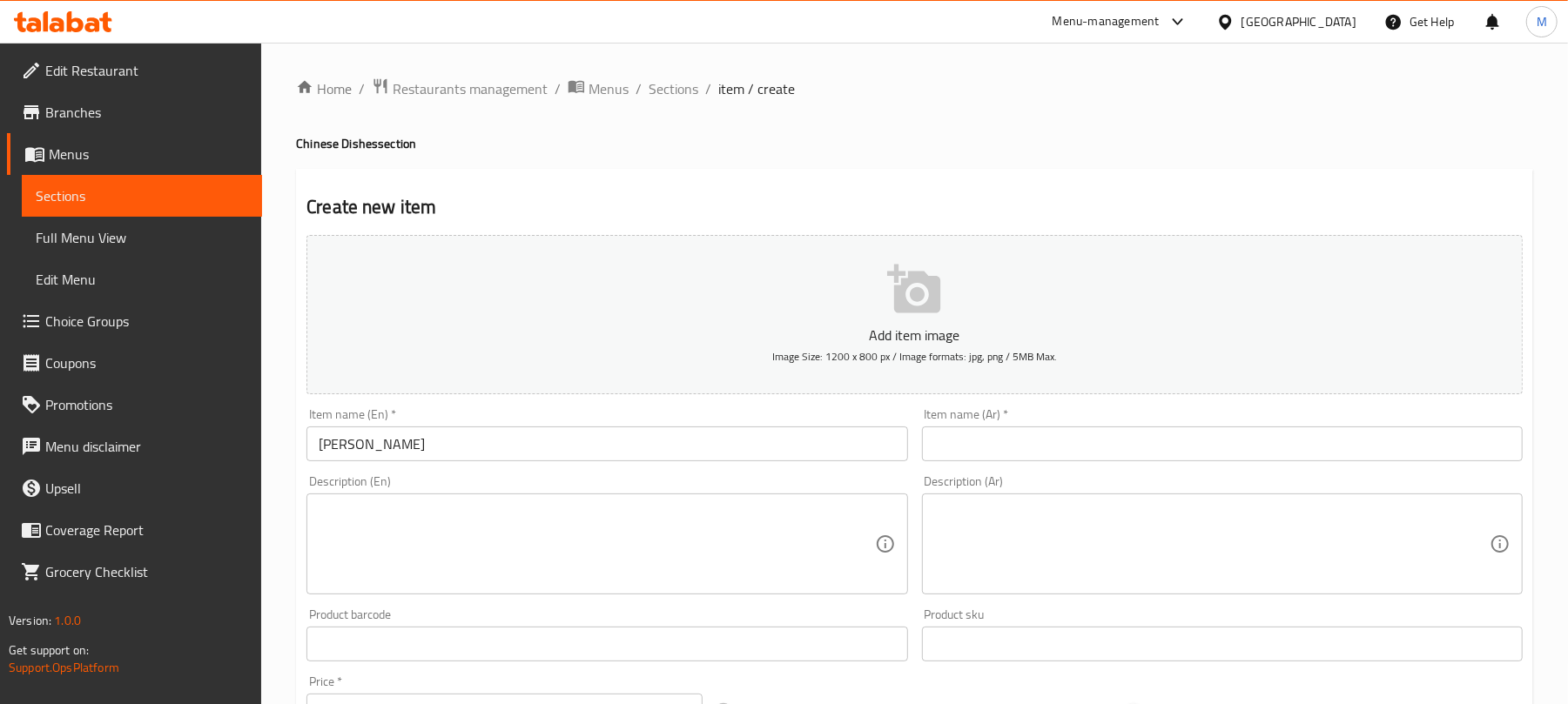 click on "Description (Ar) Description (Ar)" at bounding box center [1222, 534] 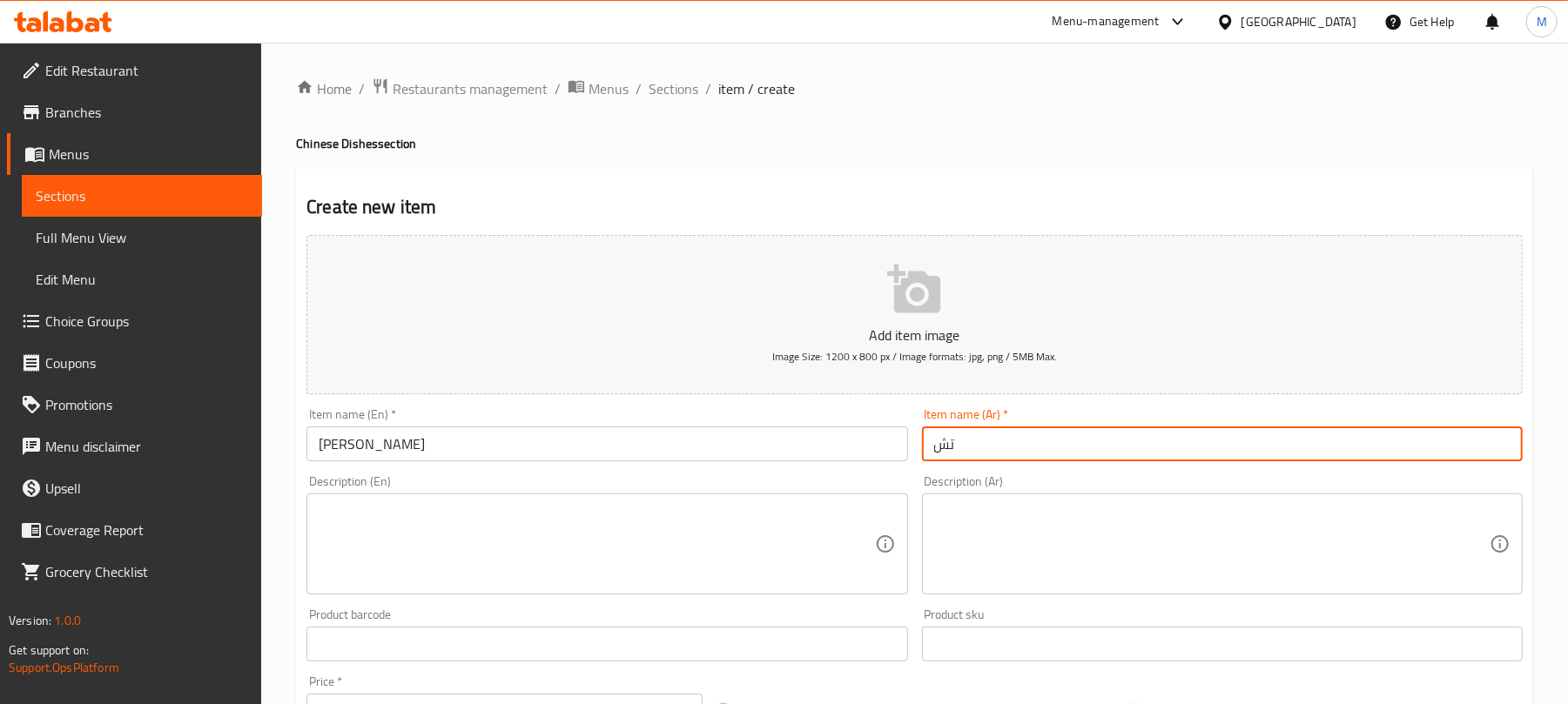 type on "ت" 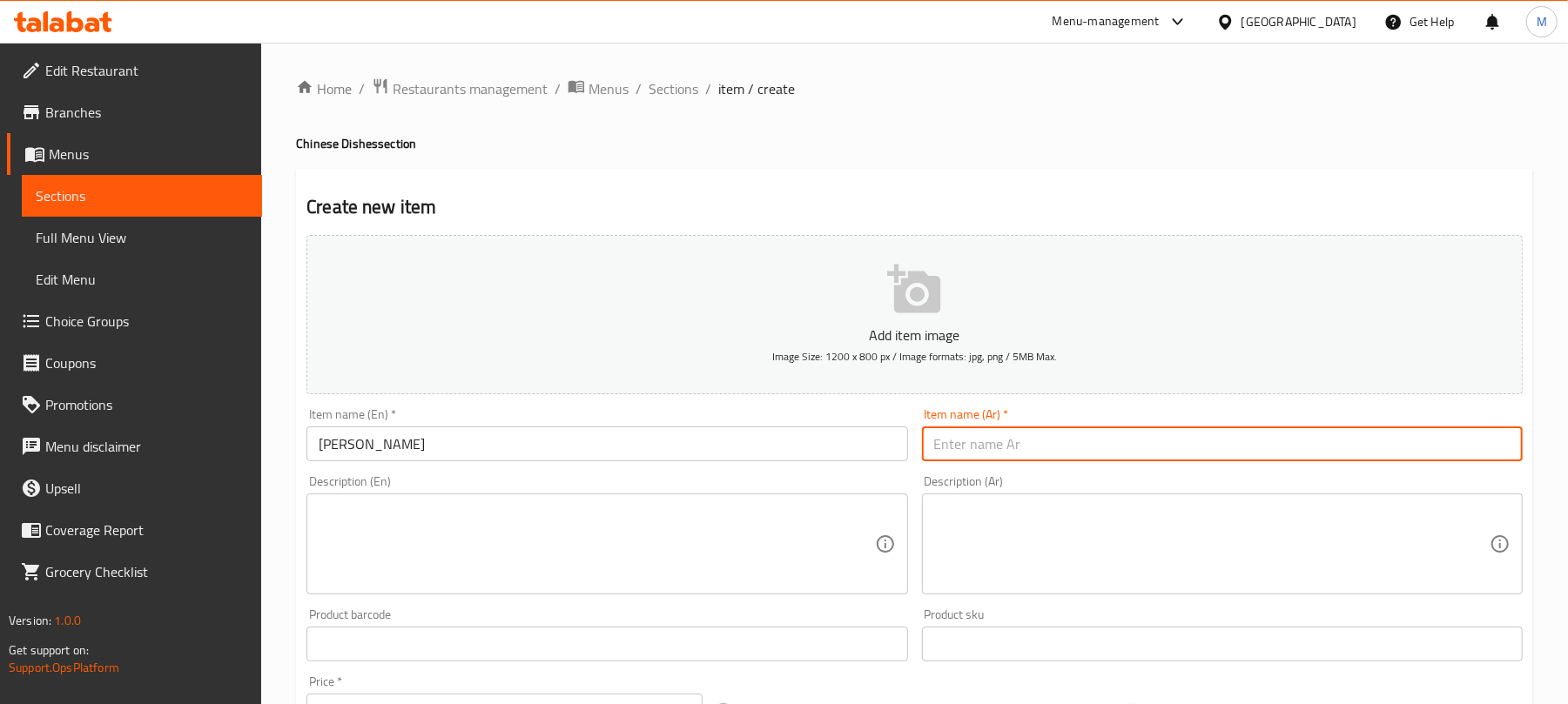 click on "[PERSON_NAME]" at bounding box center [607, 444] 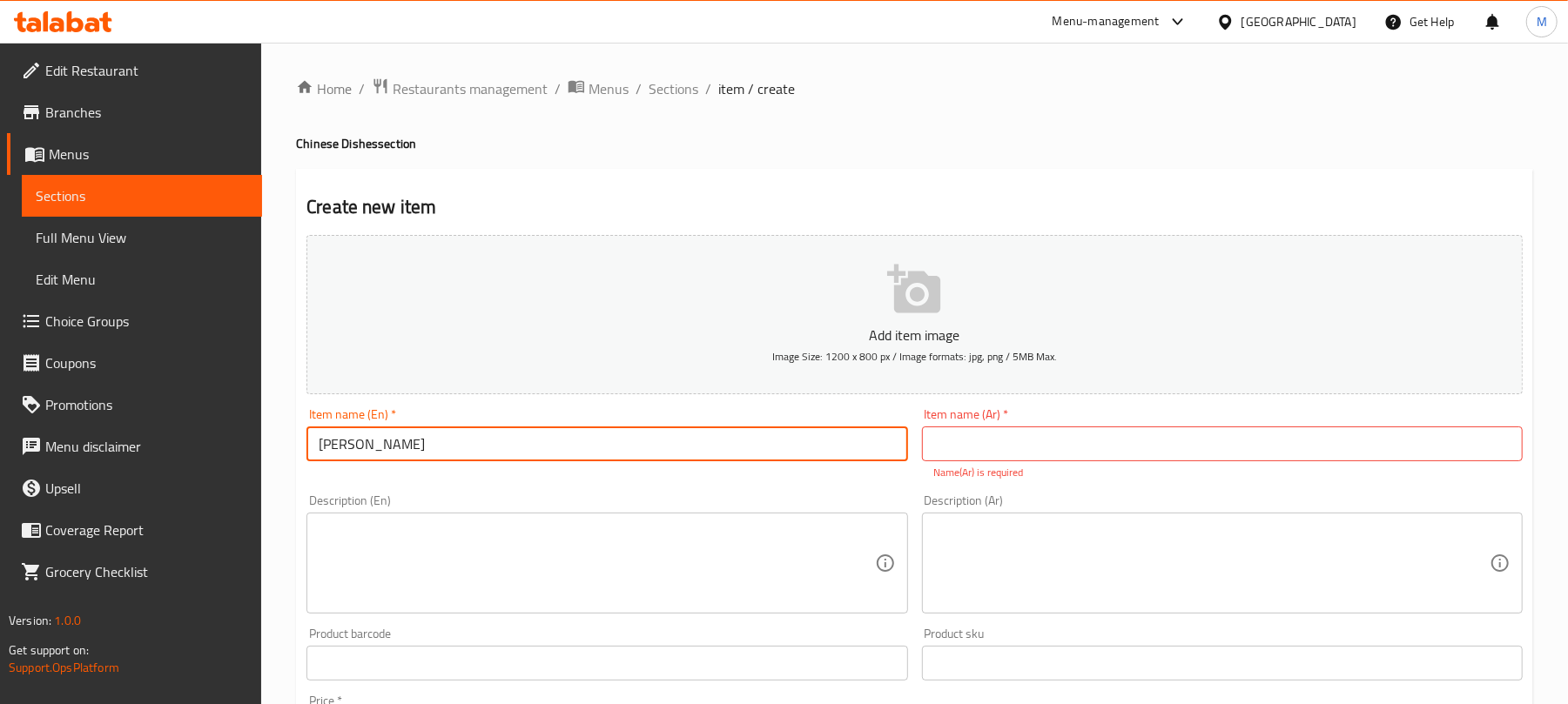 click on "[PERSON_NAME]" at bounding box center [607, 444] 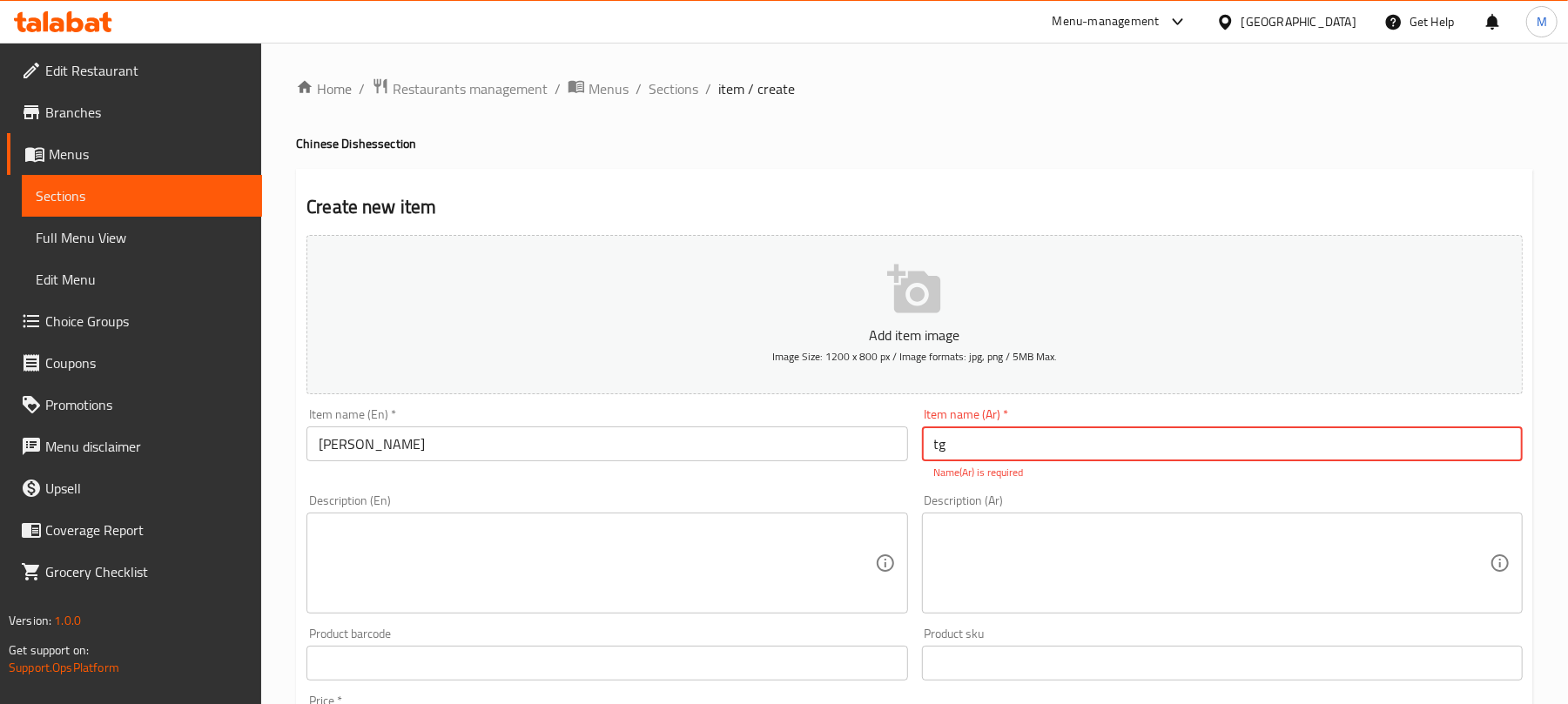 type on "t" 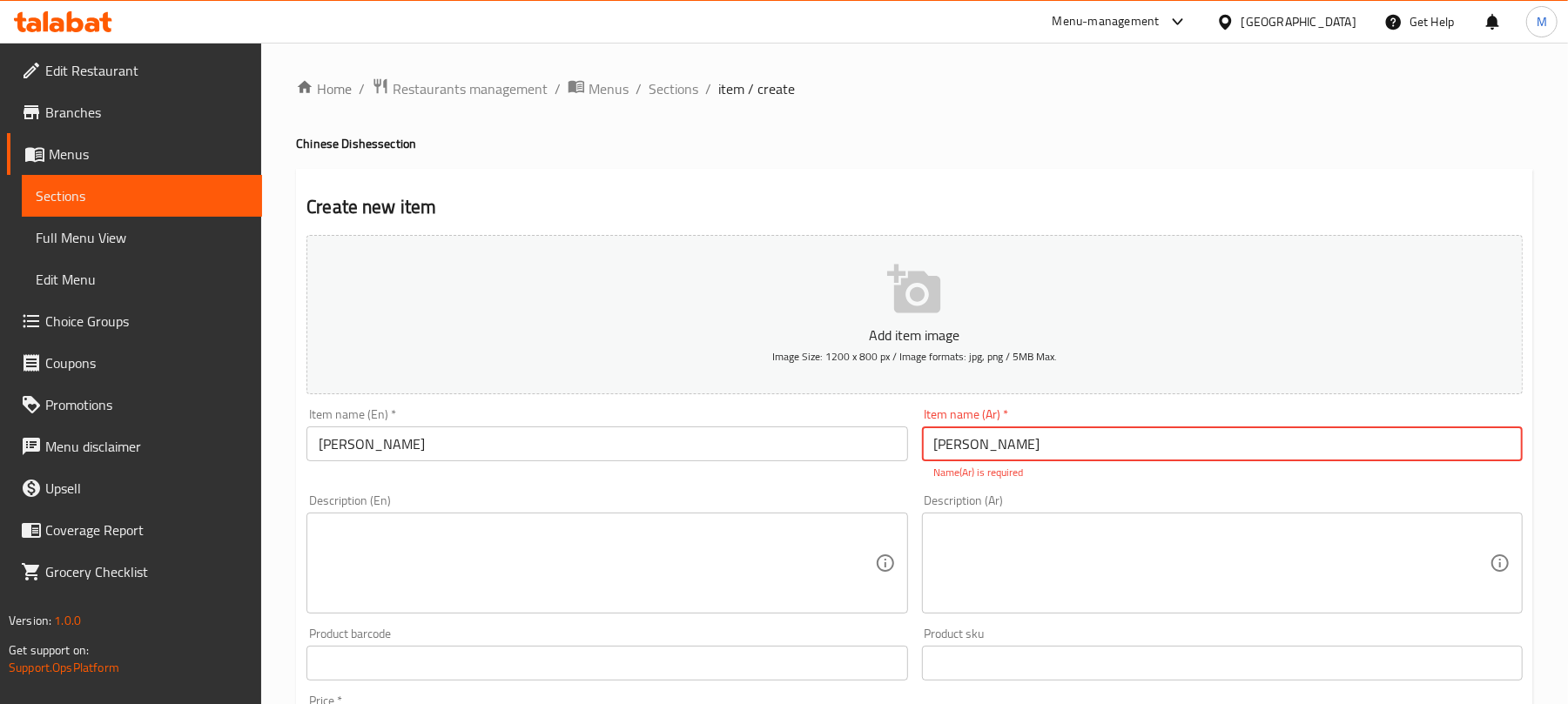 type on "[PERSON_NAME]" 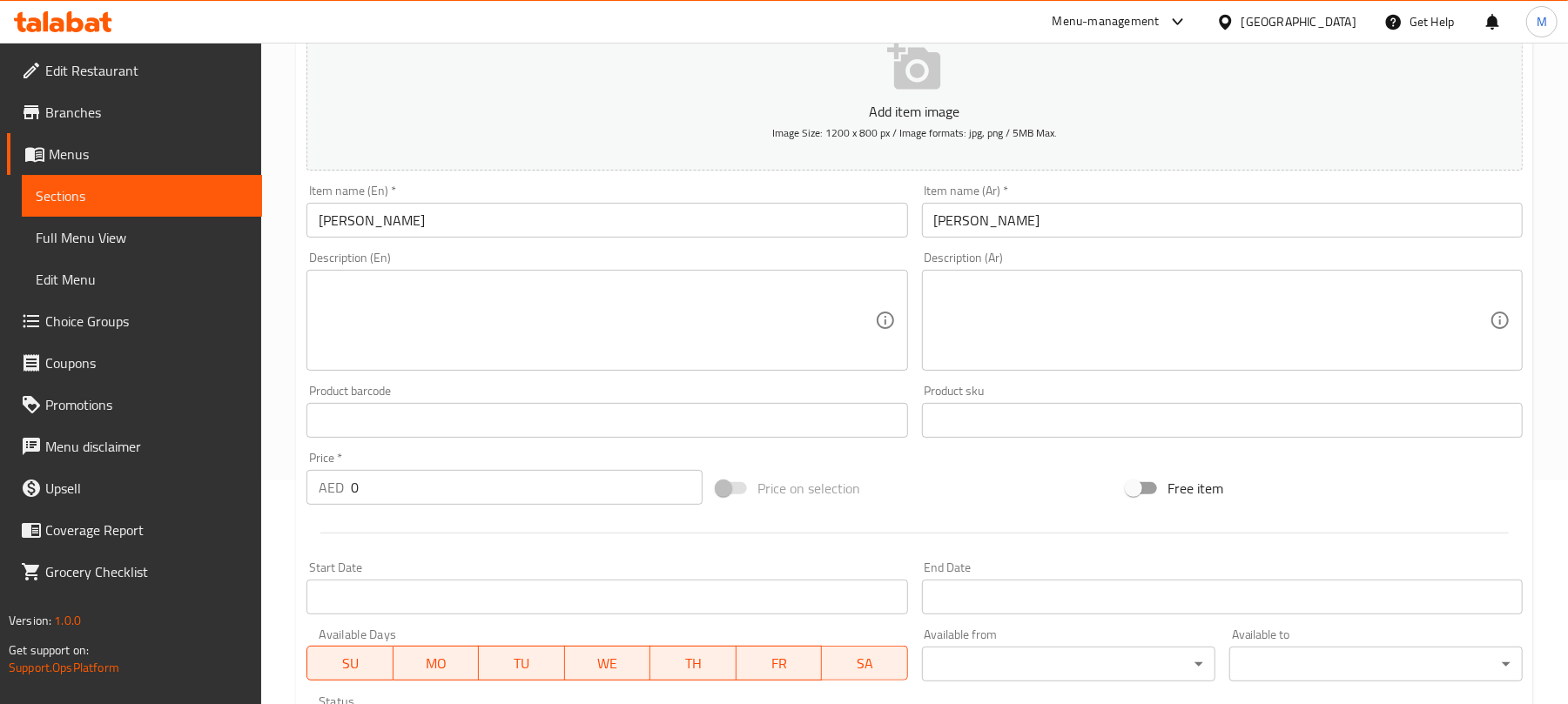 scroll, scrollTop: 348, scrollLeft: 0, axis: vertical 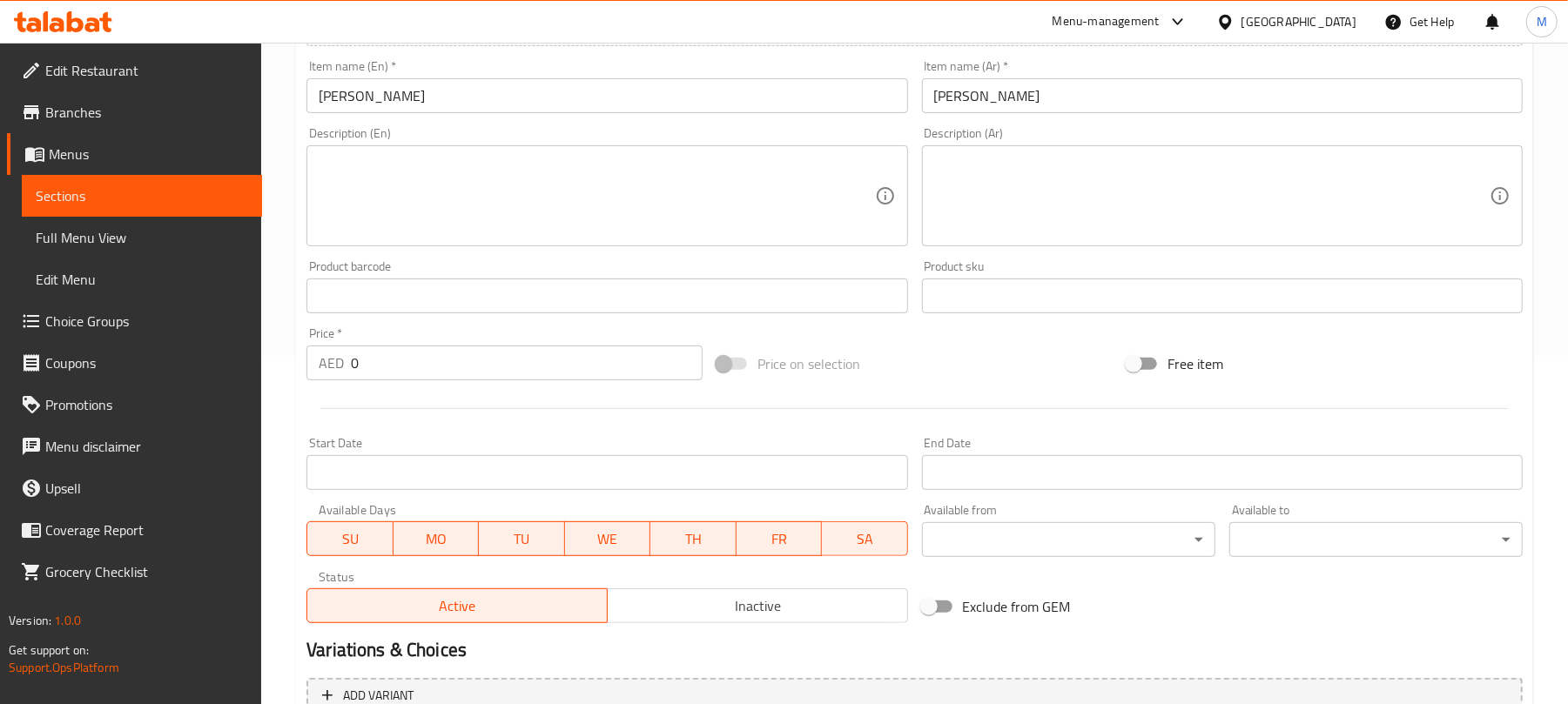 drag, startPoint x: 340, startPoint y: 365, endPoint x: 299, endPoint y: 366, distance: 41.012193 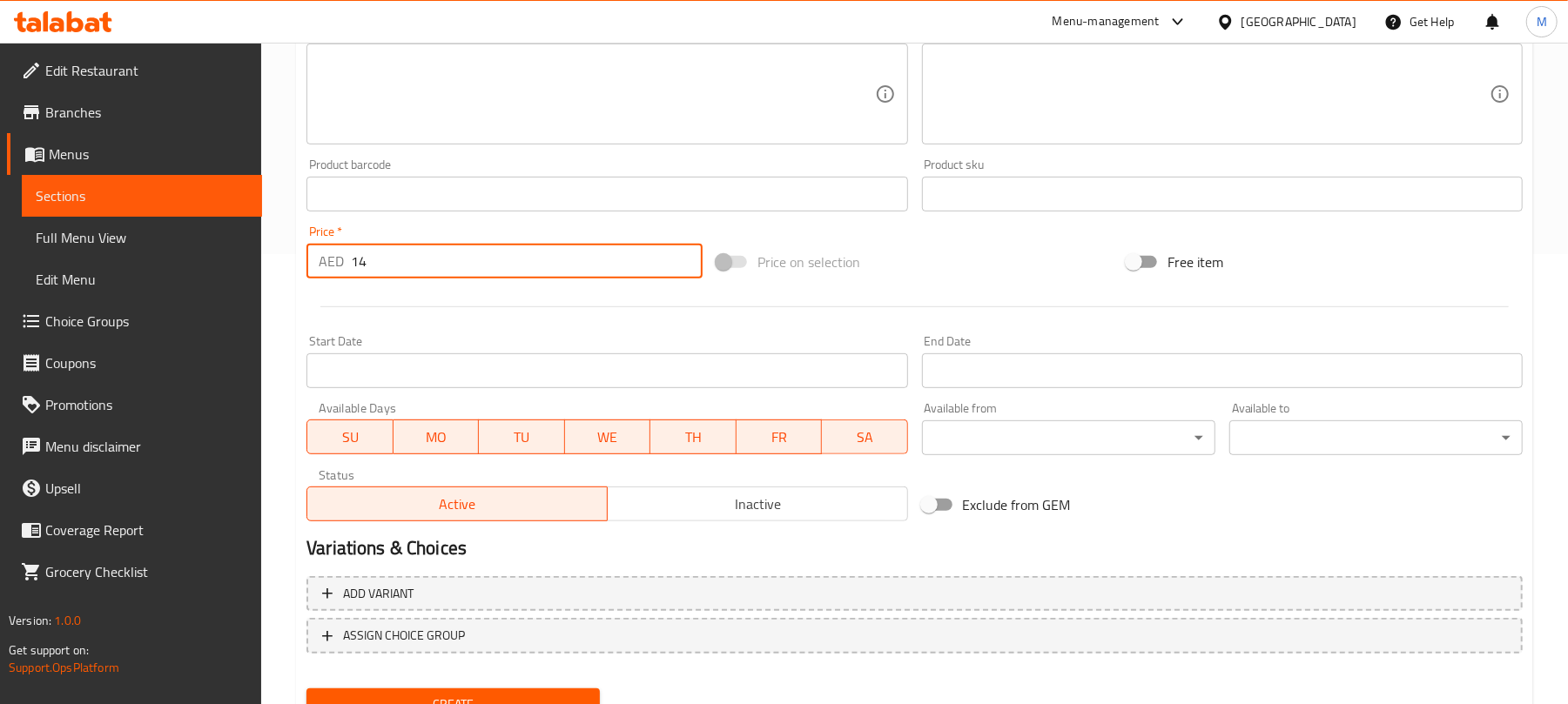 scroll, scrollTop: 524, scrollLeft: 0, axis: vertical 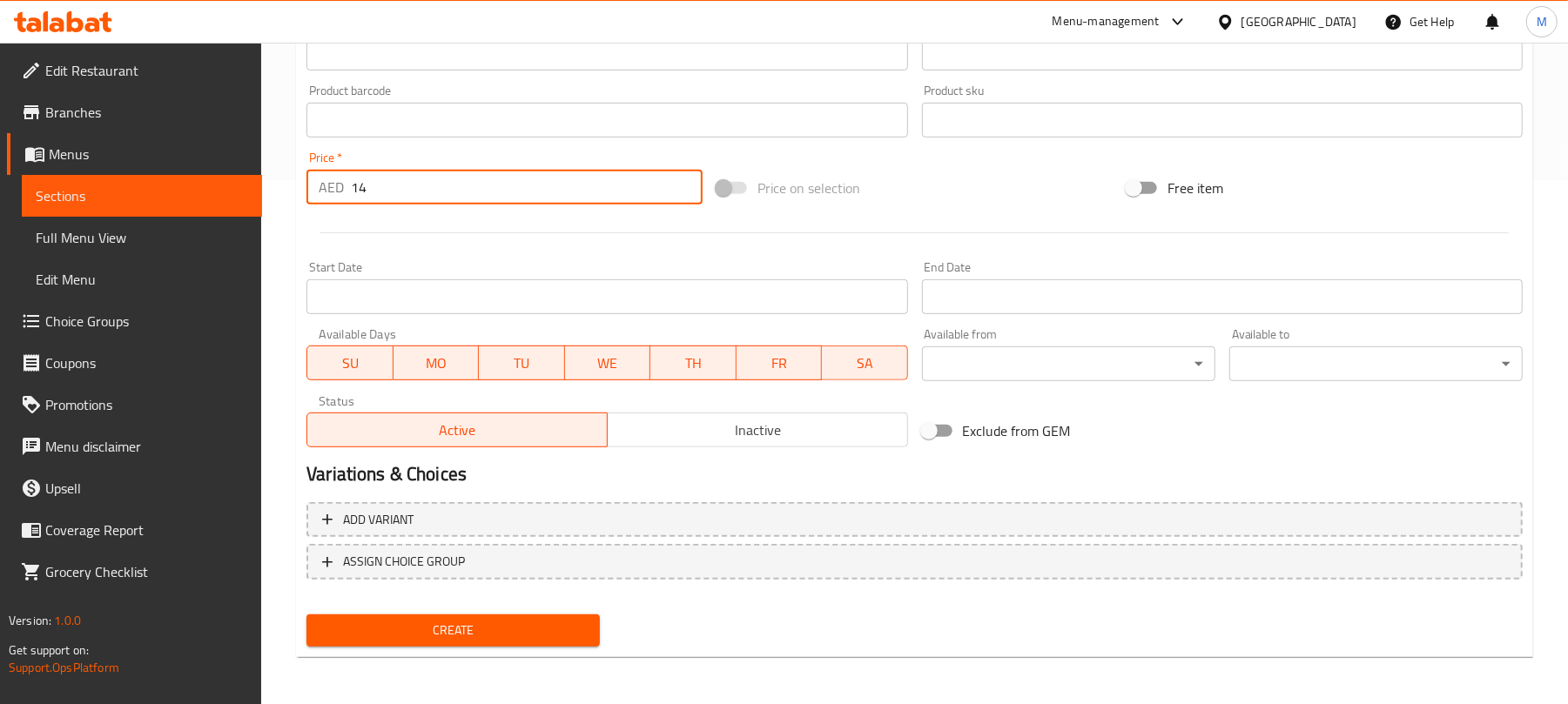 type on "14" 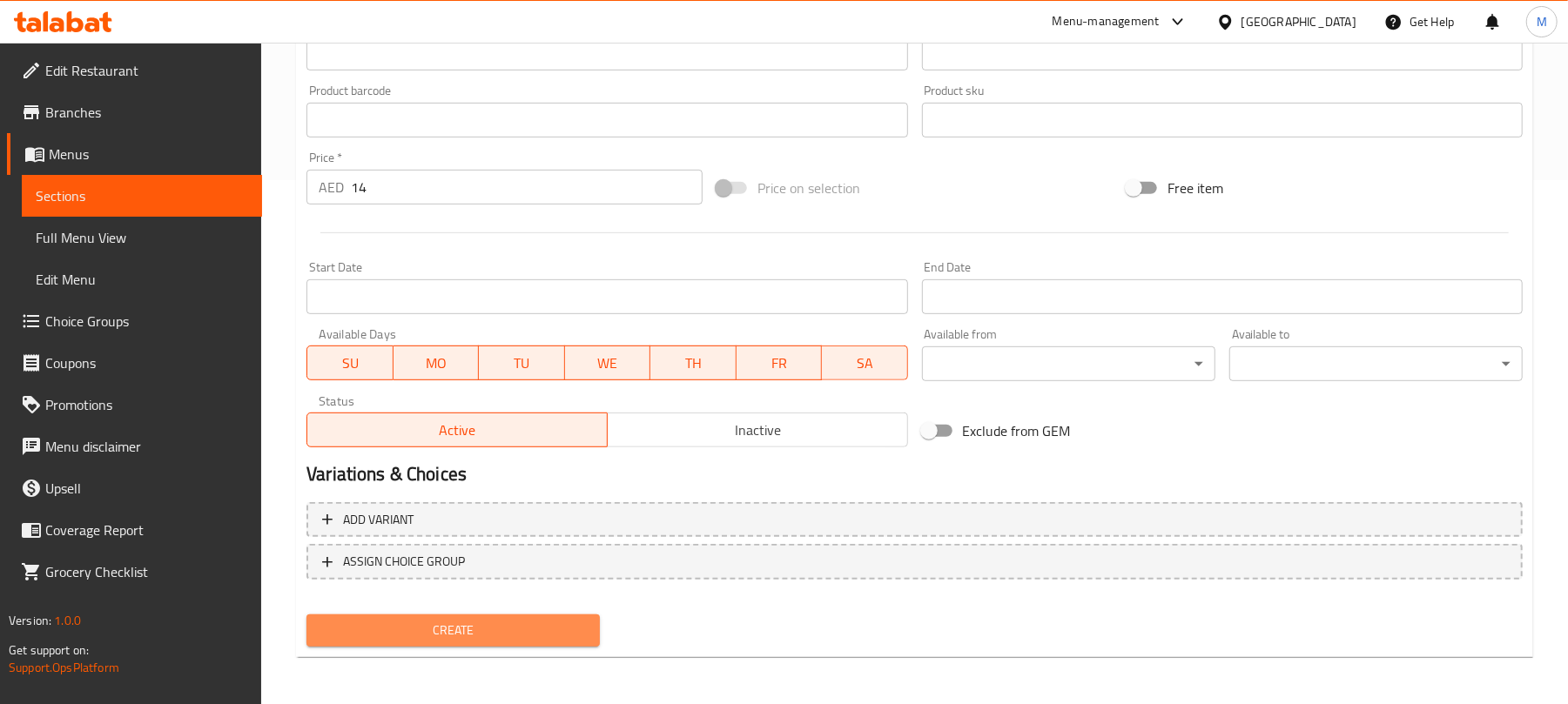 click on "Create" at bounding box center (453, 630) 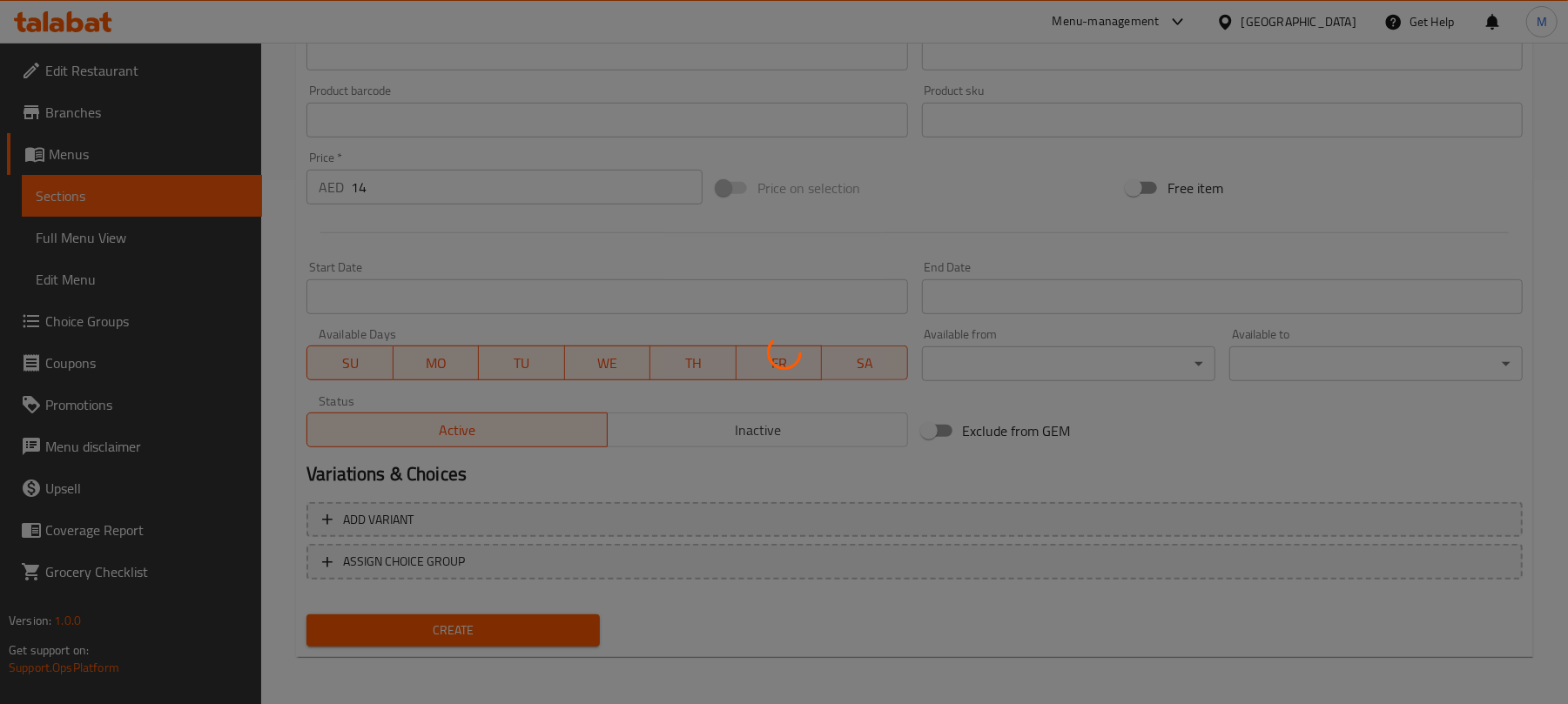 type 